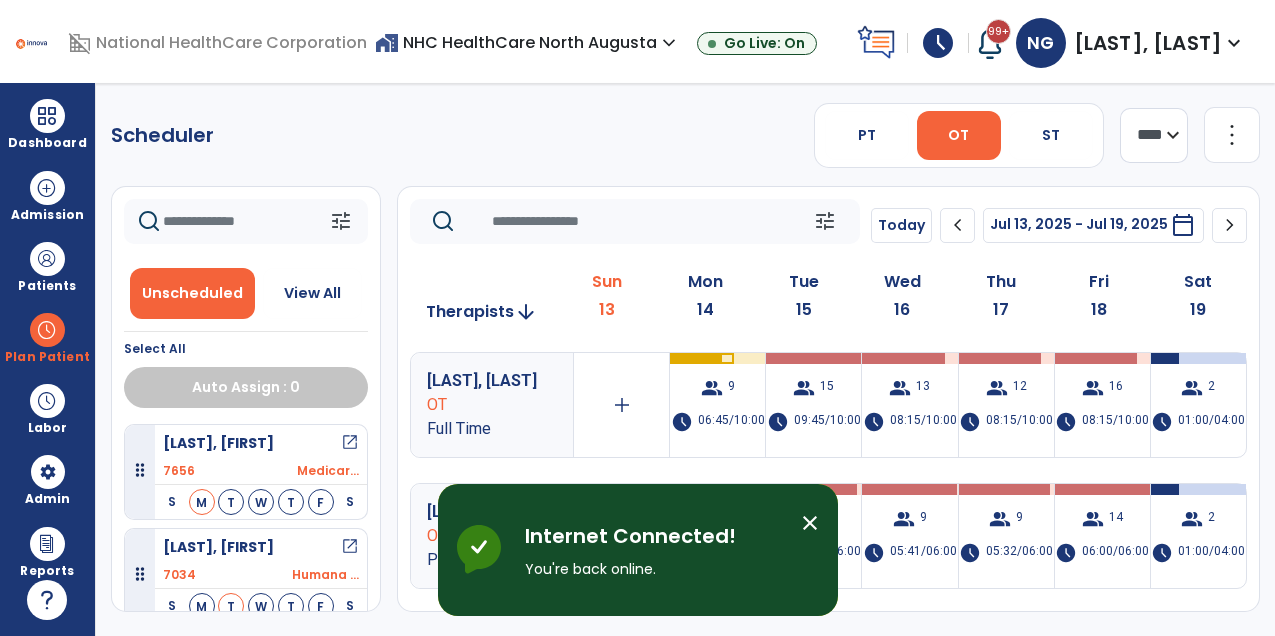 scroll, scrollTop: 0, scrollLeft: 0, axis: both 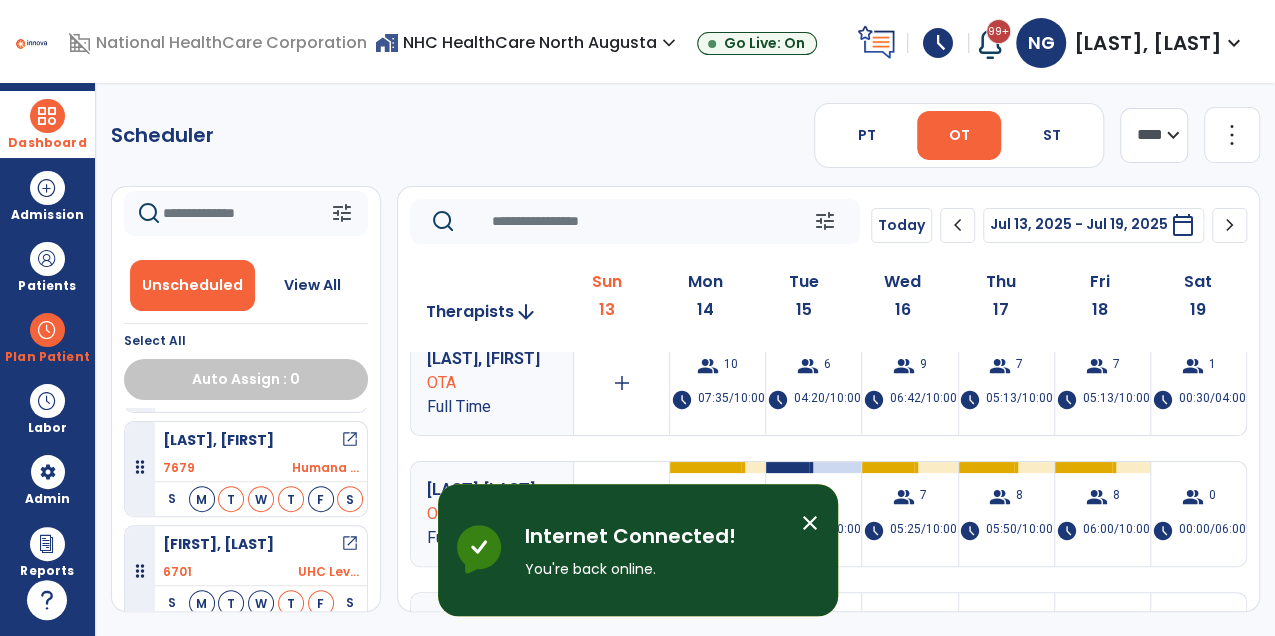 click at bounding box center (47, 116) 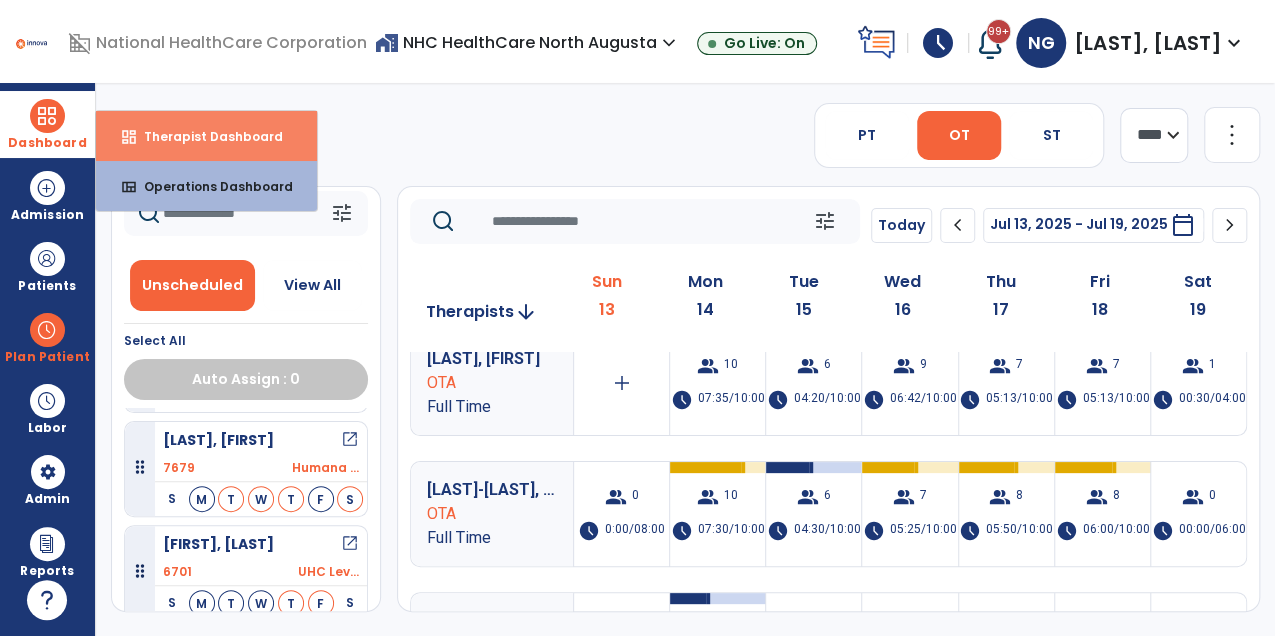 click on "Therapist Dashboard" at bounding box center [205, 136] 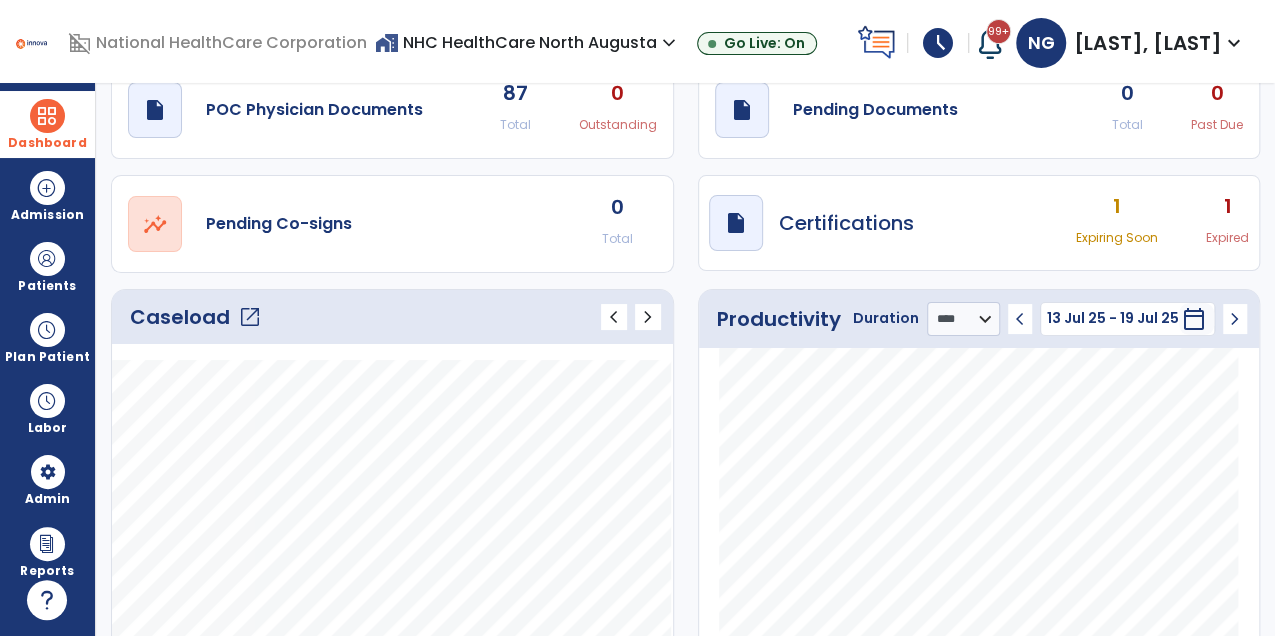 scroll, scrollTop: 81, scrollLeft: 0, axis: vertical 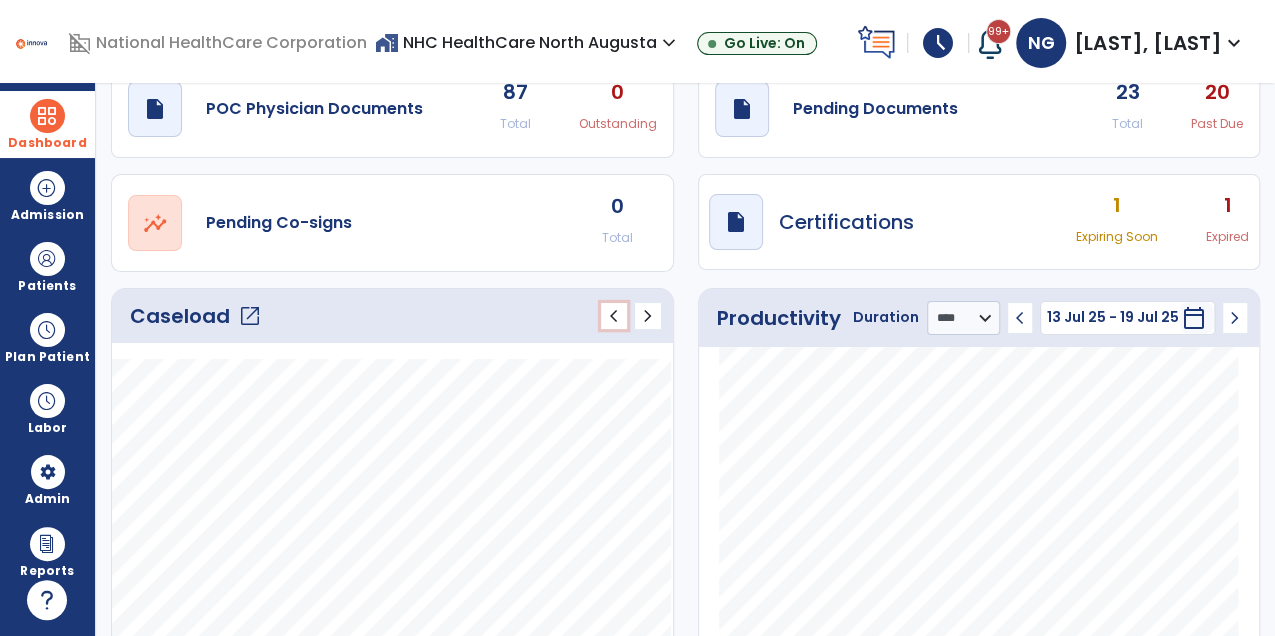 click on "chevron_left" 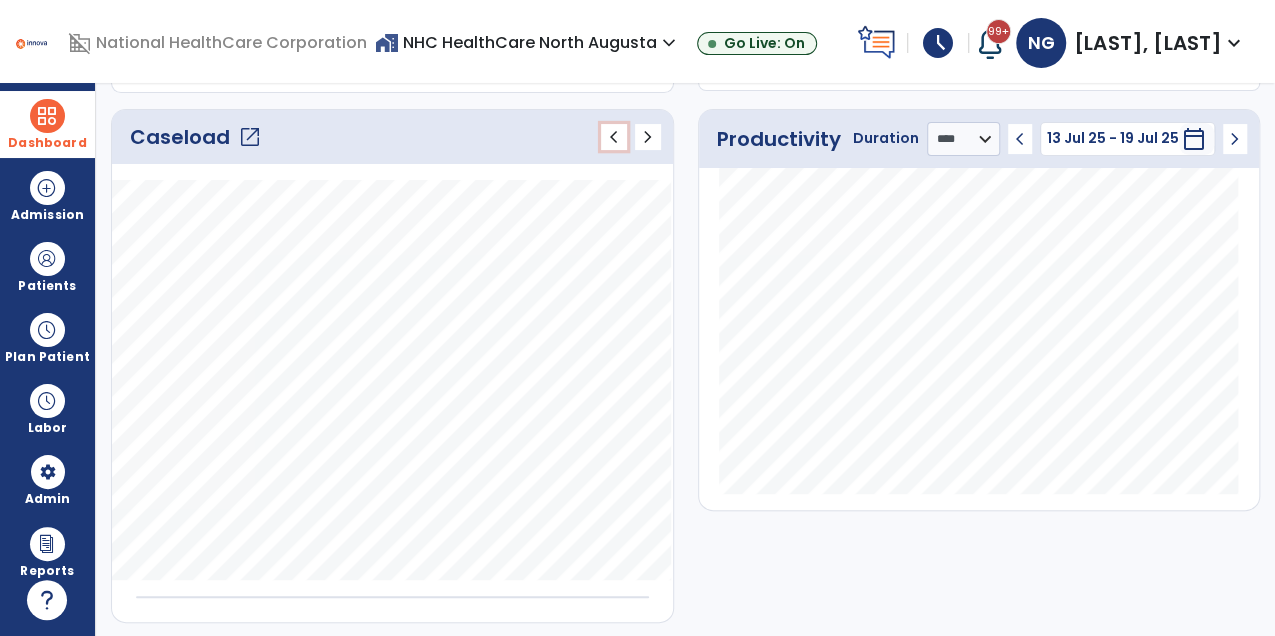scroll, scrollTop: 0, scrollLeft: 0, axis: both 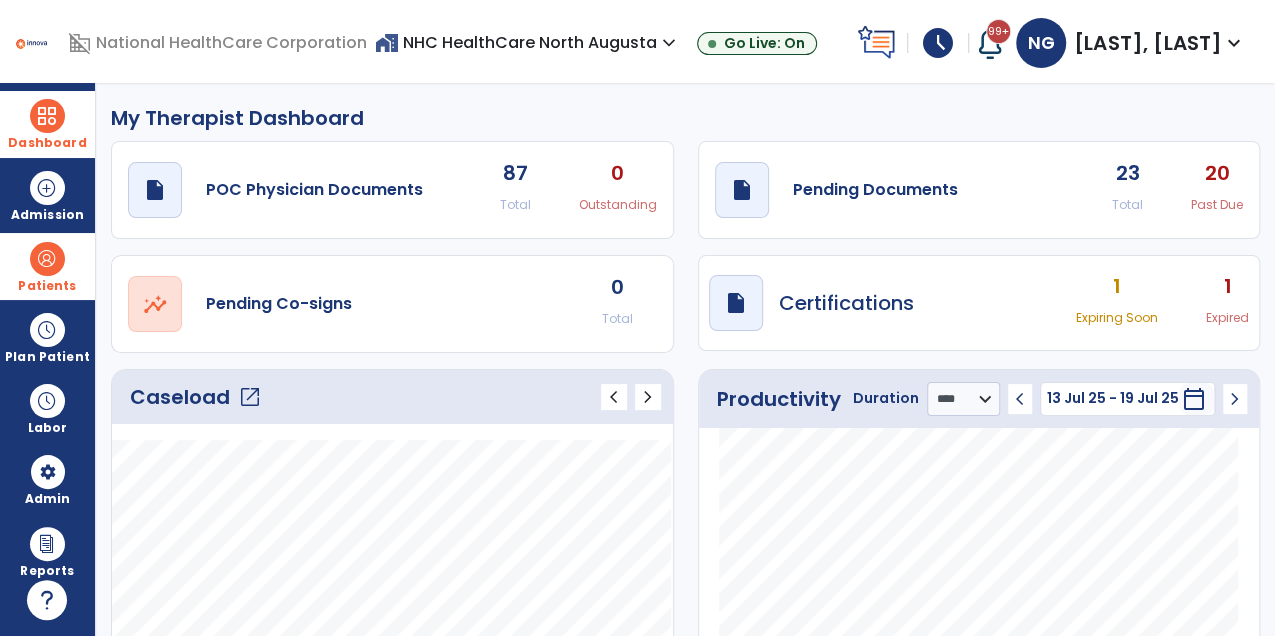 click on "Patients" at bounding box center [47, 286] 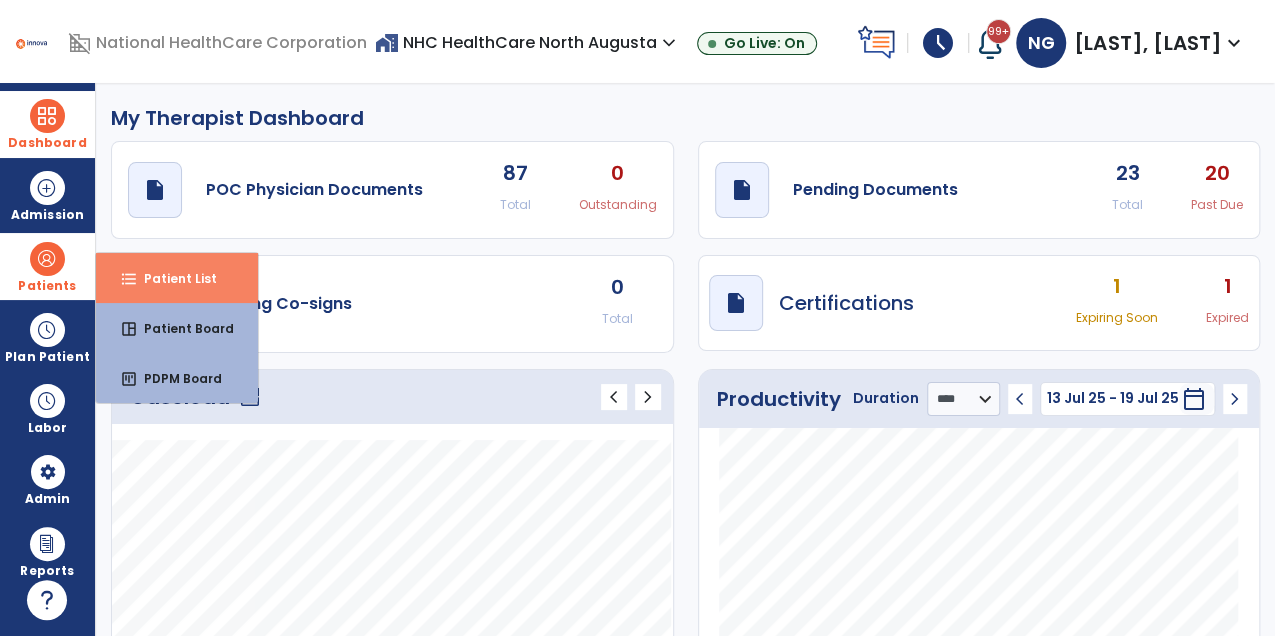 click on "format_list_bulleted" at bounding box center [129, 279] 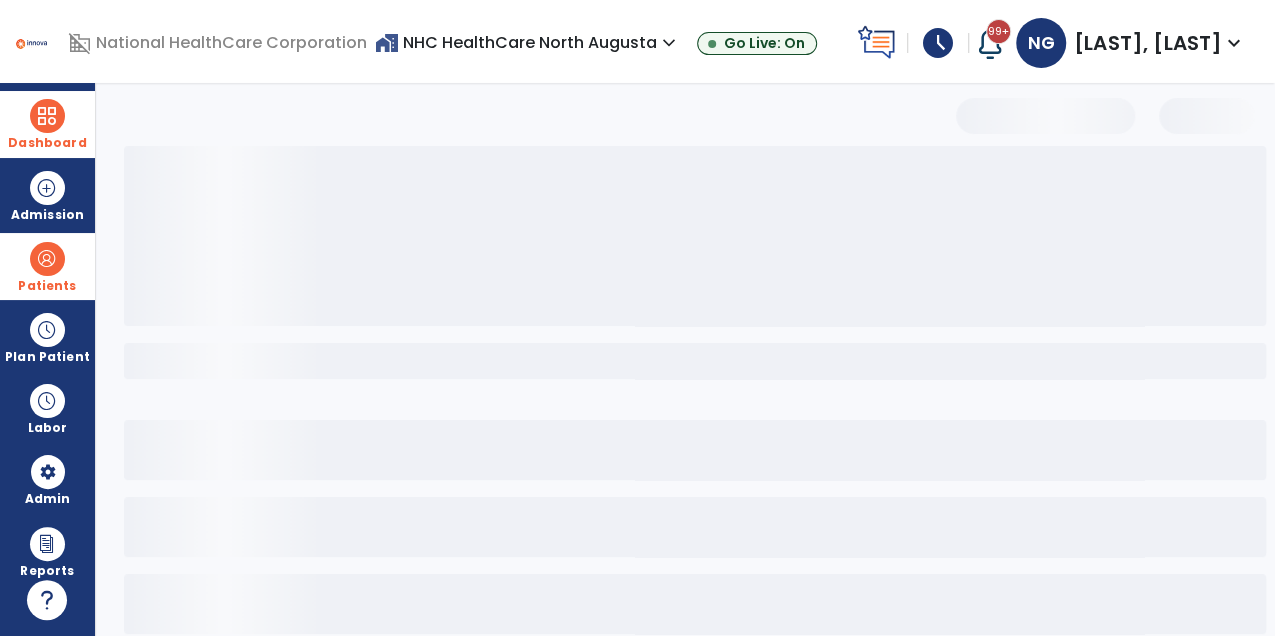 select on "***" 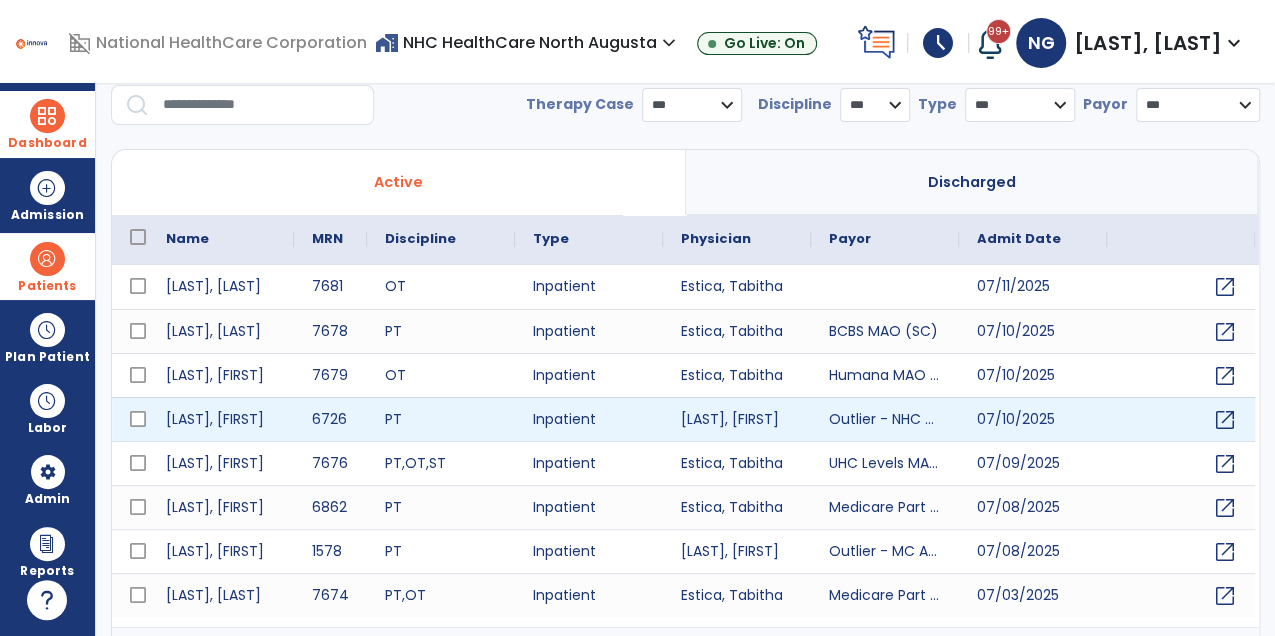 scroll, scrollTop: 69, scrollLeft: 0, axis: vertical 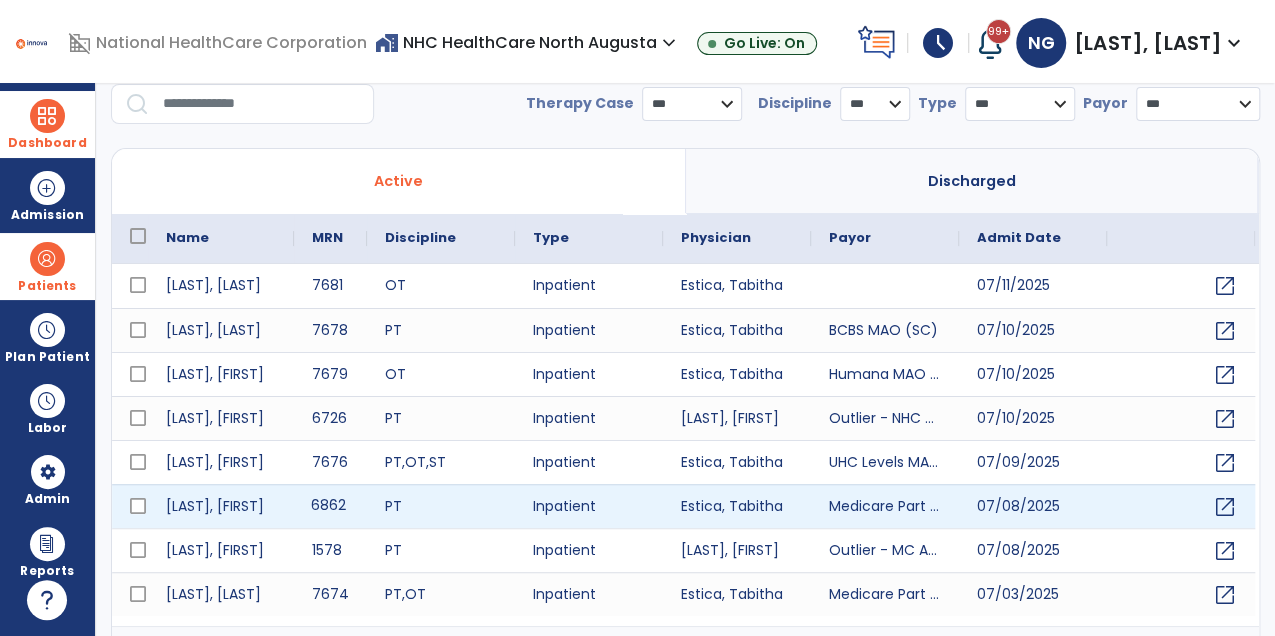 click on "6862" at bounding box center [330, 506] 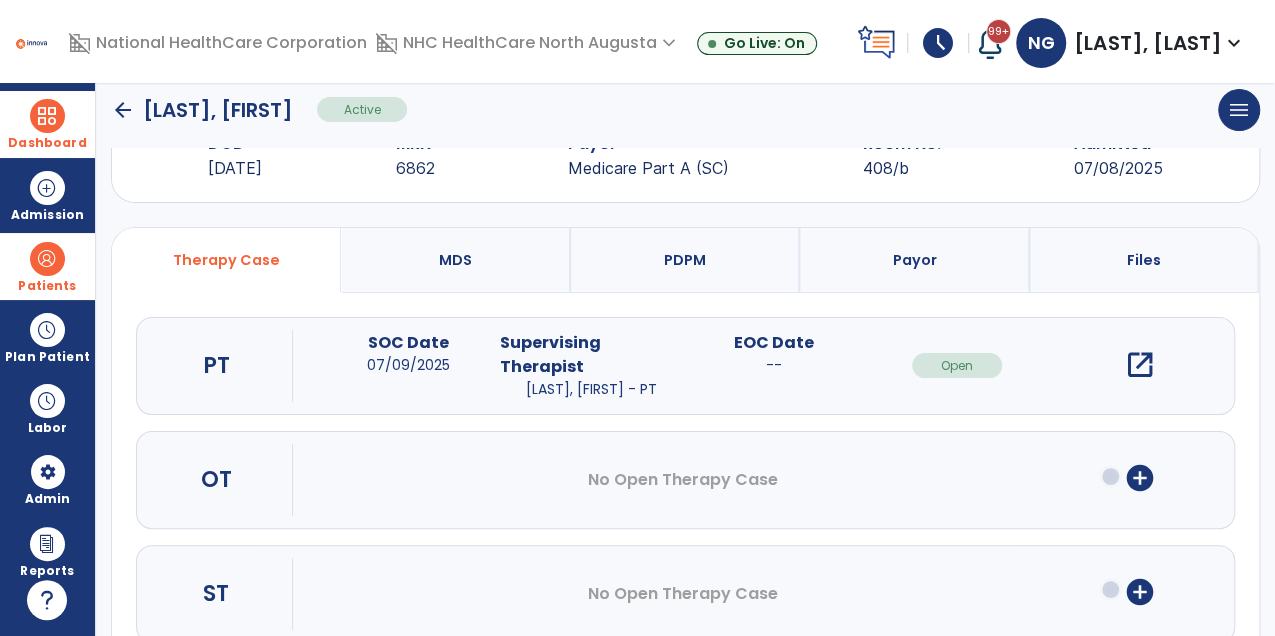click on "add_circle" at bounding box center [1140, 480] 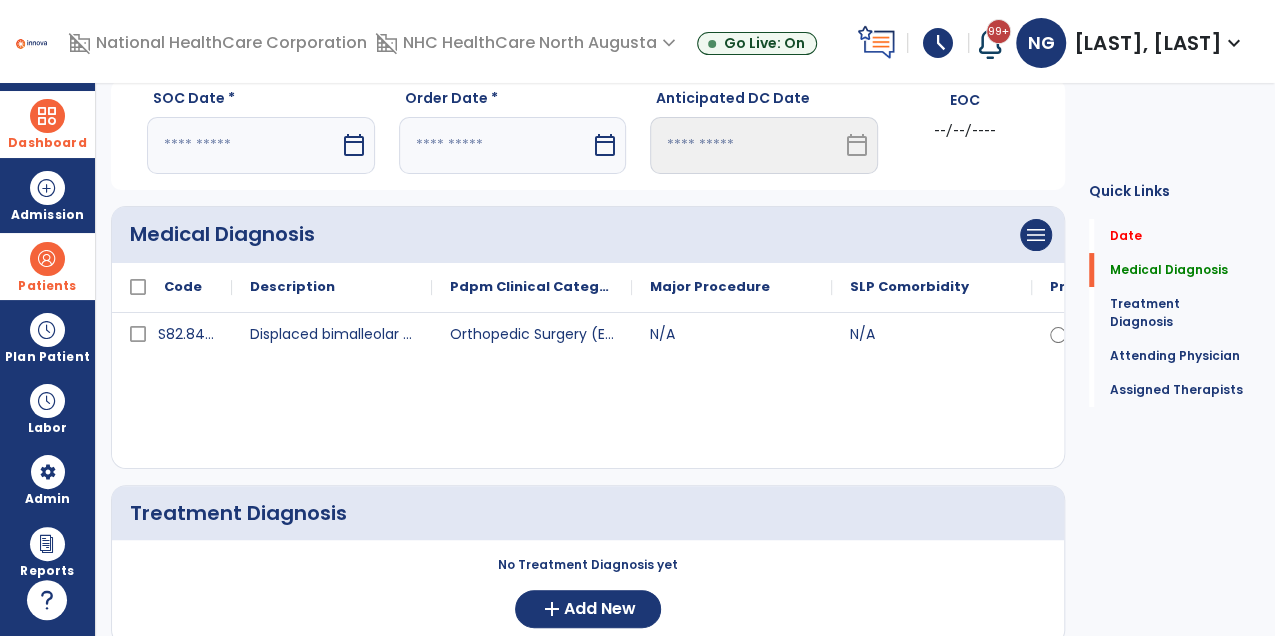 click on "Quick Links  Date   Date   Medical Diagnosis   Medical Diagnosis   Treatment Diagnosis   Treatment Diagnosis   Attending Physician   Attending Physician   Assigned Therapists   Assigned Therapists" 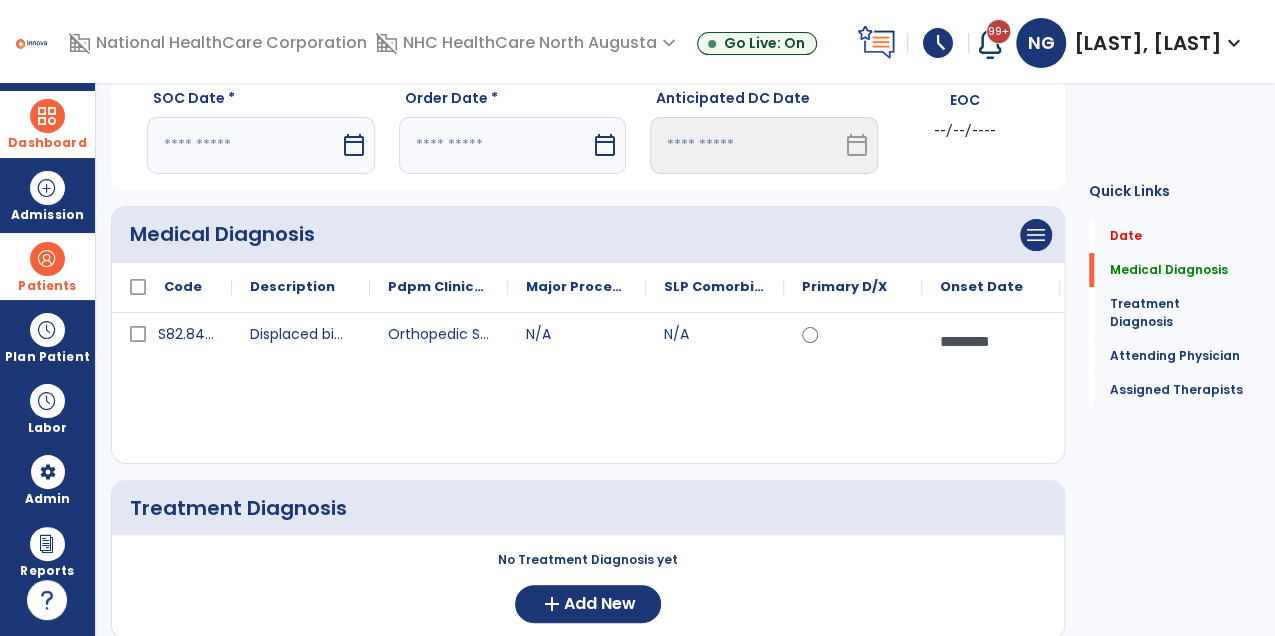 scroll, scrollTop: 0, scrollLeft: 0, axis: both 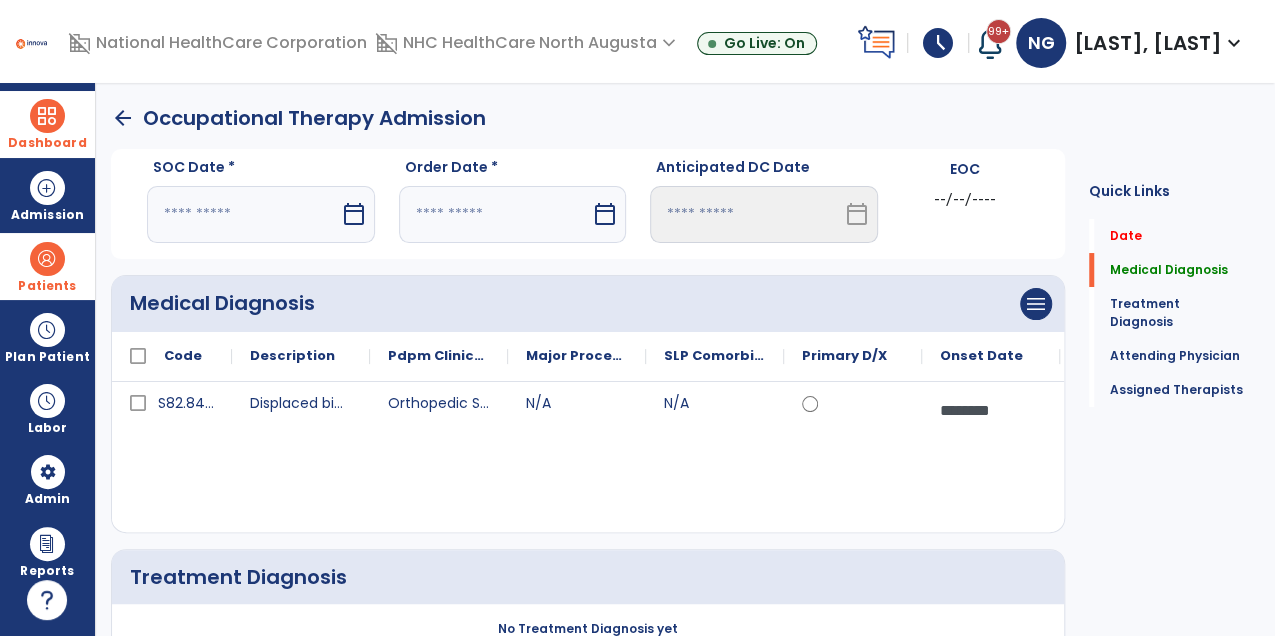 click on "calendar_today" at bounding box center (354, 214) 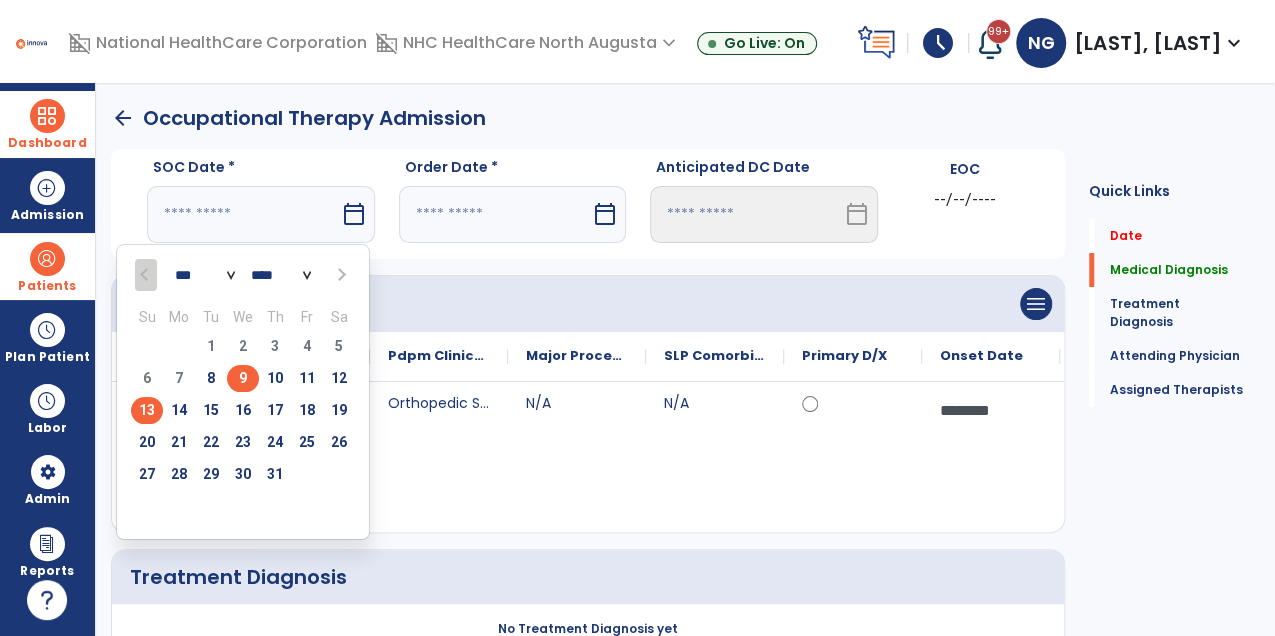 click on "9" at bounding box center [243, 378] 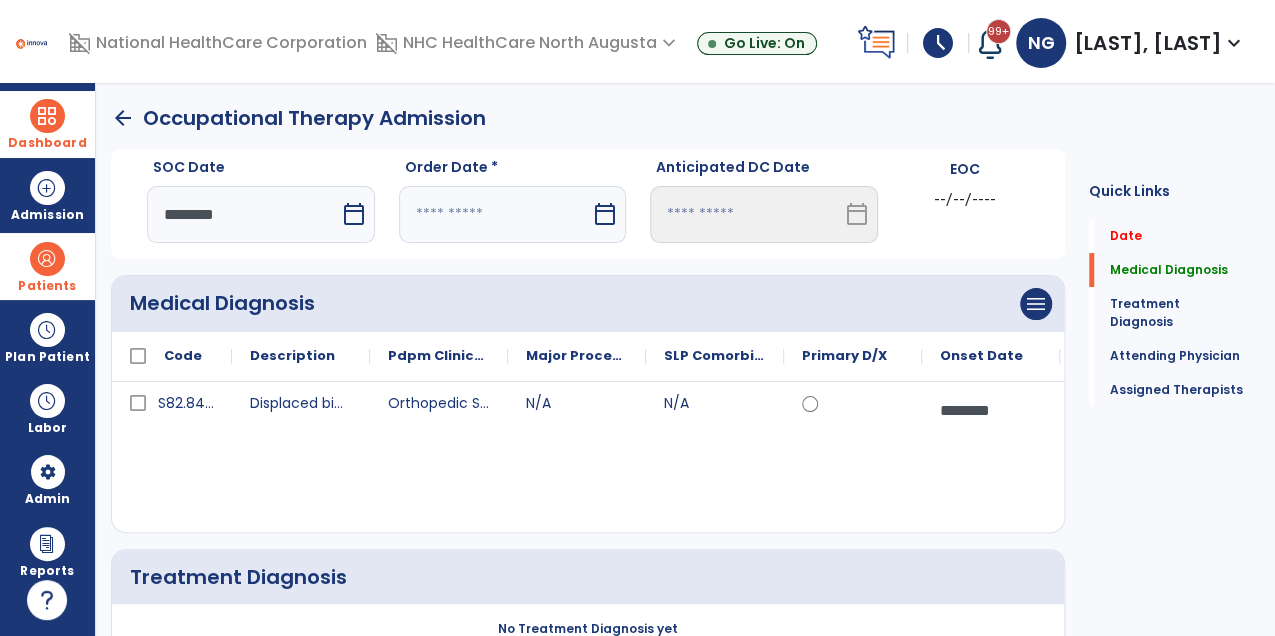 click at bounding box center [495, 214] 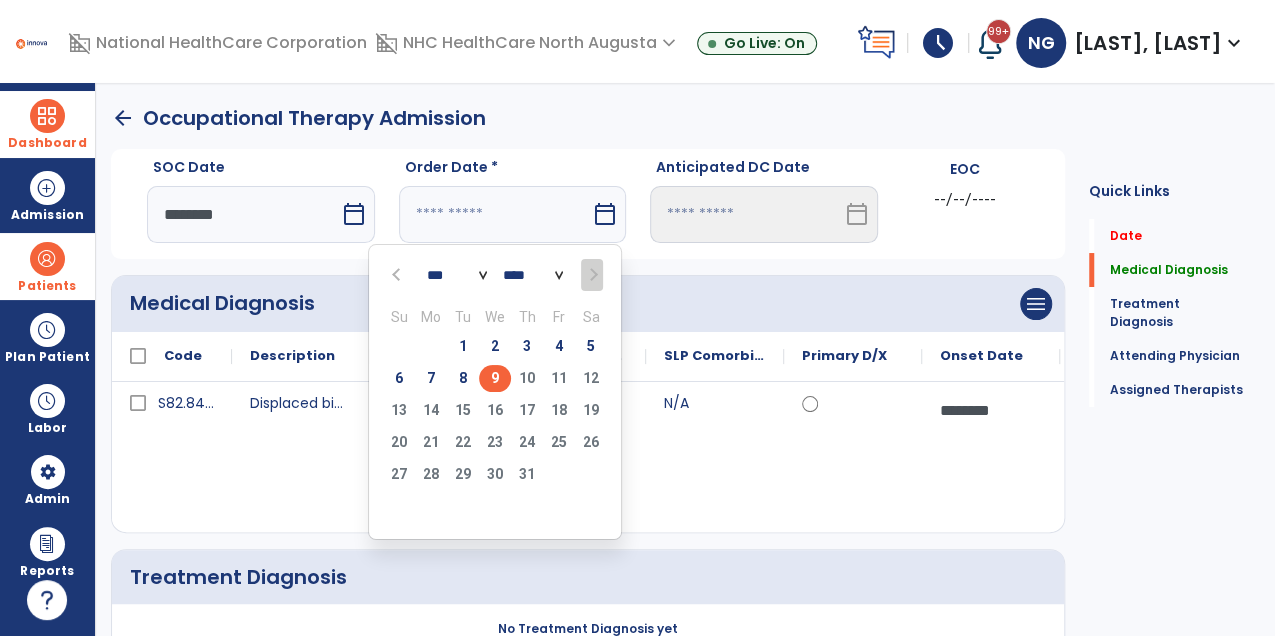 click on "9" at bounding box center [495, 378] 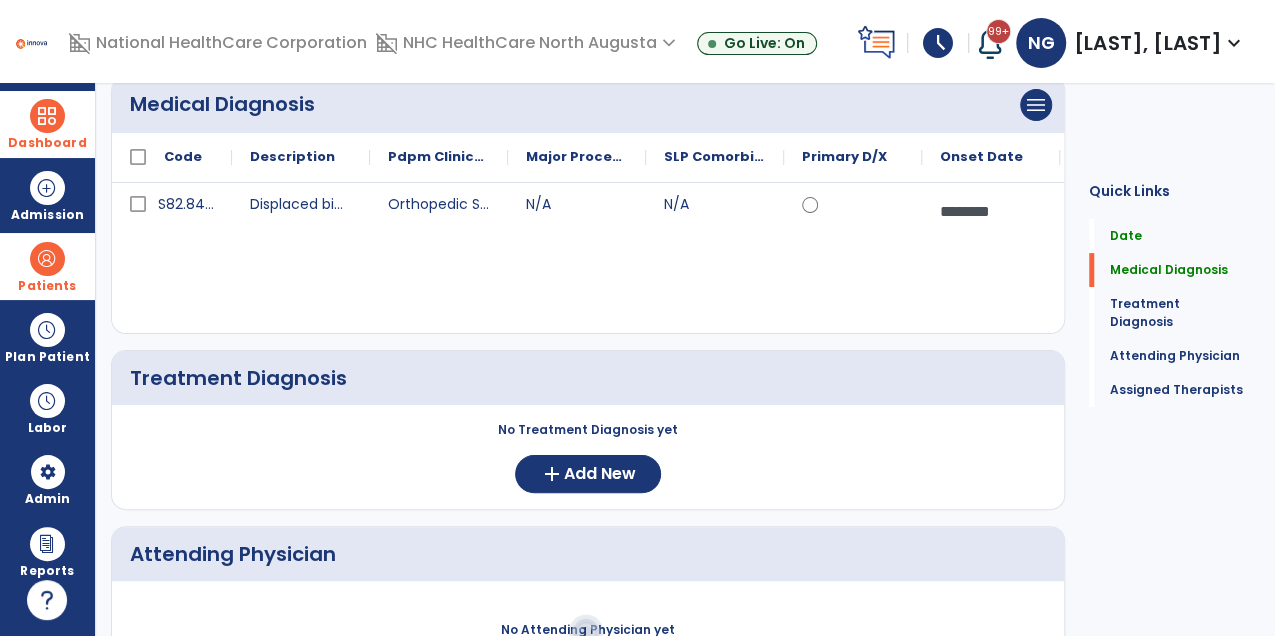 scroll, scrollTop: 233, scrollLeft: 0, axis: vertical 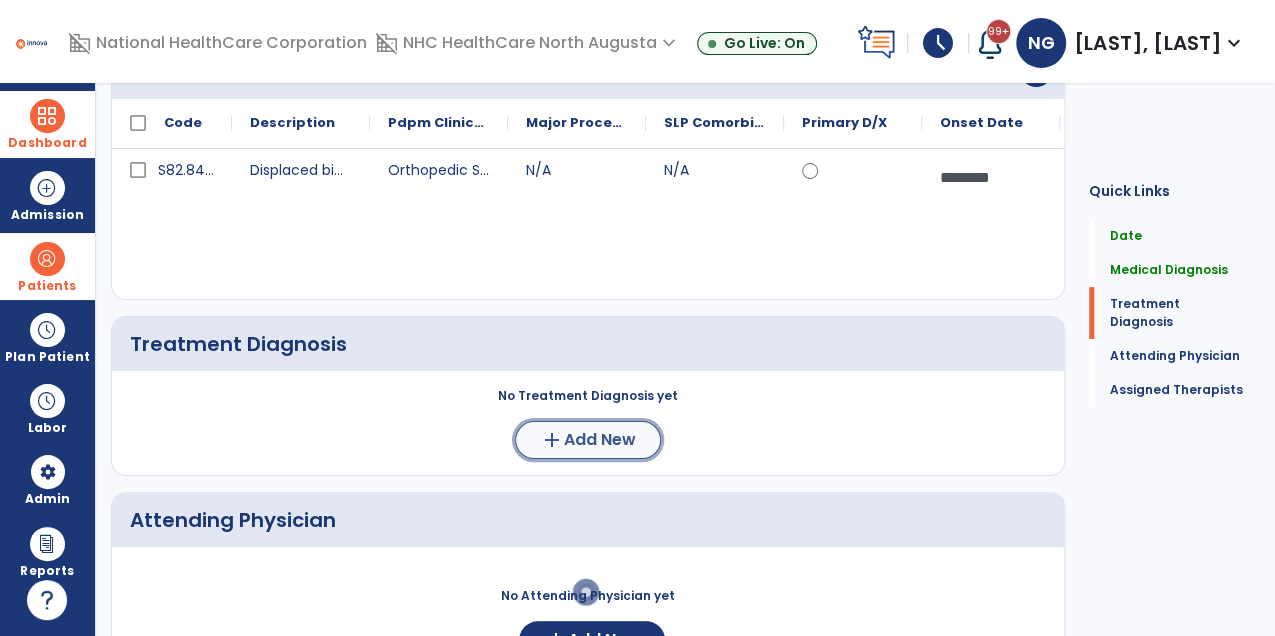 click on "Add New" 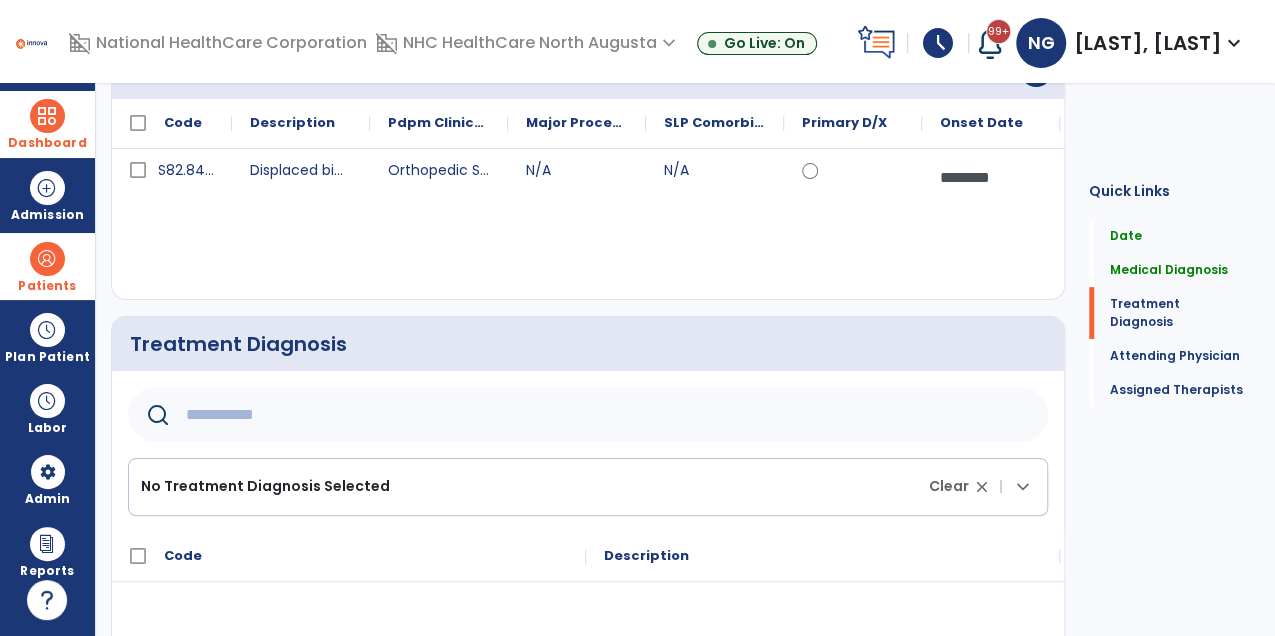 click 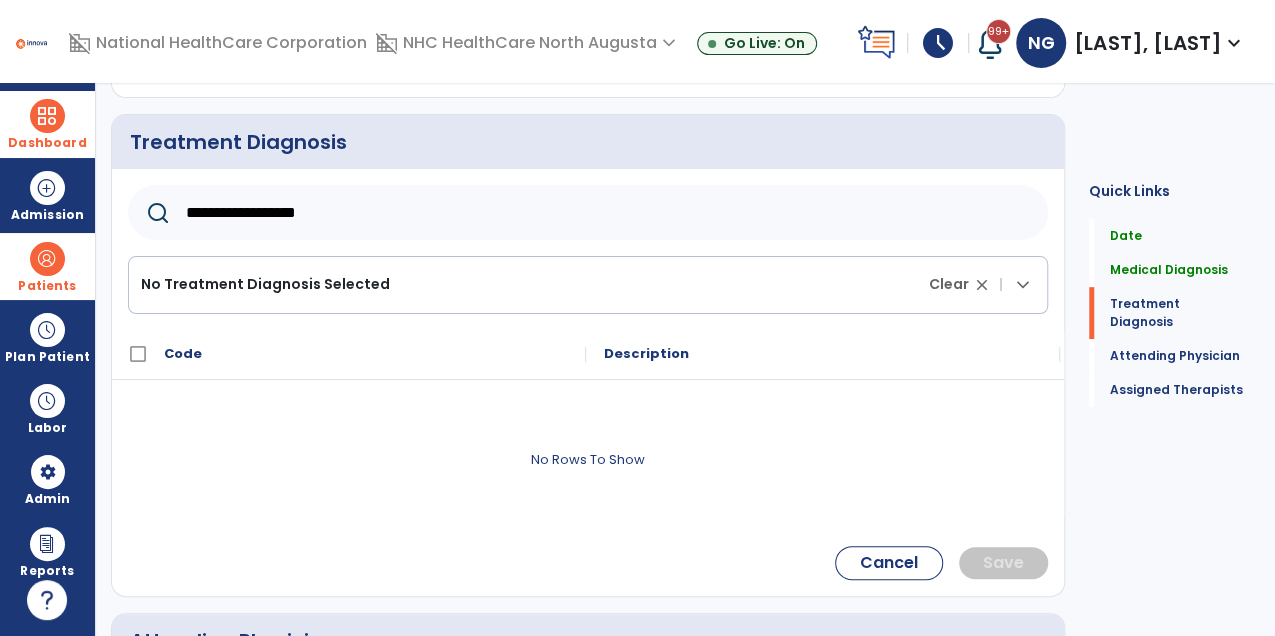 scroll, scrollTop: 436, scrollLeft: 0, axis: vertical 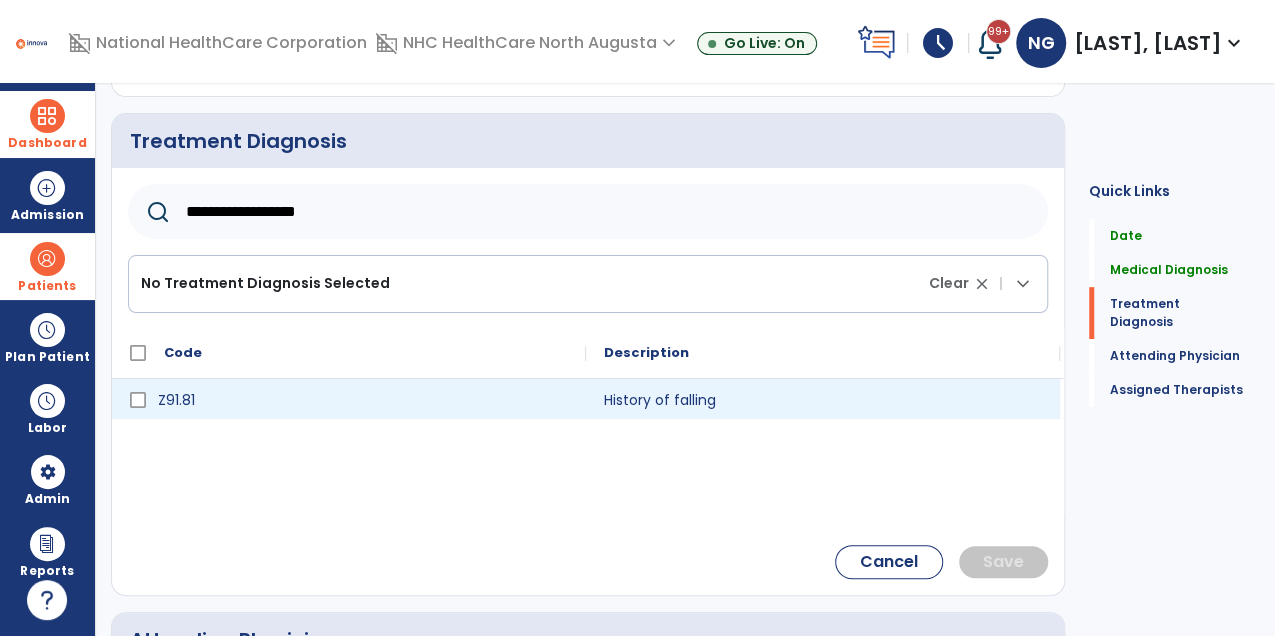 type on "**********" 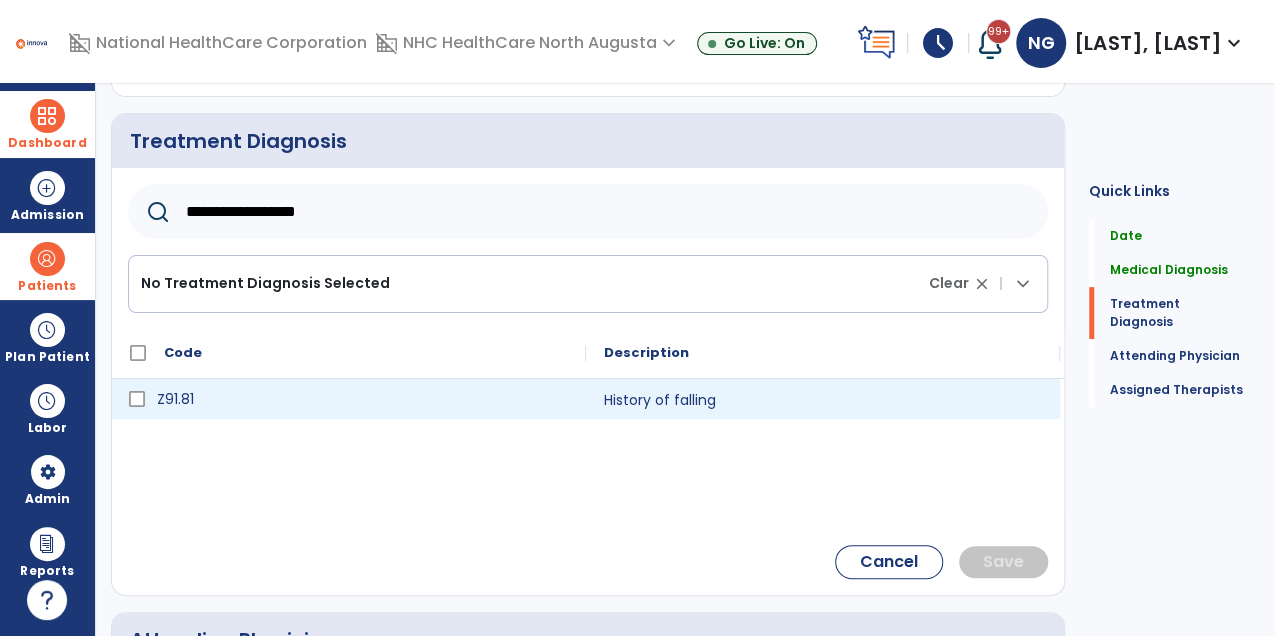 click 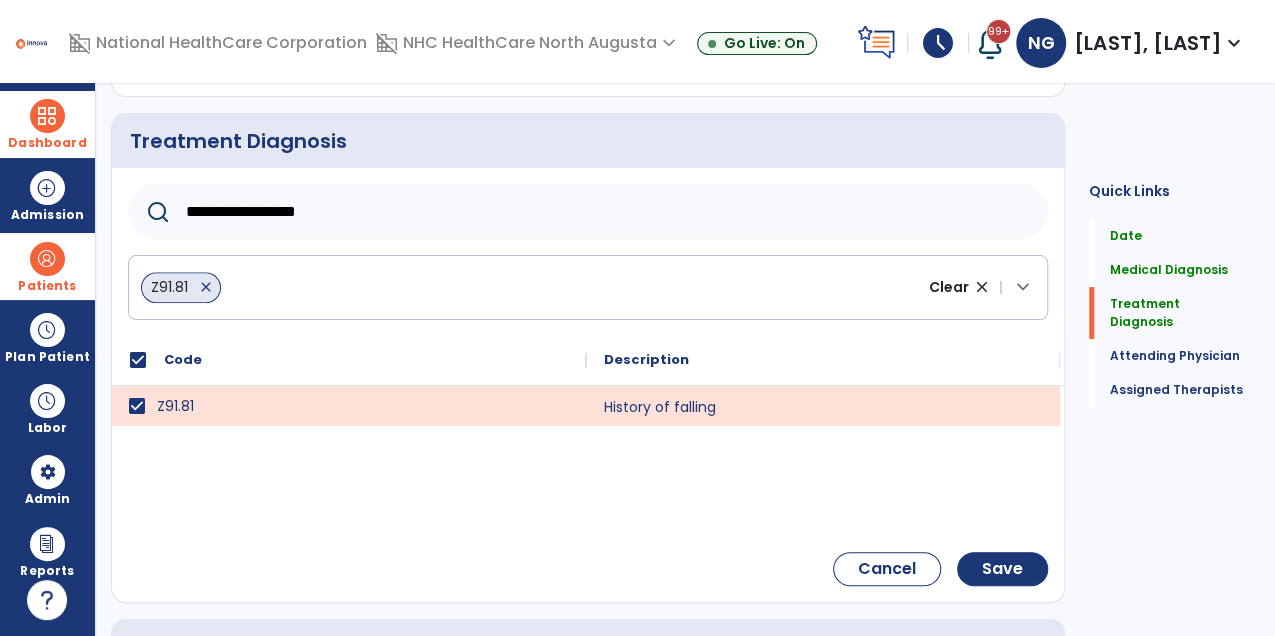 scroll, scrollTop: 80, scrollLeft: 0, axis: vertical 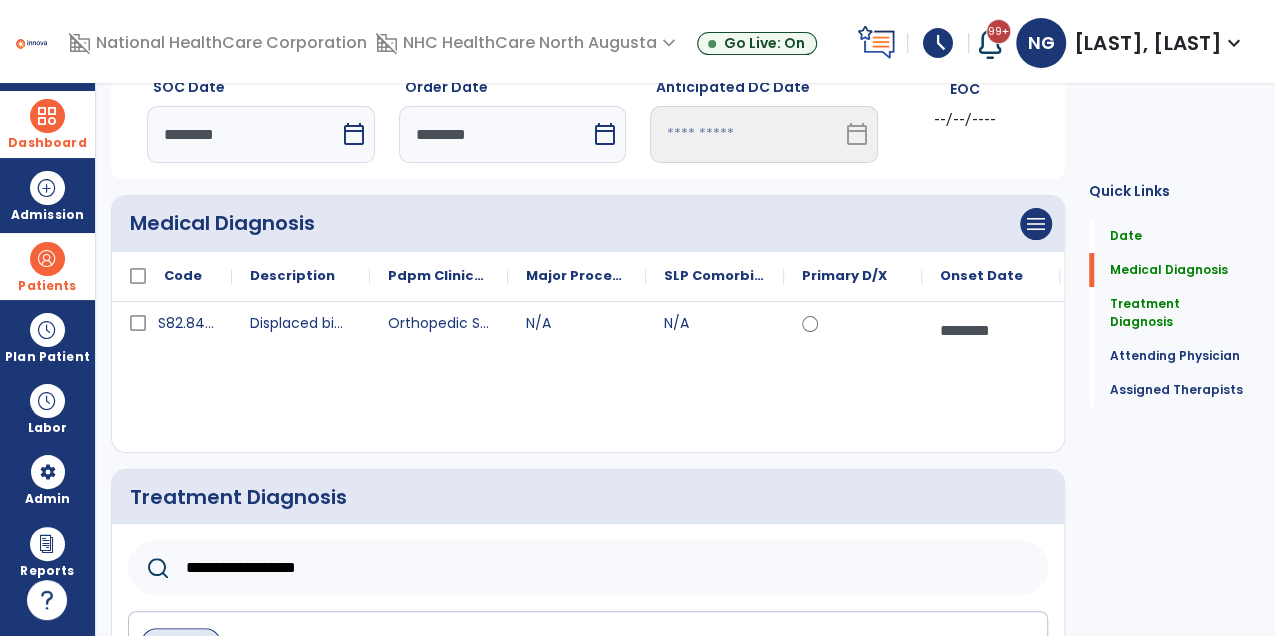 click on "S82.842D Displaced bimalleolar fracture of left lower leg, subsequent encounter for closed fracture with routine healing Orthopedic Surgery (Except Major Joint Replacement or Spinal Surgery) N/A N/A ******** calendar_today" 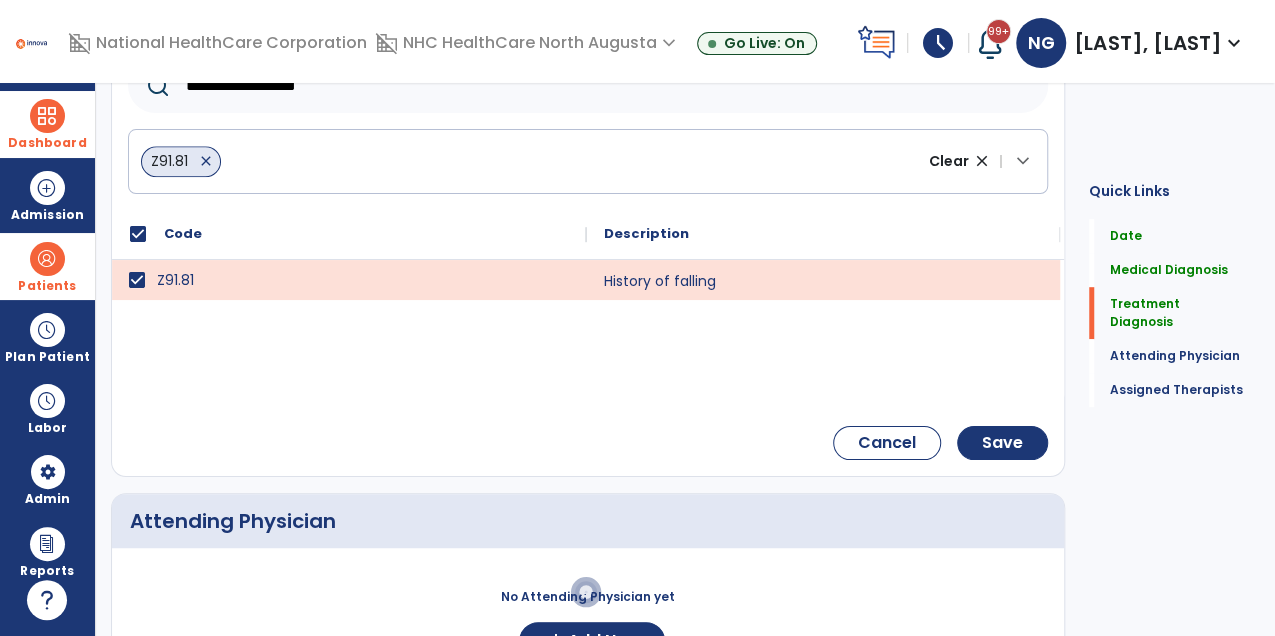 scroll, scrollTop: 562, scrollLeft: 0, axis: vertical 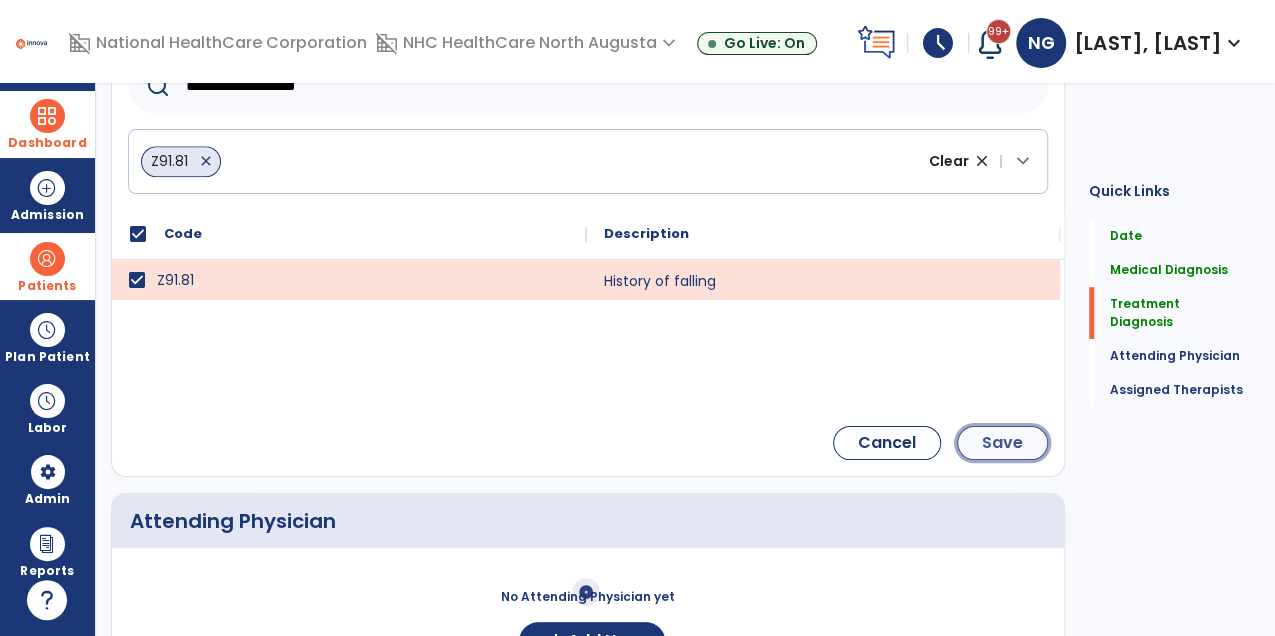 click on "Save" 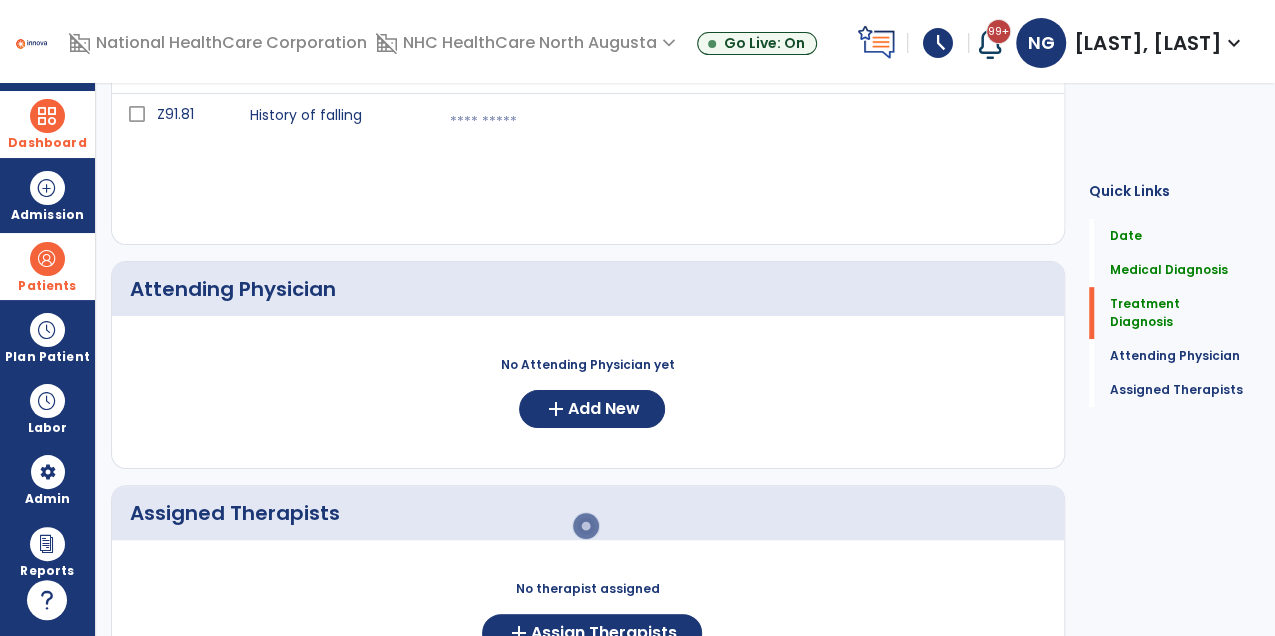 scroll, scrollTop: 398, scrollLeft: 0, axis: vertical 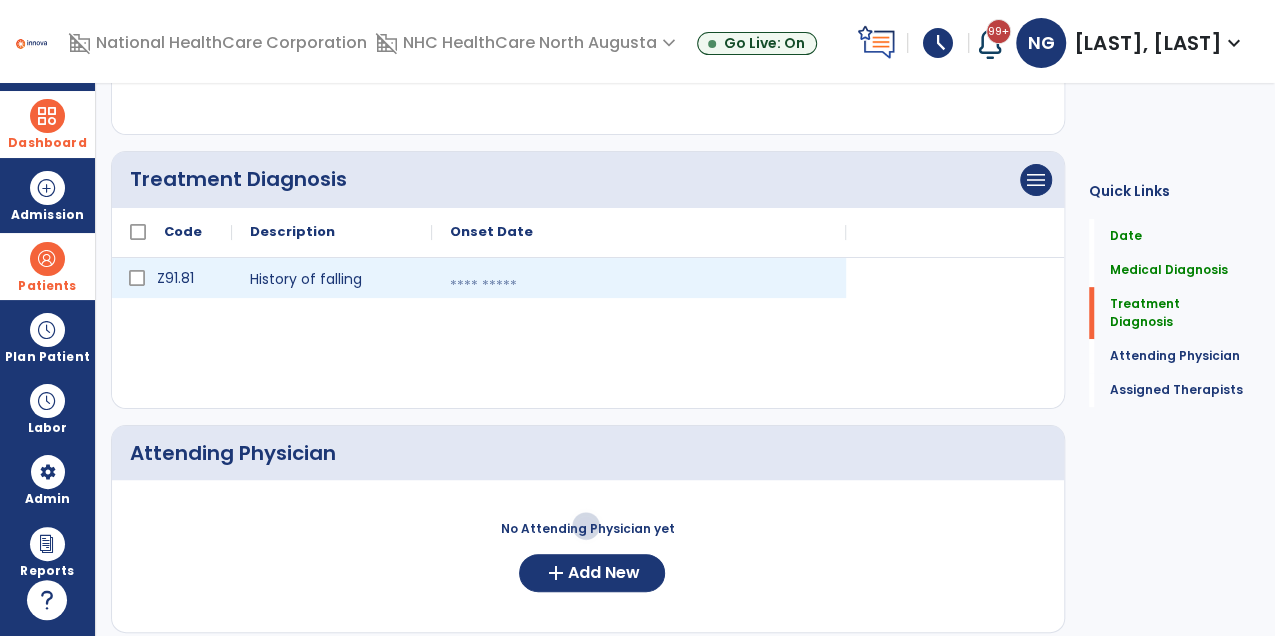 click at bounding box center [639, 286] 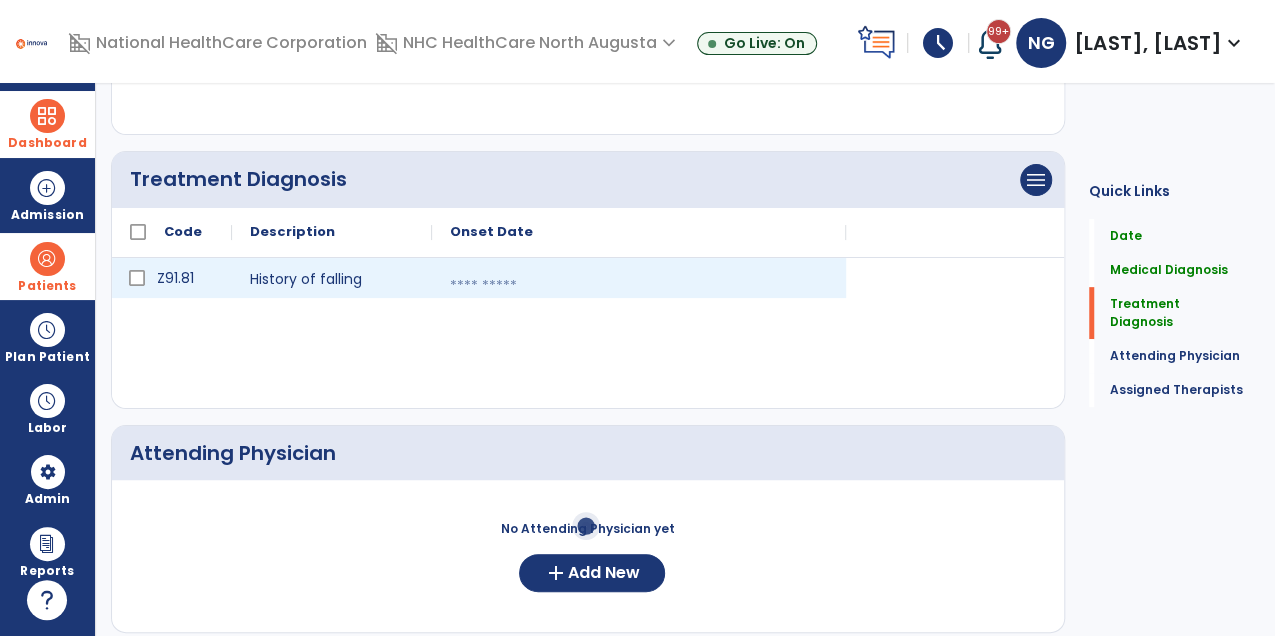 select on "*" 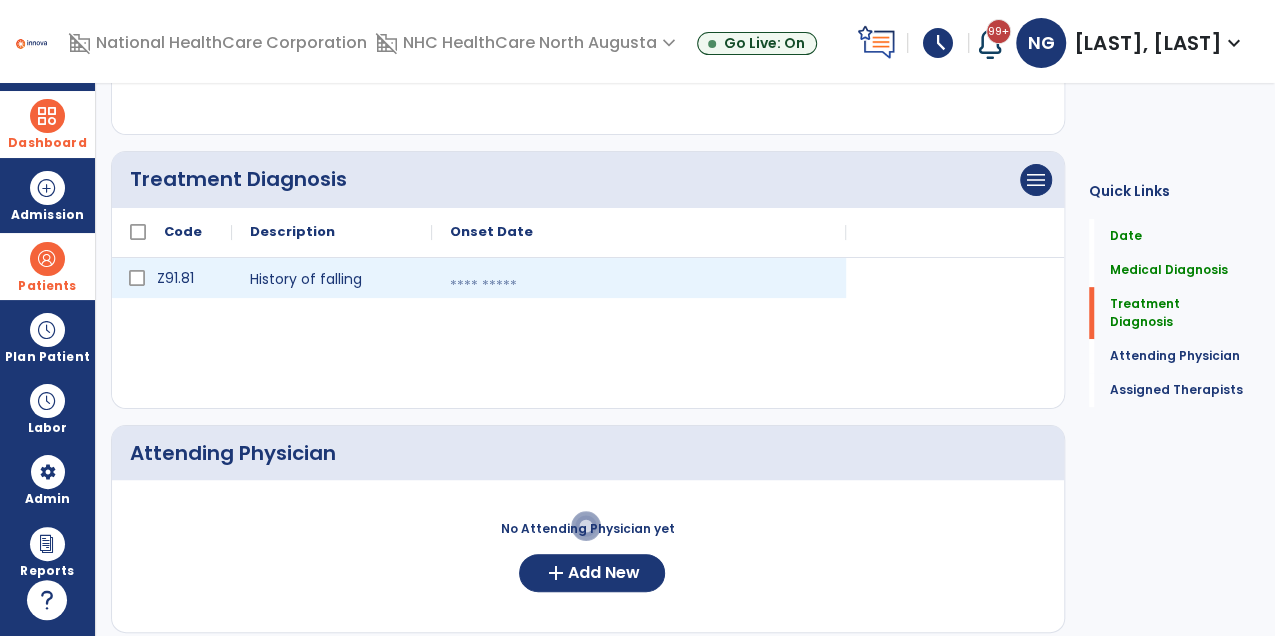 select on "****" 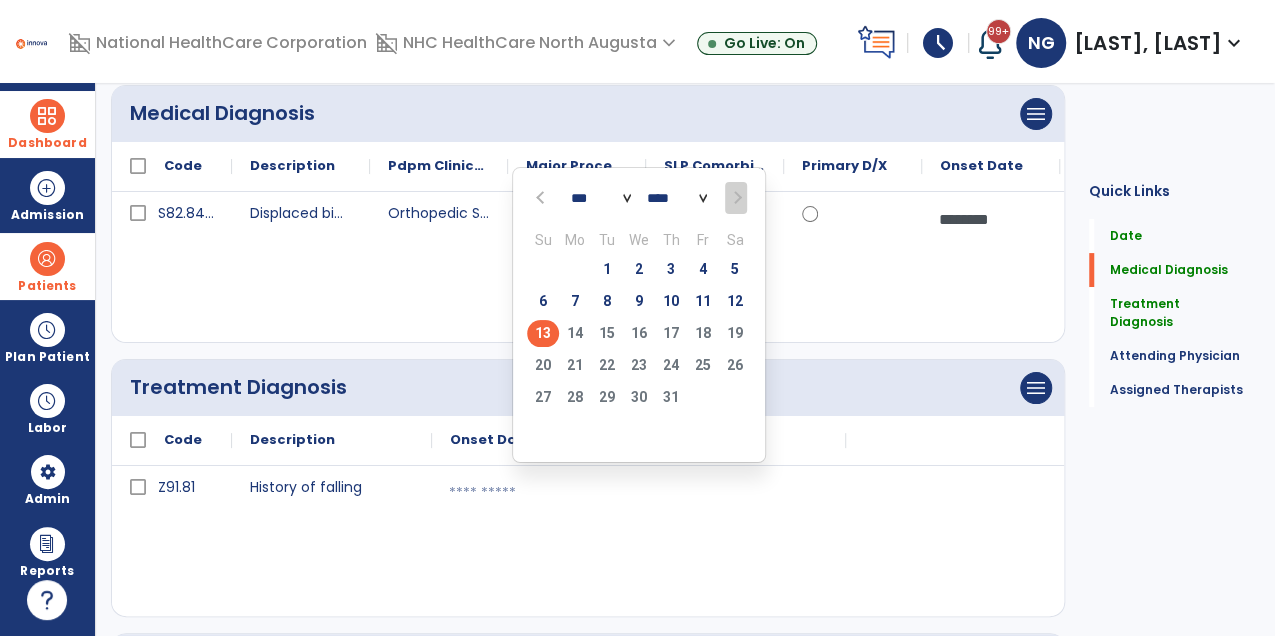 scroll, scrollTop: 200, scrollLeft: 0, axis: vertical 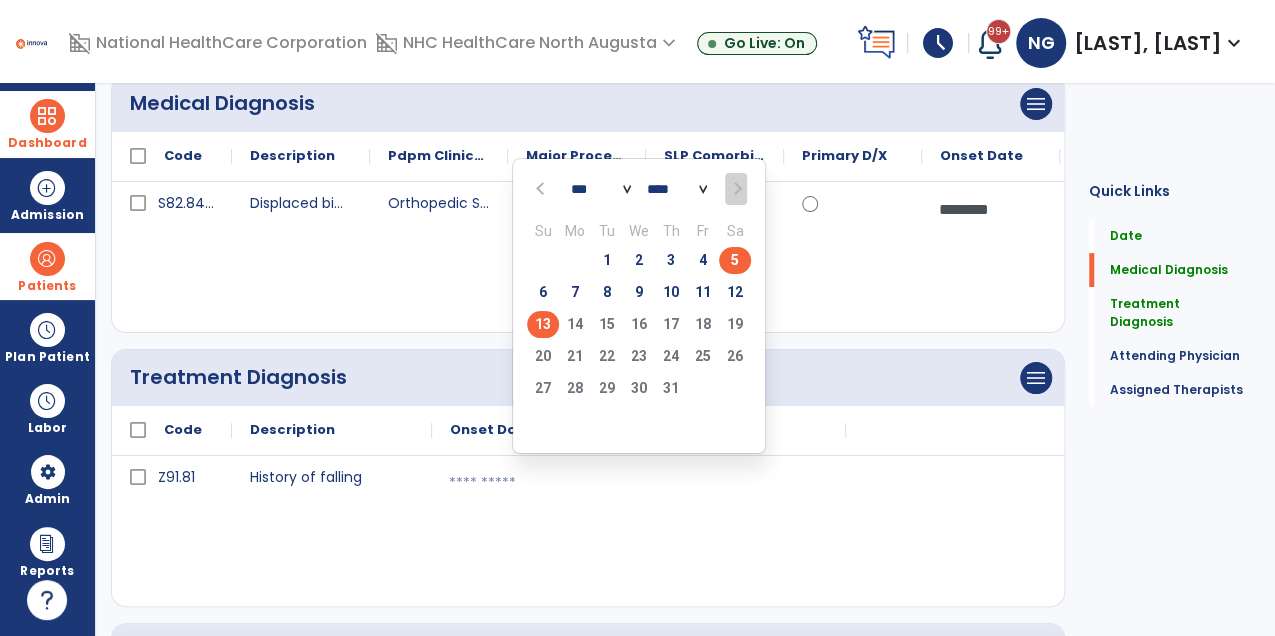 click on "5" 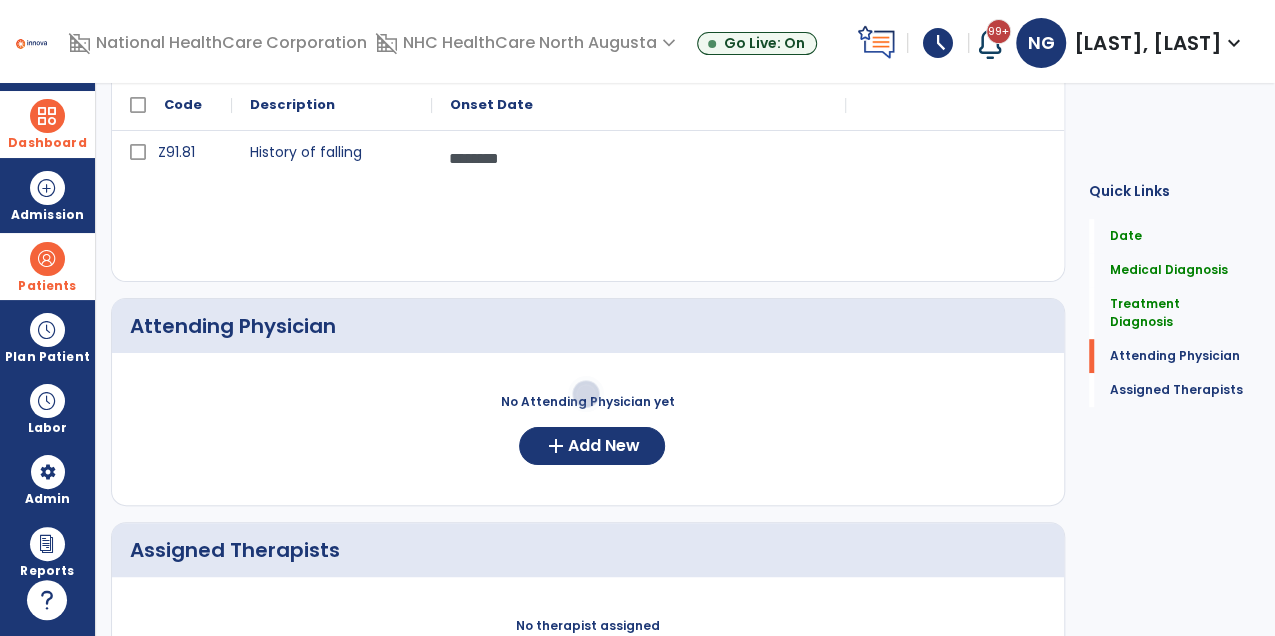 scroll, scrollTop: 530, scrollLeft: 0, axis: vertical 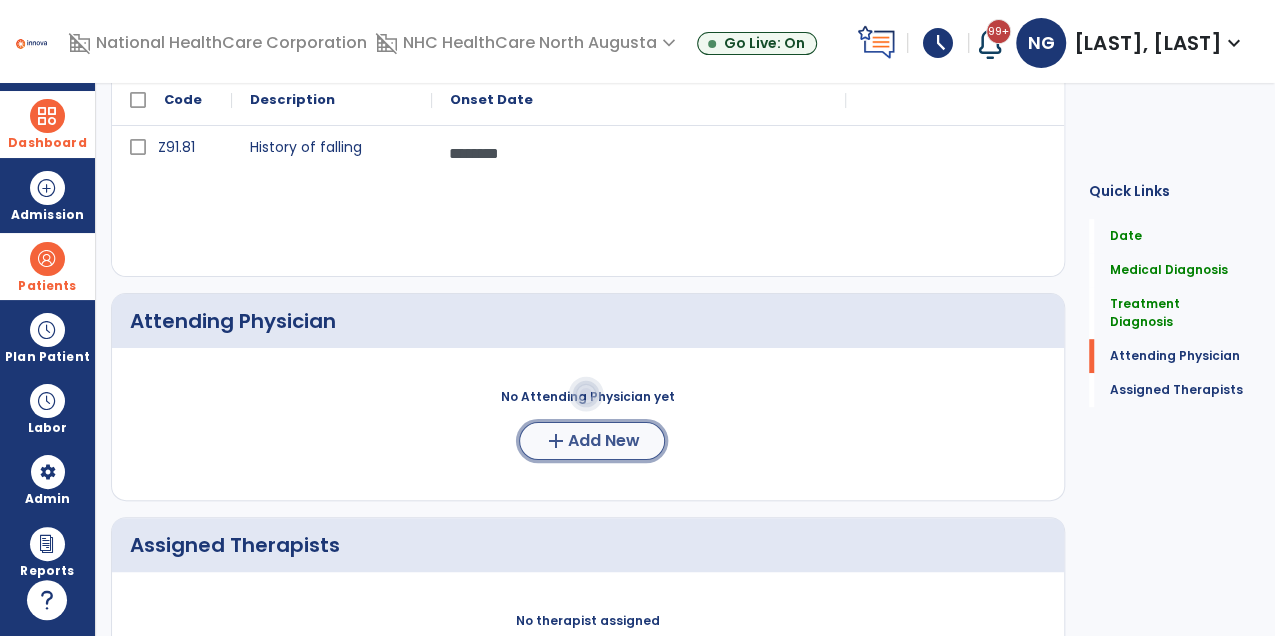 click on "add  Add New" 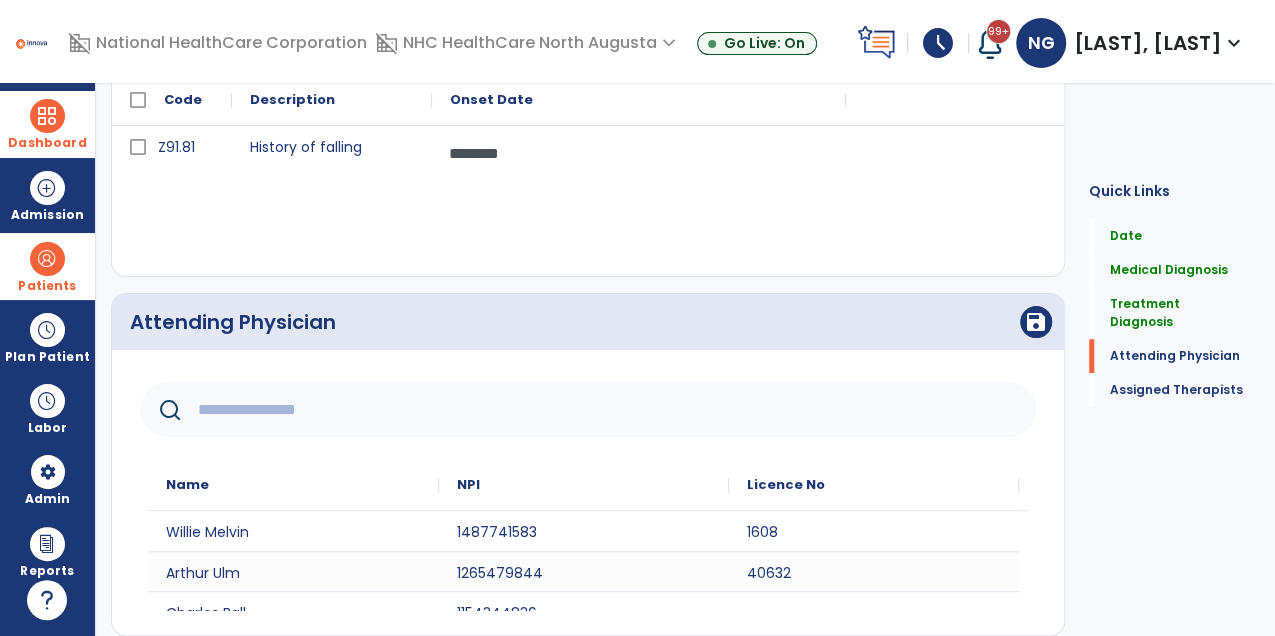 click 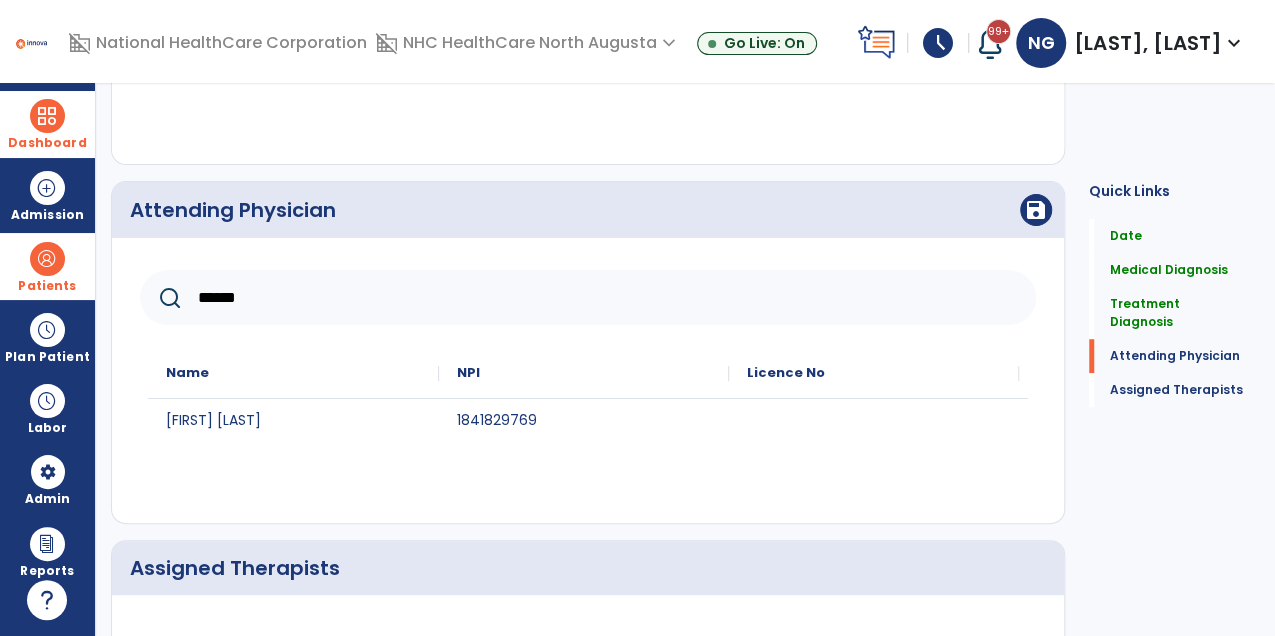 scroll, scrollTop: 646, scrollLeft: 0, axis: vertical 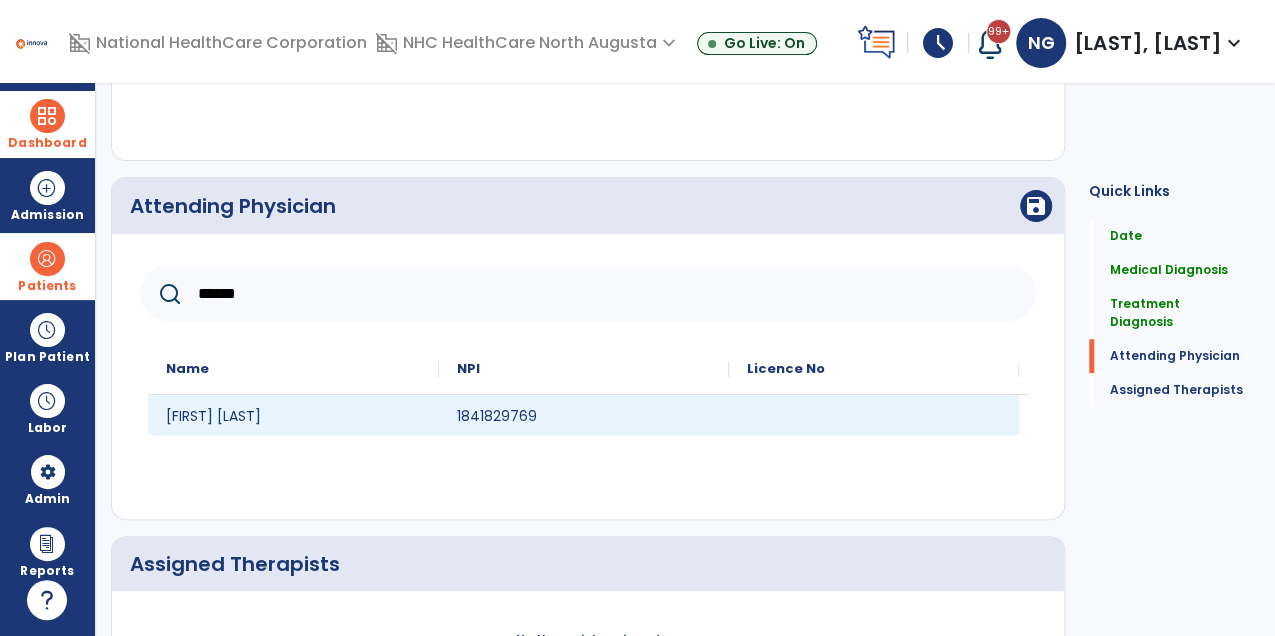 type on "******" 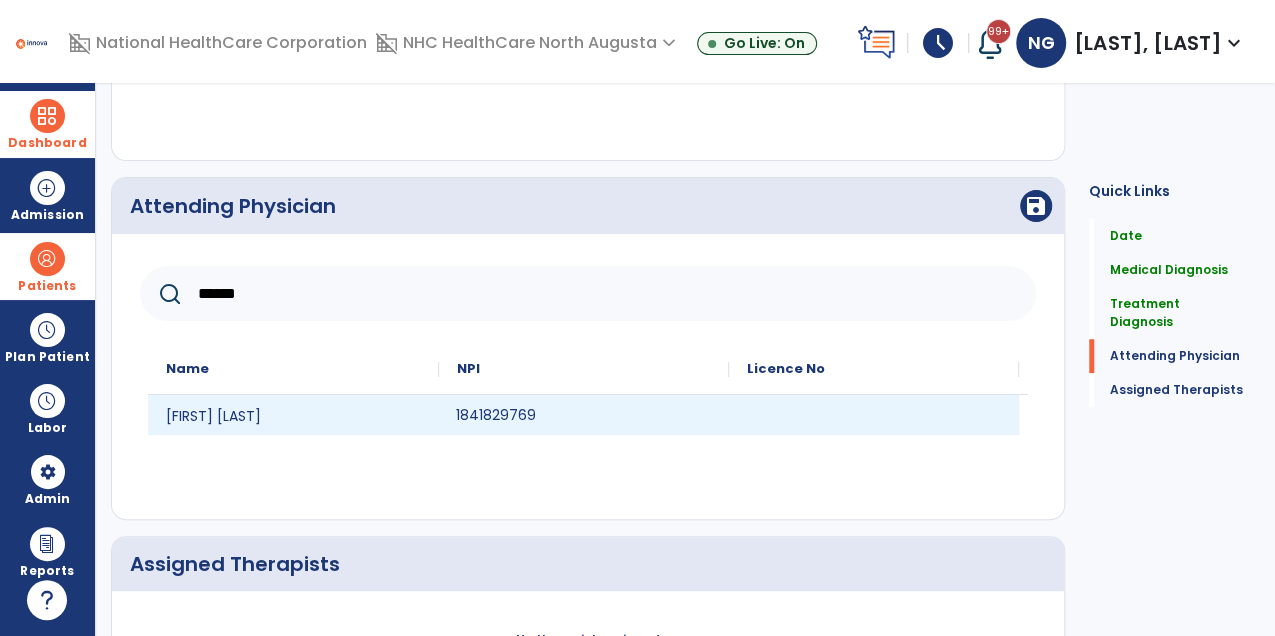 click on "1841829769" 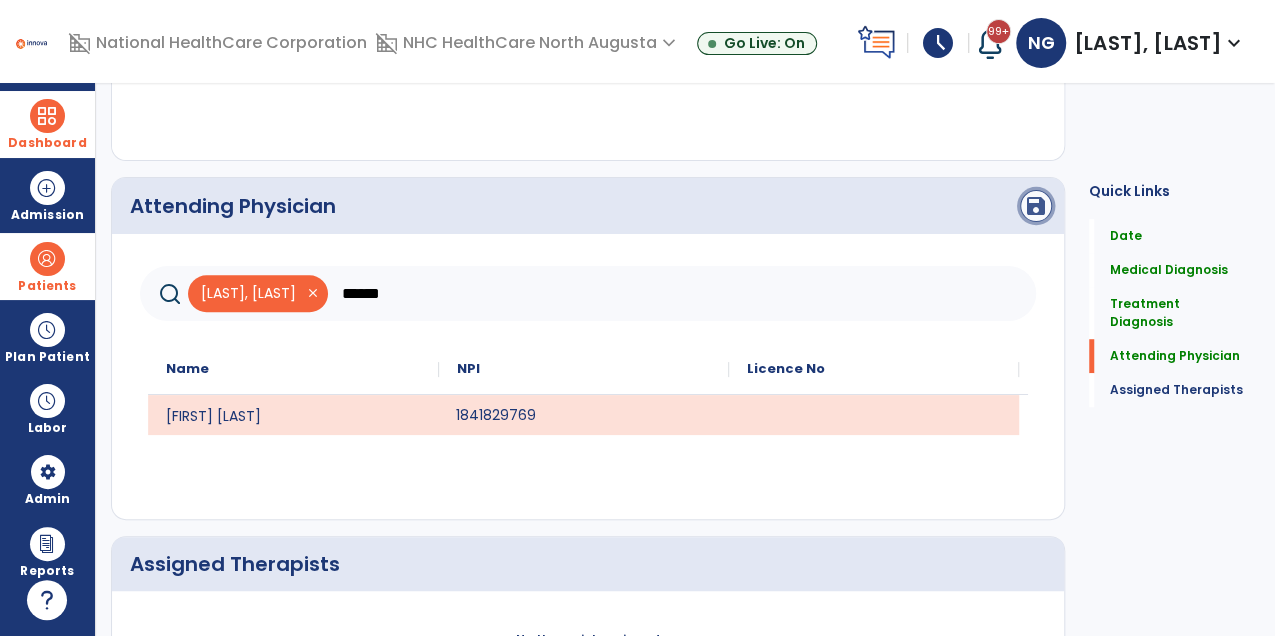 click on "save" 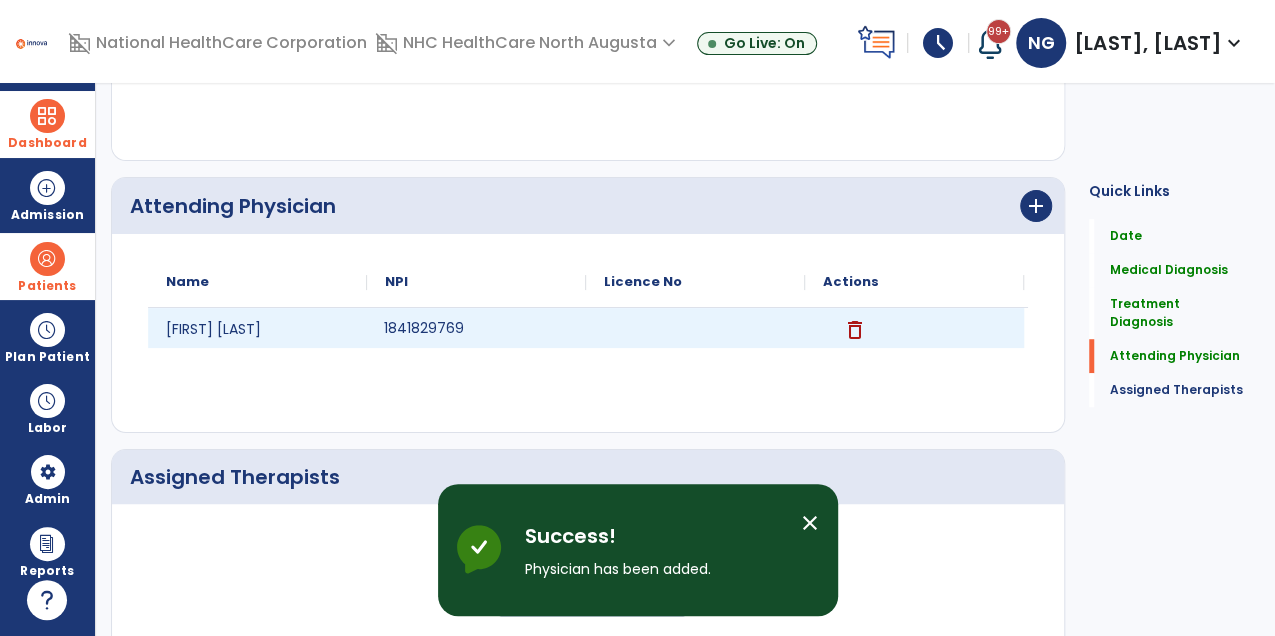scroll, scrollTop: 756, scrollLeft: 0, axis: vertical 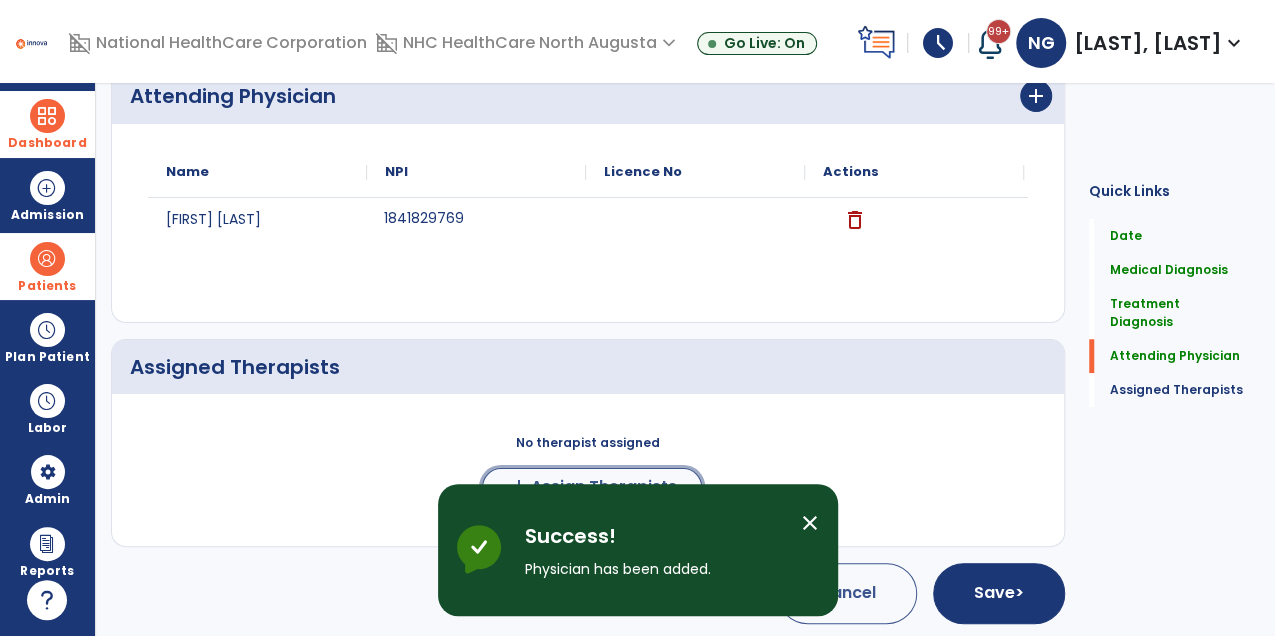 click on "add  Assign Therapists" 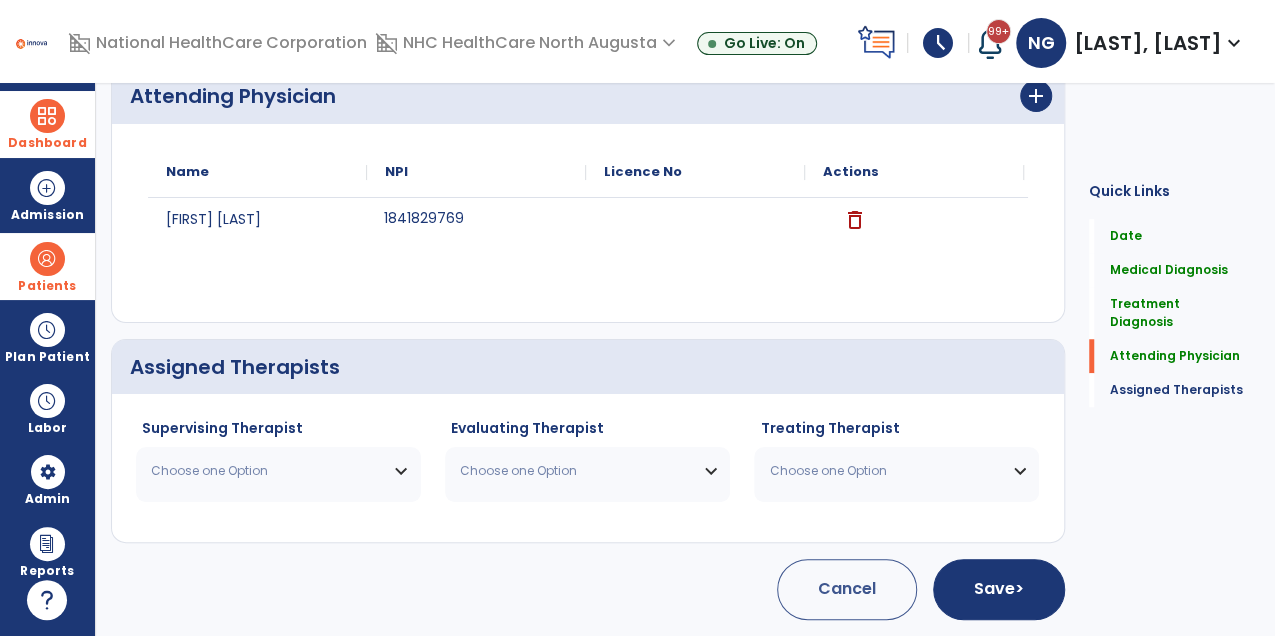 scroll, scrollTop: 752, scrollLeft: 0, axis: vertical 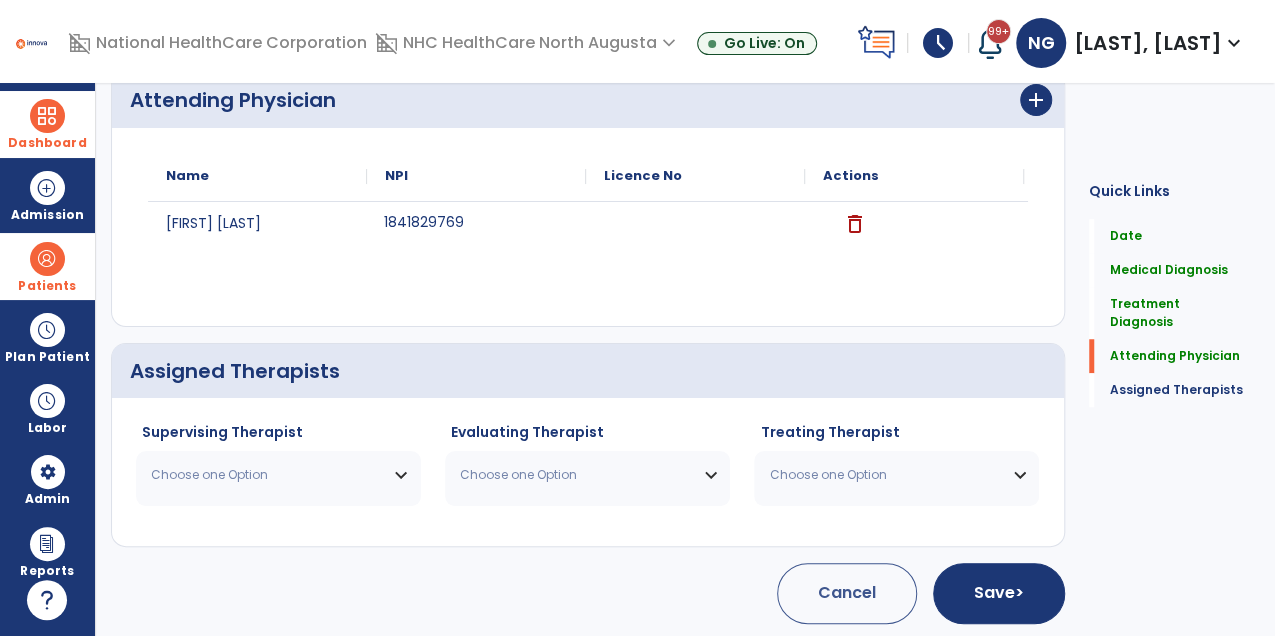 click on "Choose one Option" at bounding box center (278, 475) 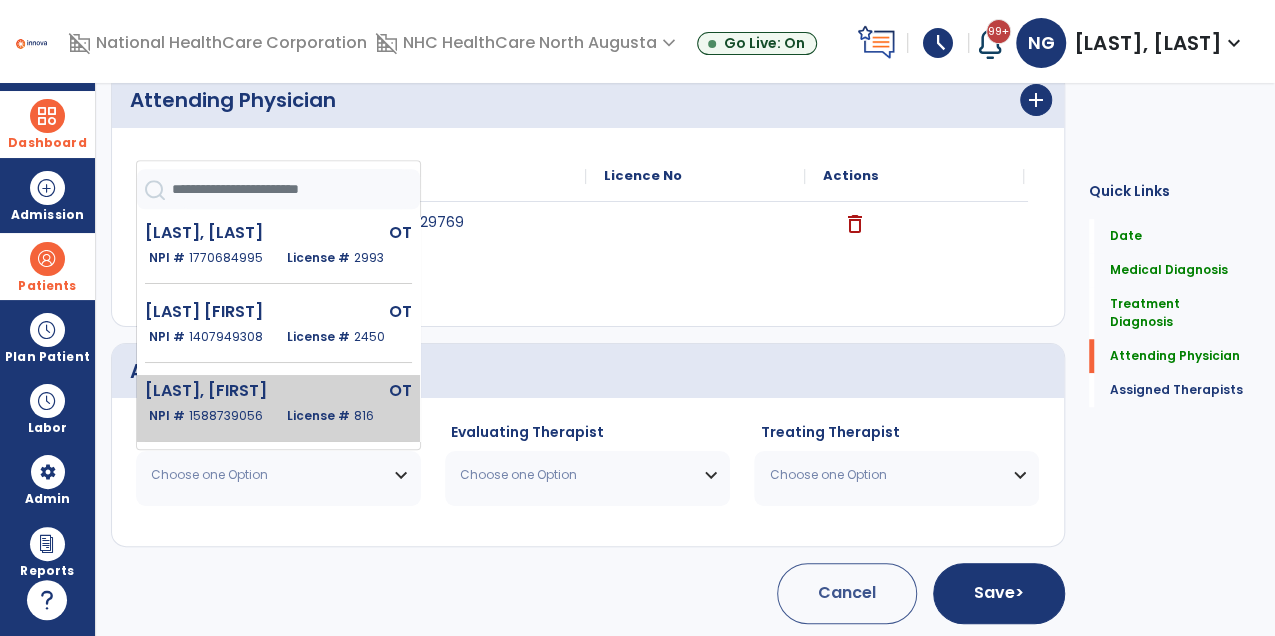 scroll, scrollTop: 90, scrollLeft: 0, axis: vertical 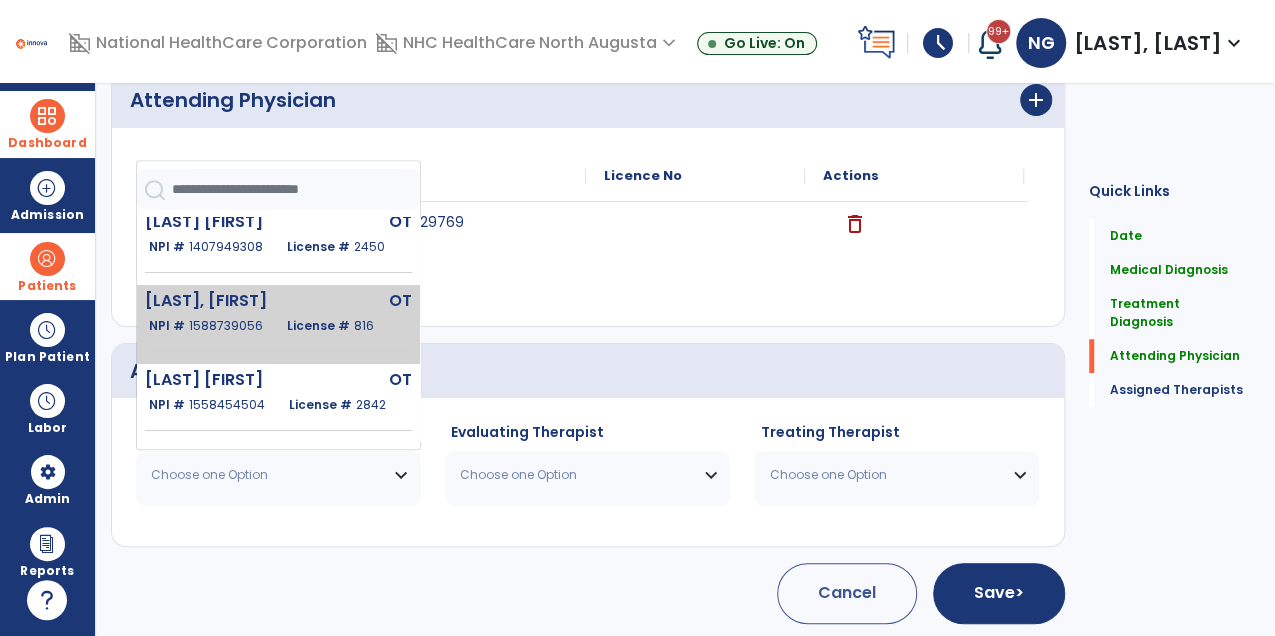 click on "OT" 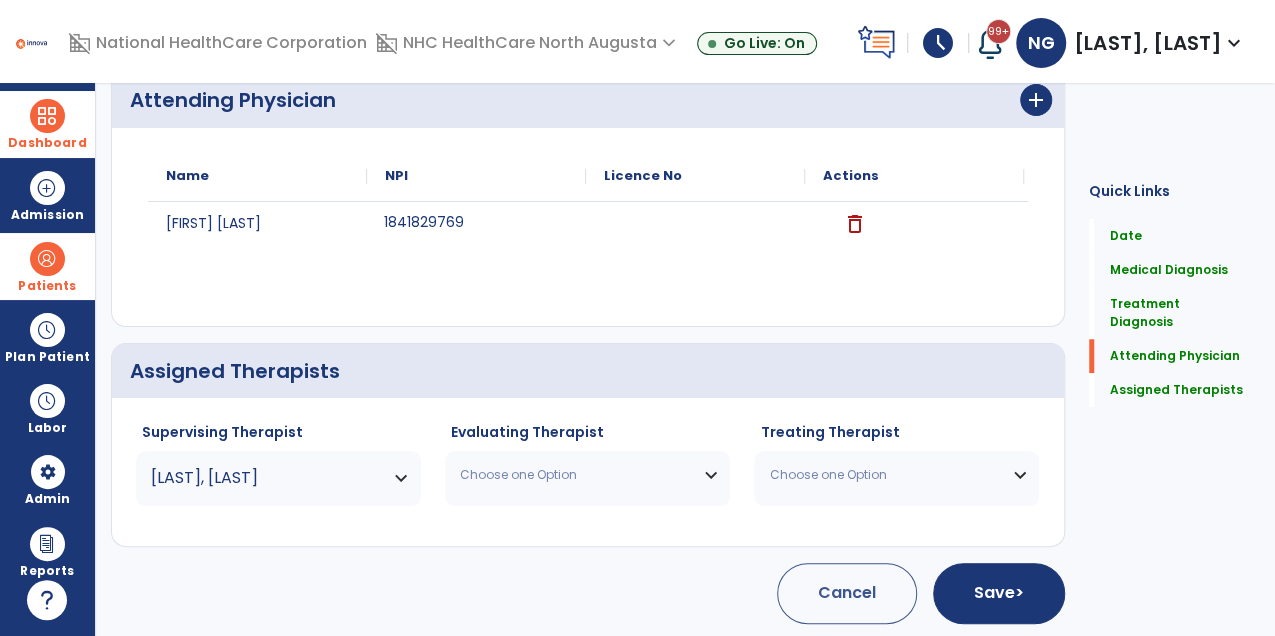 click on "Choose one Option" at bounding box center [575, 475] 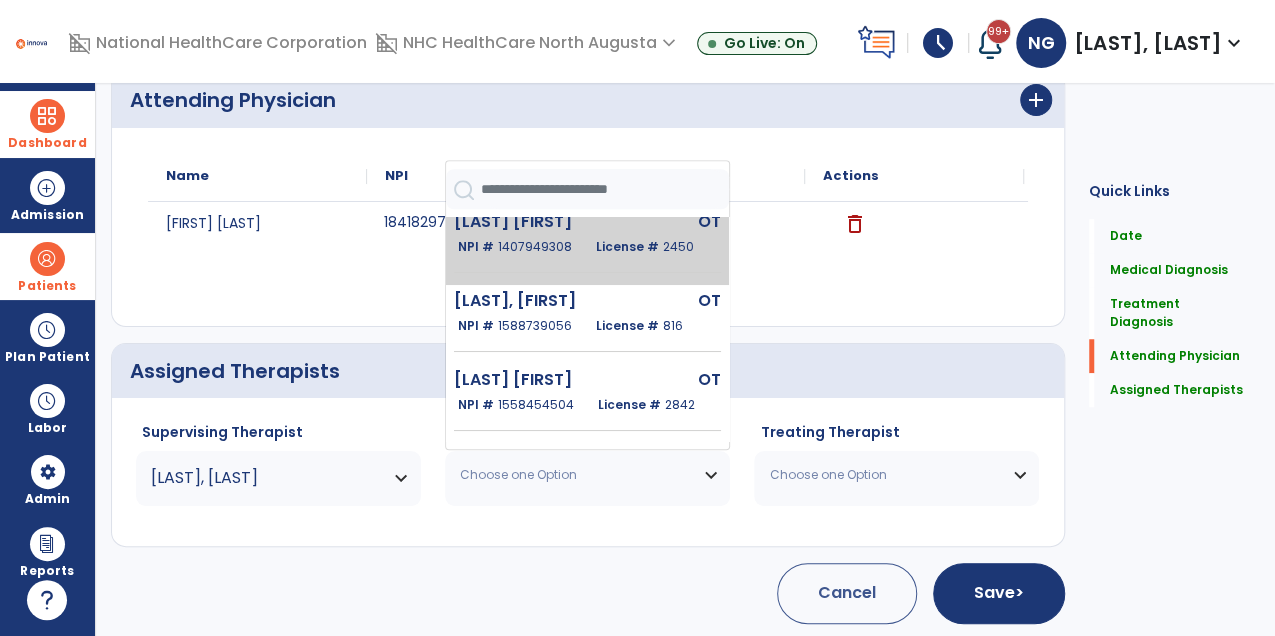 scroll, scrollTop: 88, scrollLeft: 0, axis: vertical 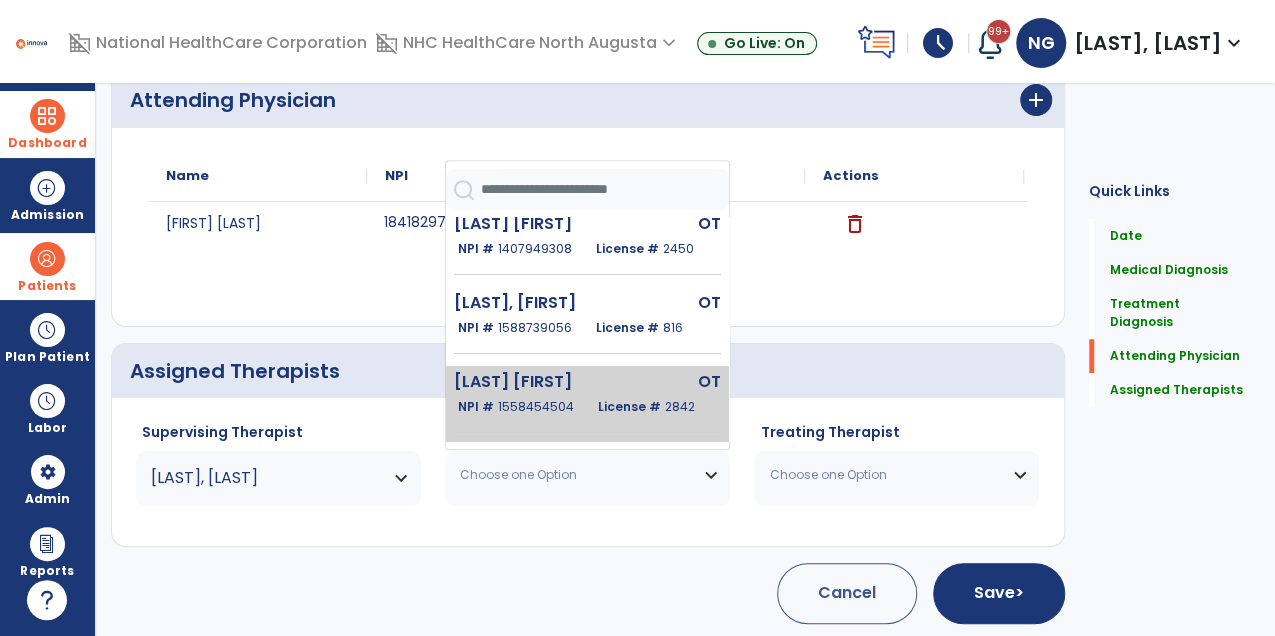click on "[LAST] [FIRST]" 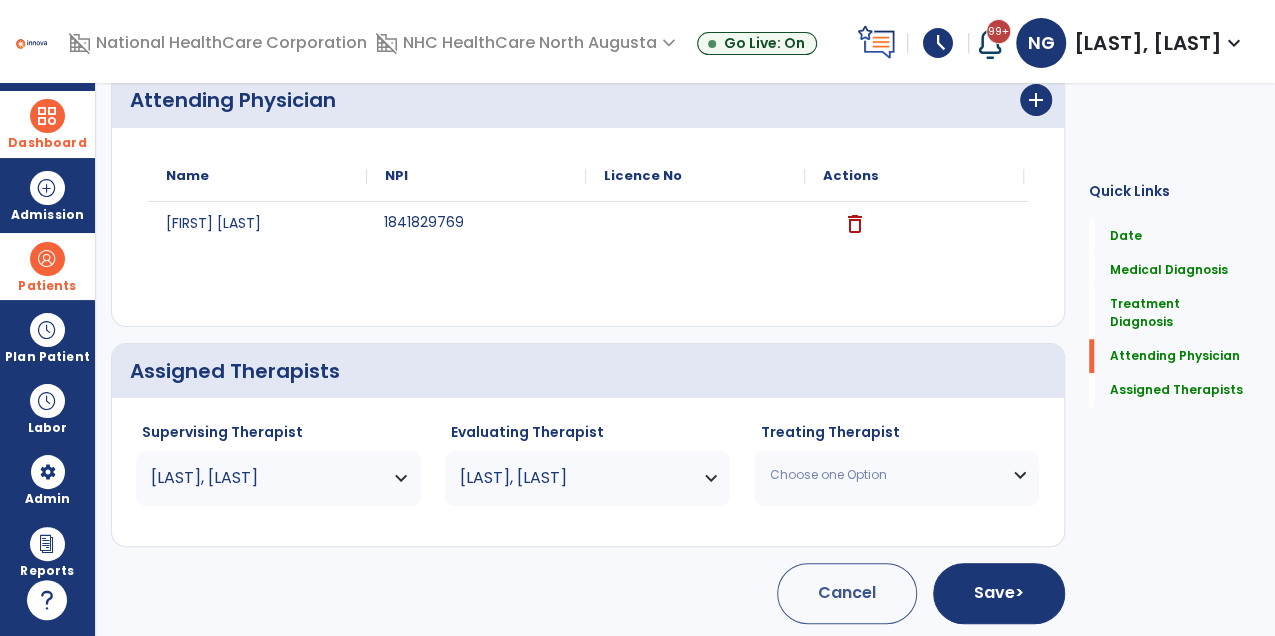 click on "Treating Therapist" 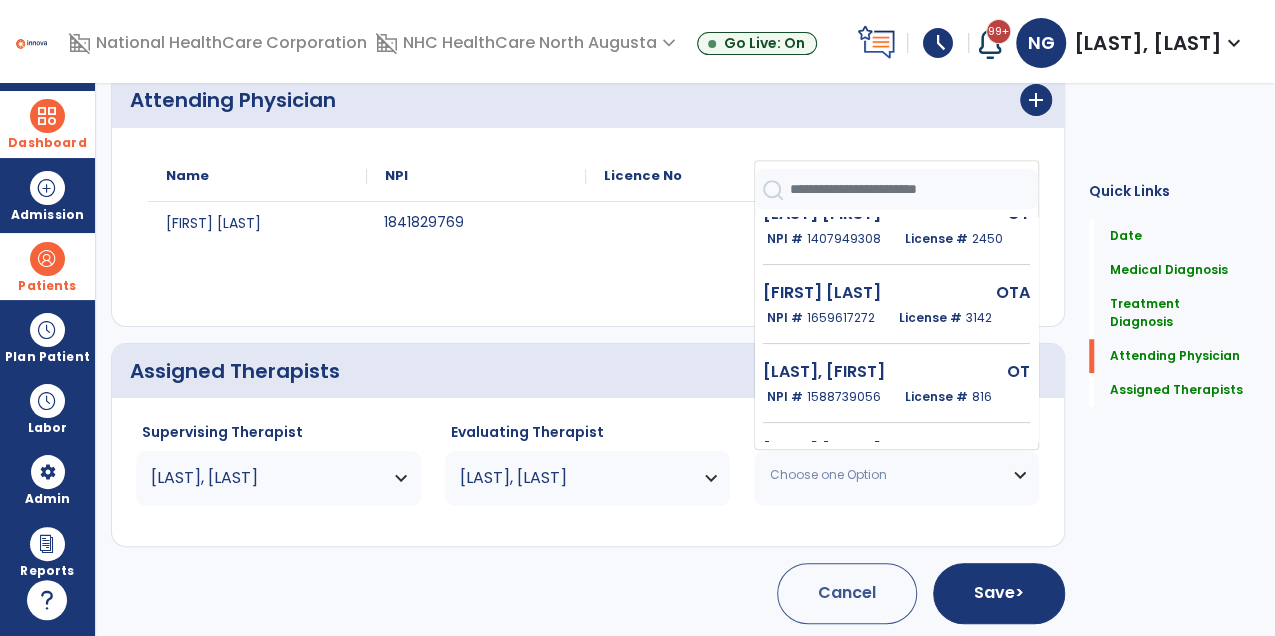 scroll, scrollTop: 344, scrollLeft: 0, axis: vertical 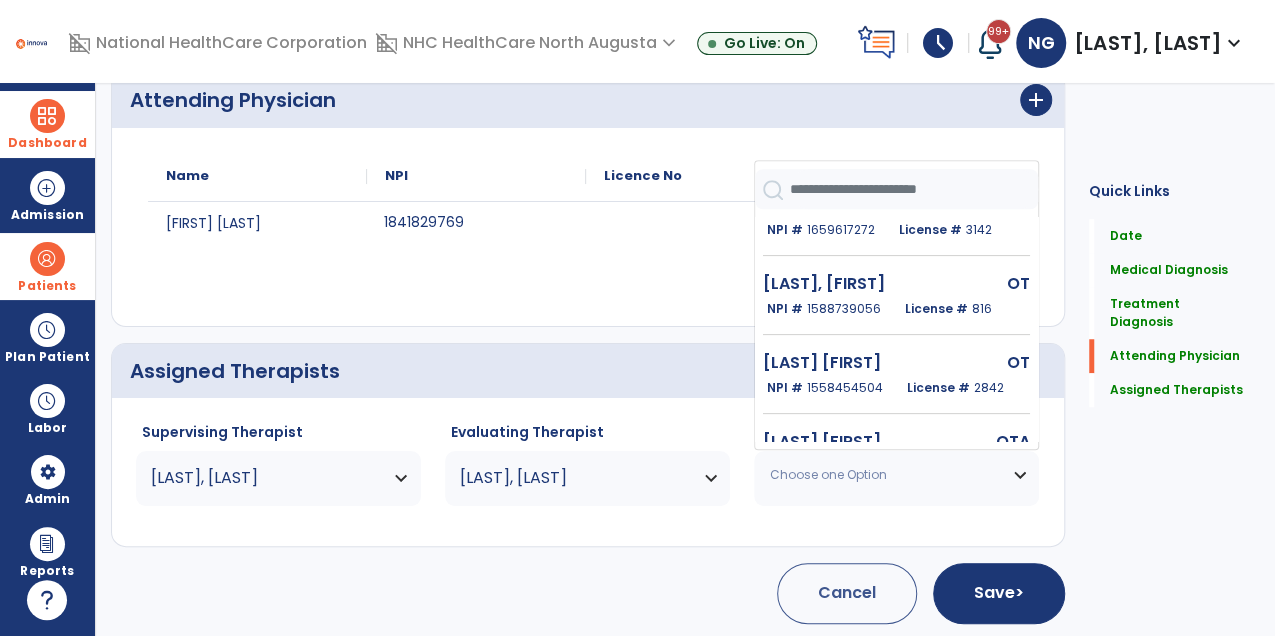 click on "[LAST] [FIRST]" 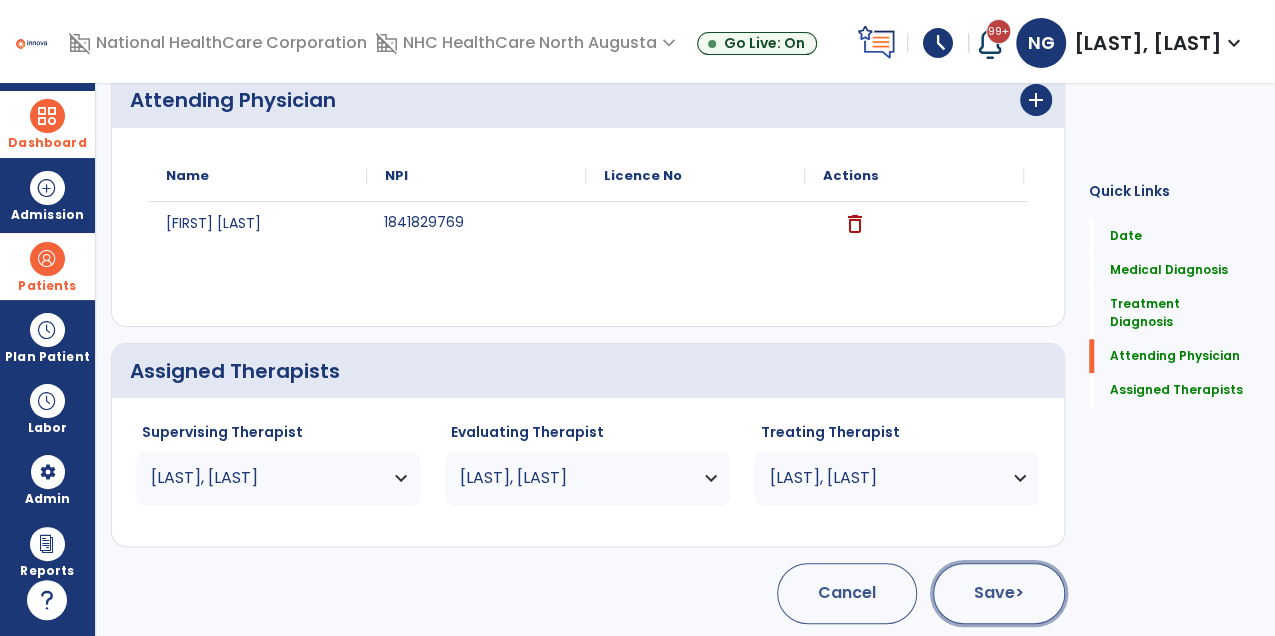click on "Save  >" 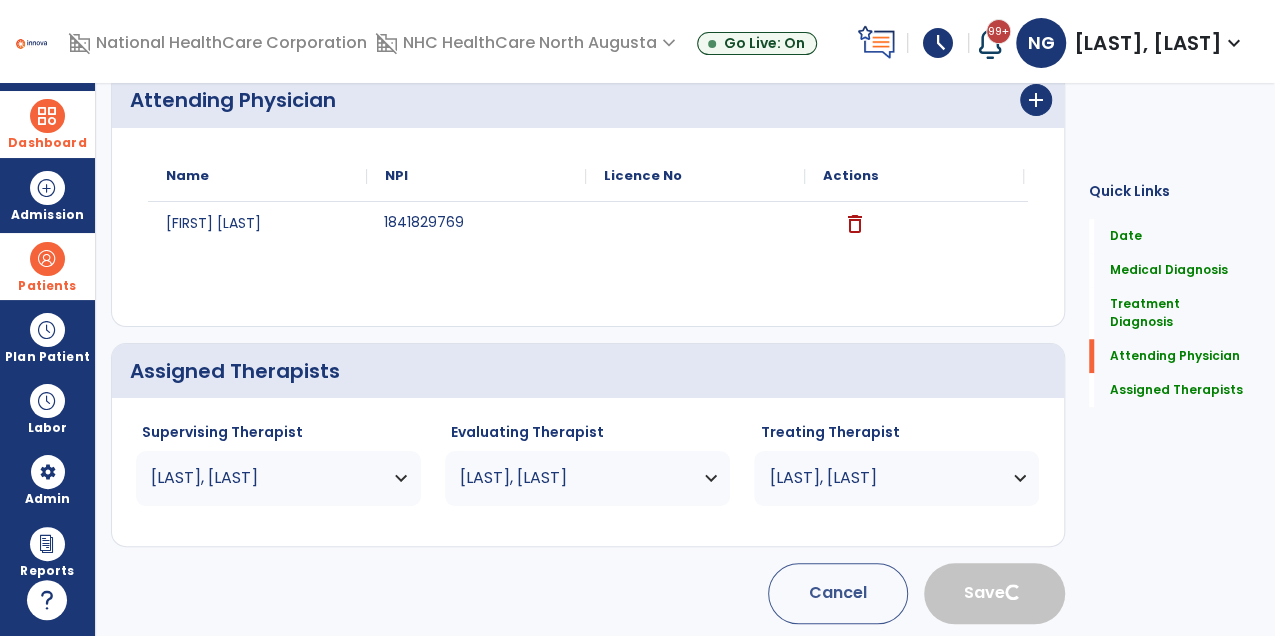type 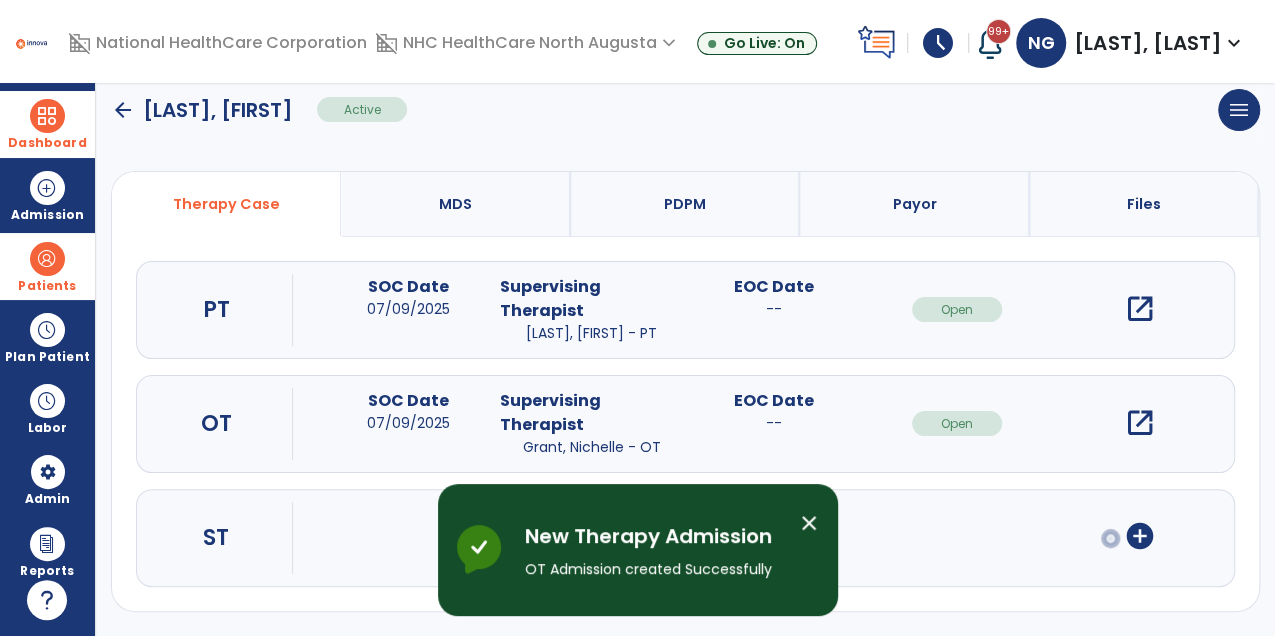 scroll, scrollTop: 120, scrollLeft: 0, axis: vertical 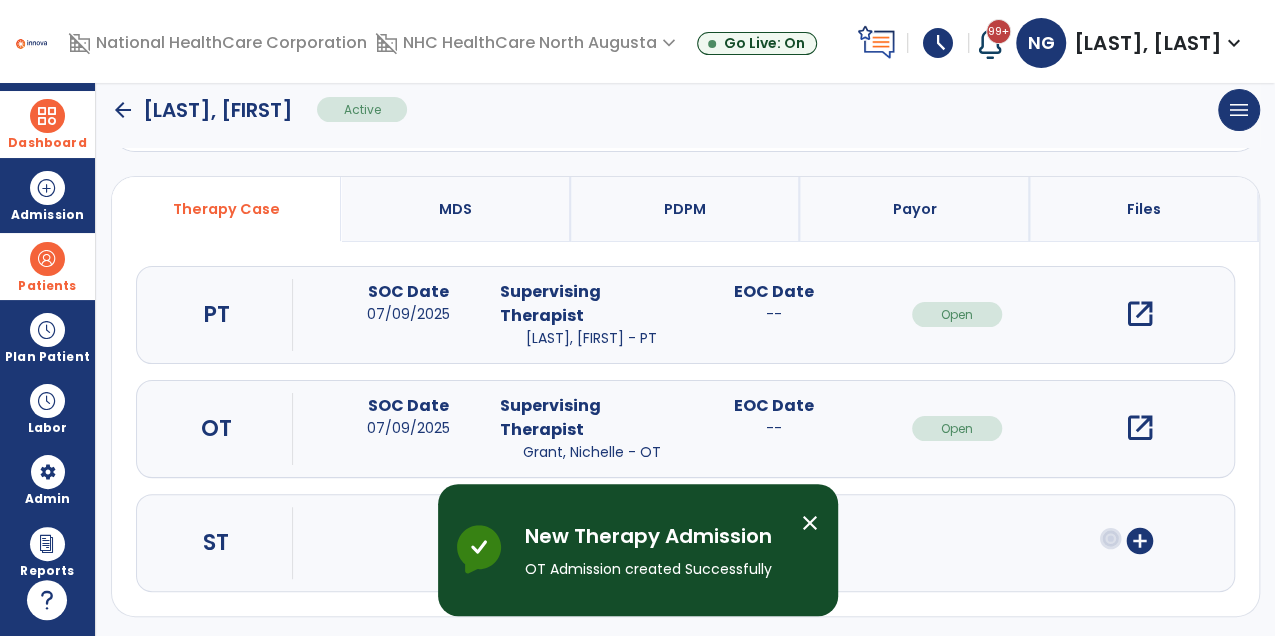 click on "open_in_new" at bounding box center (1140, 428) 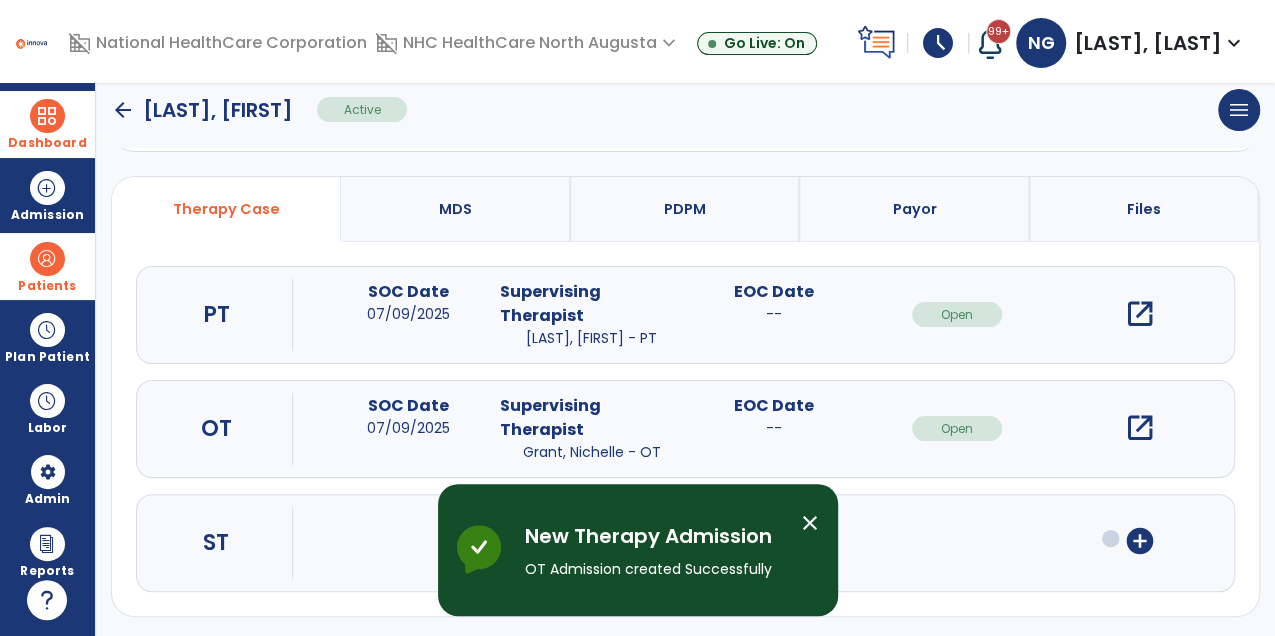 scroll, scrollTop: 0, scrollLeft: 0, axis: both 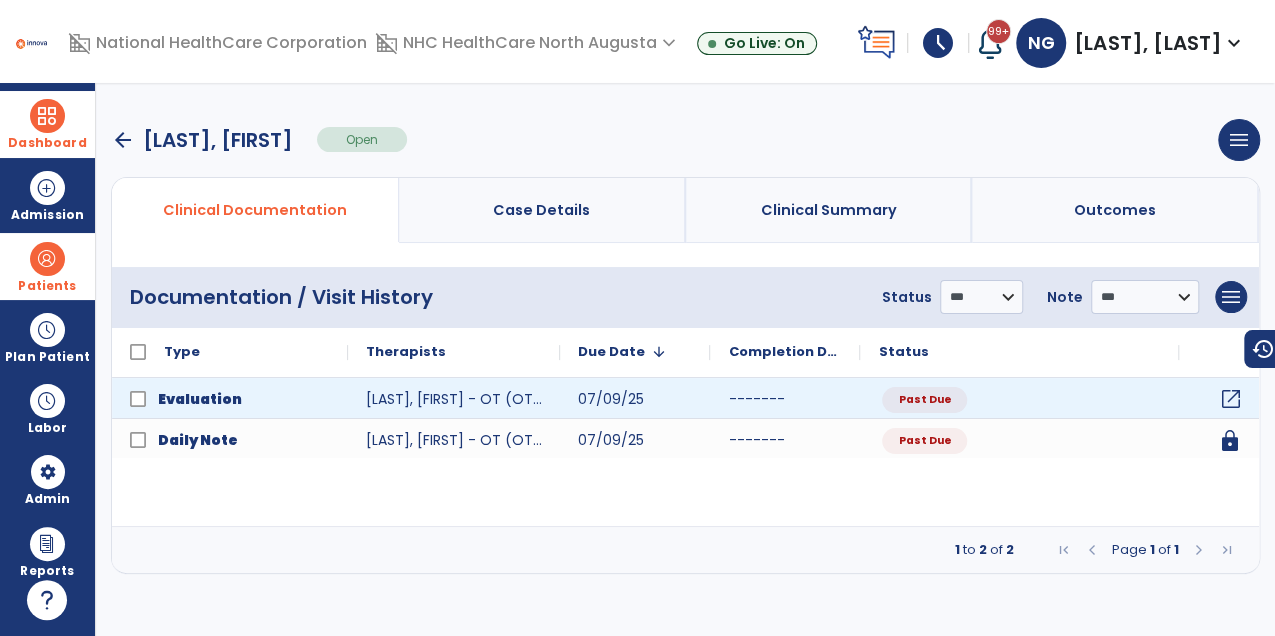 click on "open_in_new" 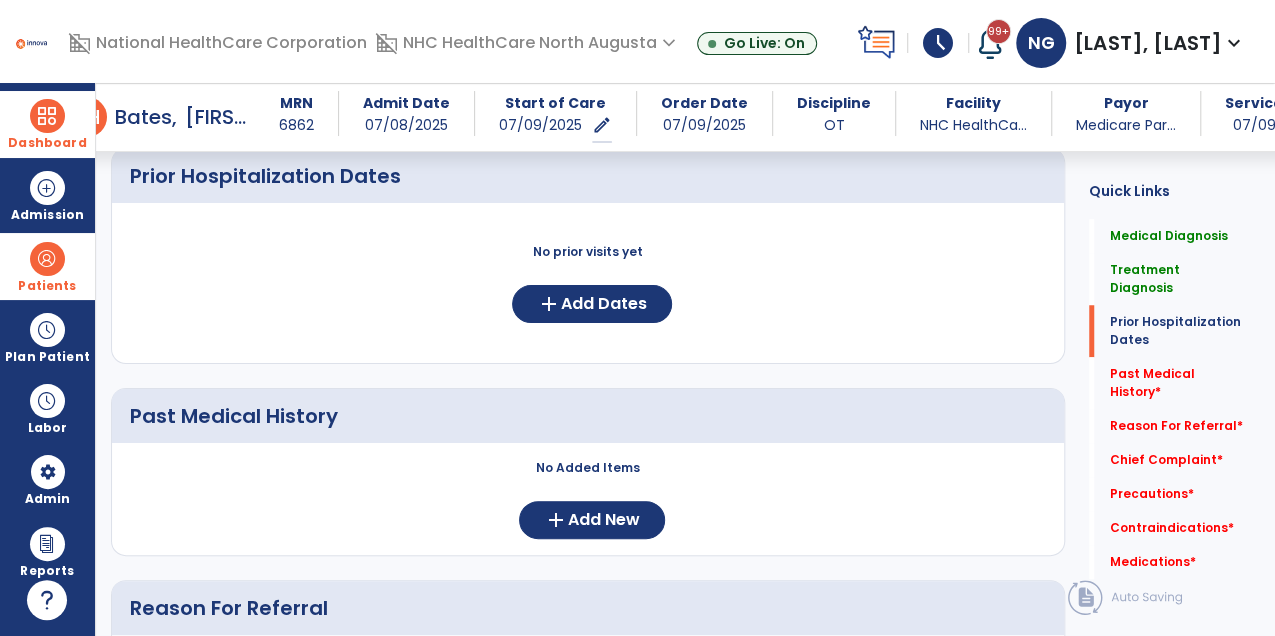 scroll, scrollTop: 688, scrollLeft: 0, axis: vertical 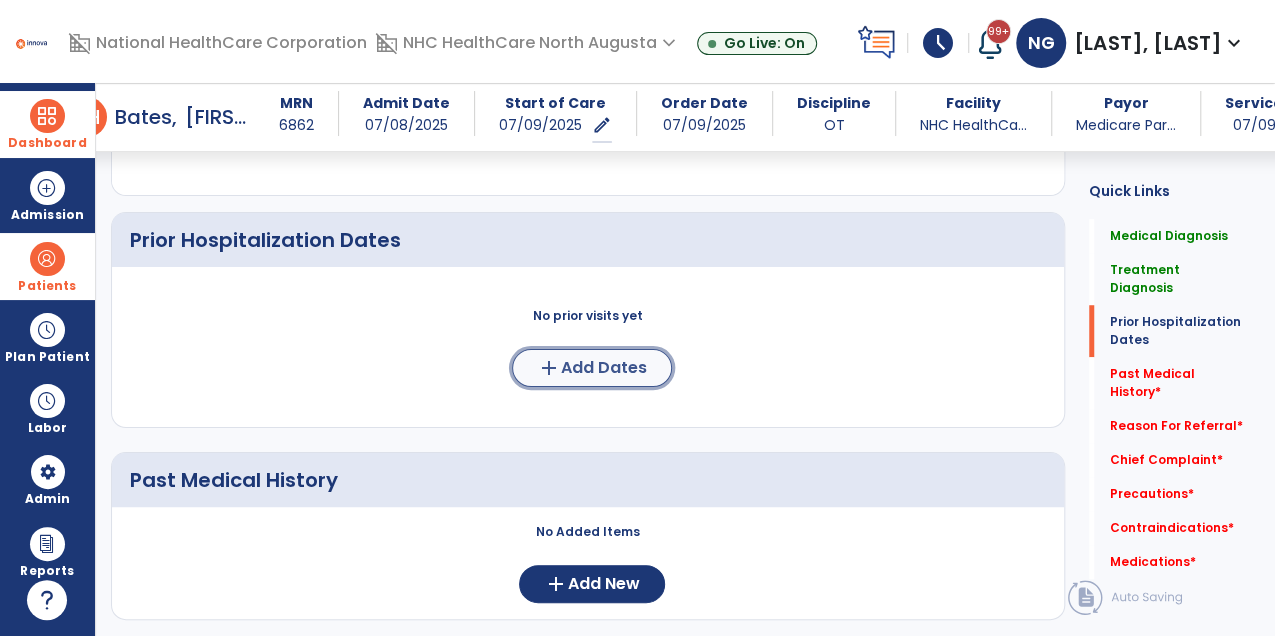 click on "add  Add Dates" 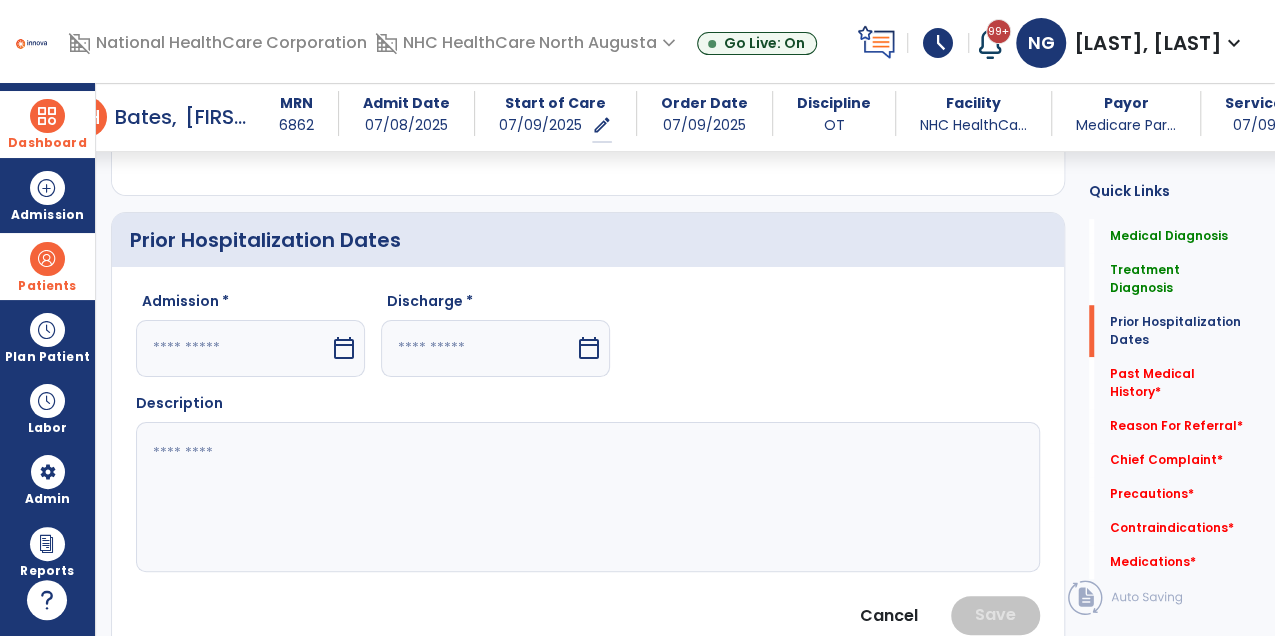 click at bounding box center (233, 348) 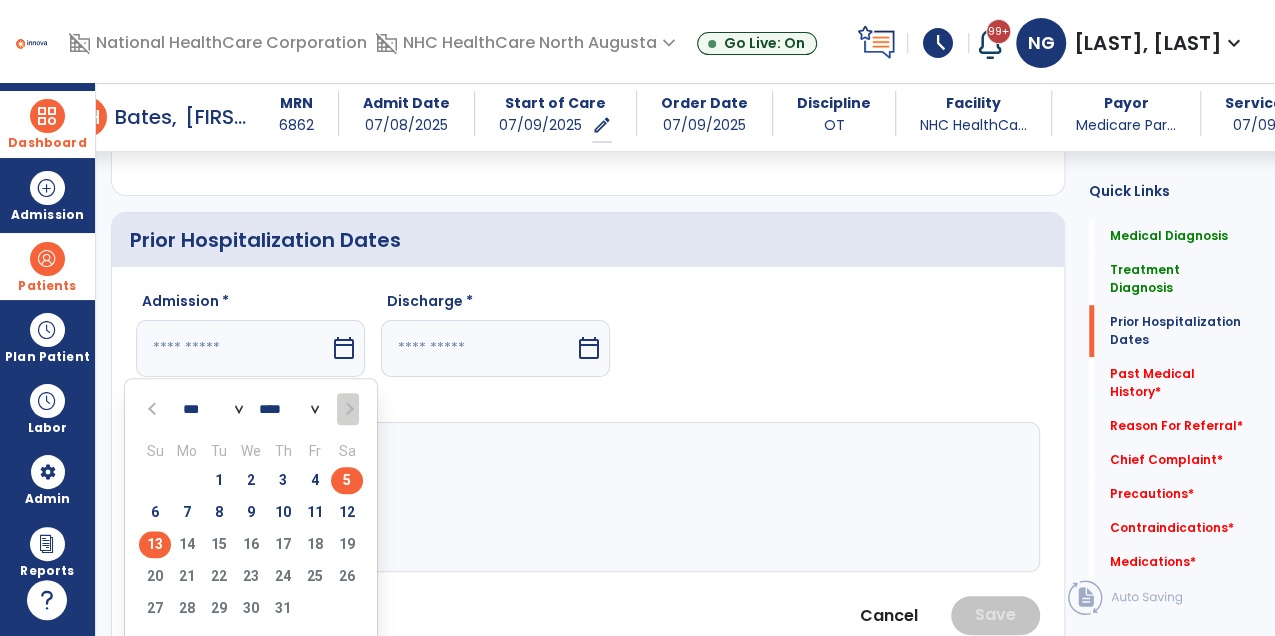 click on "5" at bounding box center [347, 480] 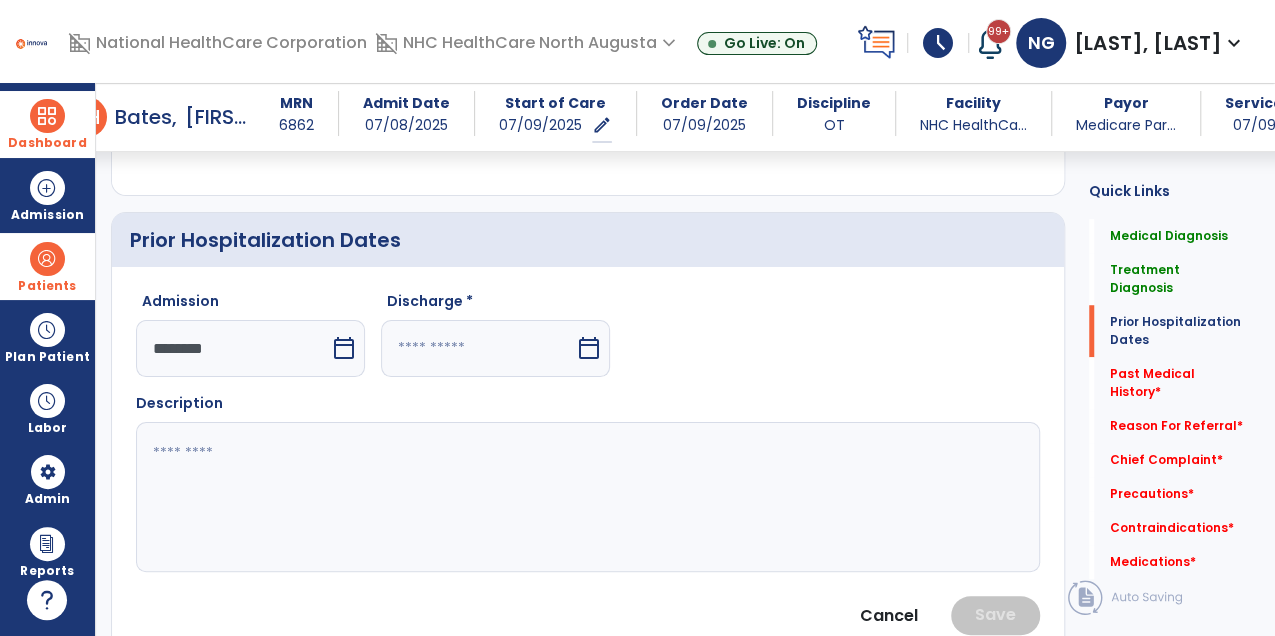 click on "Admission [DATE]  calendar_today  Discharge [DATE]" 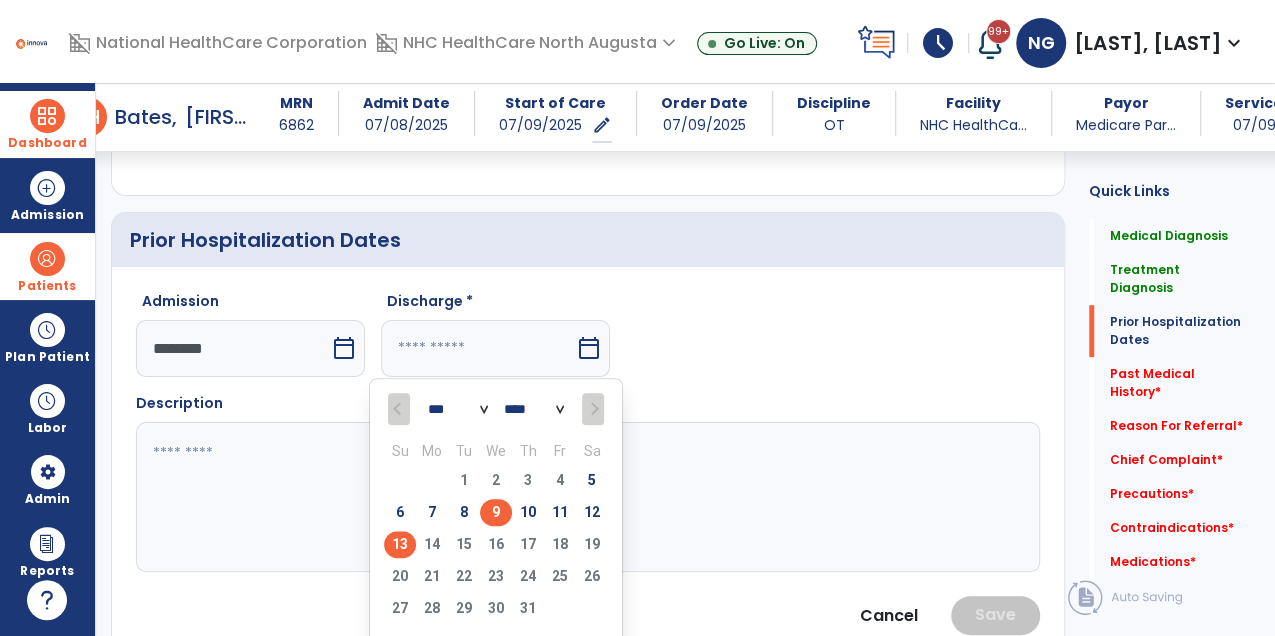 click on "9" at bounding box center (496, 512) 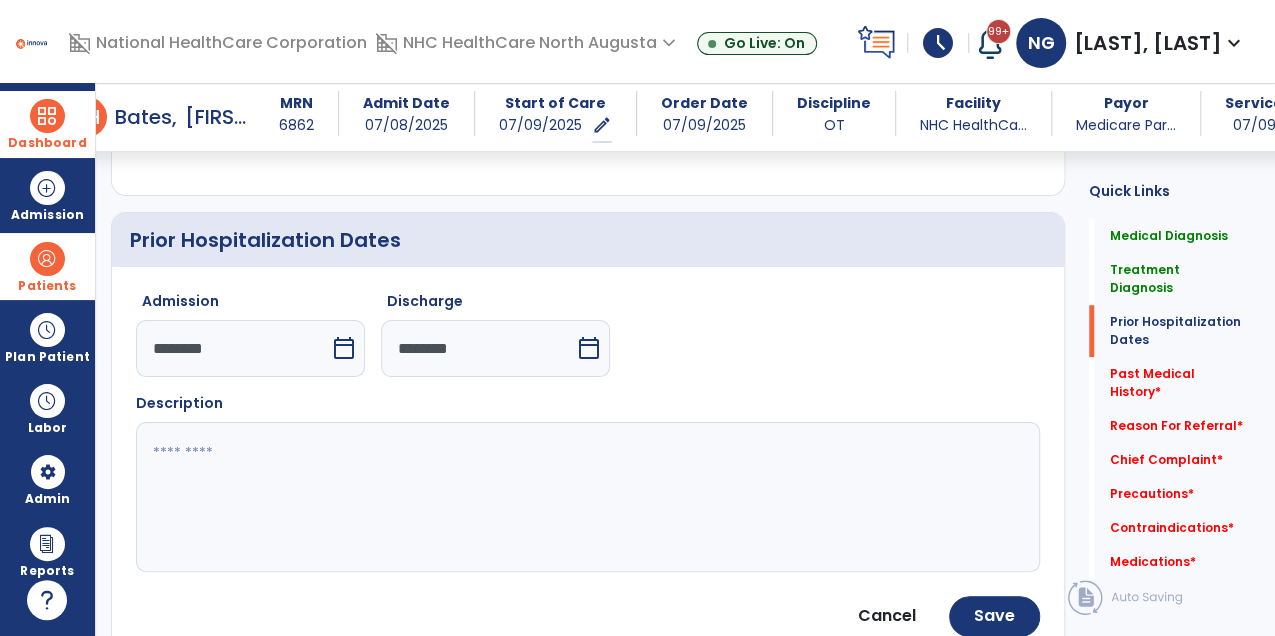 click 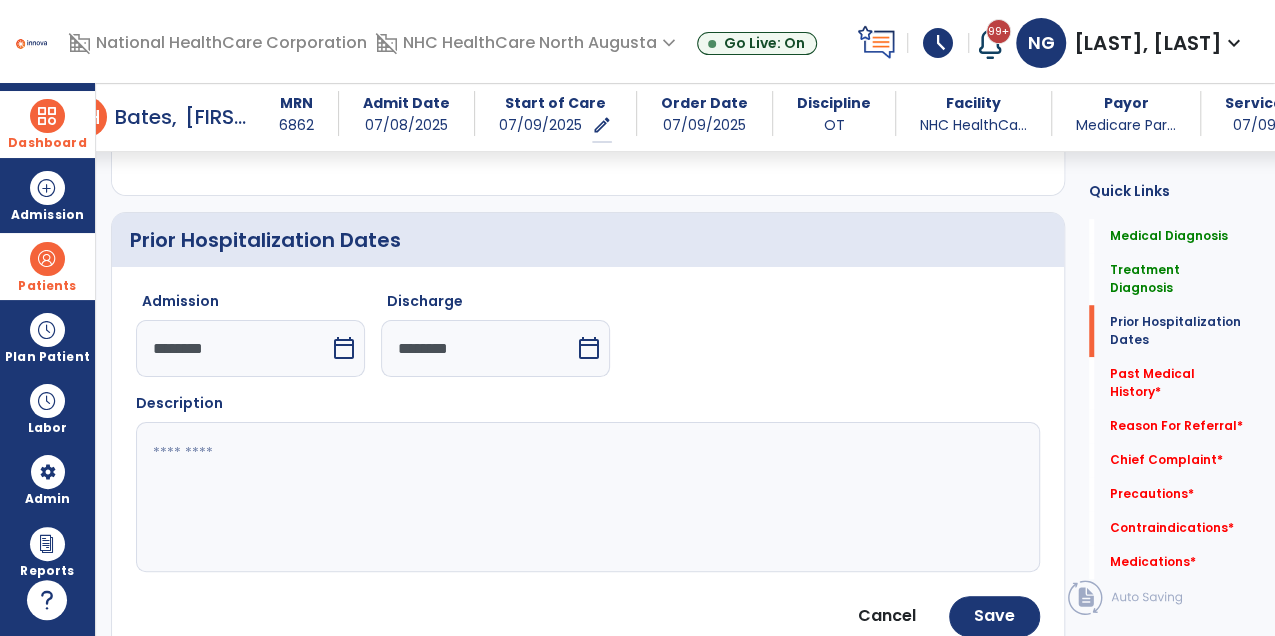click on "********" at bounding box center [478, 348] 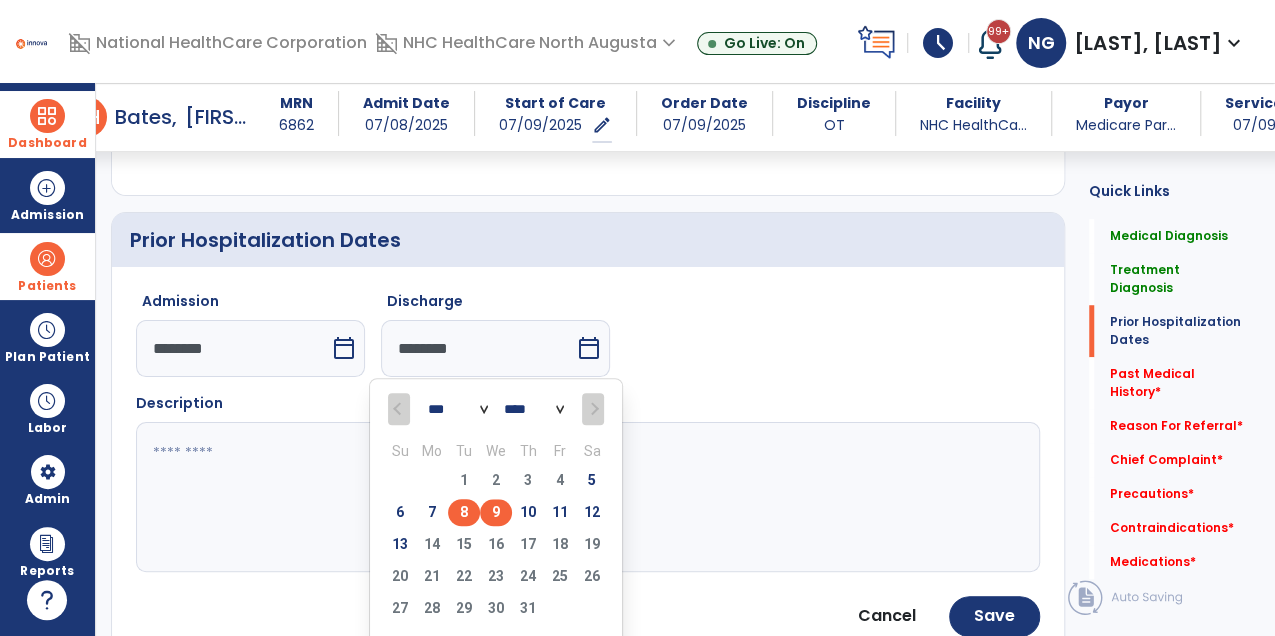 click on "8" at bounding box center (464, 512) 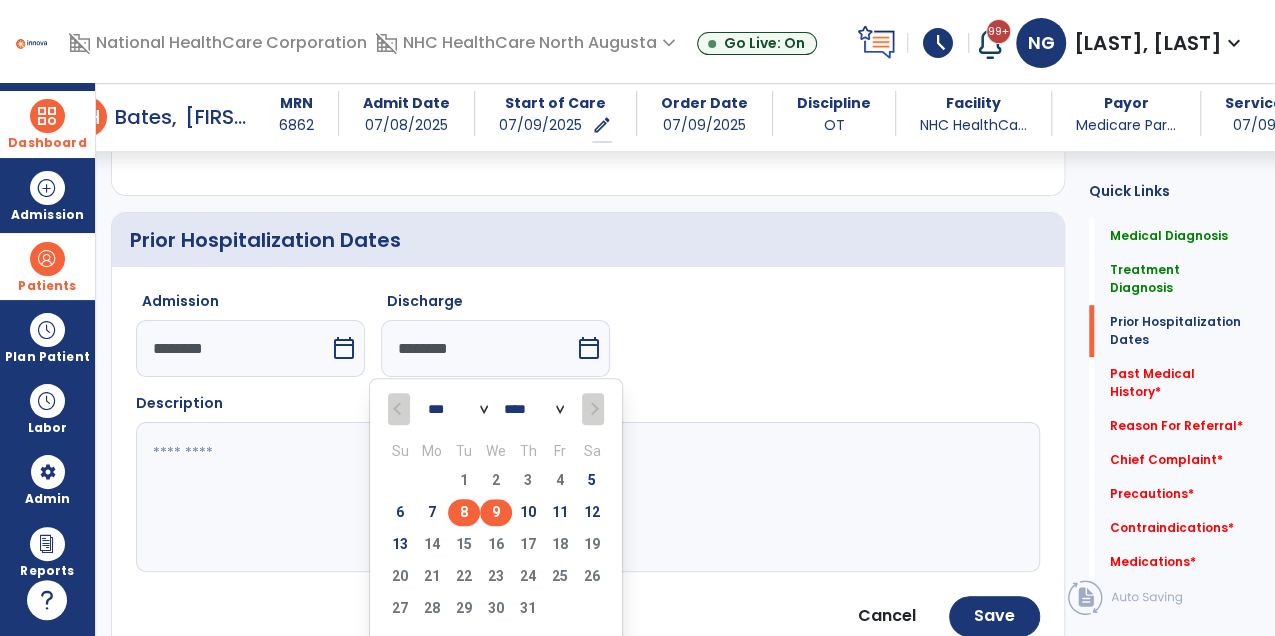 type on "********" 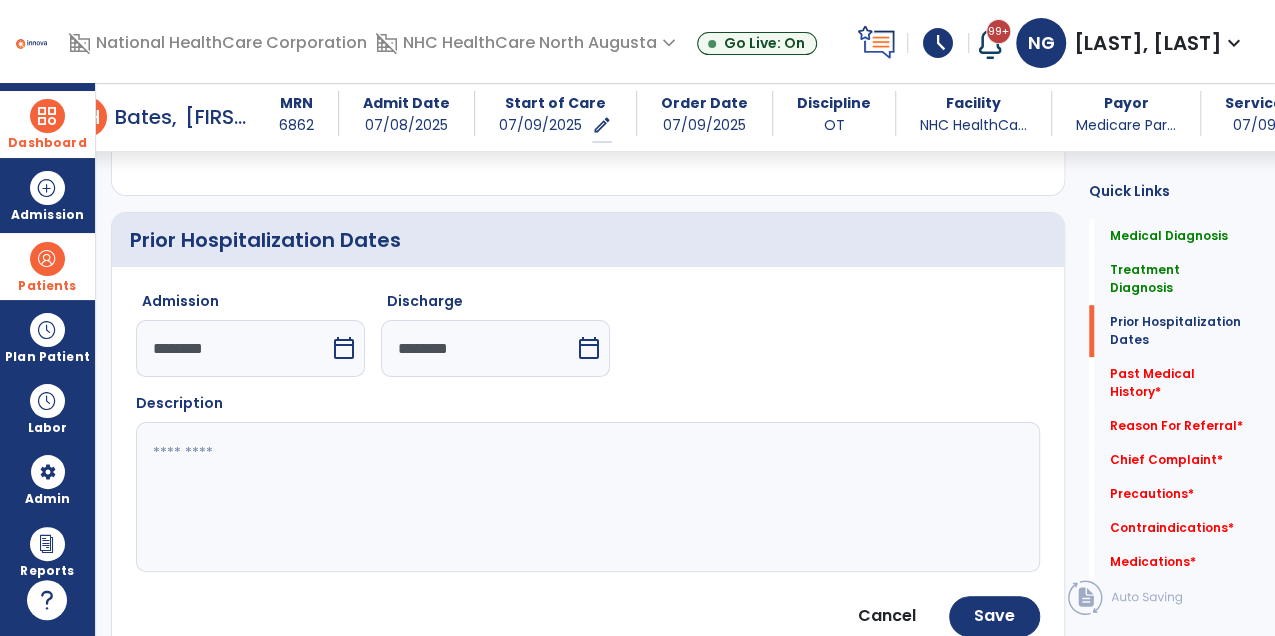 click 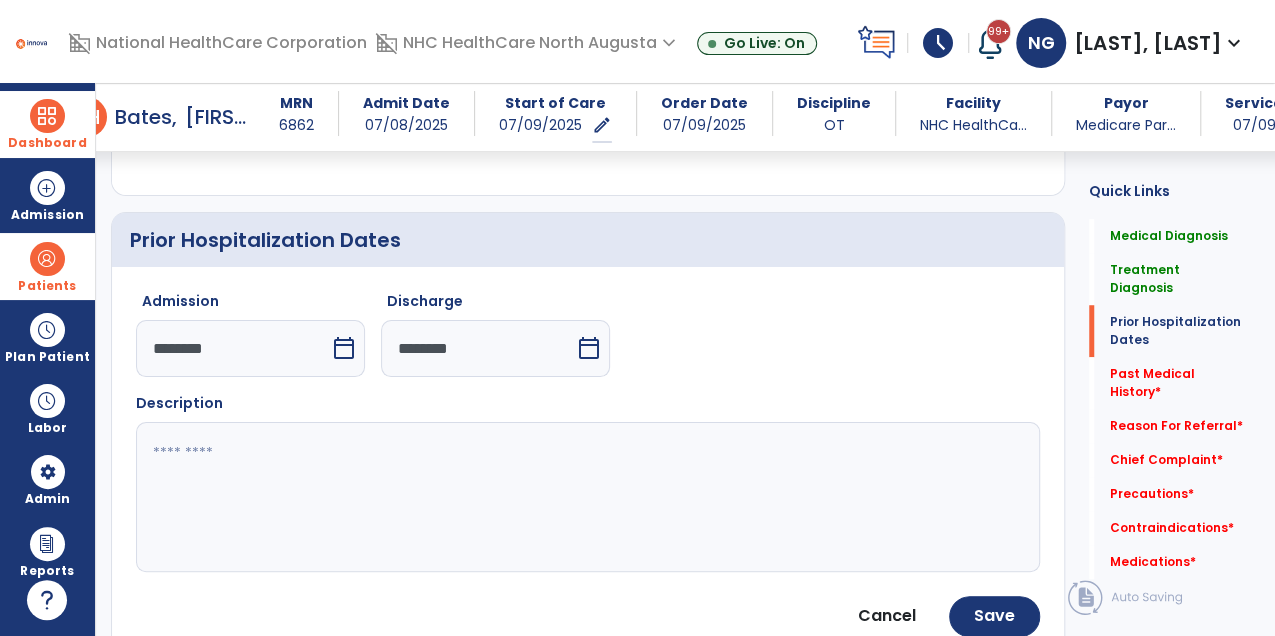 click 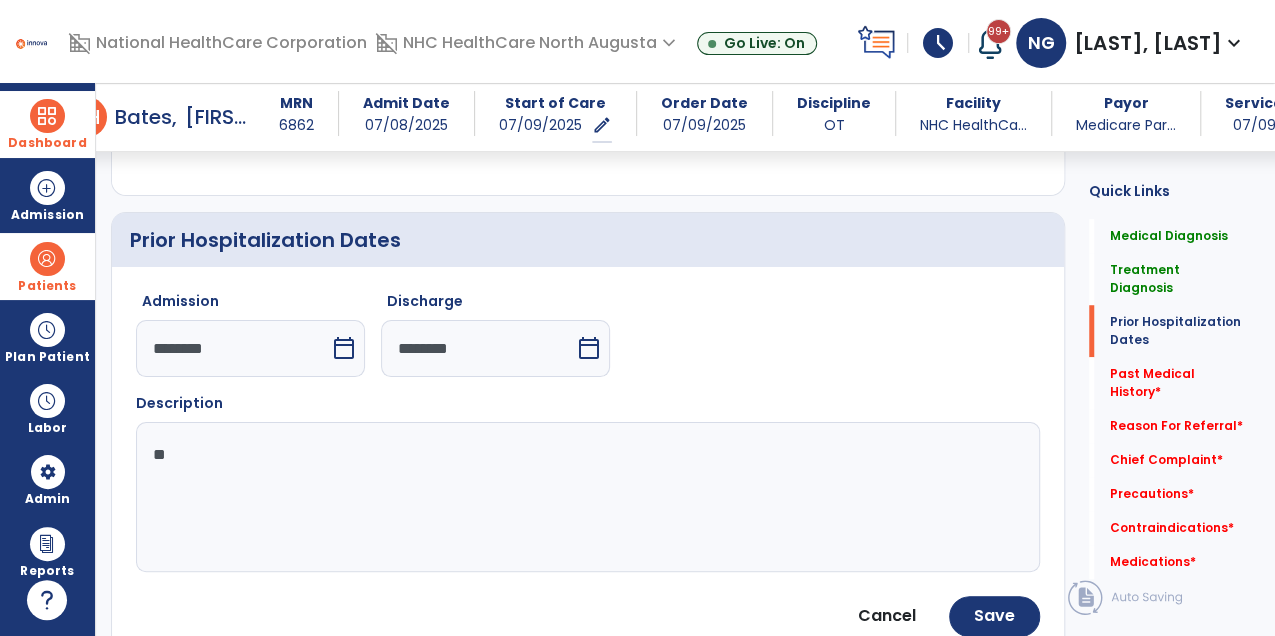 type on "*" 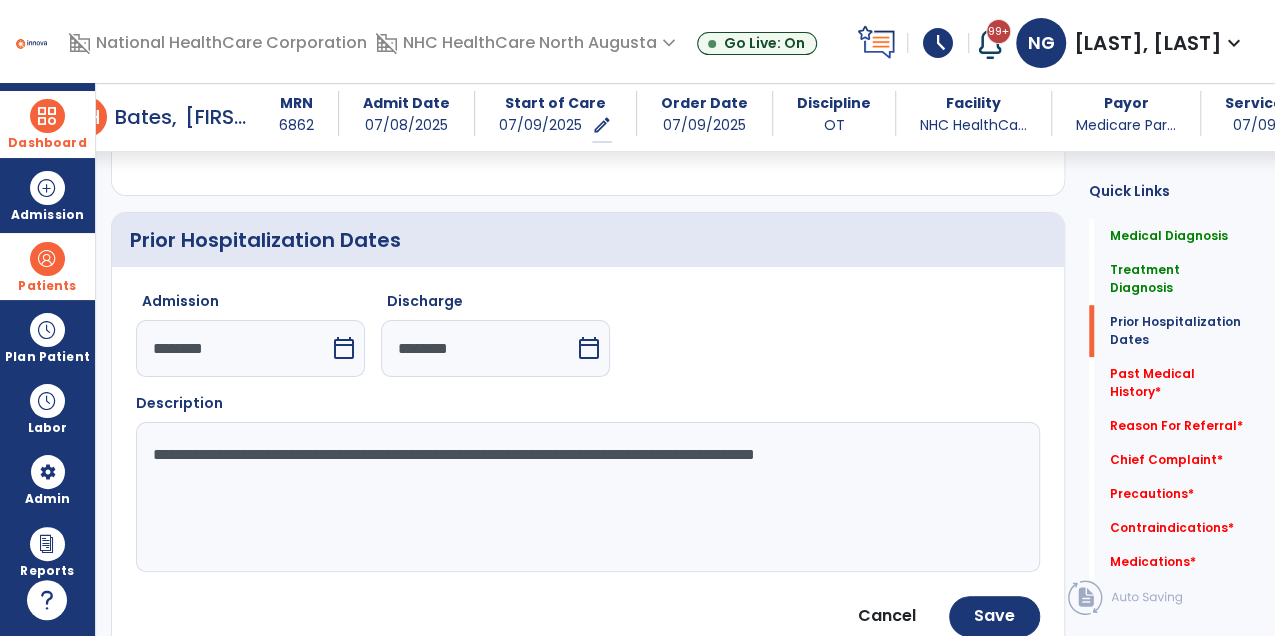click on "Admission  ********  calendar_today  Discharge  ********  calendar_today" 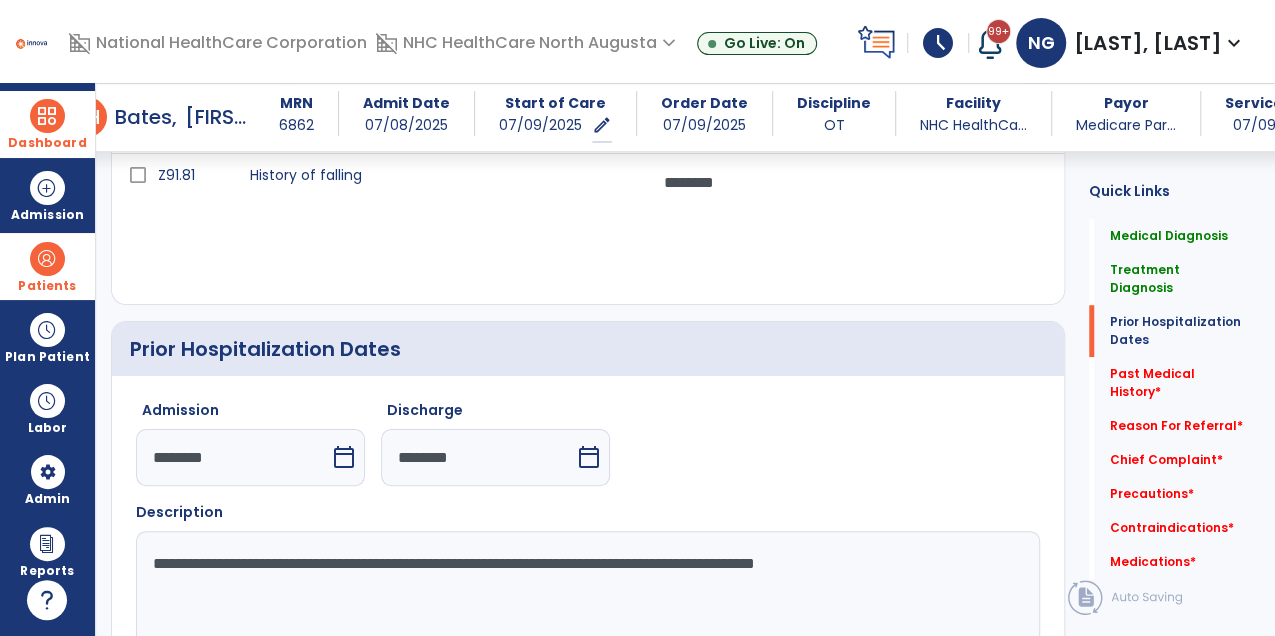 scroll, scrollTop: 578, scrollLeft: 0, axis: vertical 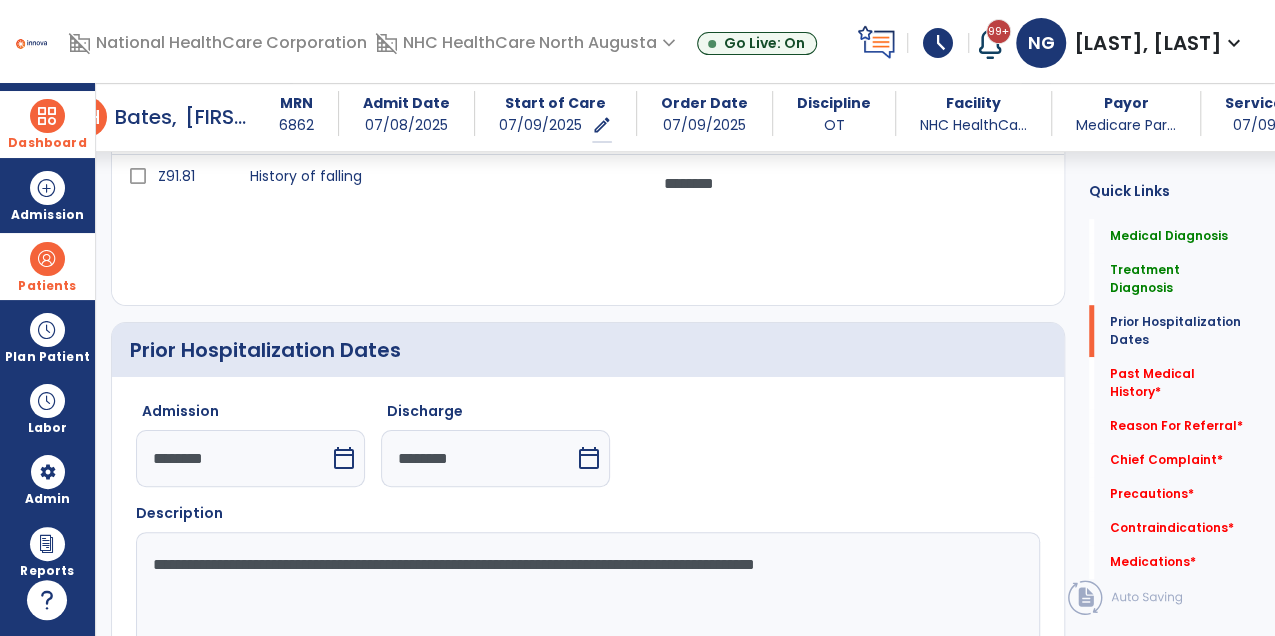click on "**********" 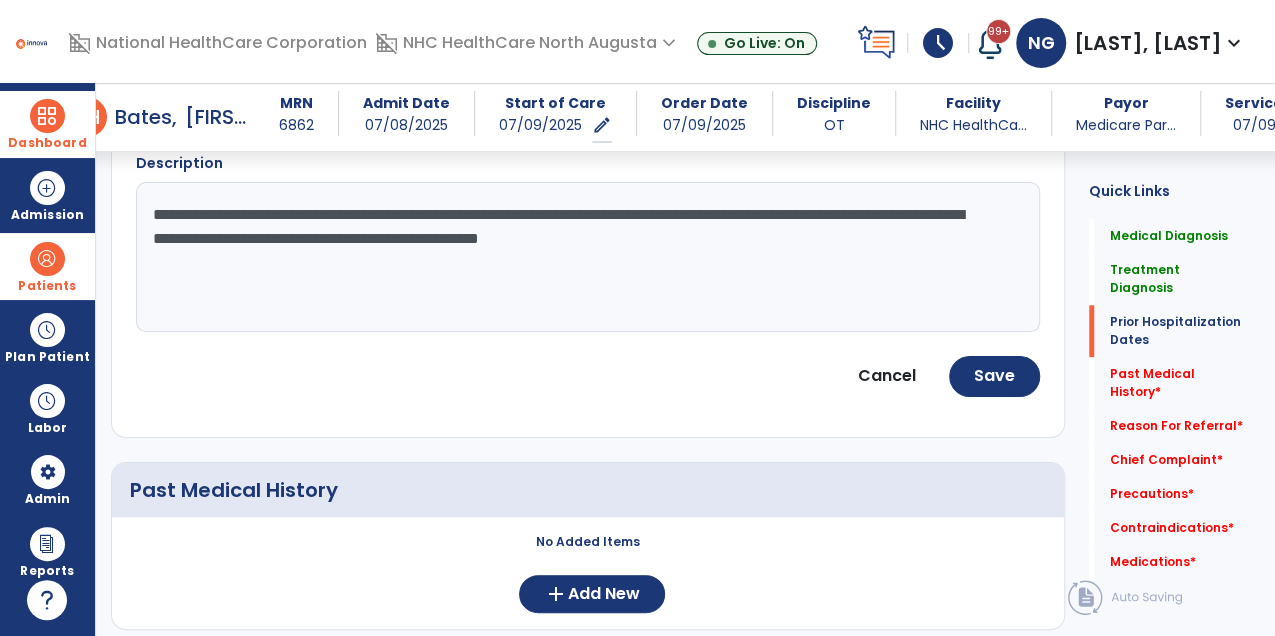 scroll, scrollTop: 943, scrollLeft: 0, axis: vertical 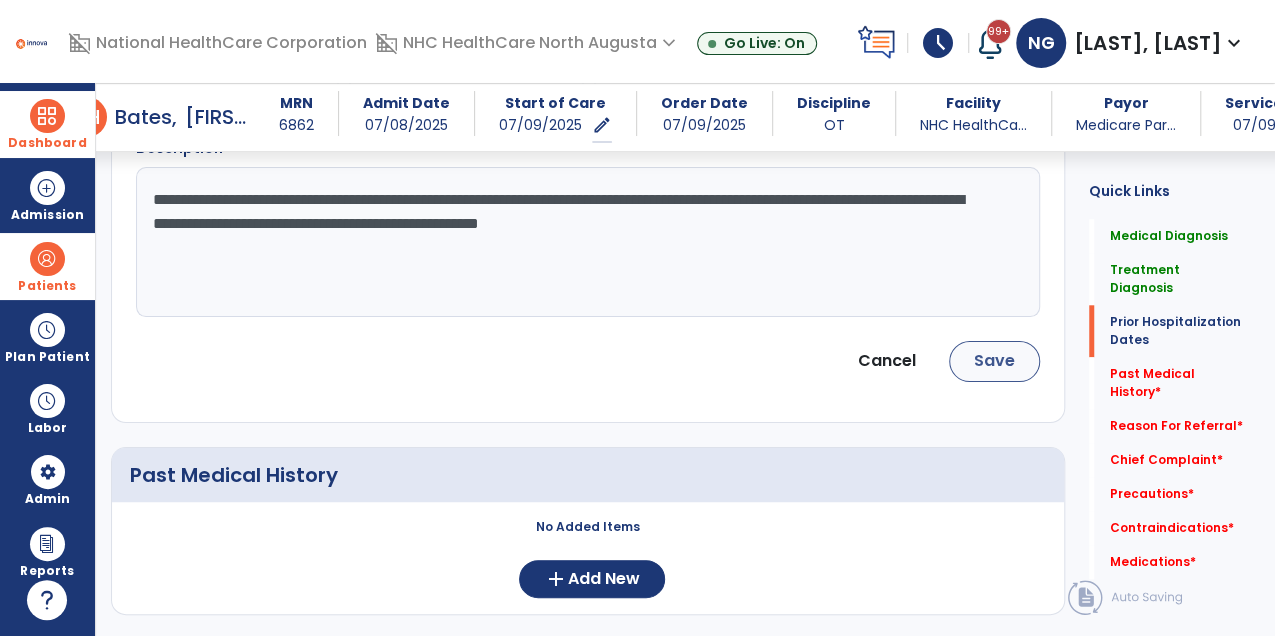 type on "**********" 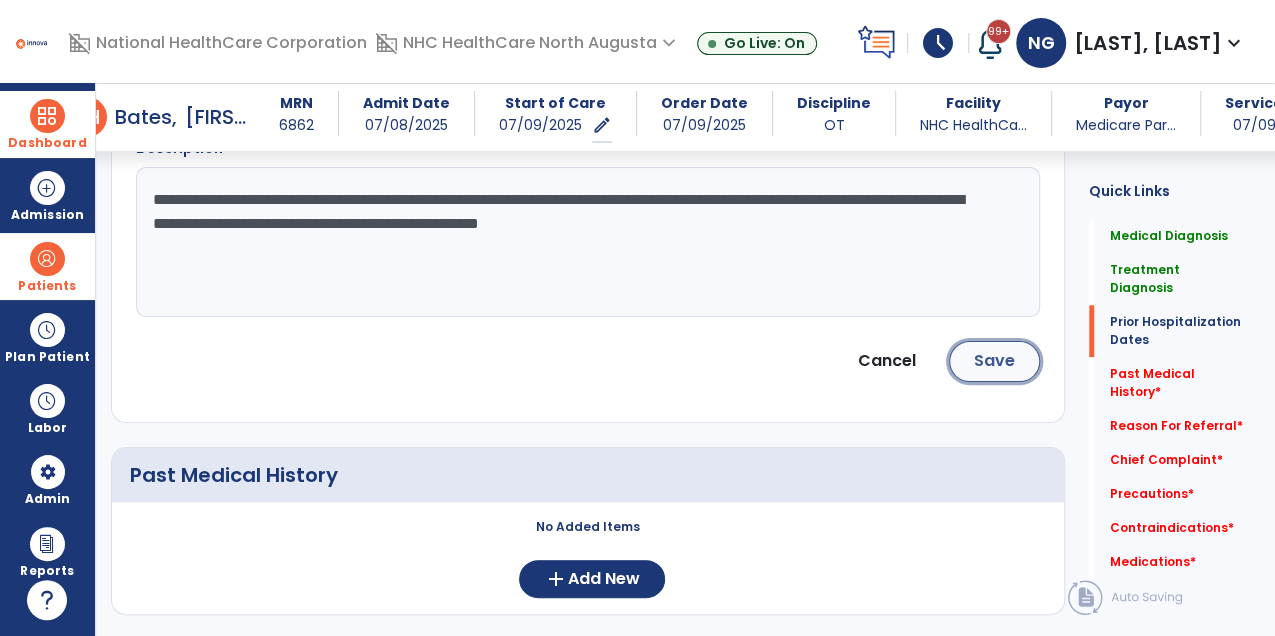 click on "Save" 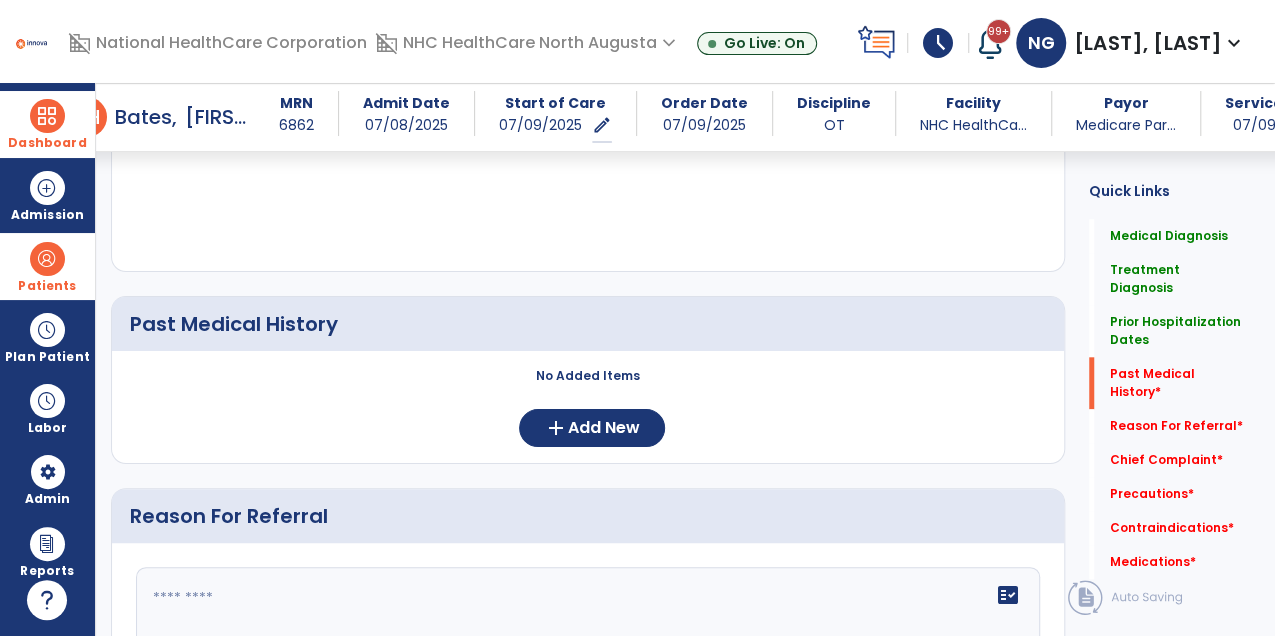 scroll, scrollTop: 936, scrollLeft: 0, axis: vertical 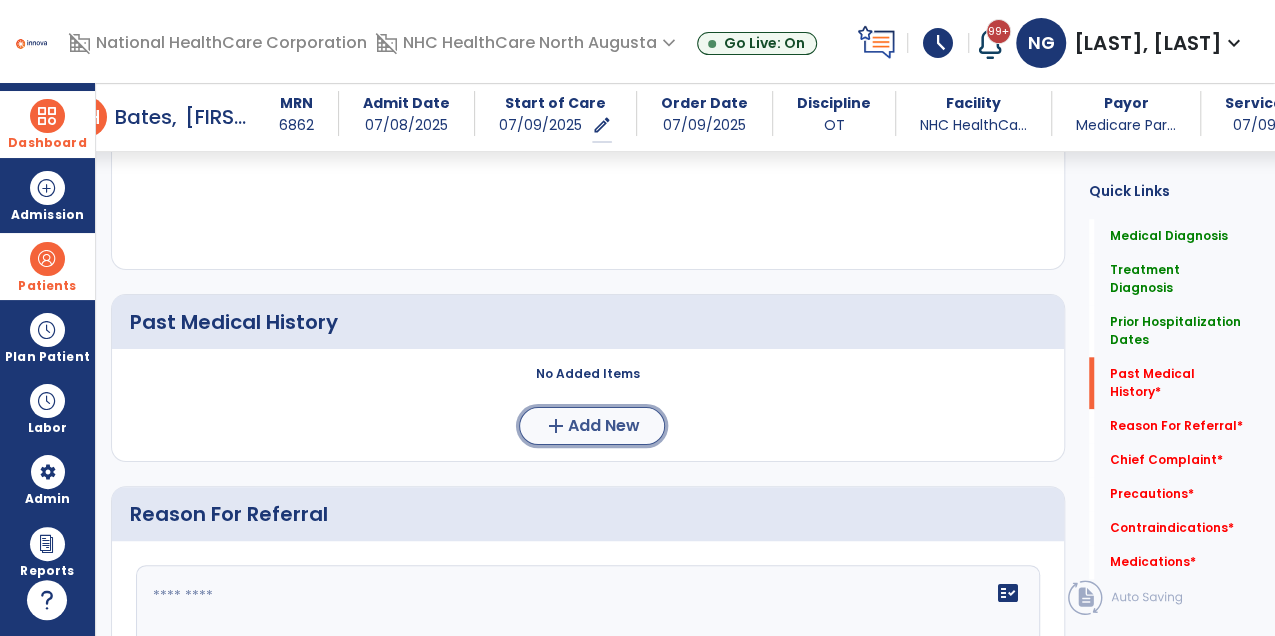 click on "add  Add New" 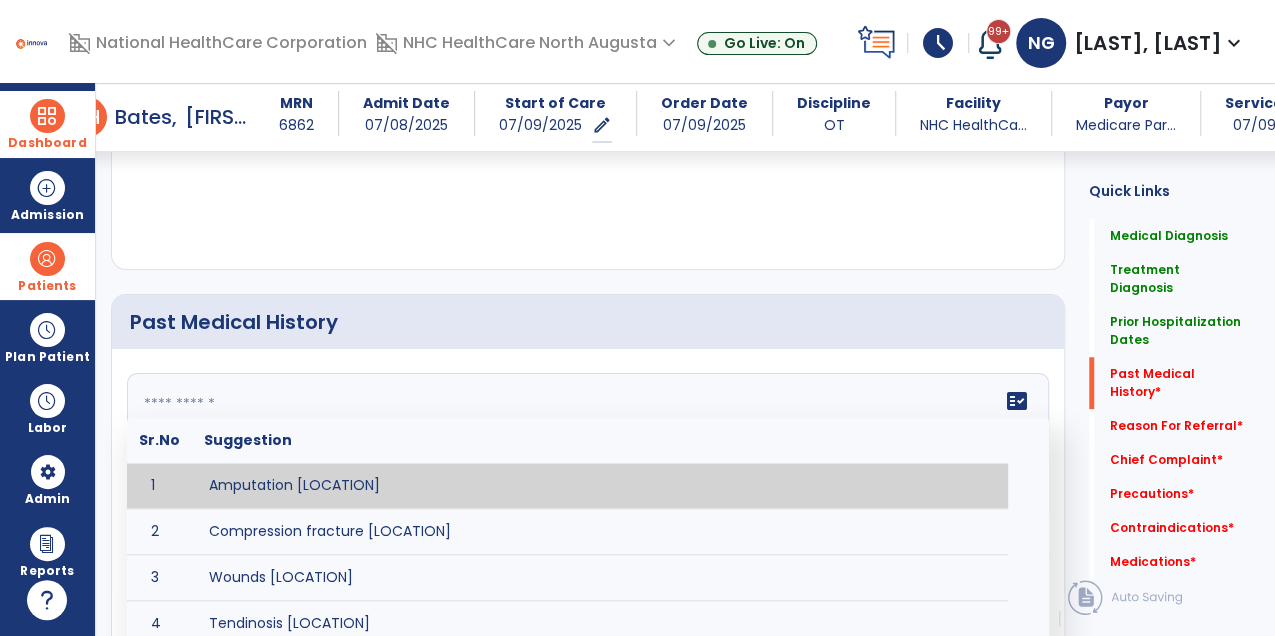 click on "fact_check  Sr.No Suggestion 1 Amputation [LOCATION] 2 Compression fracture [LOCATION] 3 Wounds [LOCATION] 4 Tendinosis [LOCATION] 5 Venous stasis ulcer [LOCATION] 6 Achilles tendon tear [LOCATION] 7 ACL tear surgically repaired [LOCATION] 8 Above knee amputation (AKA) [LOCATION] 9 Below knee amputation (BKE) [LOCATION] 10 Cancer (SITE/TYPE) 11 Surgery (TYPE) 12 AAA (Abdominal Aortic Aneurysm) 13 Achilles tendon tear [LOCATION] 14 Acute Renal Failure 15 AIDS (Acquired Immune Deficiency Syndrome) 16 Alzheimer's Disease 17 Anemia 18 Angina 19 Anxiety 20 ASHD (Arteriosclerotic Heart Disease) 21 Atrial Fibrillation 22 Bipolar Disorder 23 Bowel Obstruction 24 C-Diff 25 Coronary Artery Bypass Graft (CABG) 26 CAD (Coronary Artery Disease) 27 Carpal tunnel syndrome 28 Chronic bronchitis 29 Chronic renal failure 30 Colostomy 31 COPD (Chronic Obstructive Pulmonary Disease) 32 CRPS (Complex Regional Pain Syndrome) 33 CVA (Cerebrovascular Accident) 34 CVI (Chronic Venous Insufficiency) 35 DDD (Degenerative Disc Disease)" 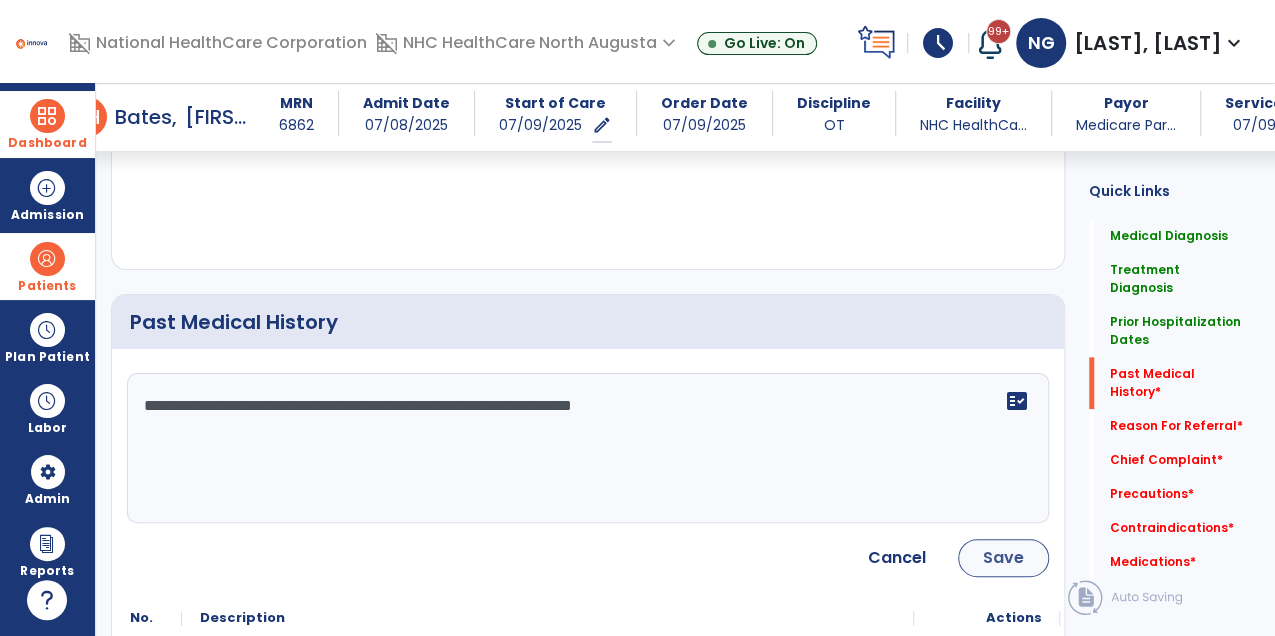 type on "**********" 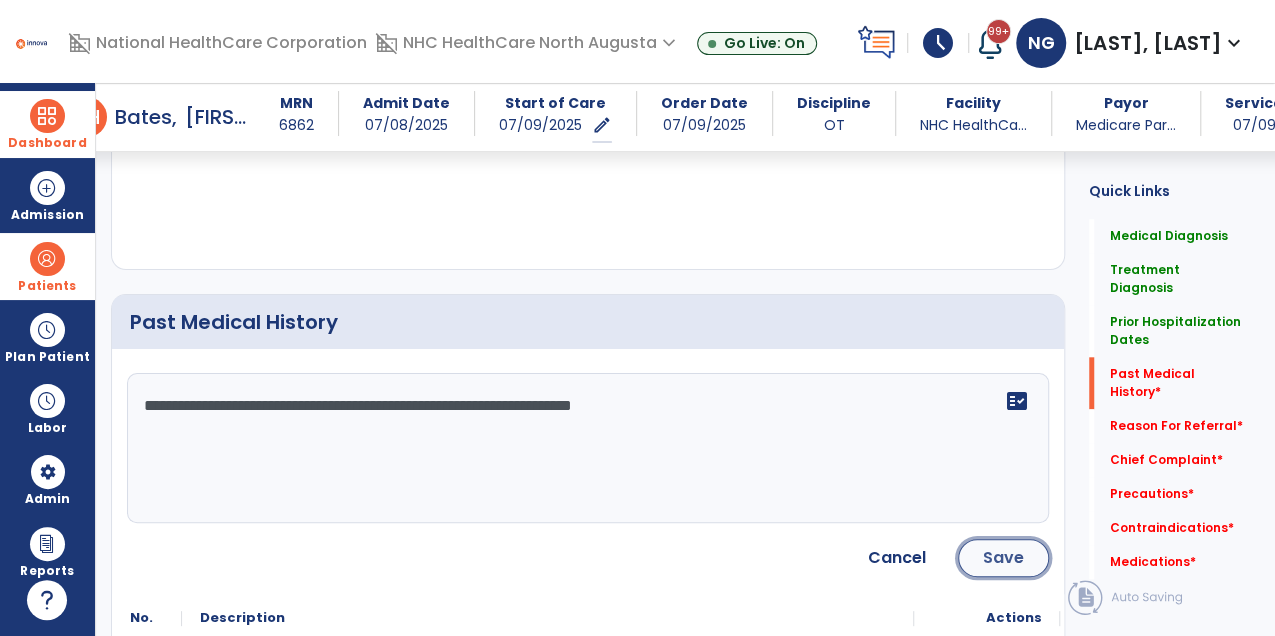 click on "Save" 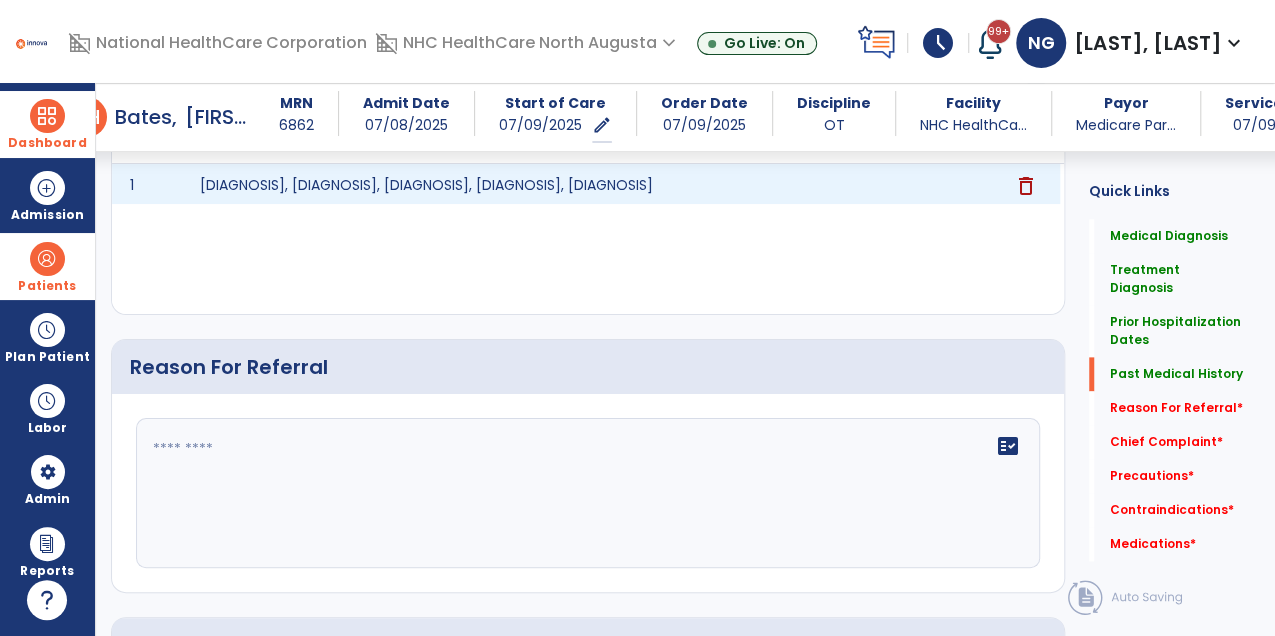 scroll, scrollTop: 1365, scrollLeft: 0, axis: vertical 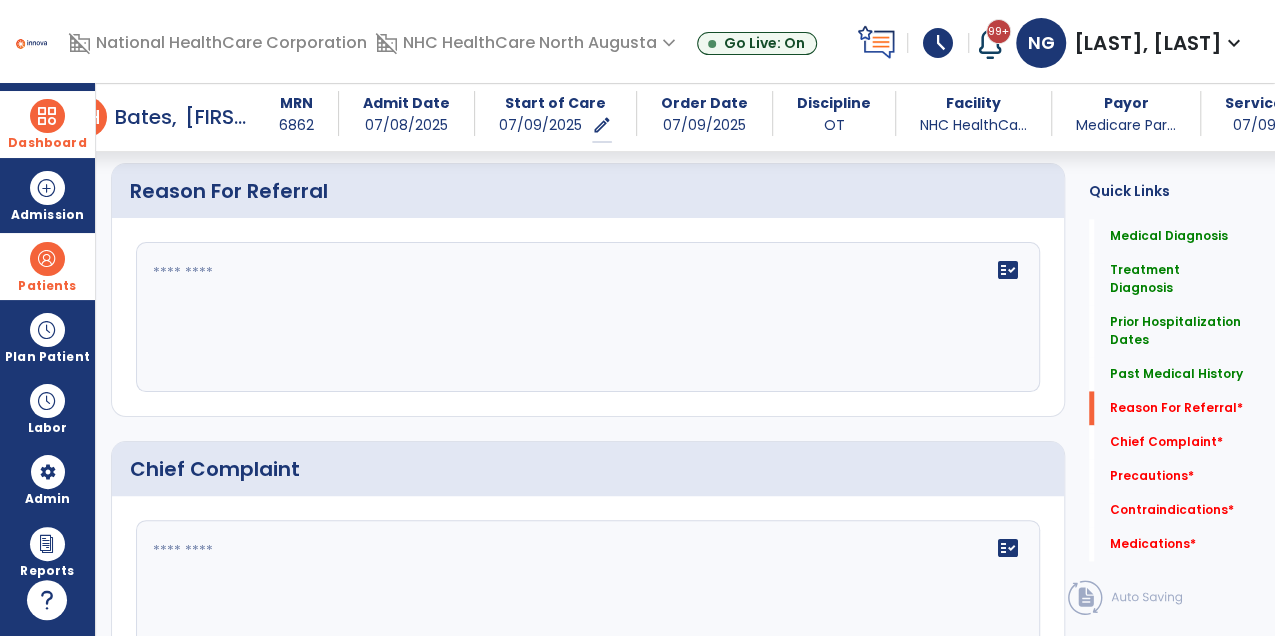 click on "Medical Diagnosis      menu   Add Medical Diagnosis   Delete Medical Diagnosis
Code
Description
Pdpm Clinical Category" 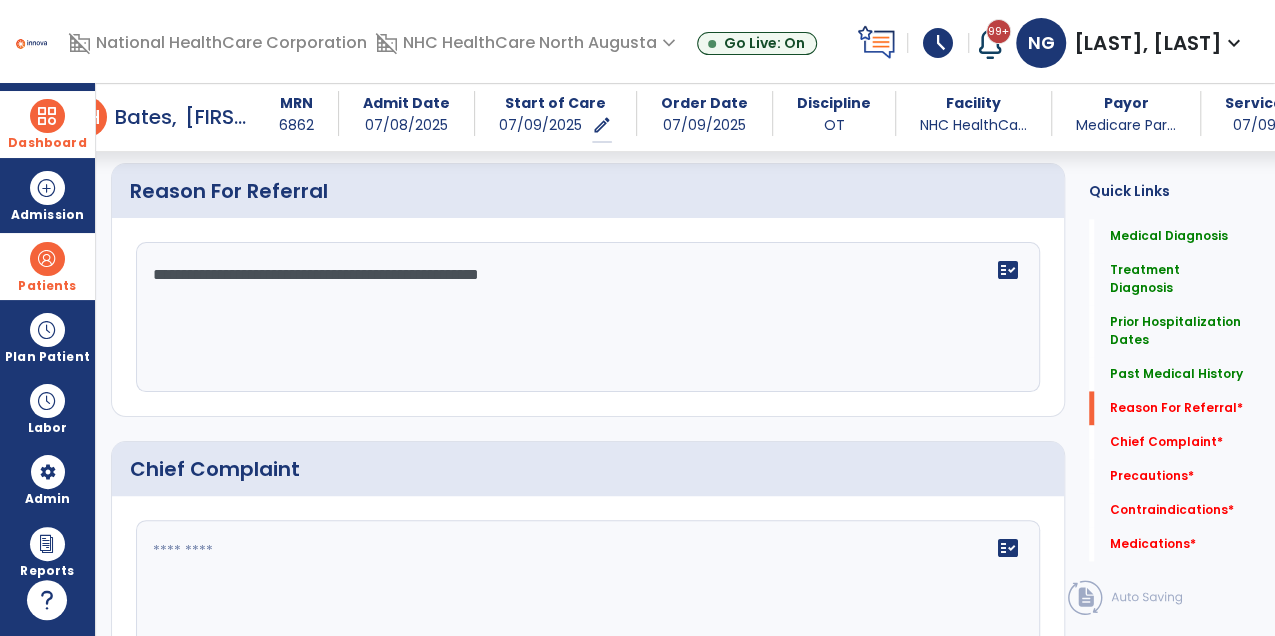 type on "**********" 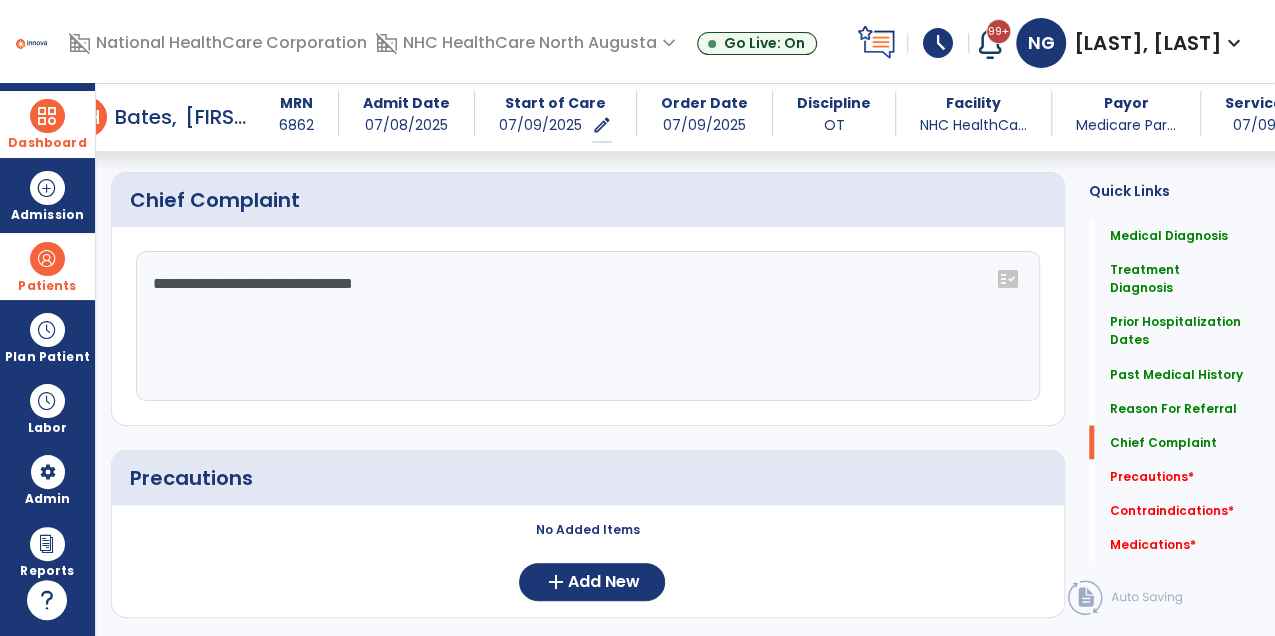 scroll, scrollTop: 1716, scrollLeft: 0, axis: vertical 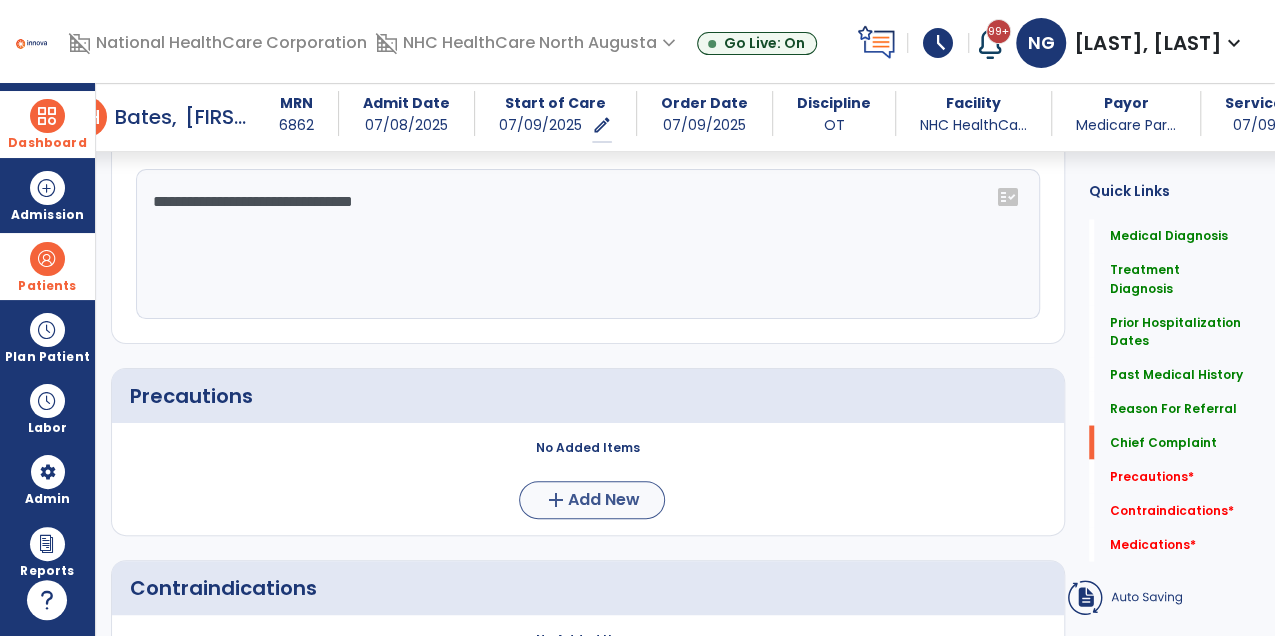 type on "**********" 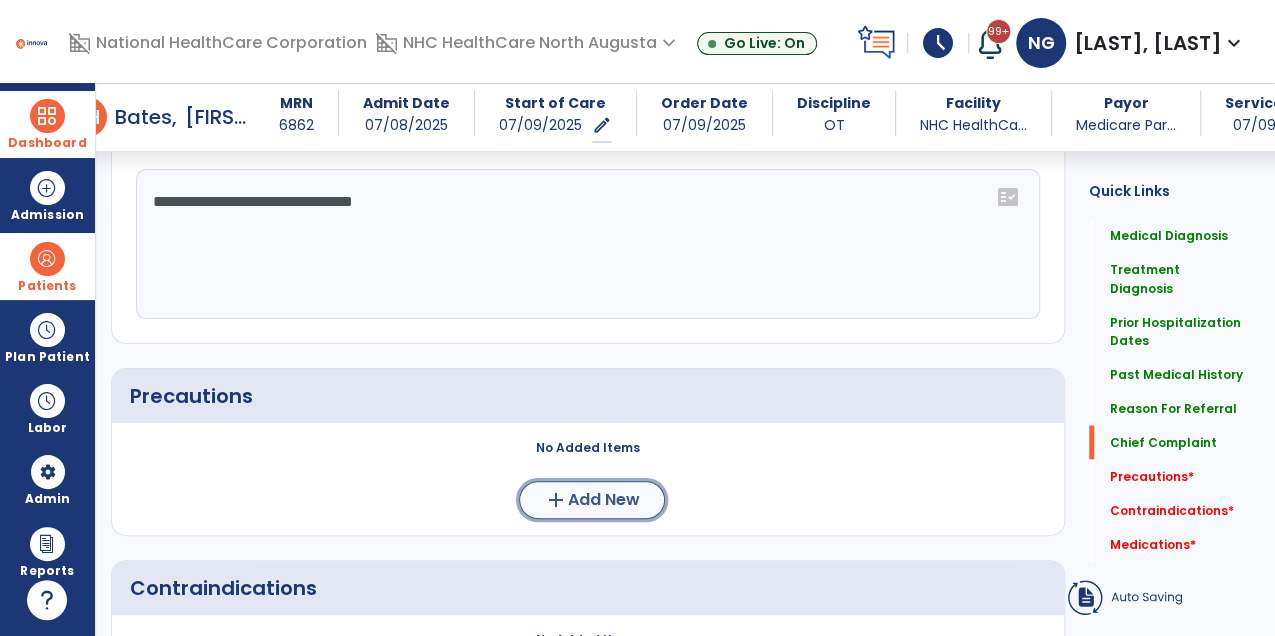 click on "Add New" 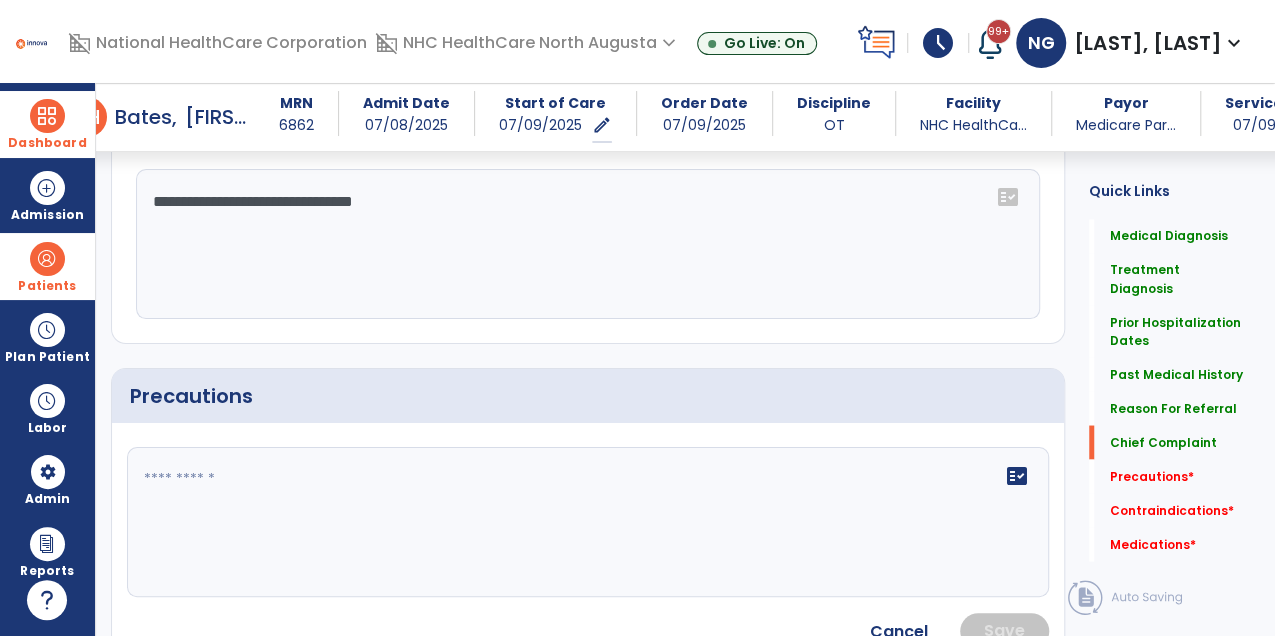 click 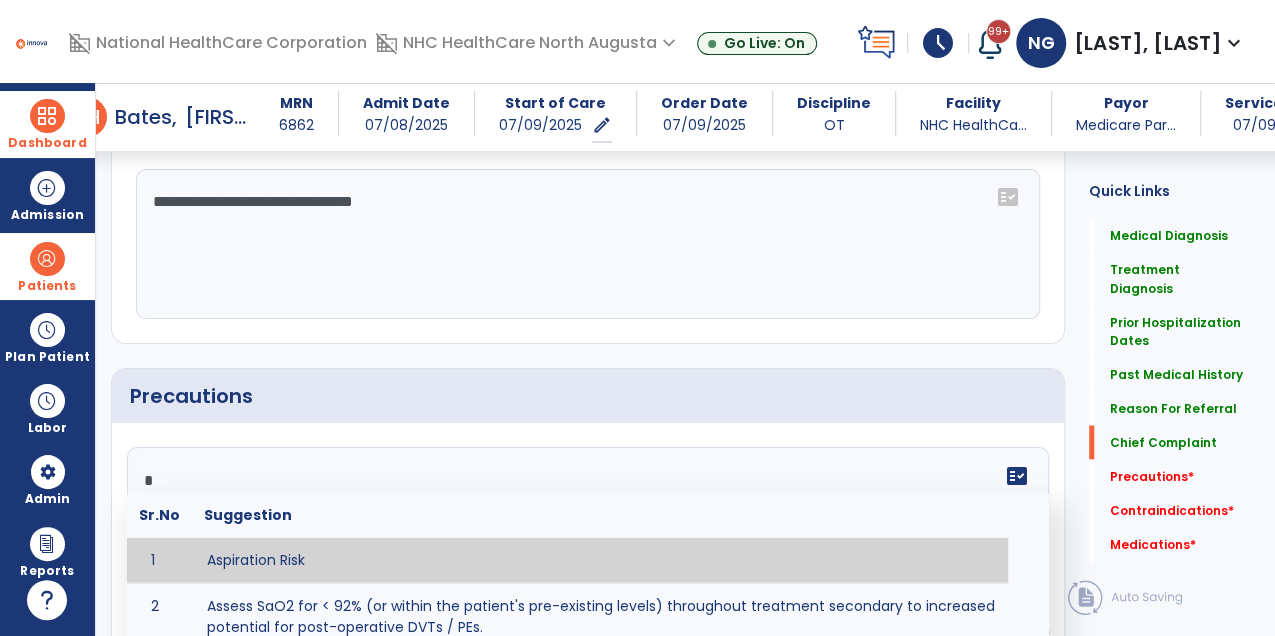click on "*" 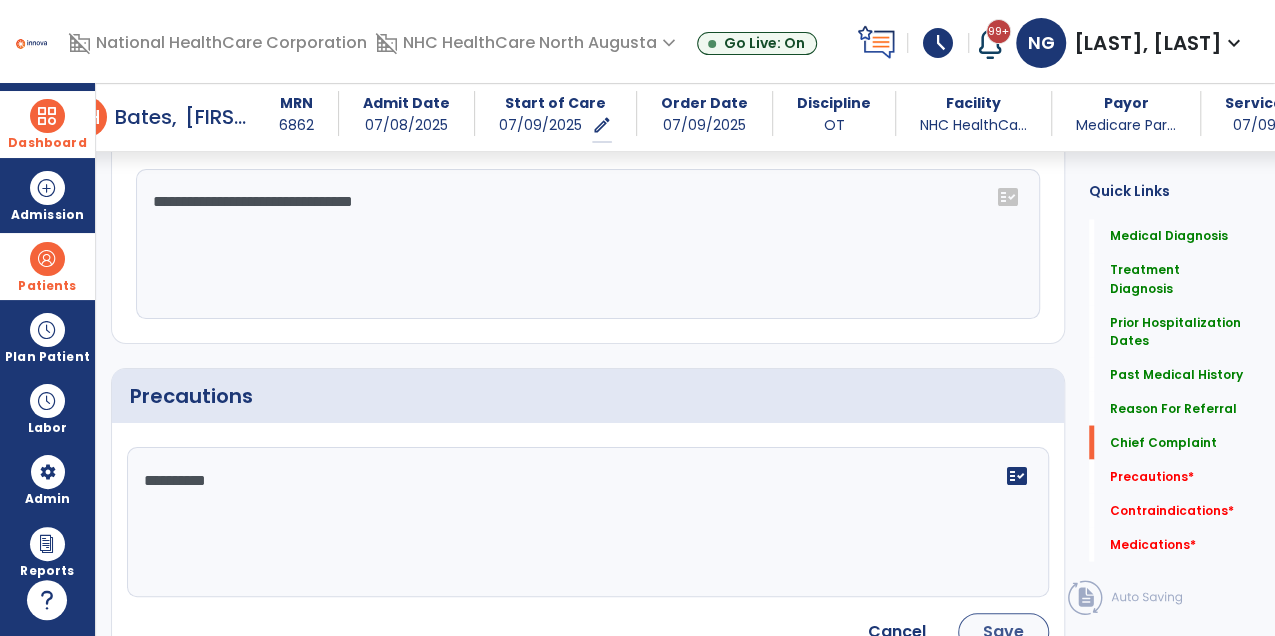 type on "**********" 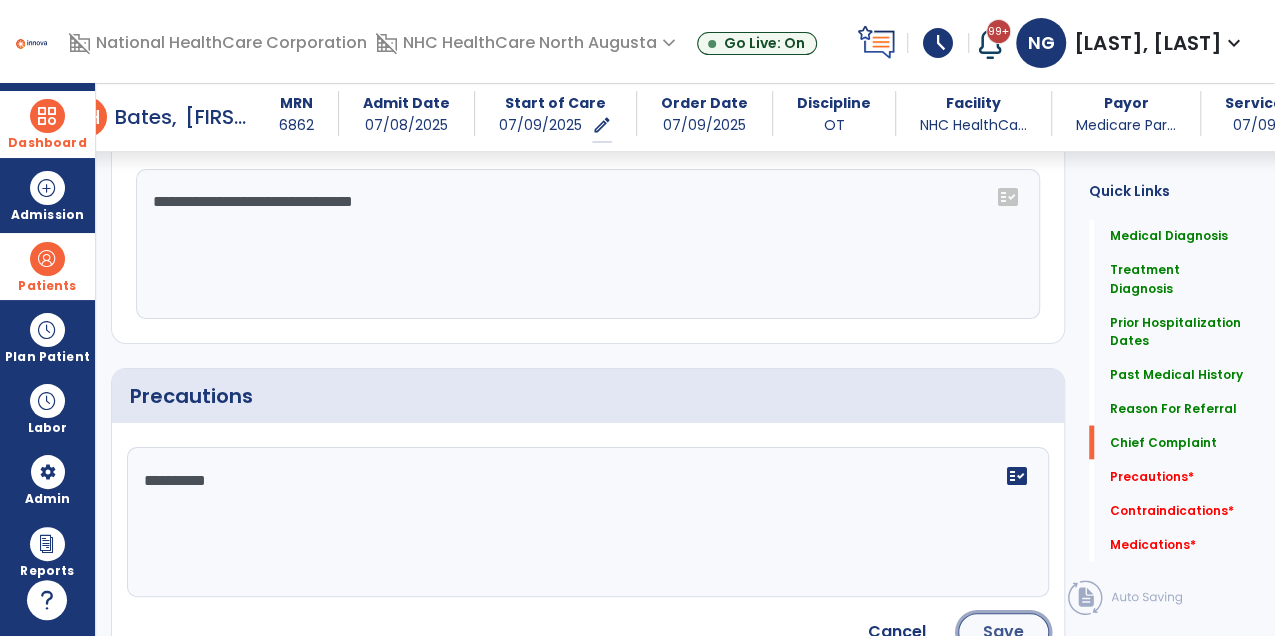 click on "Save" 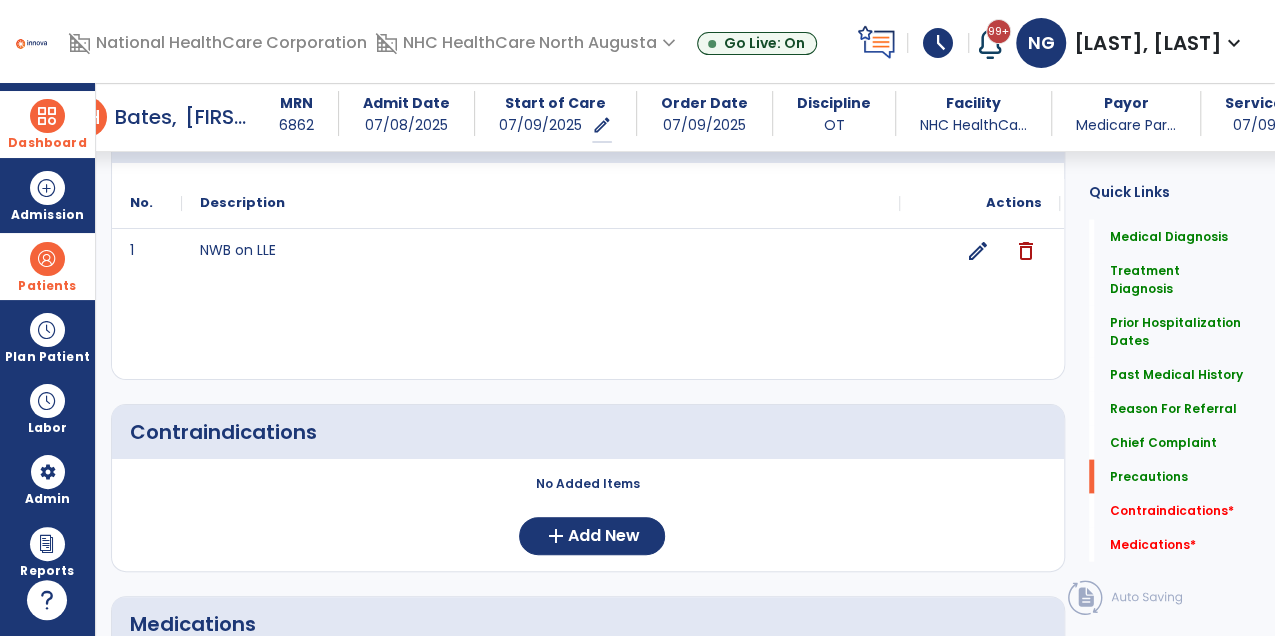 scroll, scrollTop: 2080, scrollLeft: 0, axis: vertical 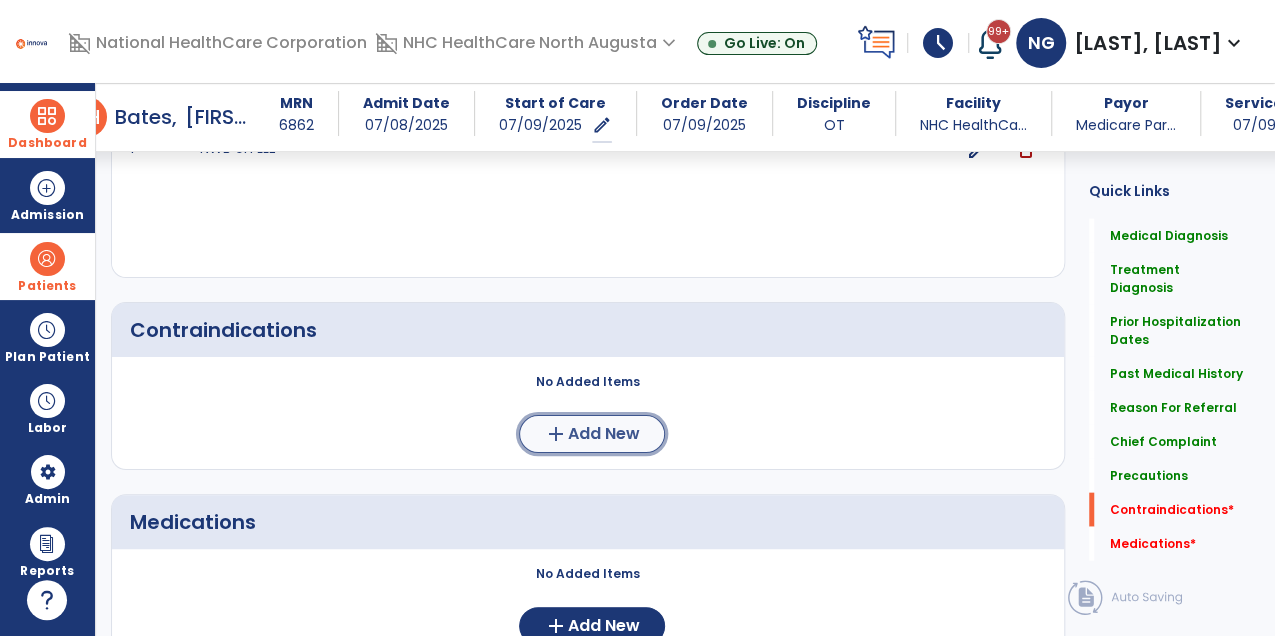 click on "add  Add New" 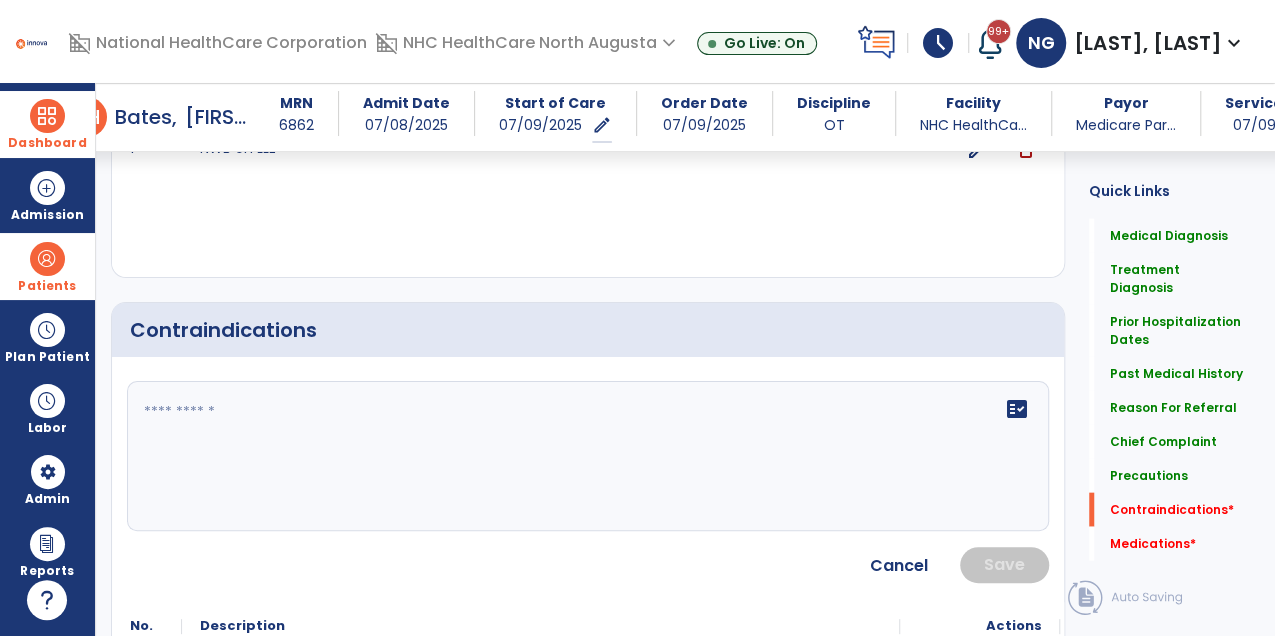 click on "fact_check" 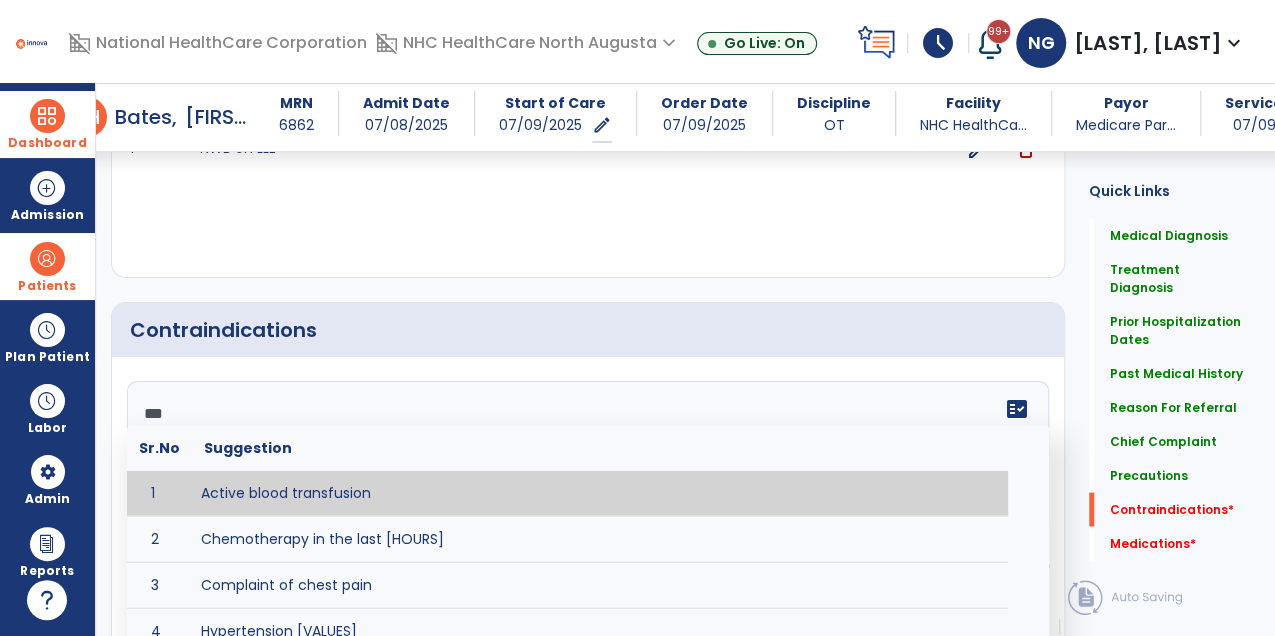 type on "****" 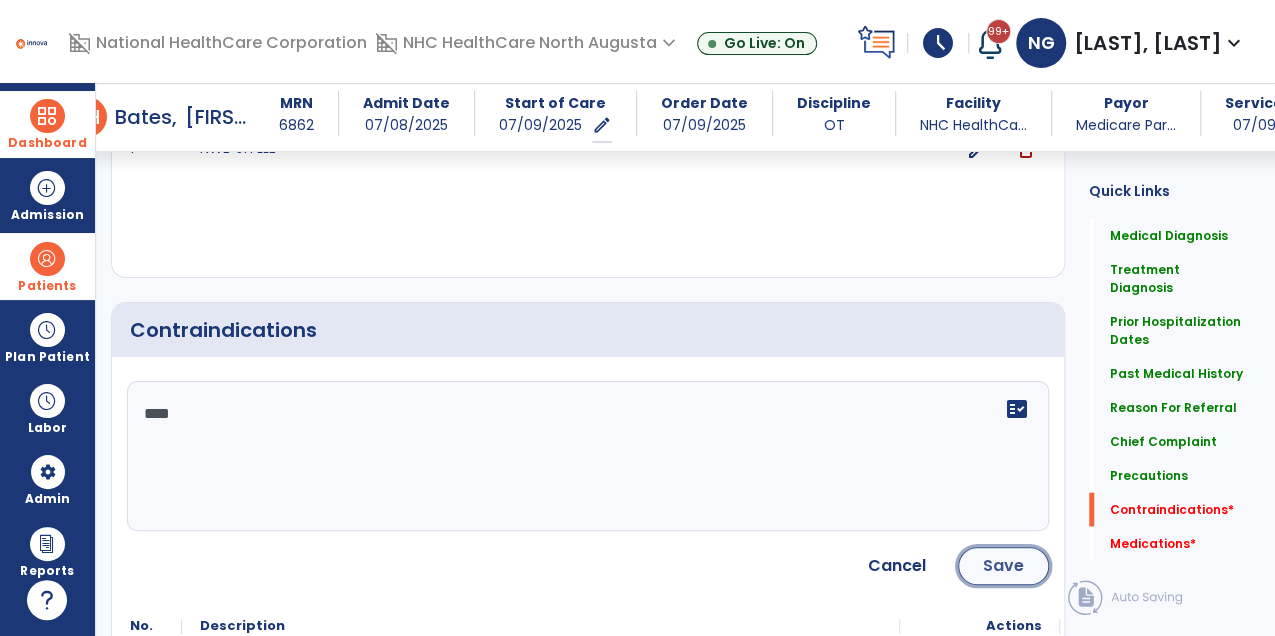 click on "Save" 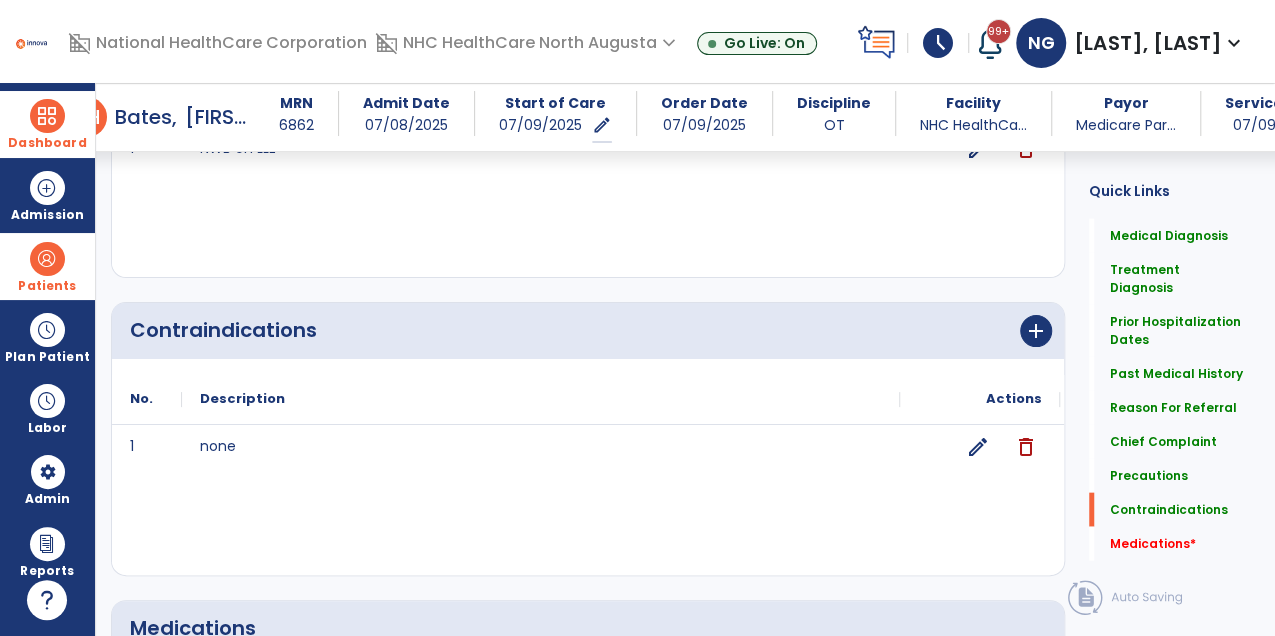 scroll, scrollTop: 2257, scrollLeft: 0, axis: vertical 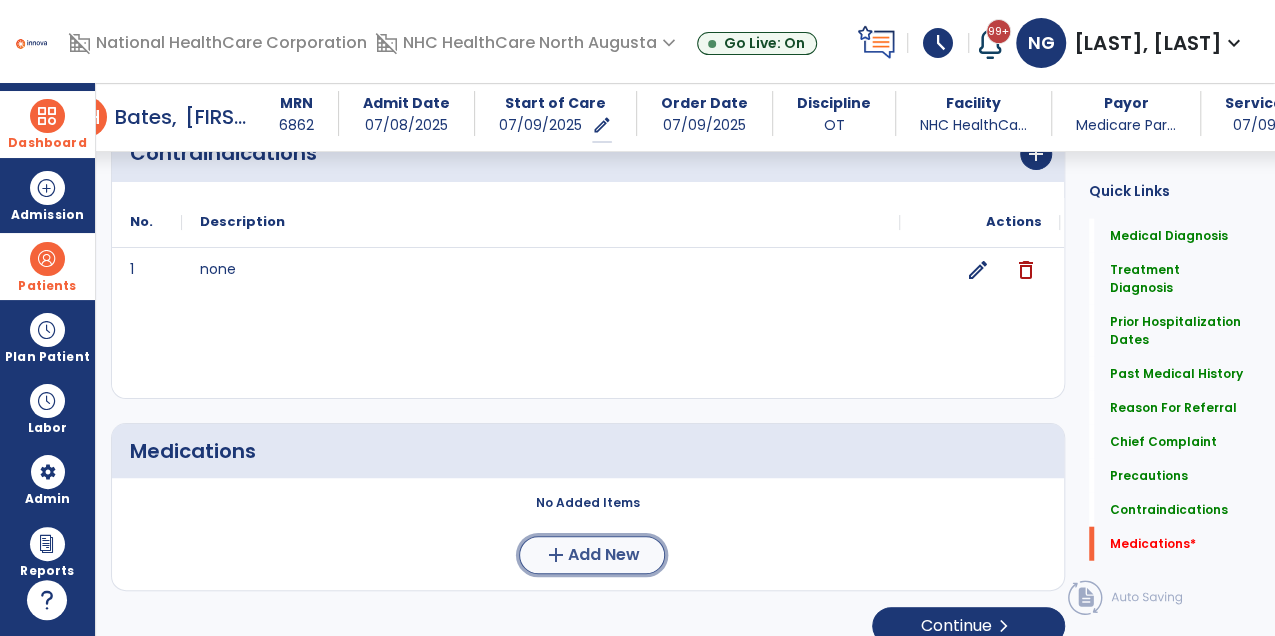 click on "Add New" 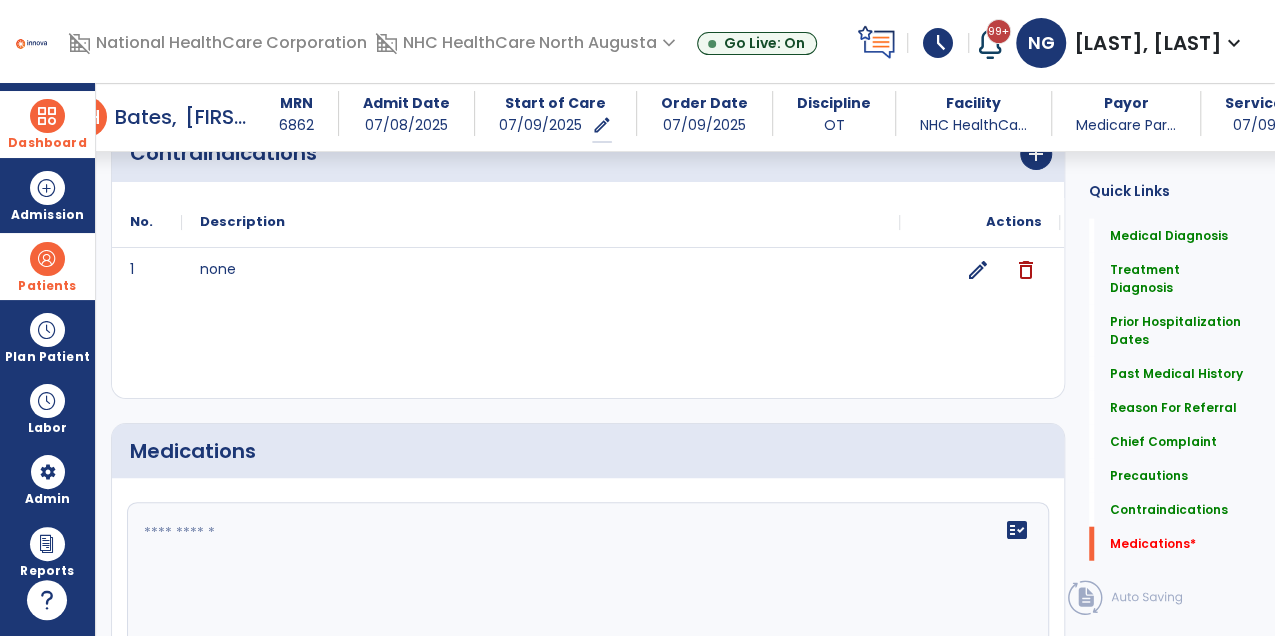 click 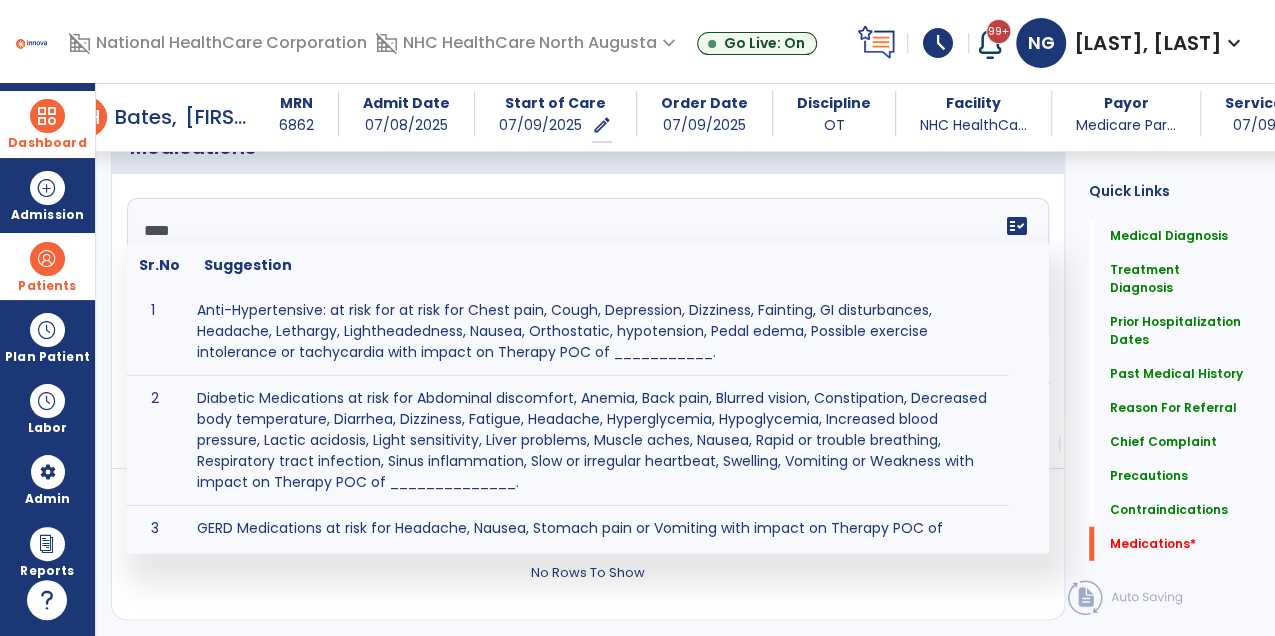 scroll, scrollTop: 2562, scrollLeft: 0, axis: vertical 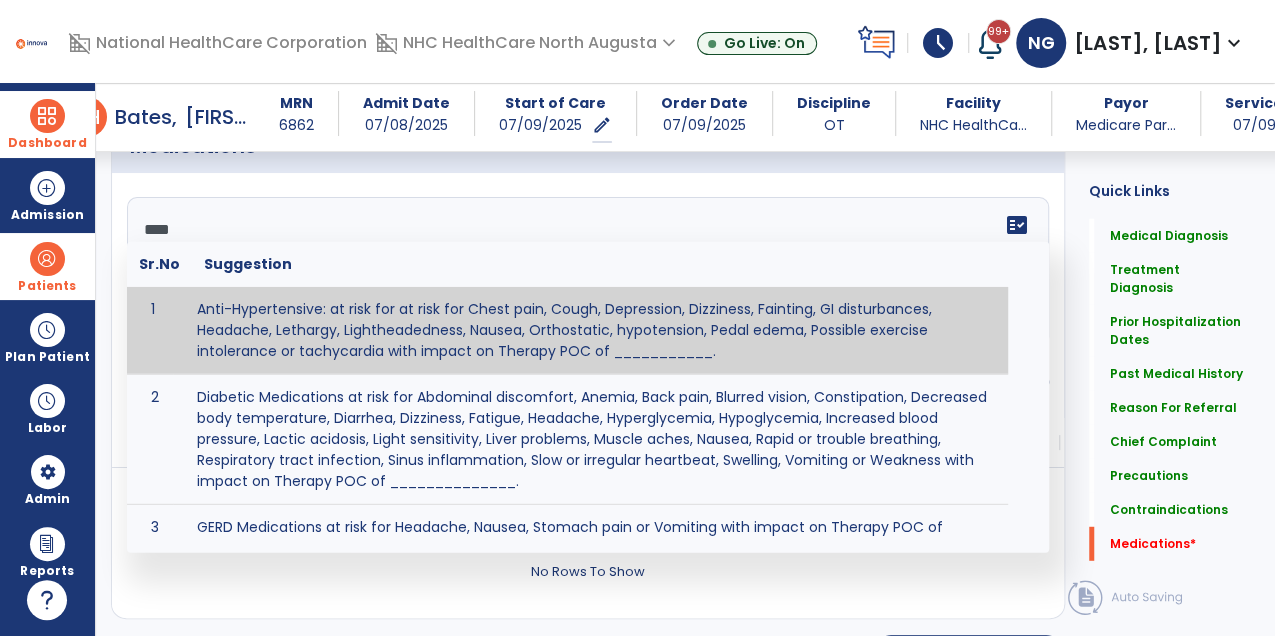 click on "****" 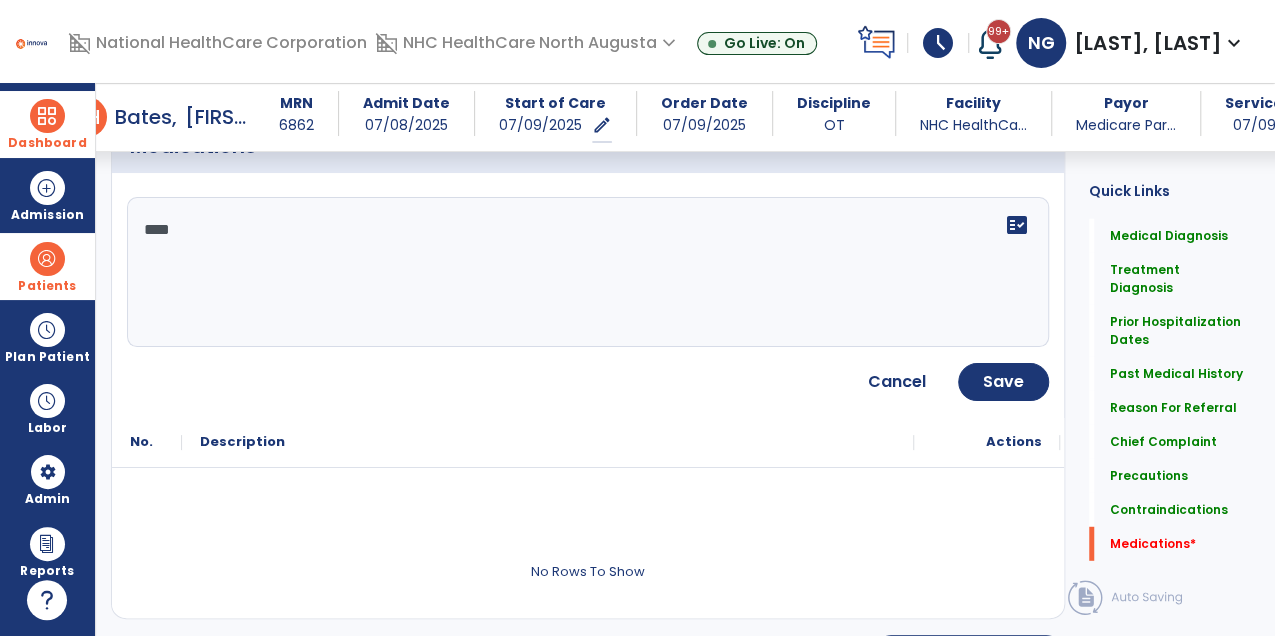 click on "Quick Links  Medical Diagnosis   Medical Diagnosis   Treatment Diagnosis   Treatment Diagnosis   Prior Hospitalization Dates   Prior Hospitalization Dates   Past Medical History   Past Medical History   Reason For Referral   Reason For Referral   Chief Complaint   Chief Complaint   Precautions   Precautions   Contraindications   Contraindications   Medications   *  Medications   *" 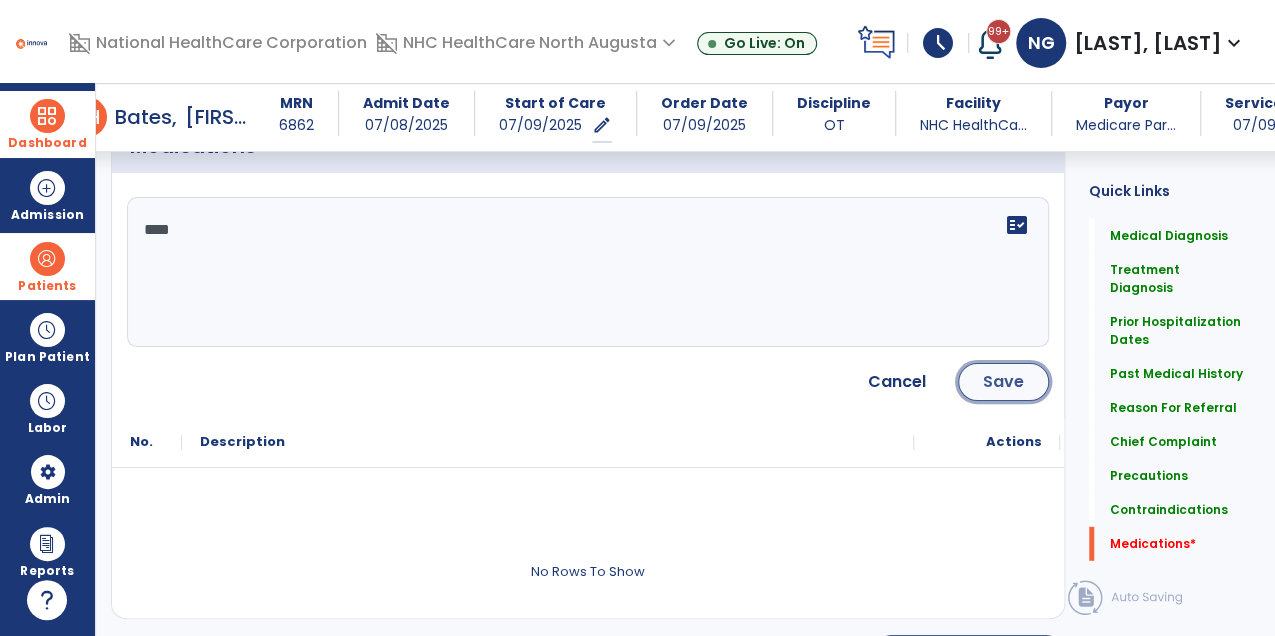 click on "Save" 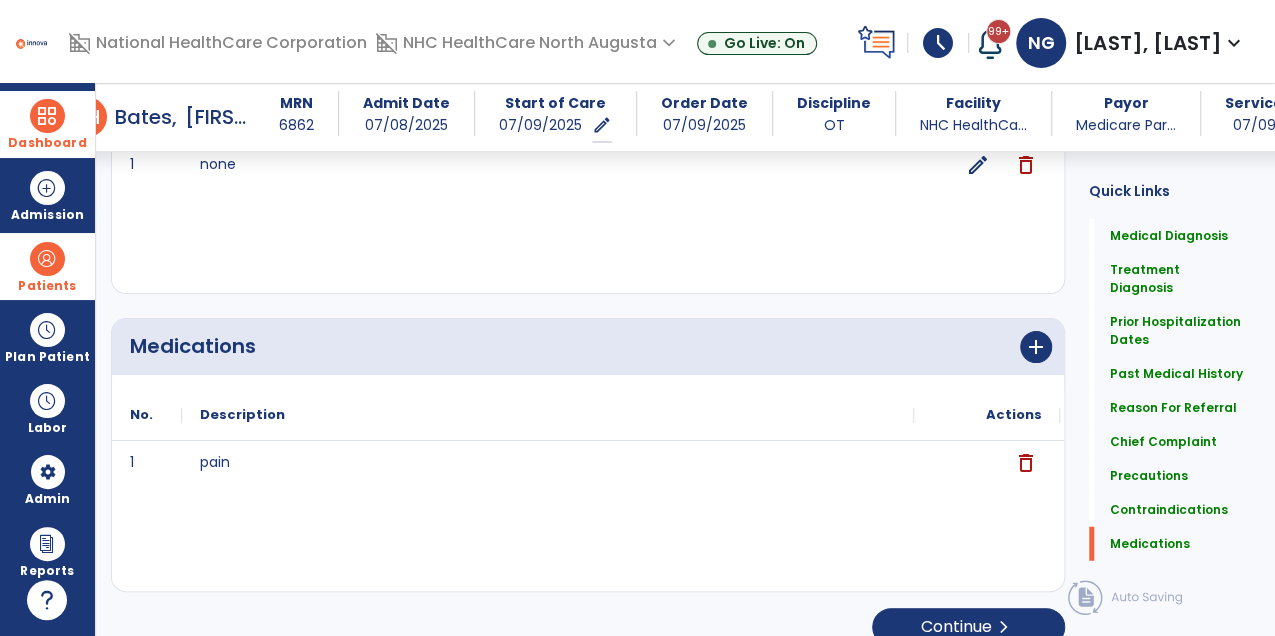 scroll, scrollTop: 2364, scrollLeft: 0, axis: vertical 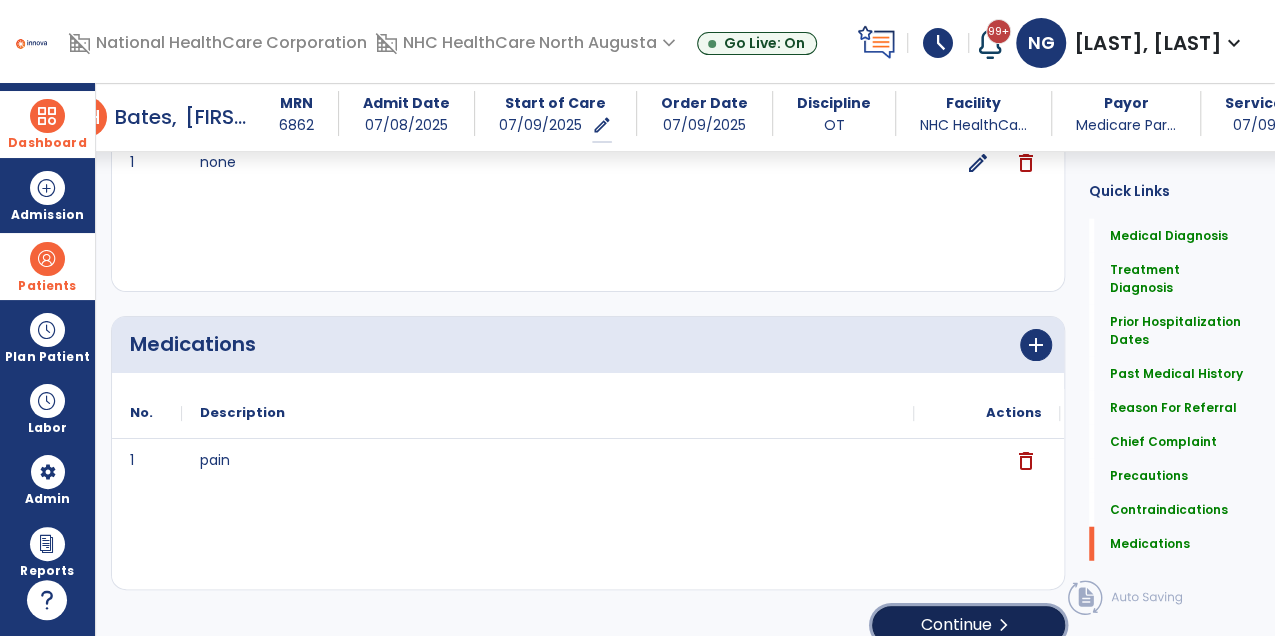 click on "Continue  chevron_right" 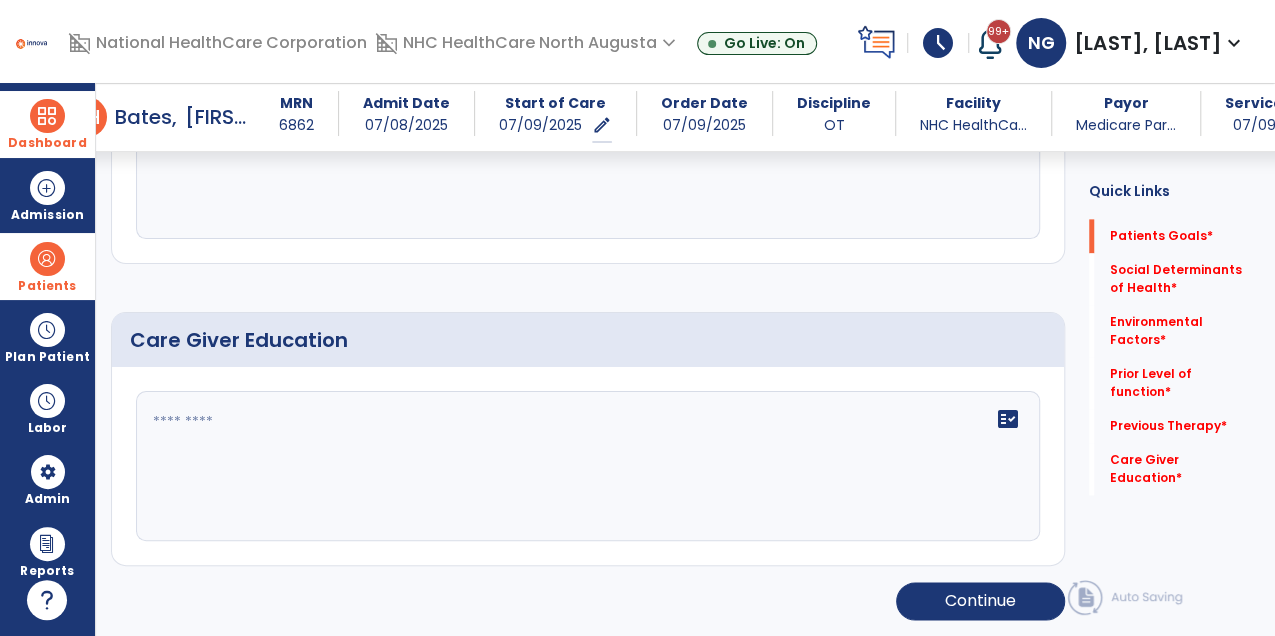 scroll, scrollTop: 68, scrollLeft: 0, axis: vertical 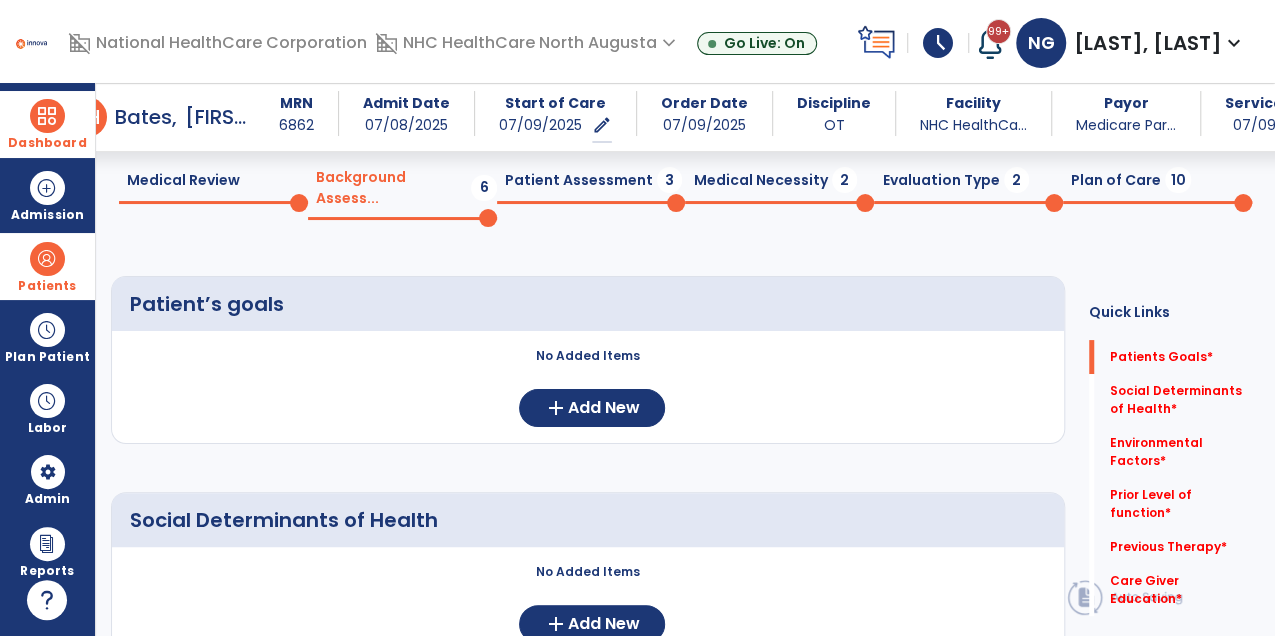 click on "No Added Items  add  Add New" 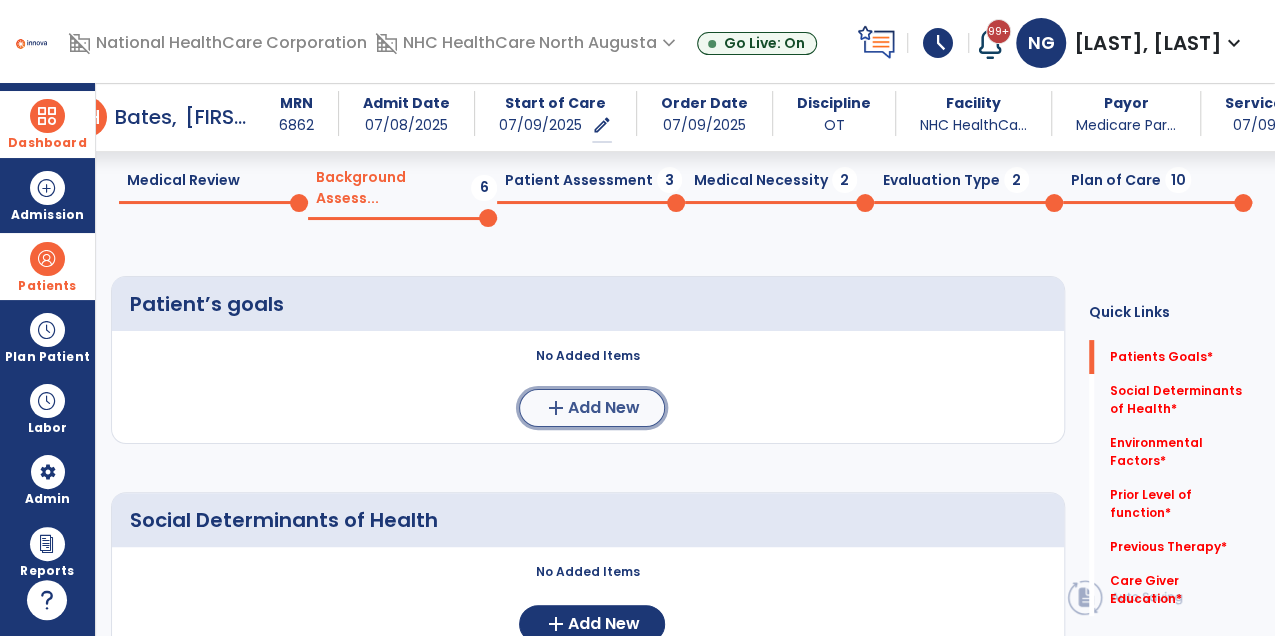 click on "Add New" 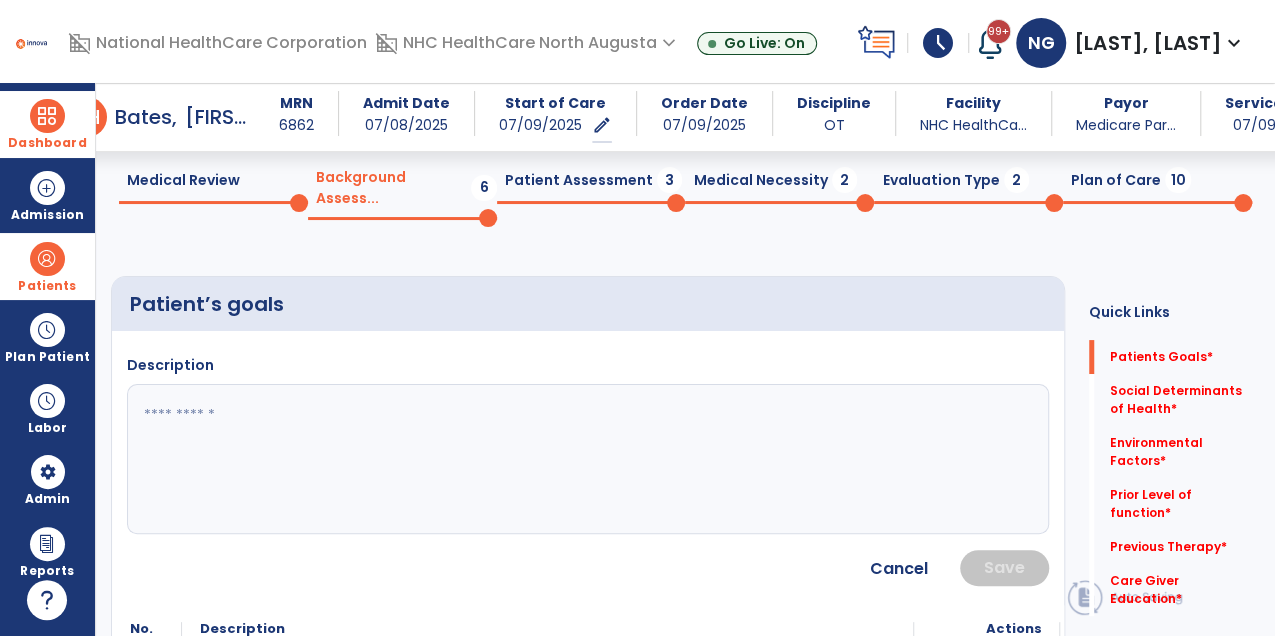 click 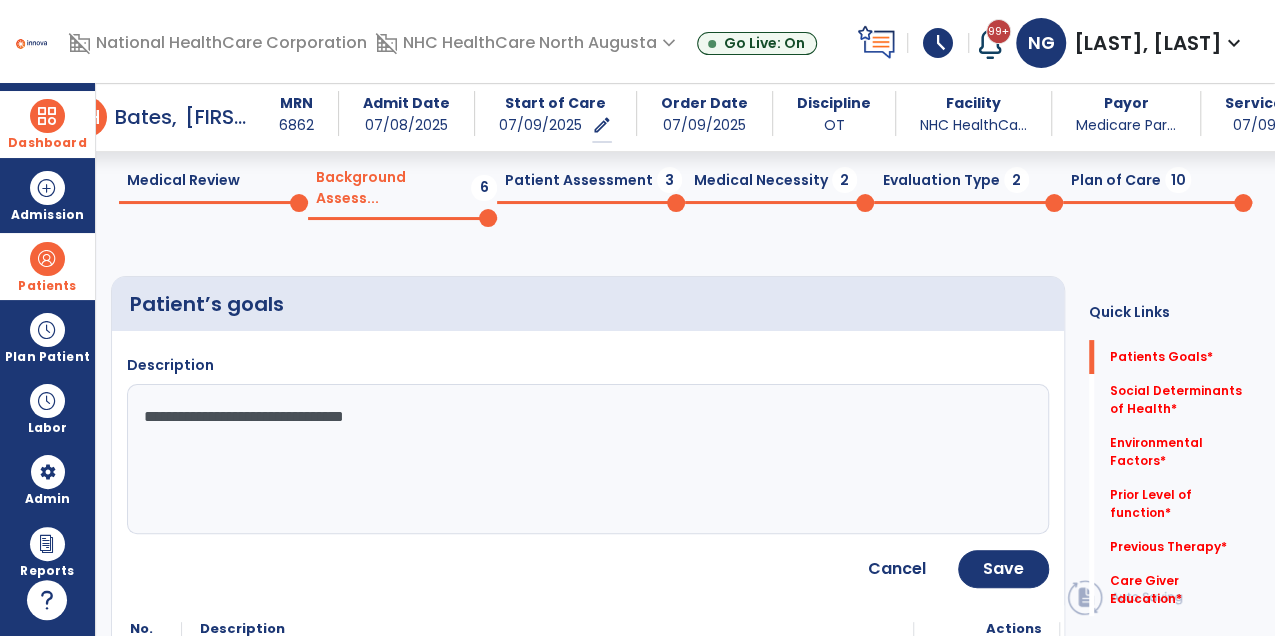 type on "**********" 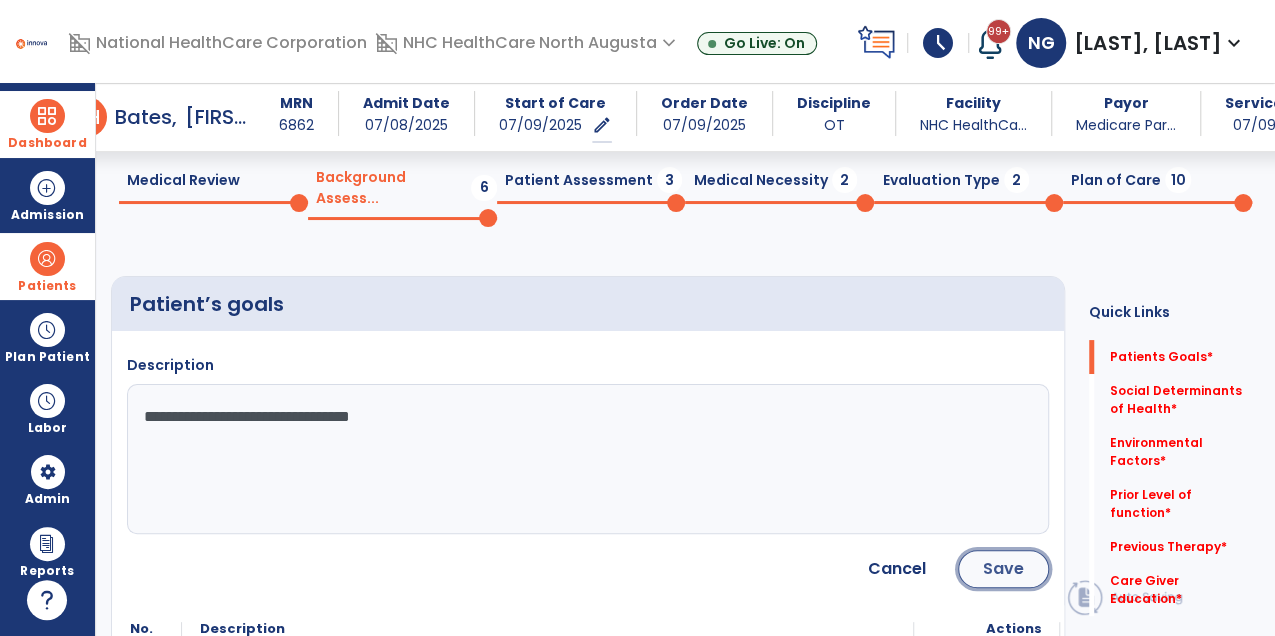 click on "Save" 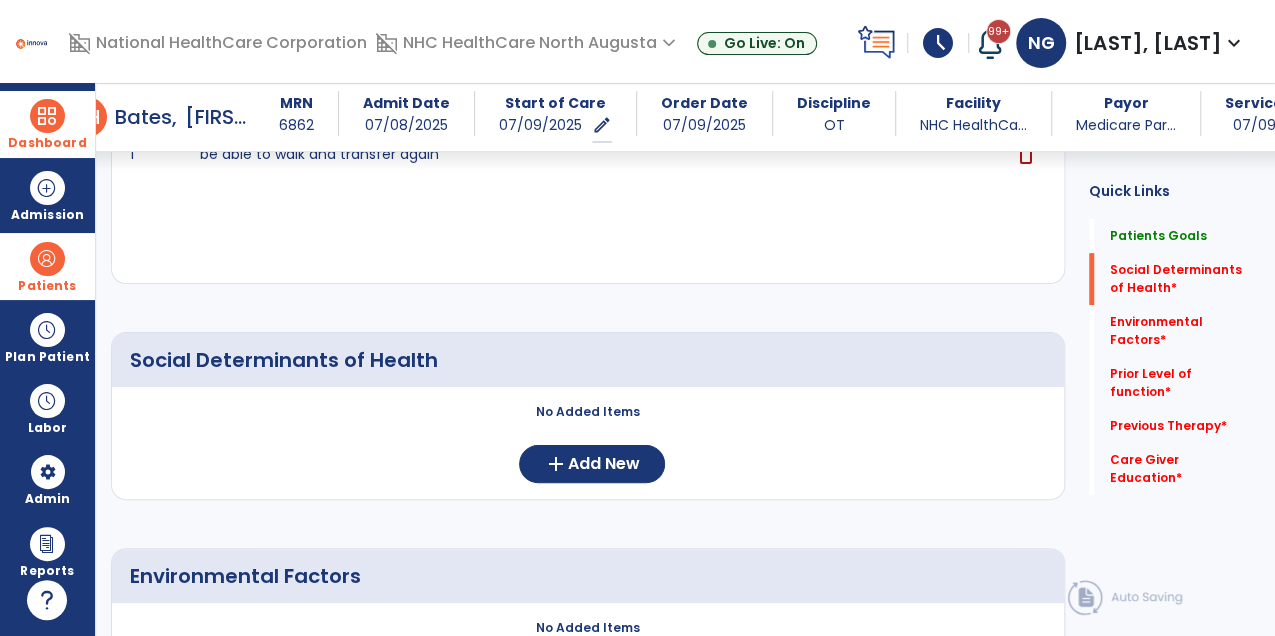 scroll, scrollTop: 334, scrollLeft: 0, axis: vertical 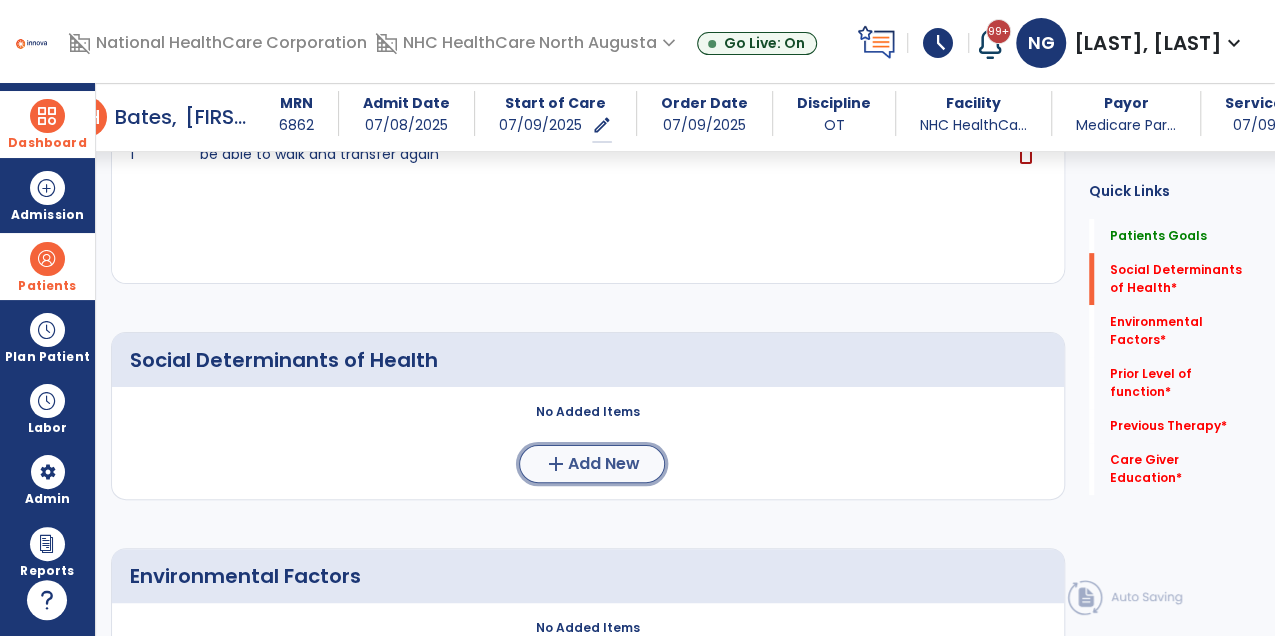 click on "Add New" 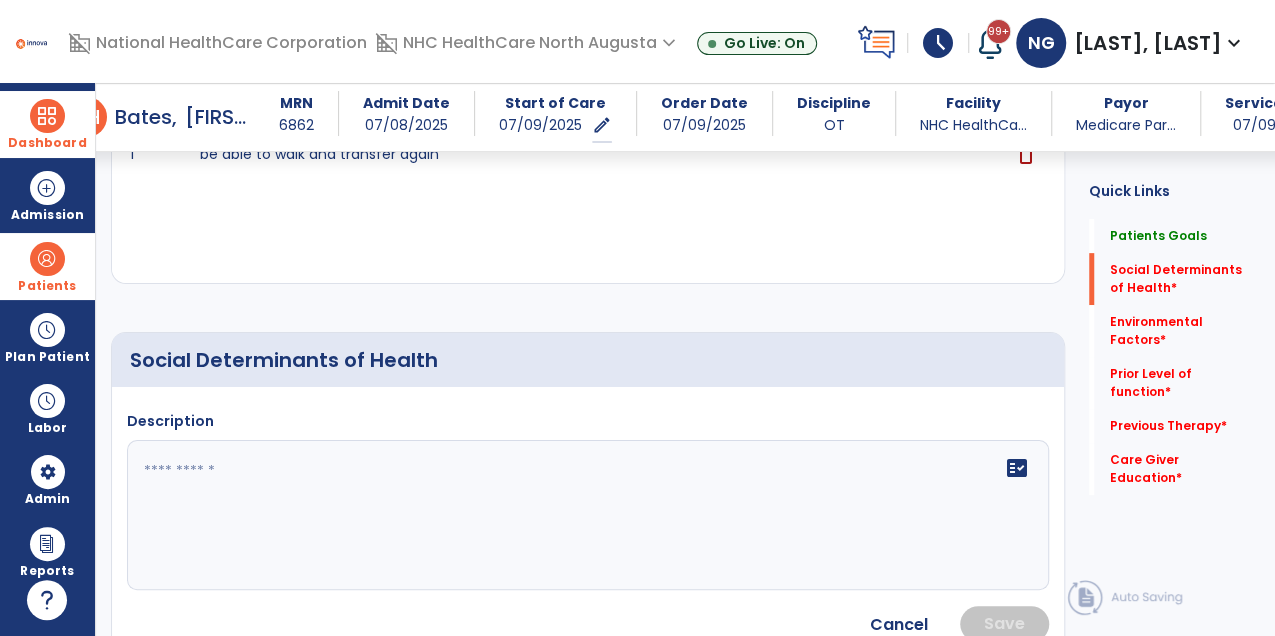 click 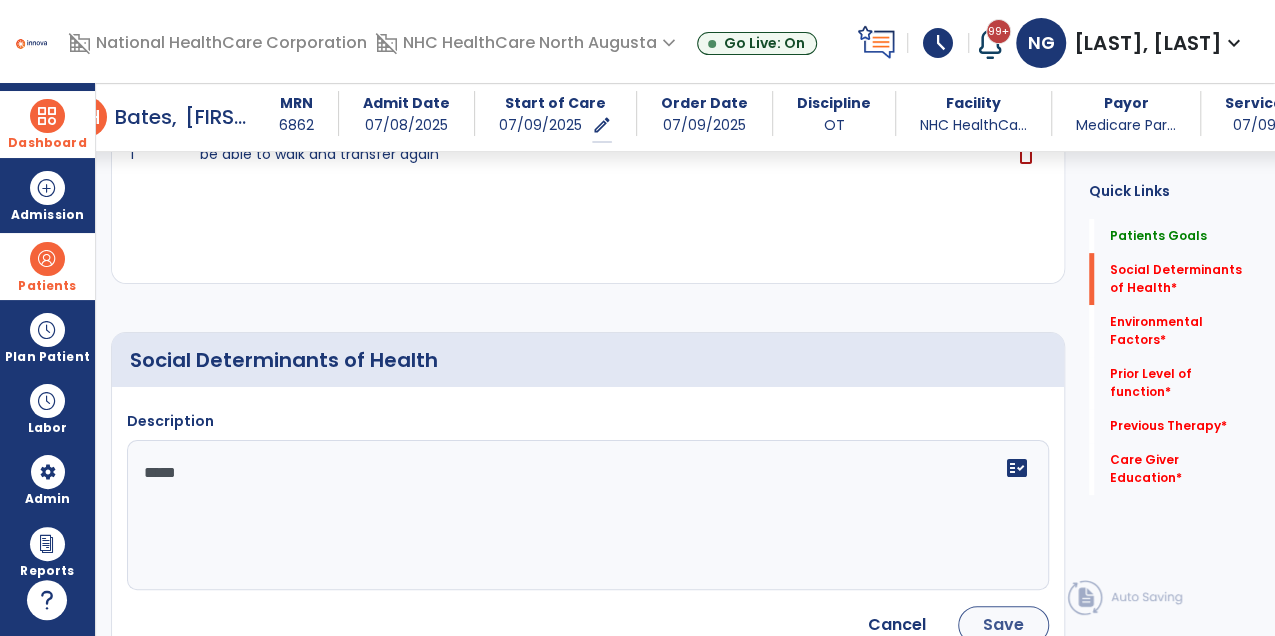 type on "****" 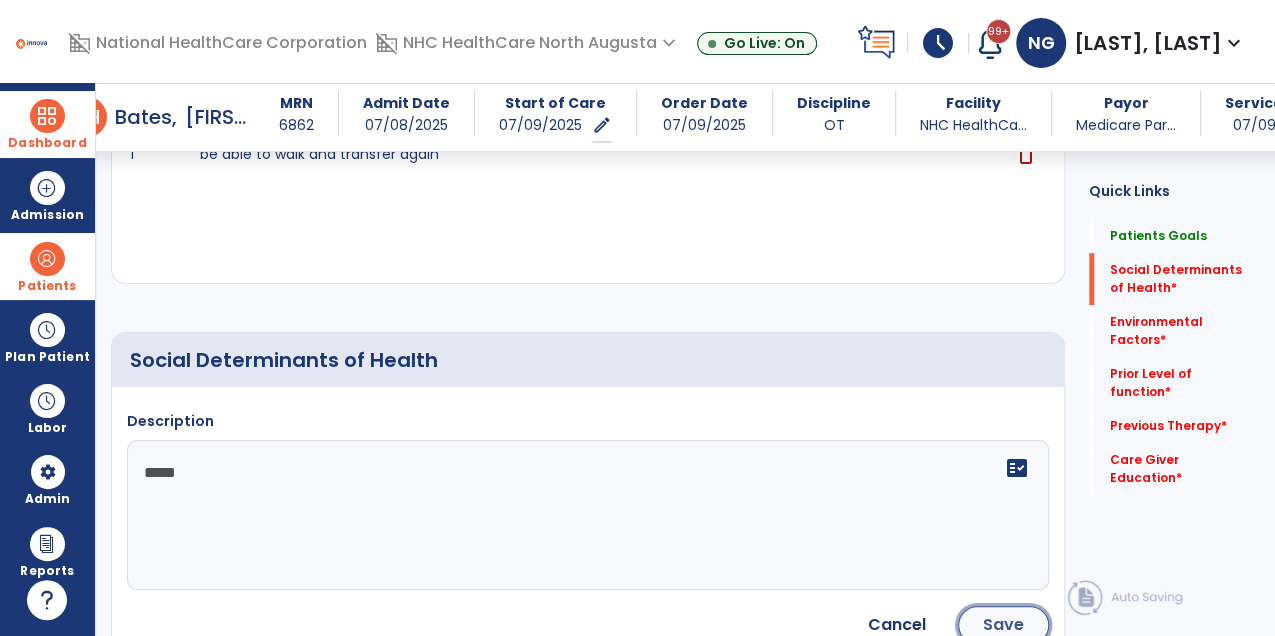 click on "Save" 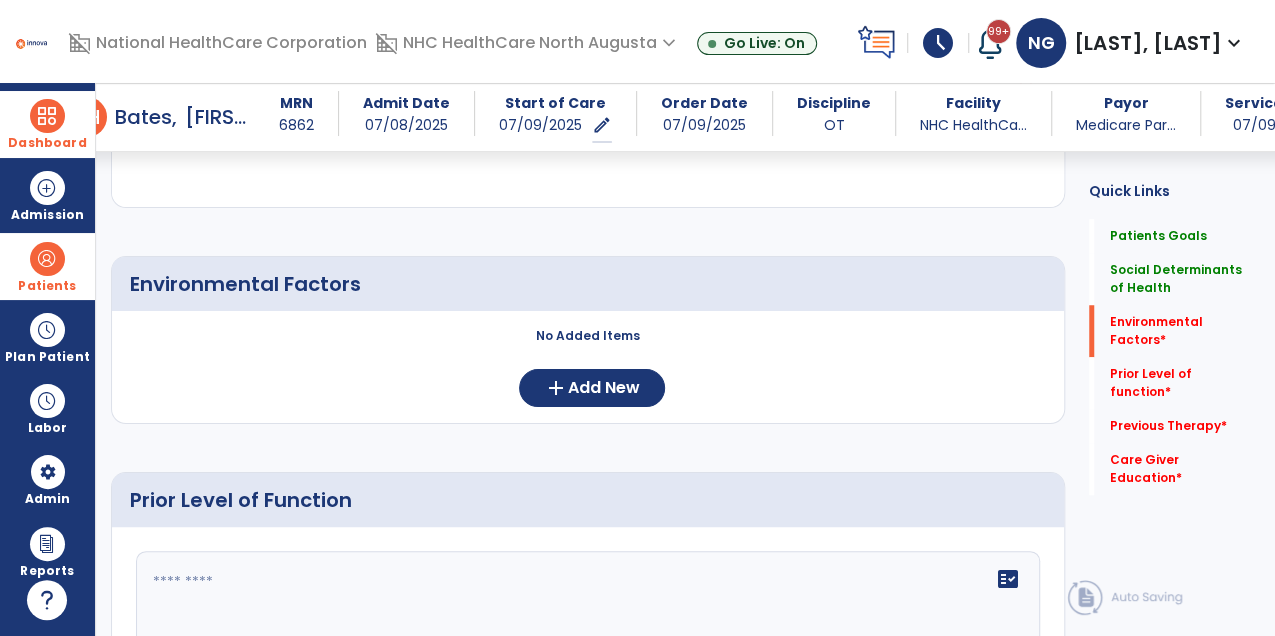 scroll, scrollTop: 733, scrollLeft: 0, axis: vertical 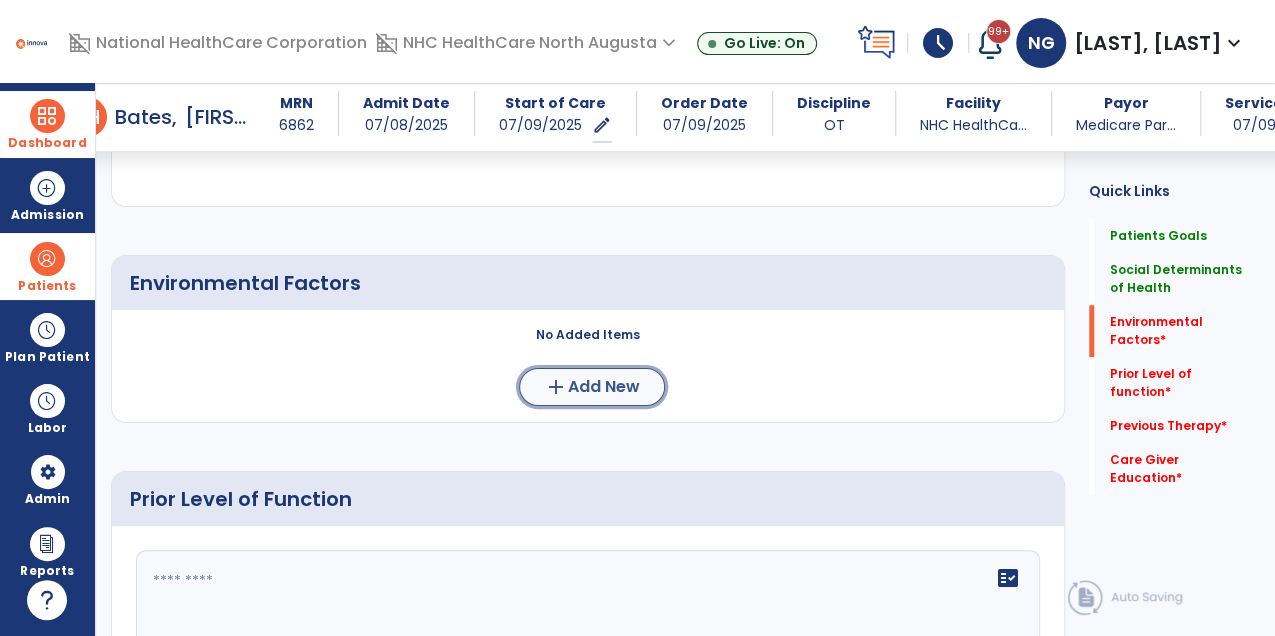 click on "add" 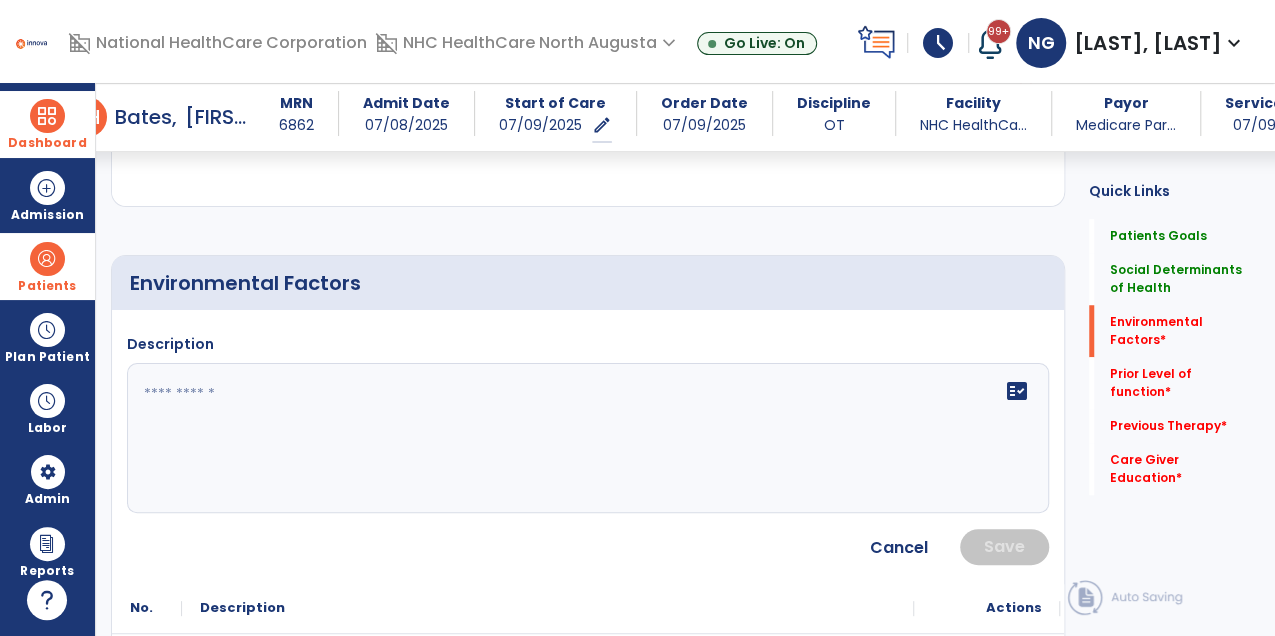 click 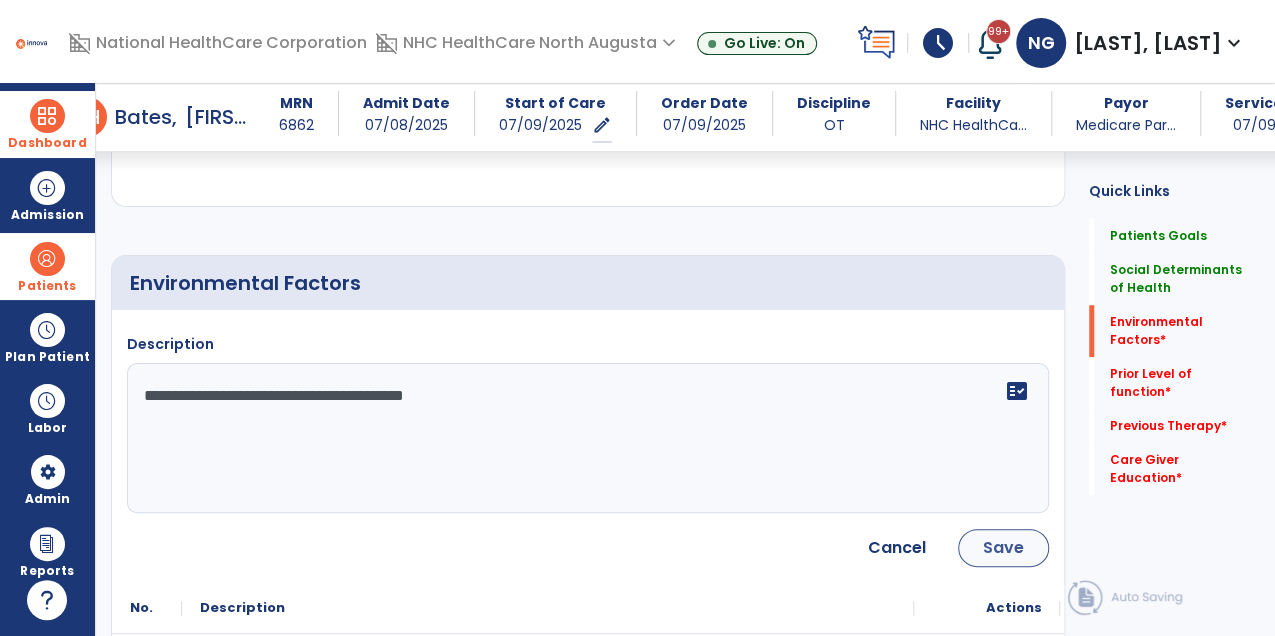type on "**********" 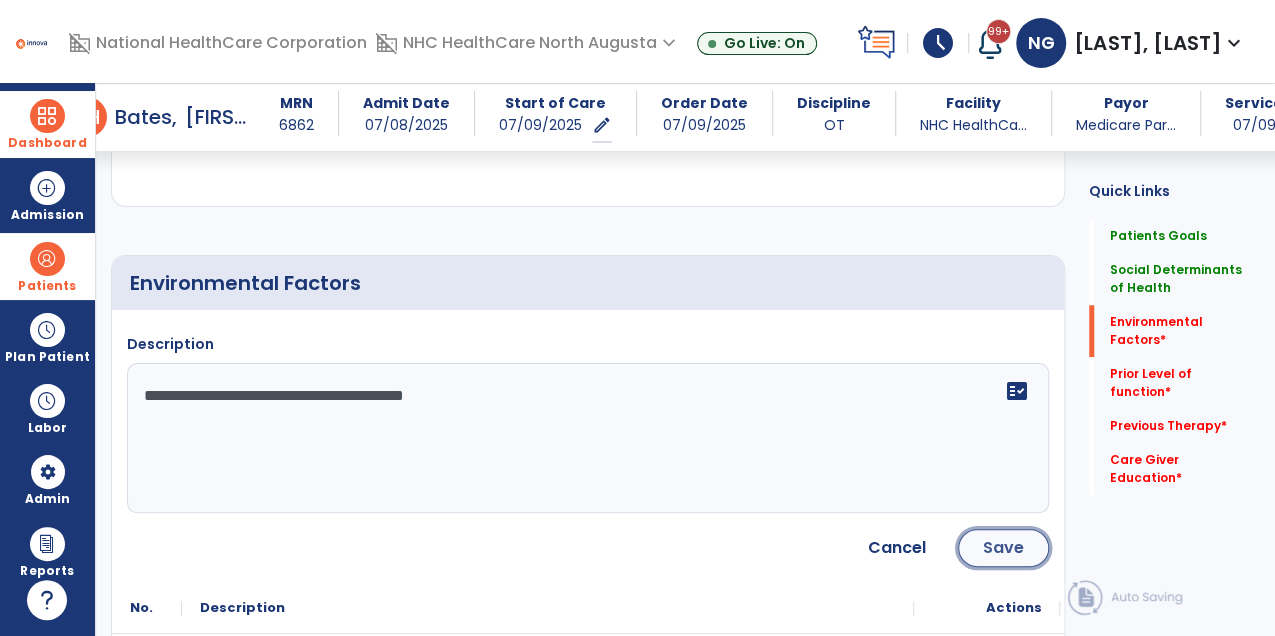 click on "Save" 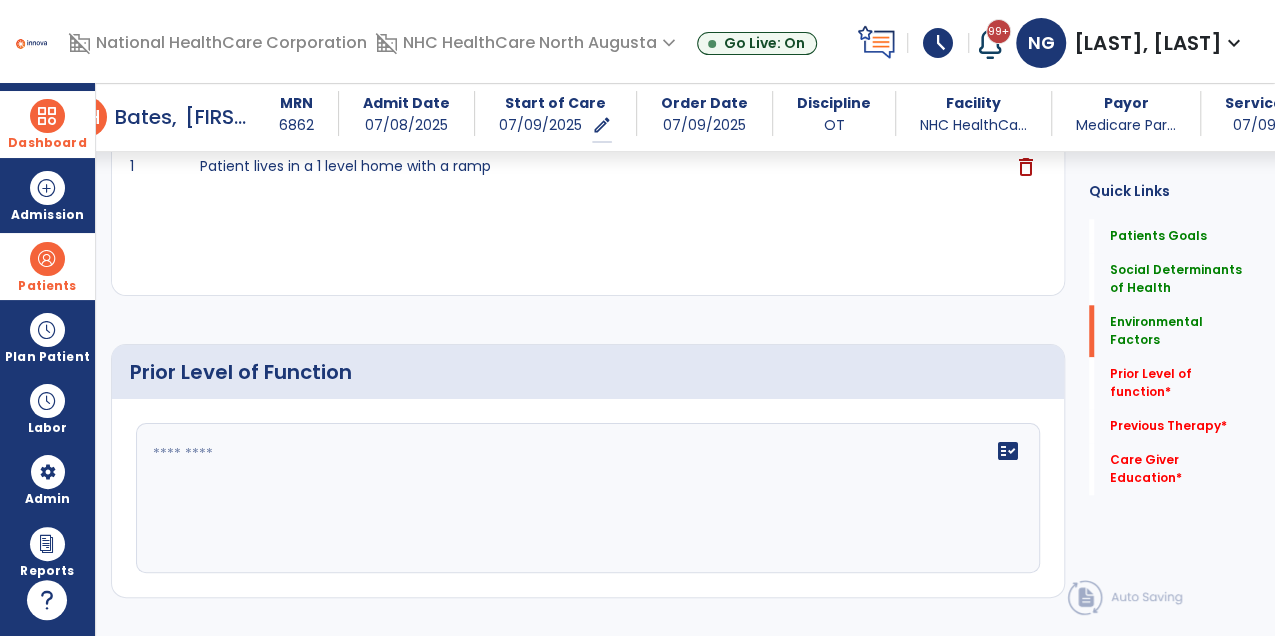 scroll, scrollTop: 967, scrollLeft: 0, axis: vertical 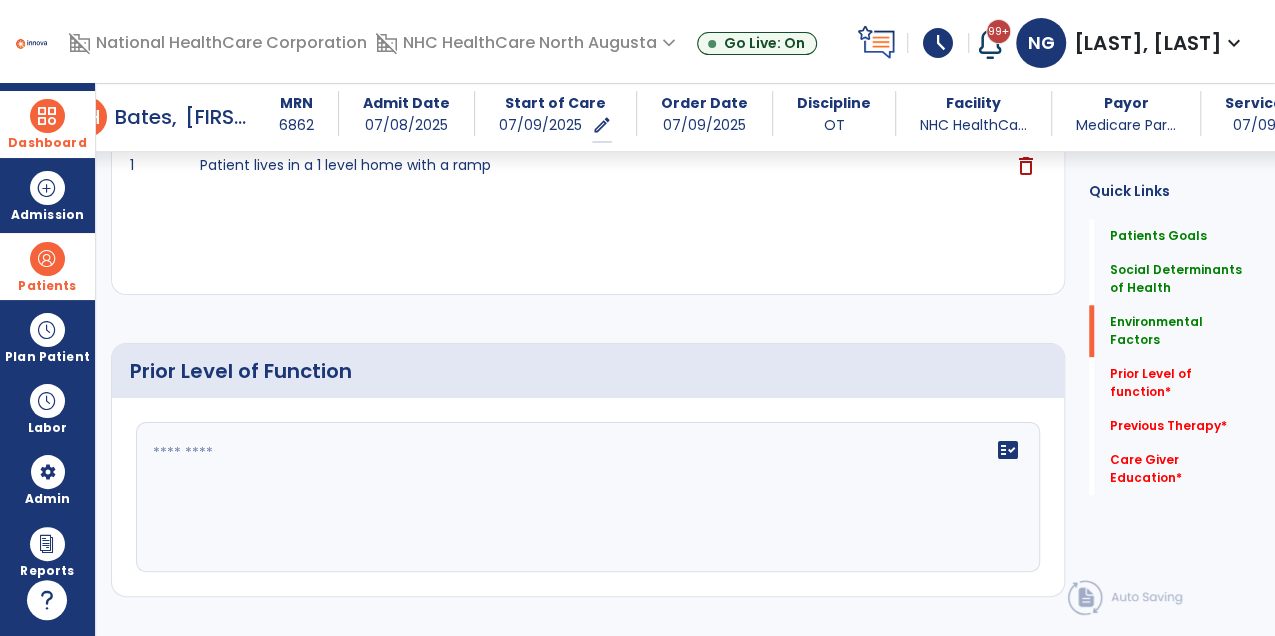 click 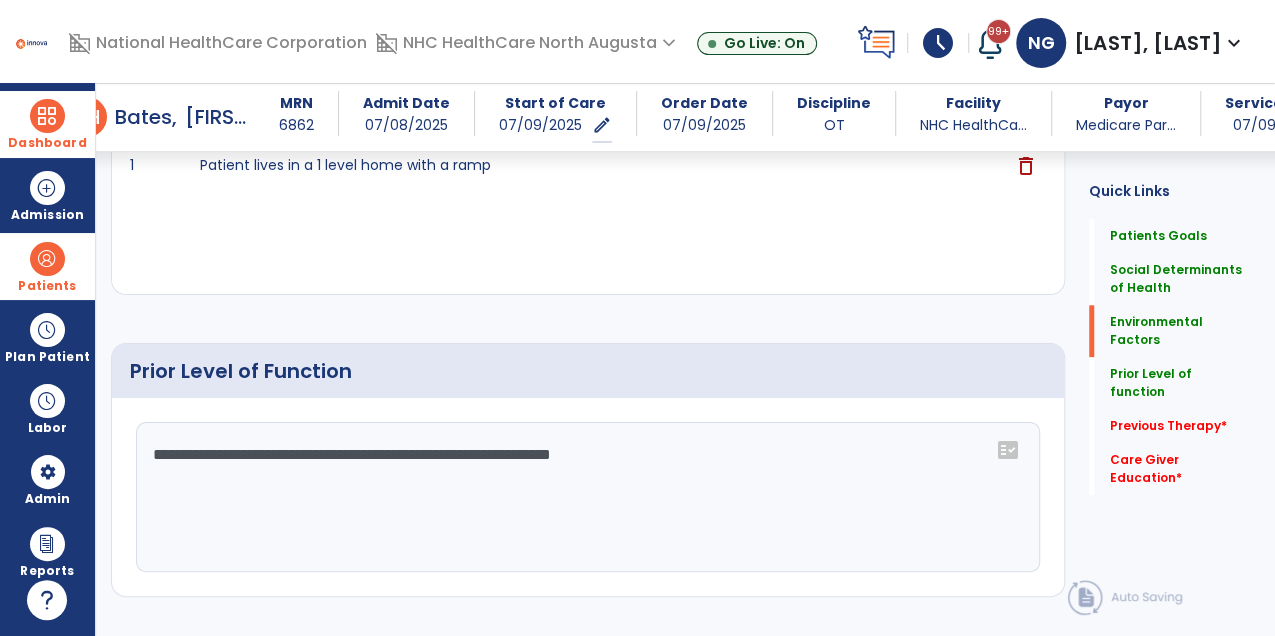 click on "**********" 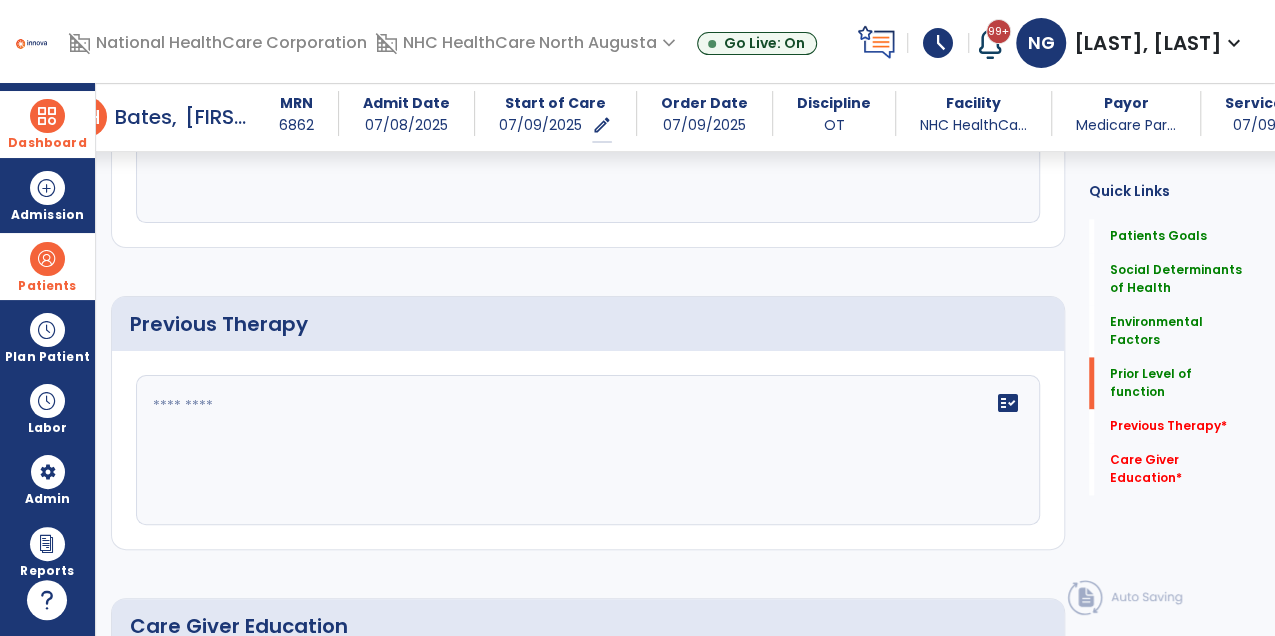 scroll, scrollTop: 1317, scrollLeft: 0, axis: vertical 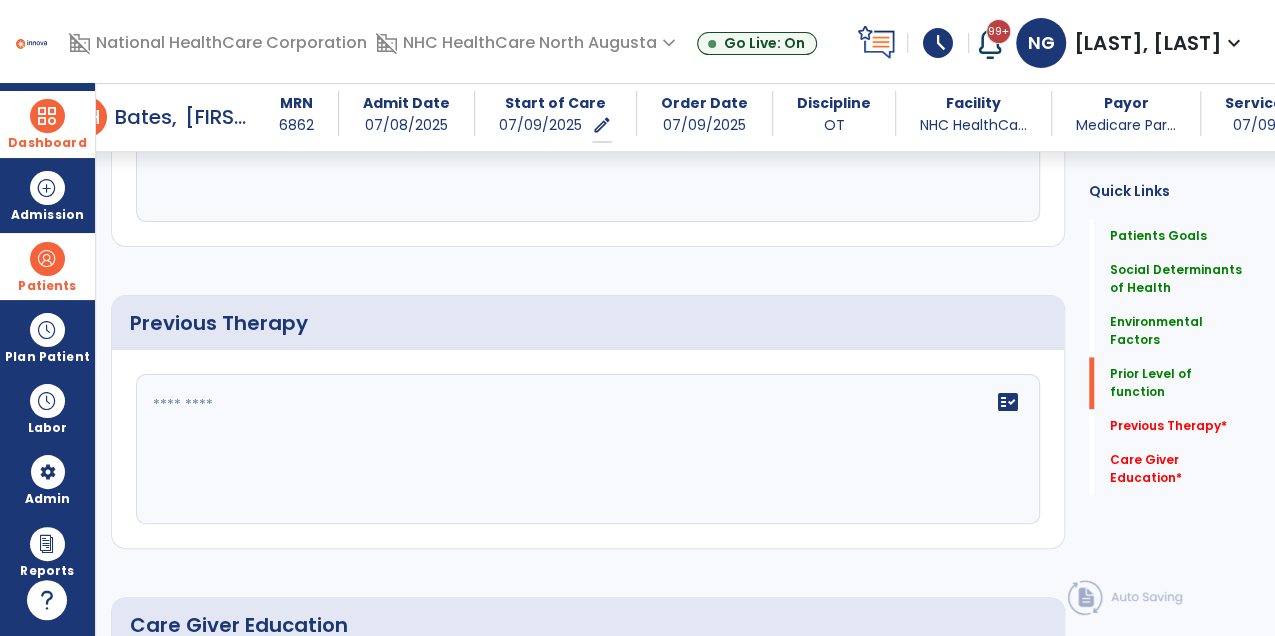 type on "**********" 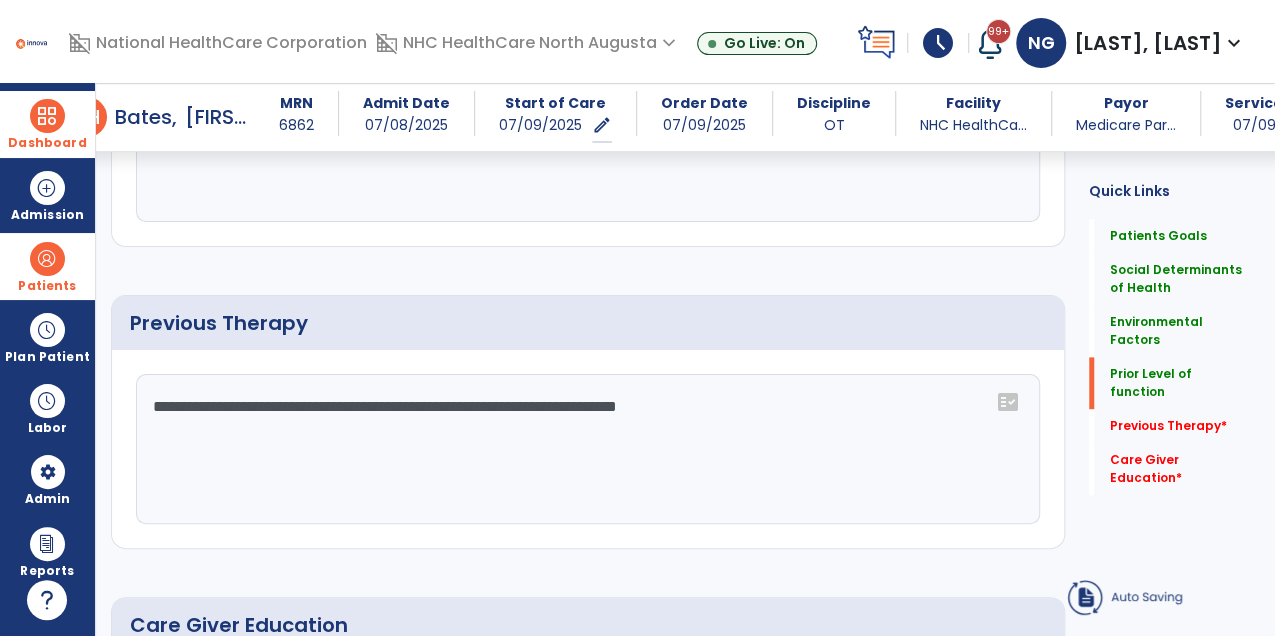 type on "**********" 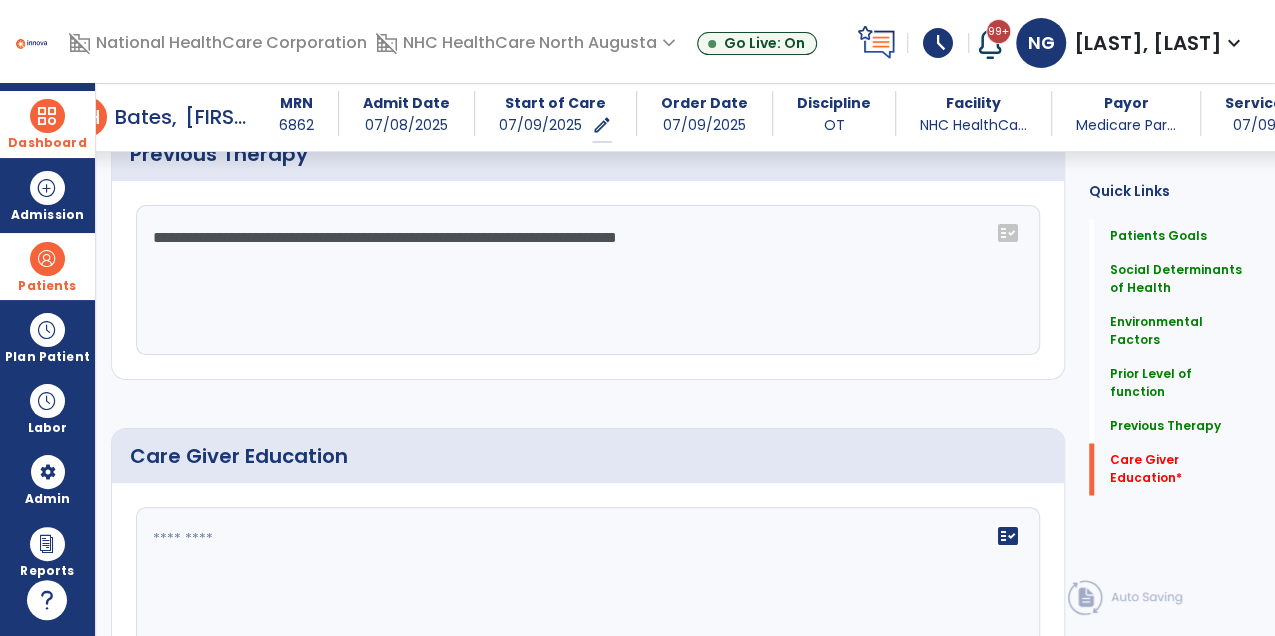 scroll, scrollTop: 1579, scrollLeft: 0, axis: vertical 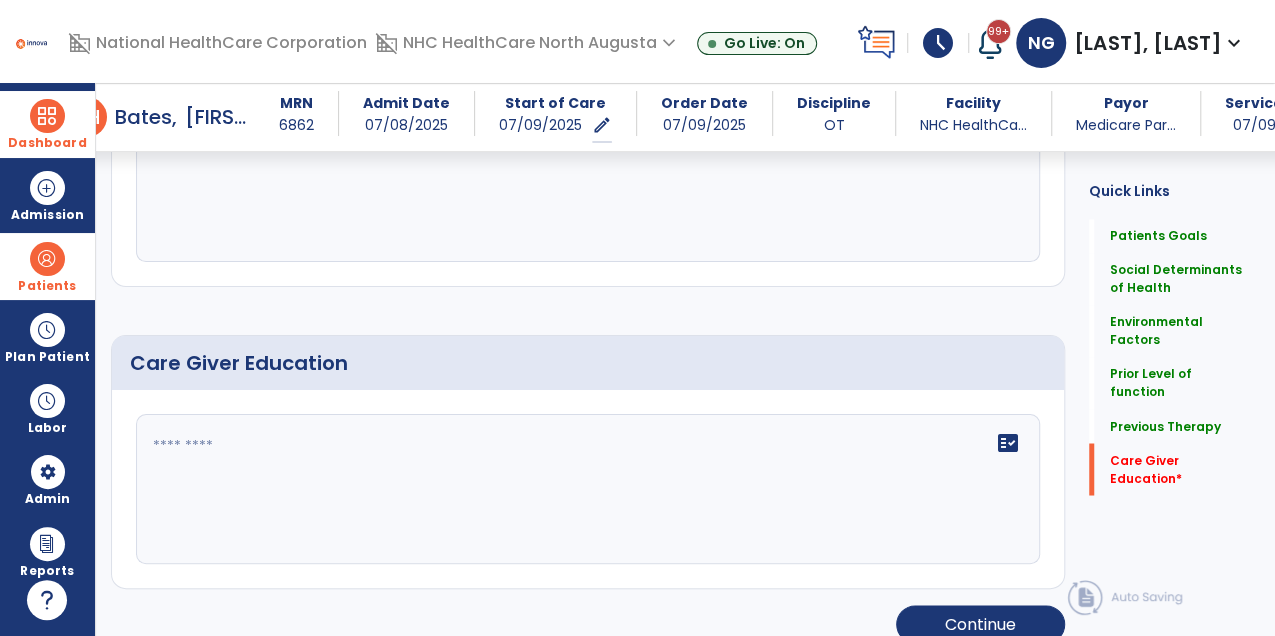 click 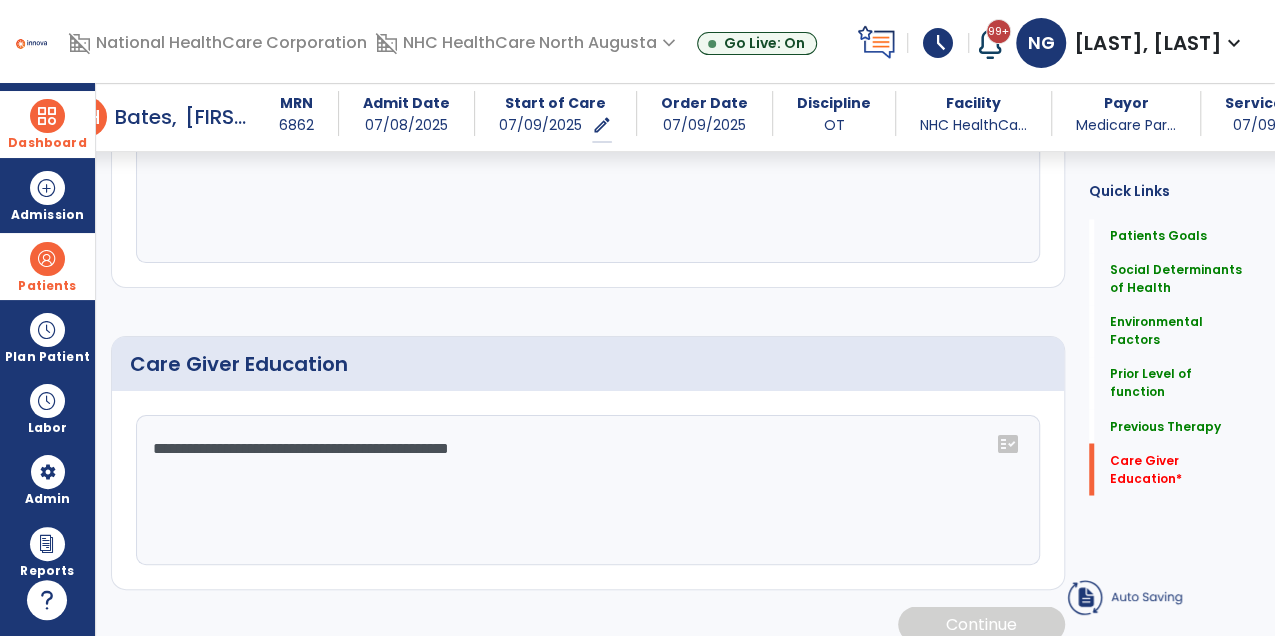 type on "**********" 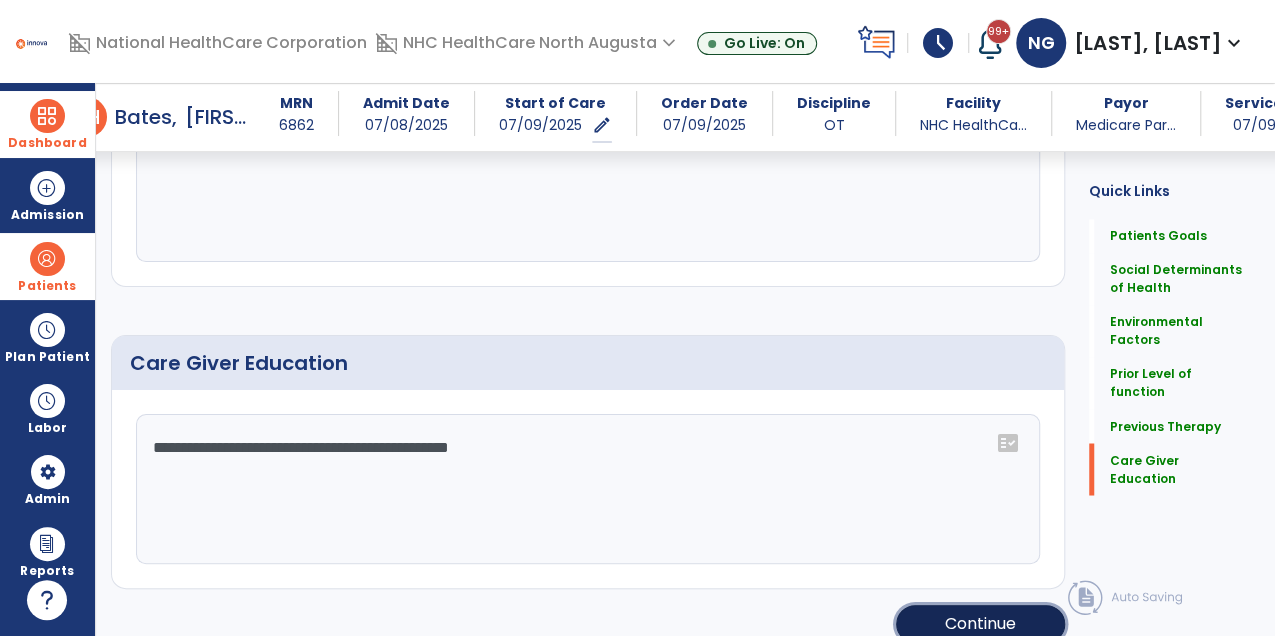 click on "Continue" 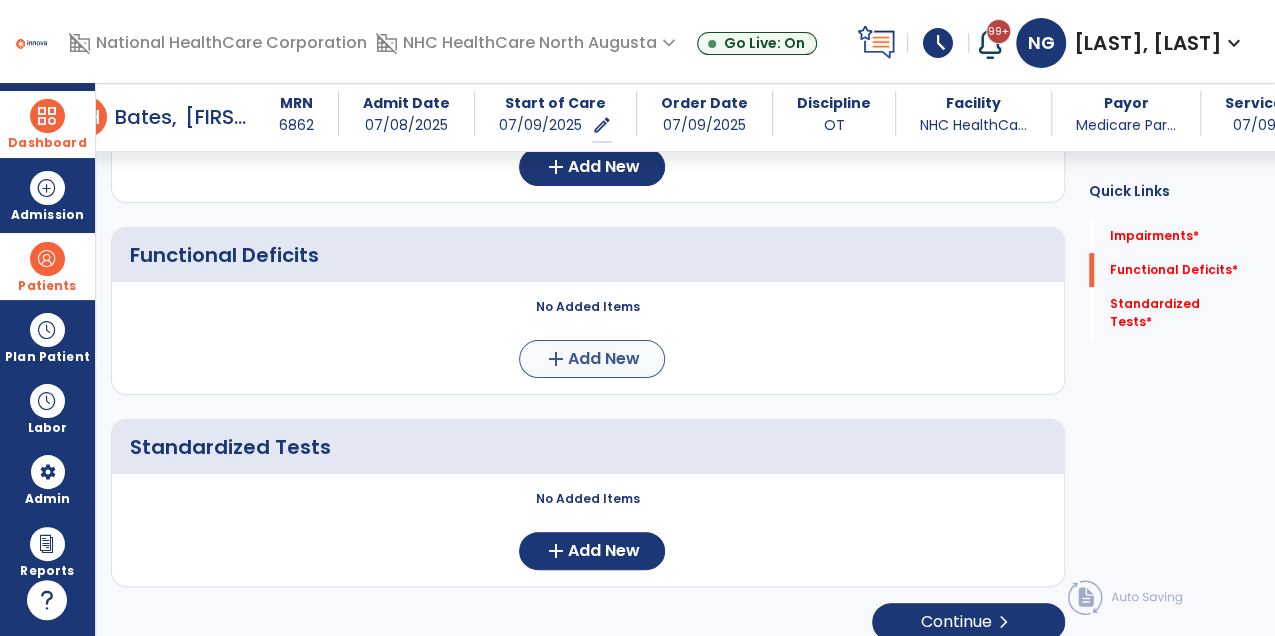 scroll, scrollTop: 0, scrollLeft: 0, axis: both 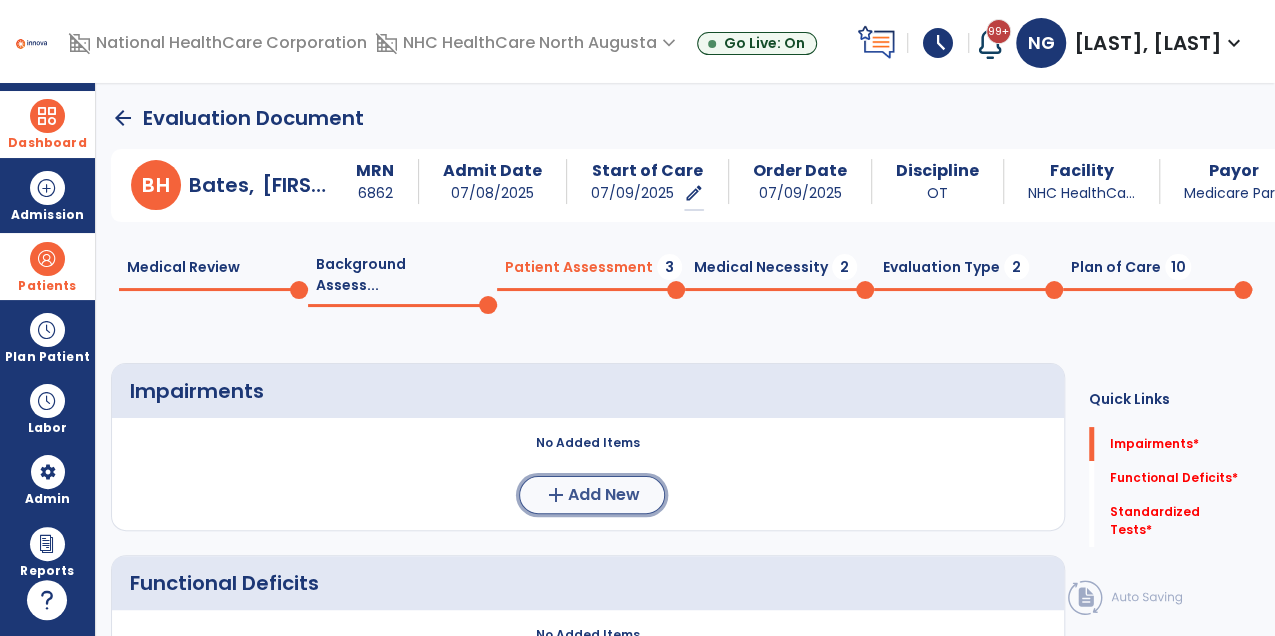 click on "add  Add New" 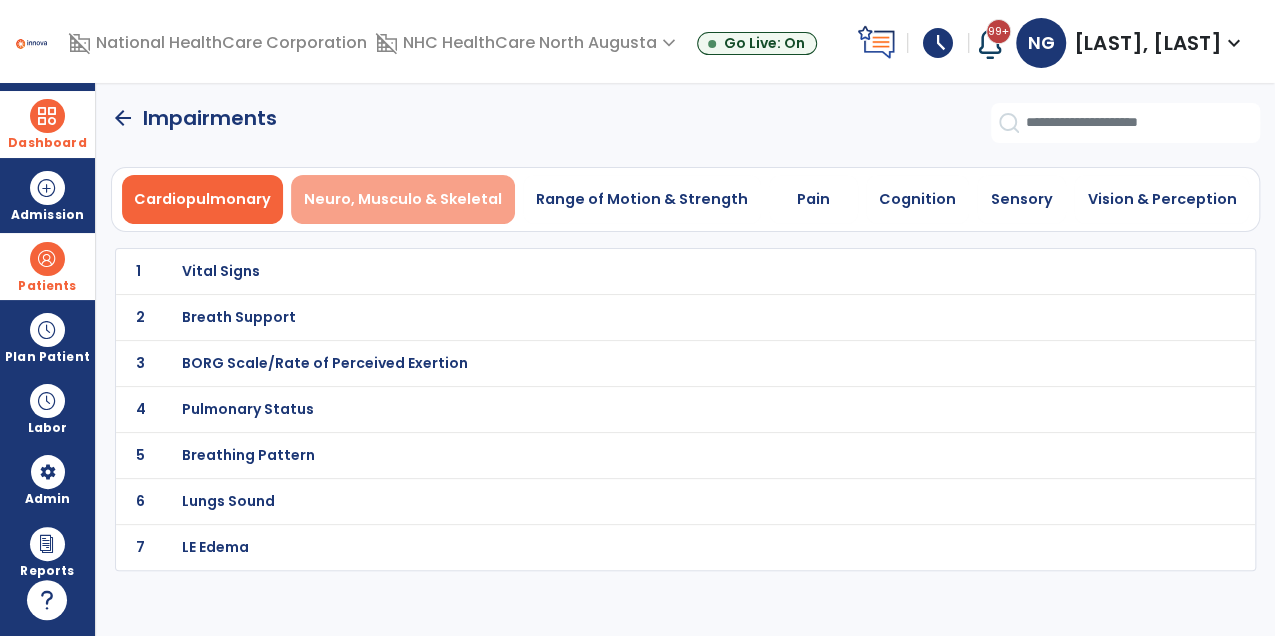 click on "Neuro, Musculo & Skeletal" at bounding box center [403, 199] 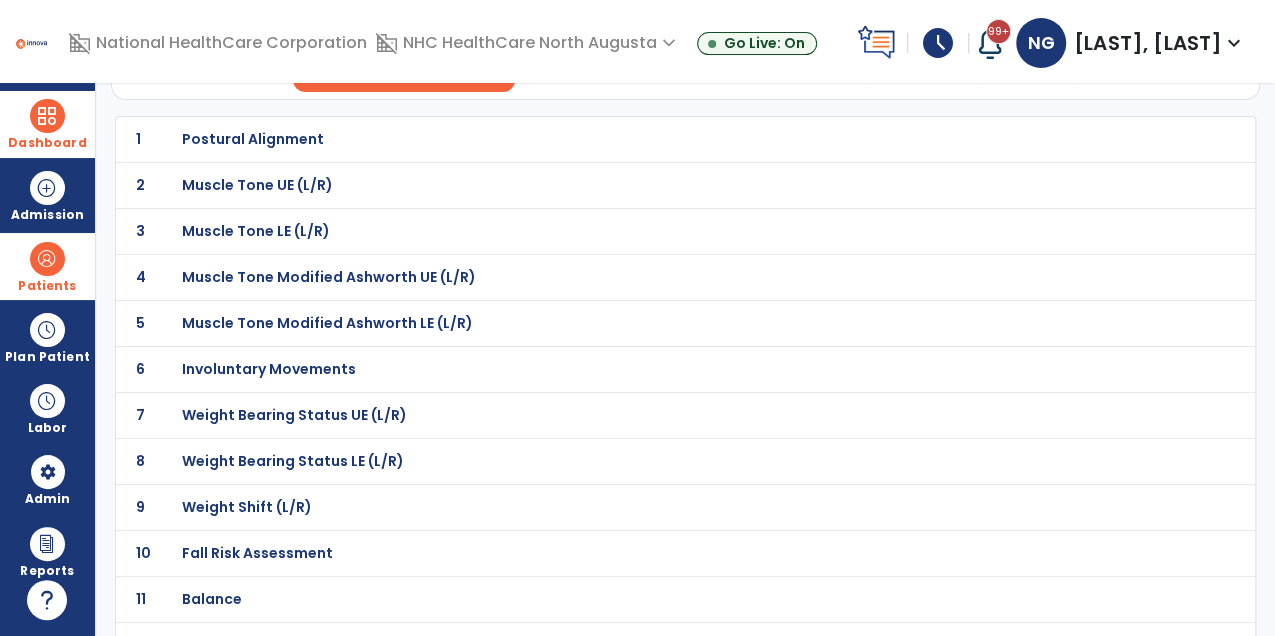 scroll, scrollTop: 132, scrollLeft: 0, axis: vertical 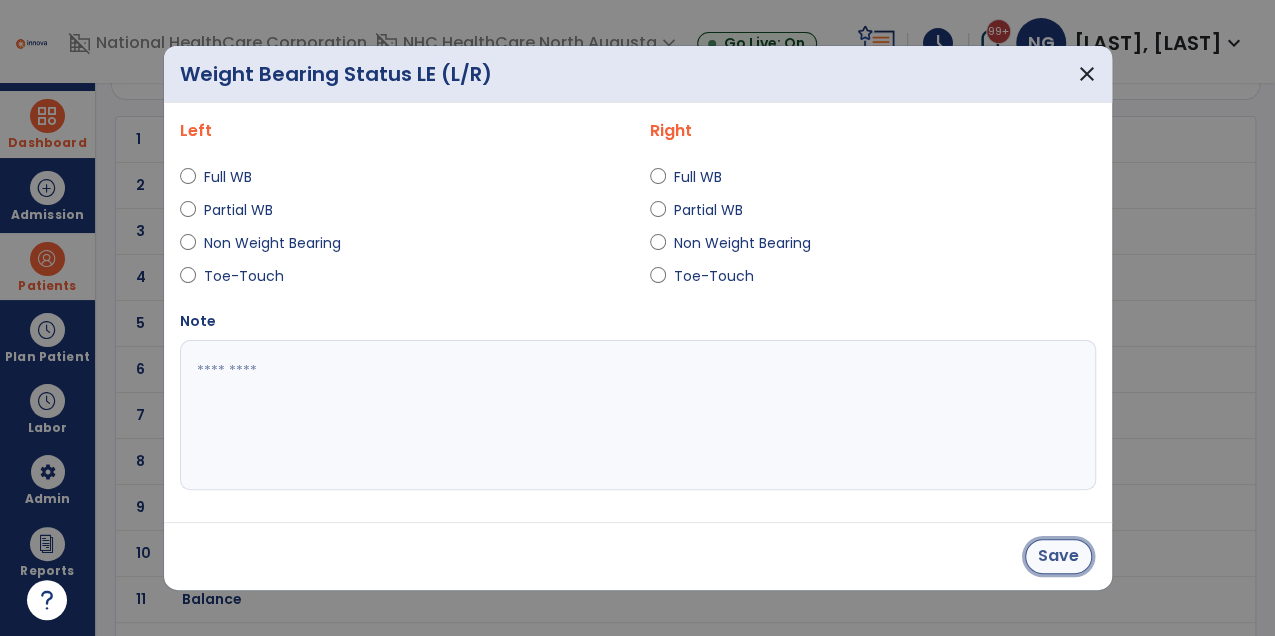 click on "Save" at bounding box center [1058, 556] 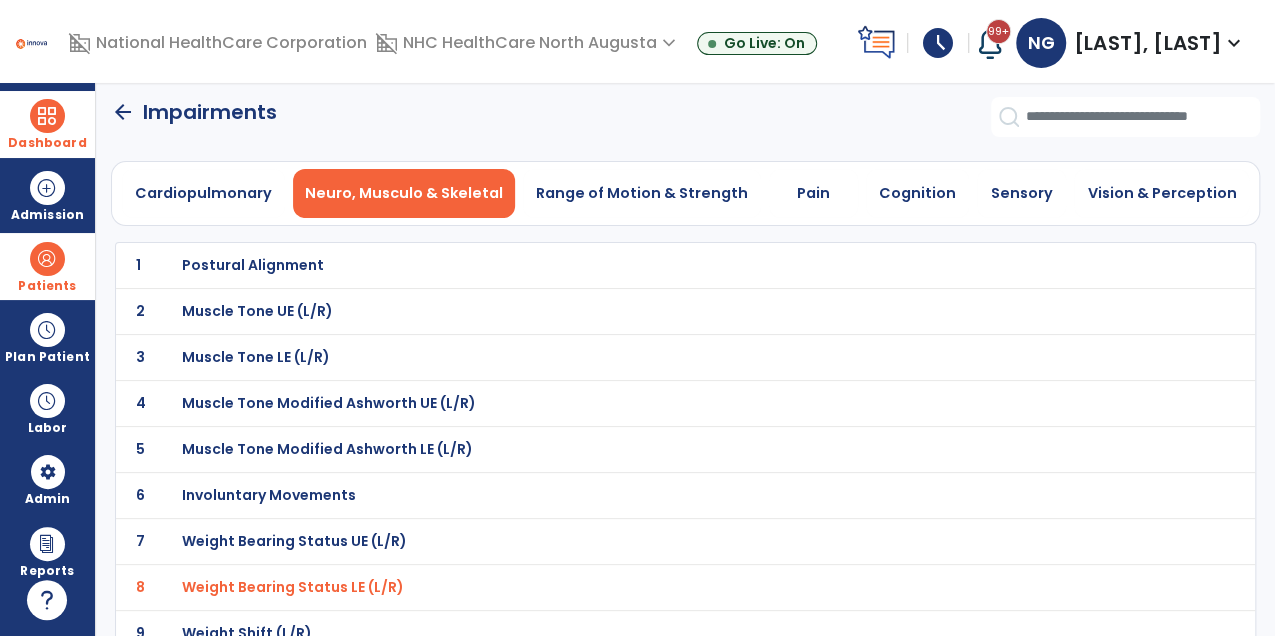 scroll, scrollTop: 0, scrollLeft: 0, axis: both 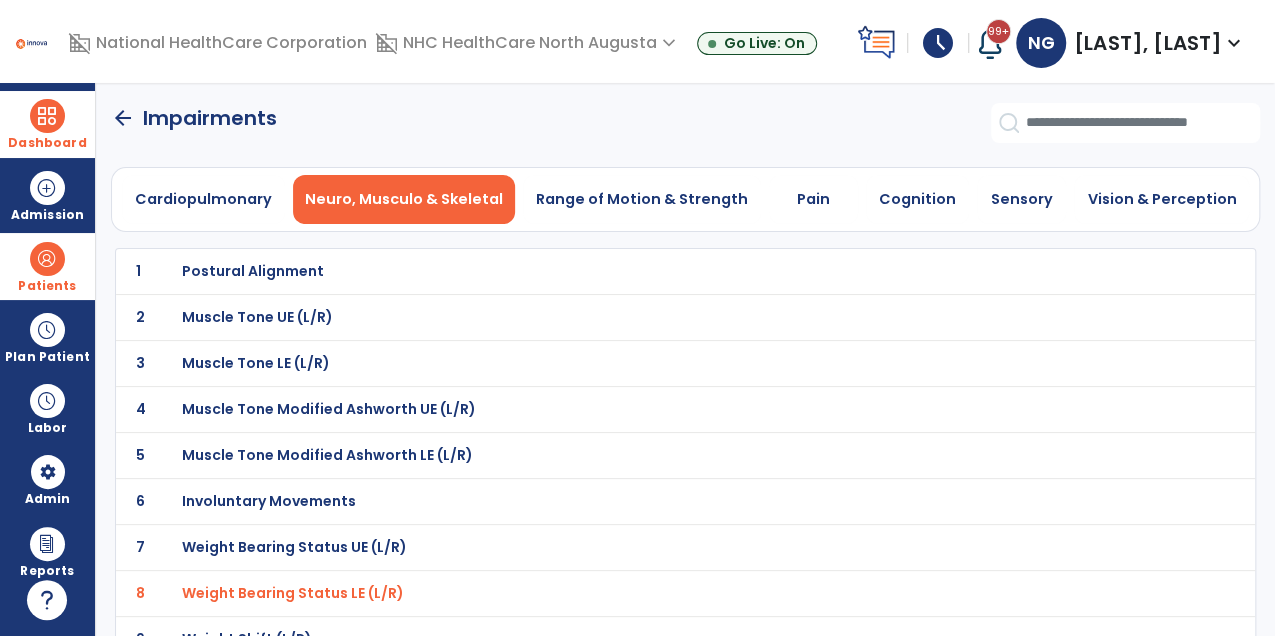 click on "arrow_back" 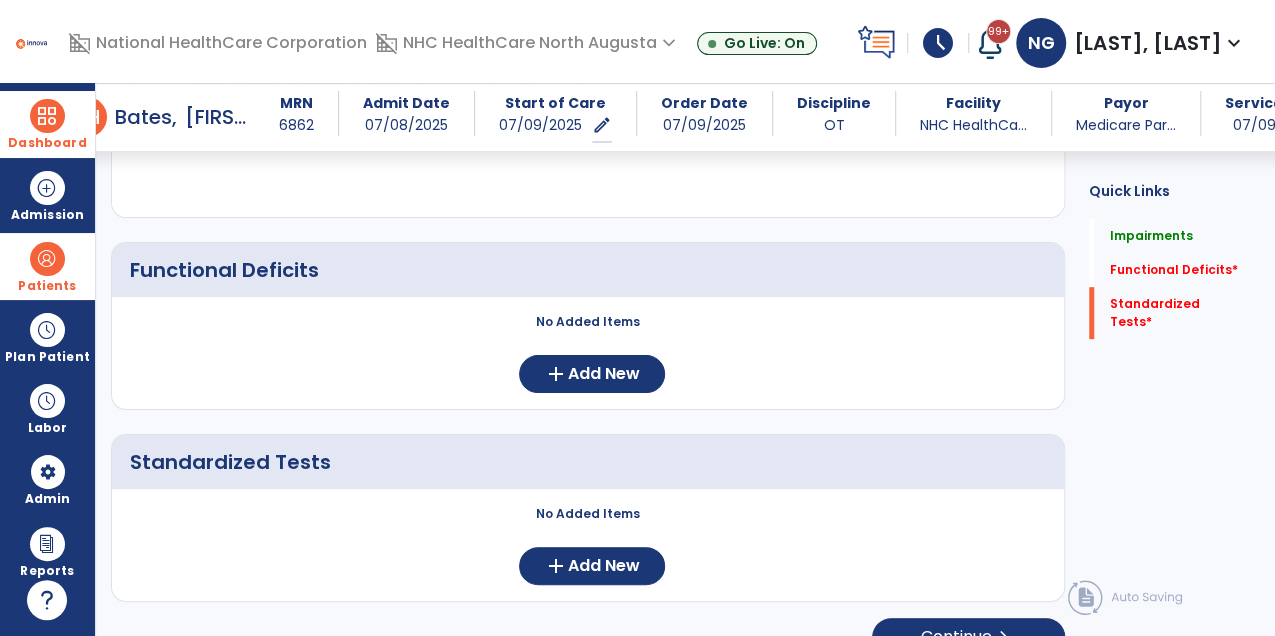 scroll, scrollTop: 408, scrollLeft: 0, axis: vertical 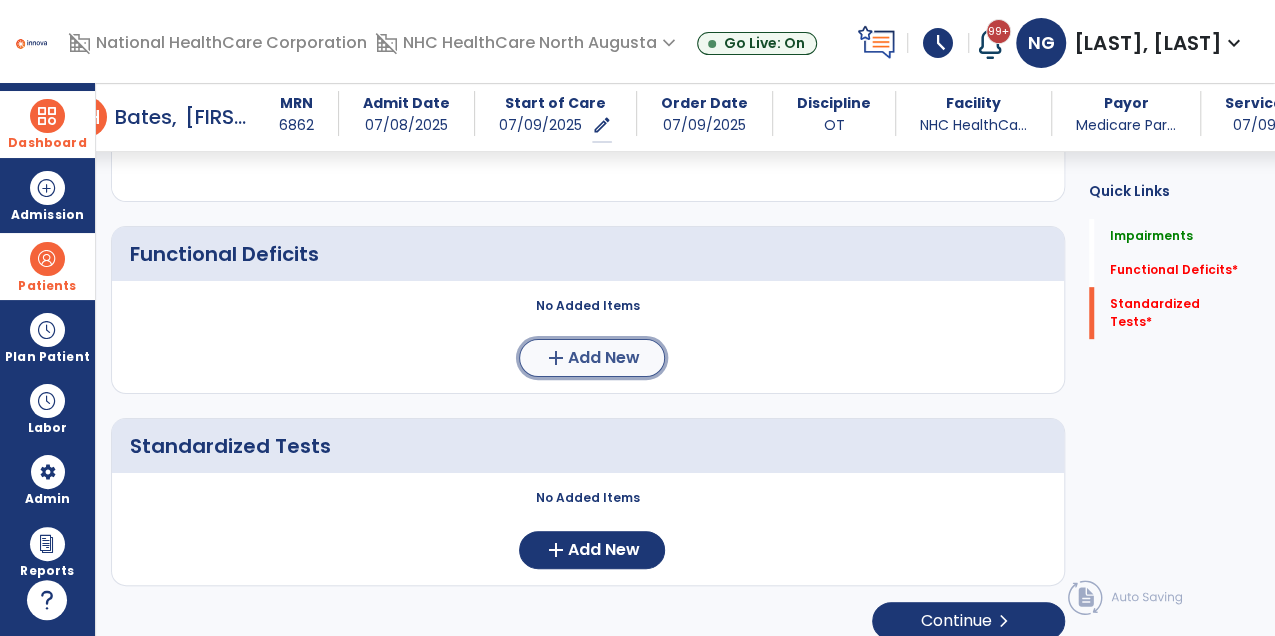 click on "Add New" 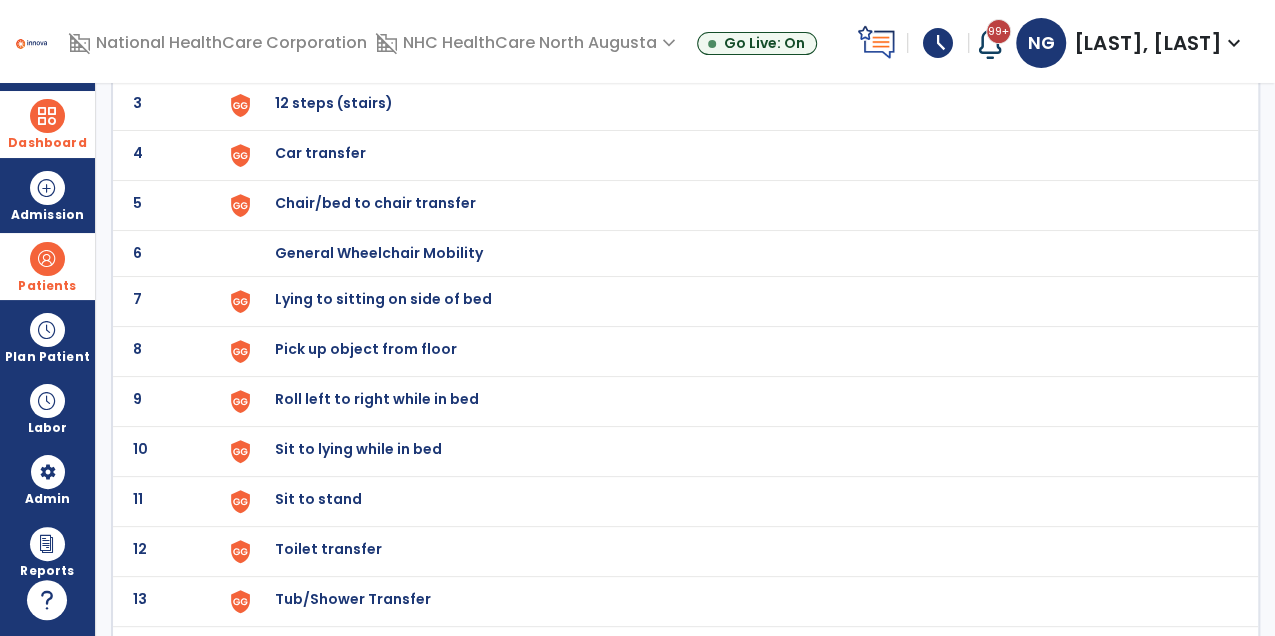 scroll, scrollTop: 265, scrollLeft: 0, axis: vertical 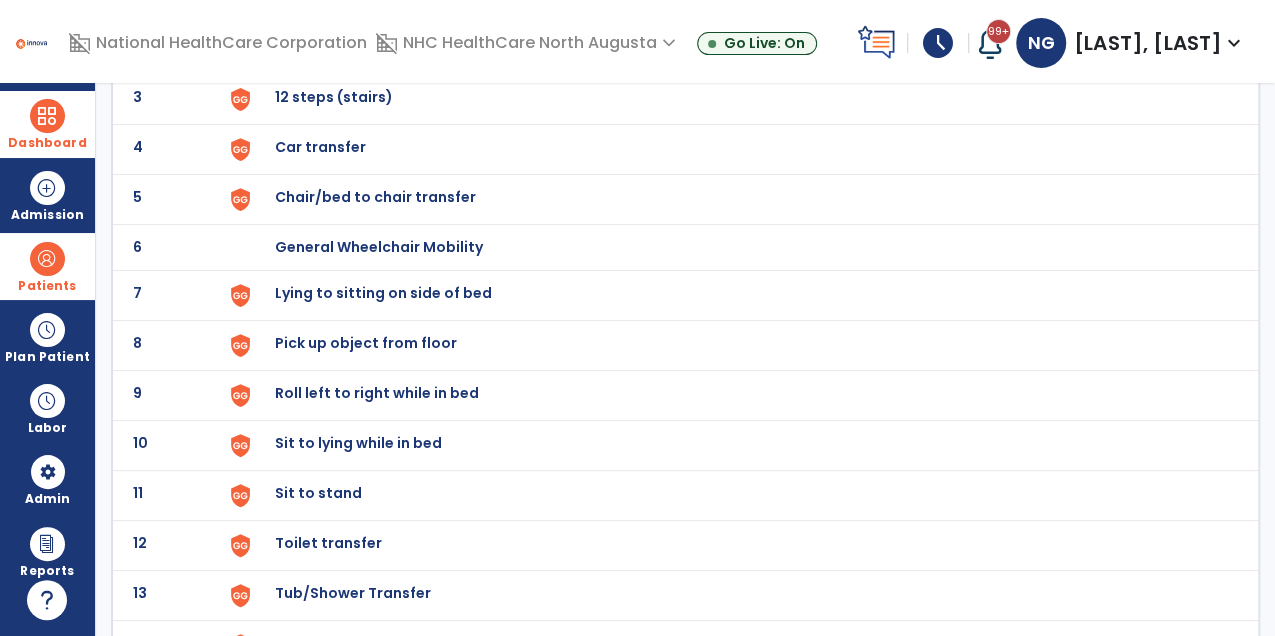 click on "12 Toilet transfer" 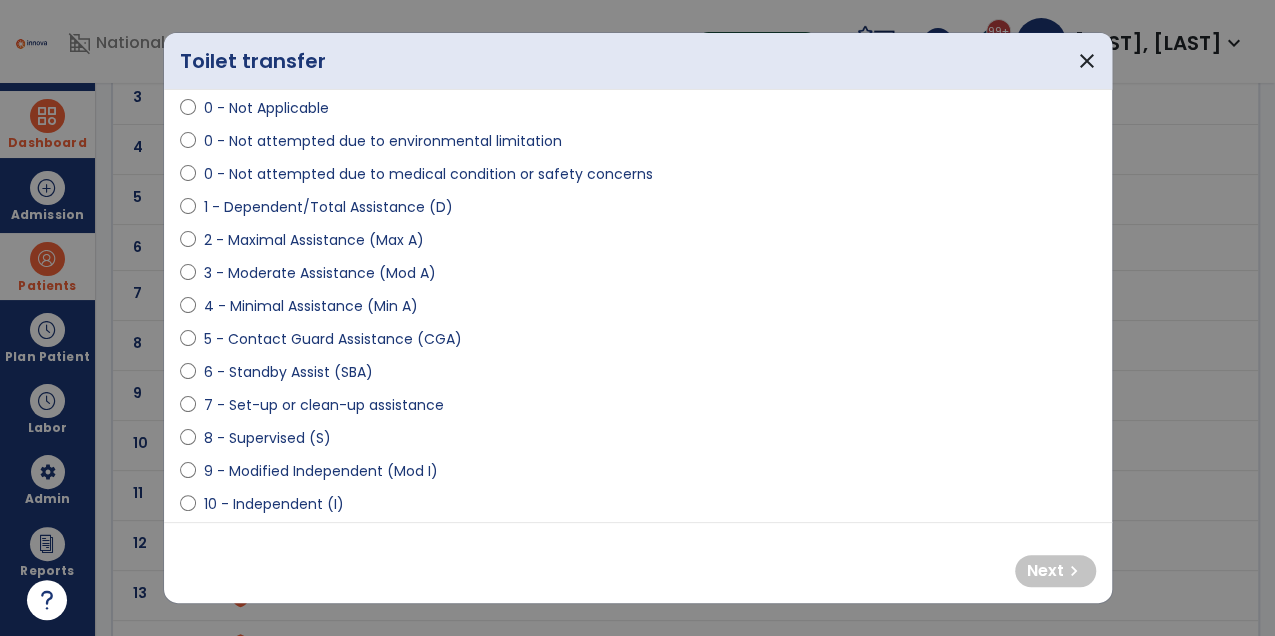 scroll, scrollTop: 136, scrollLeft: 0, axis: vertical 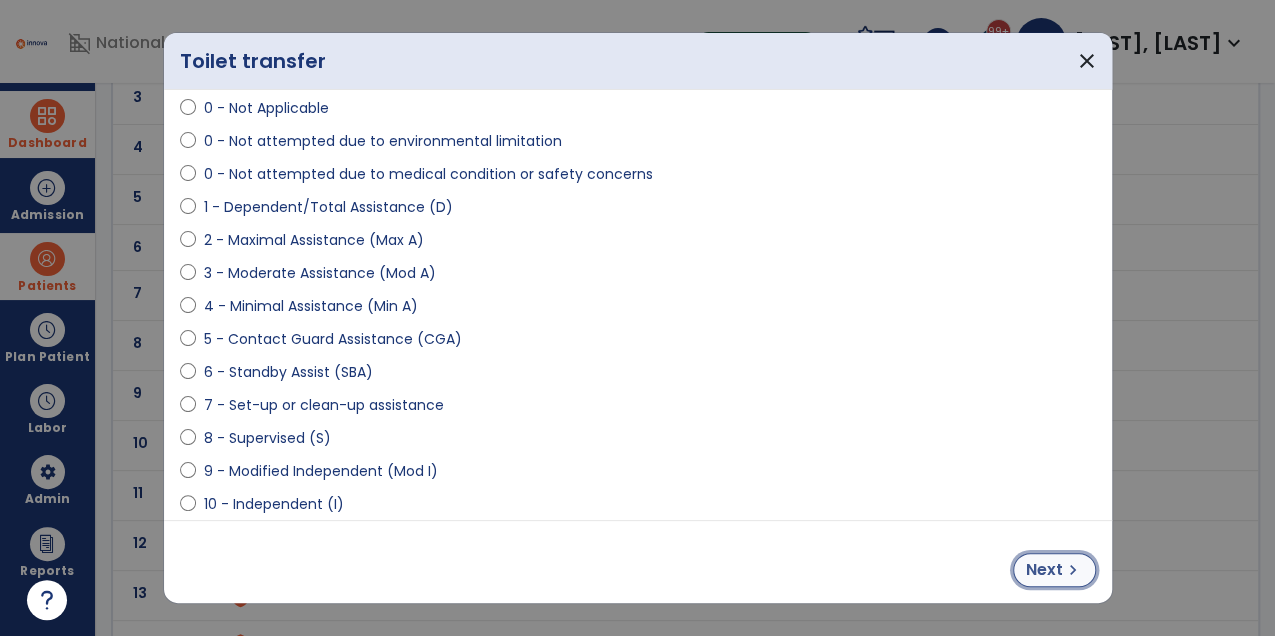 click on "Next  chevron_right" at bounding box center [1054, 570] 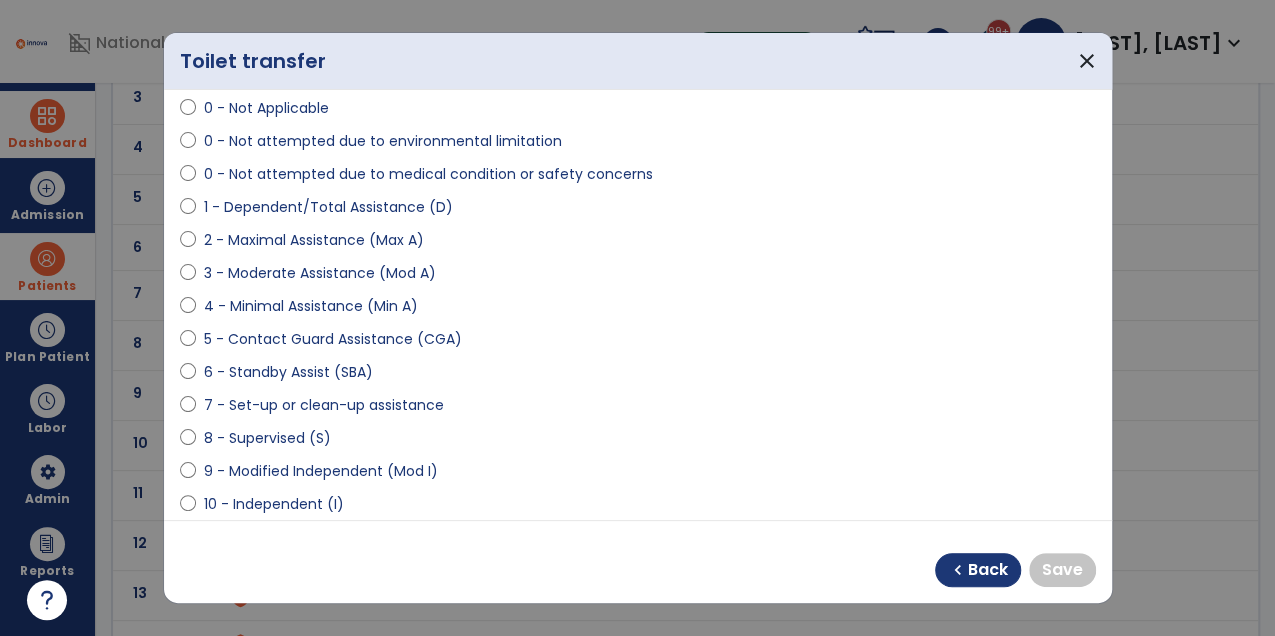 click on "4 - Minimal Assistance (Min A)" at bounding box center [311, 306] 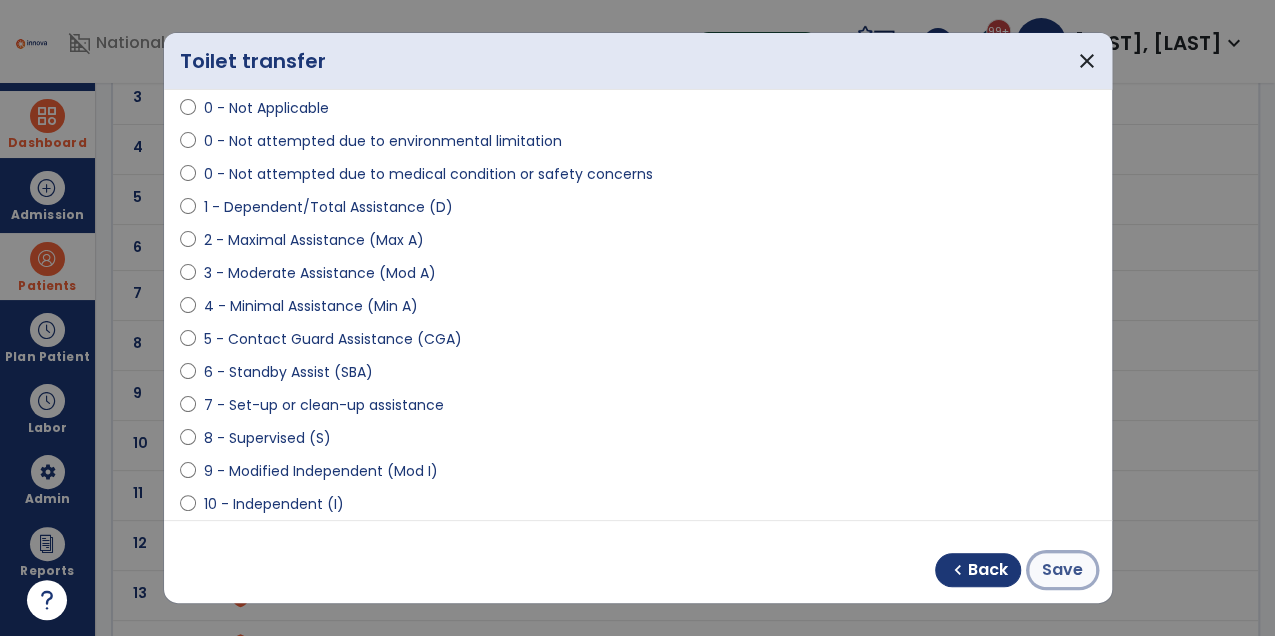 click on "Save" at bounding box center [1062, 570] 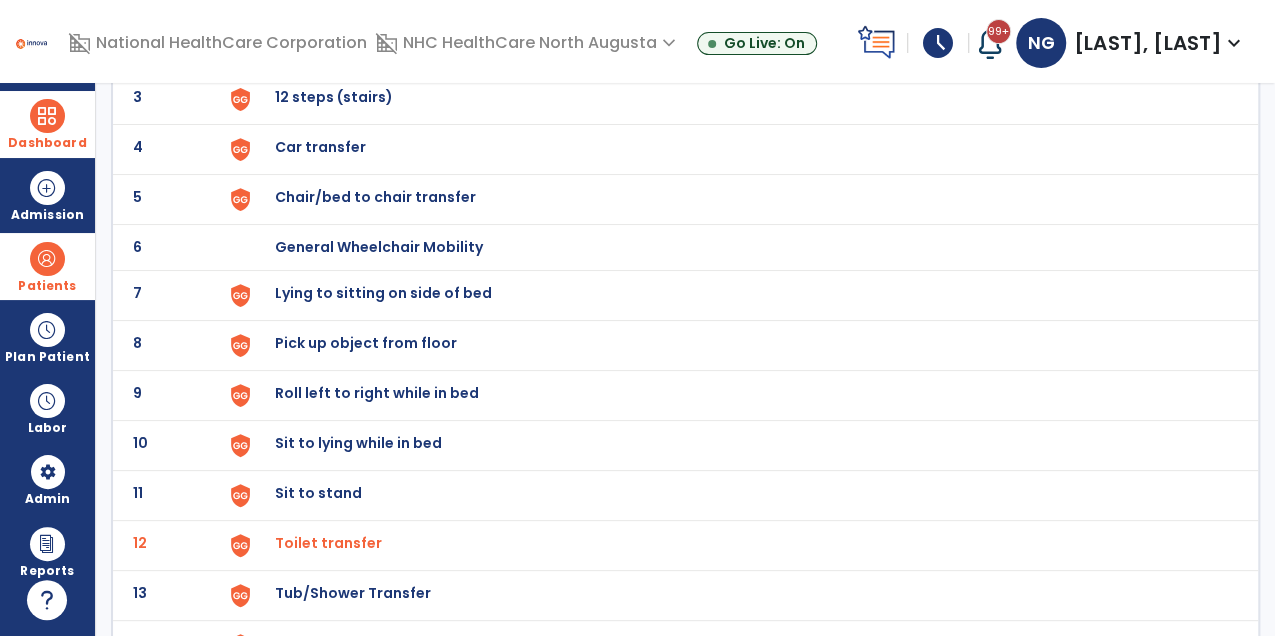 scroll, scrollTop: 0, scrollLeft: 0, axis: both 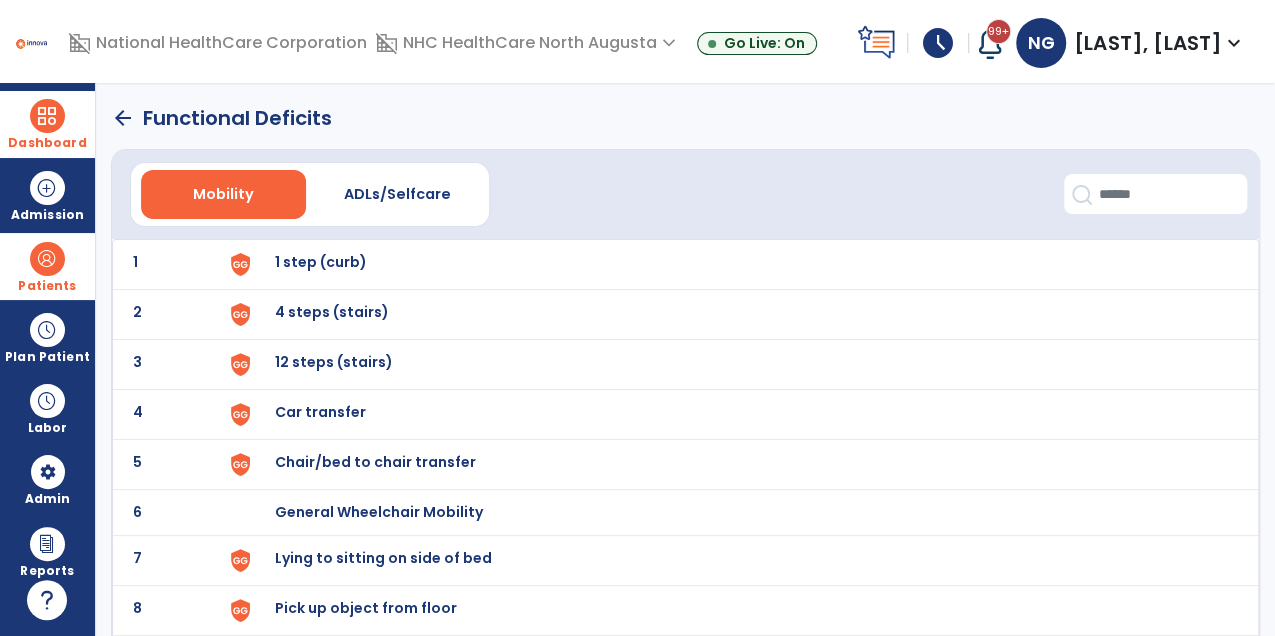 click on "Mobility   ADLs/Selfcare" 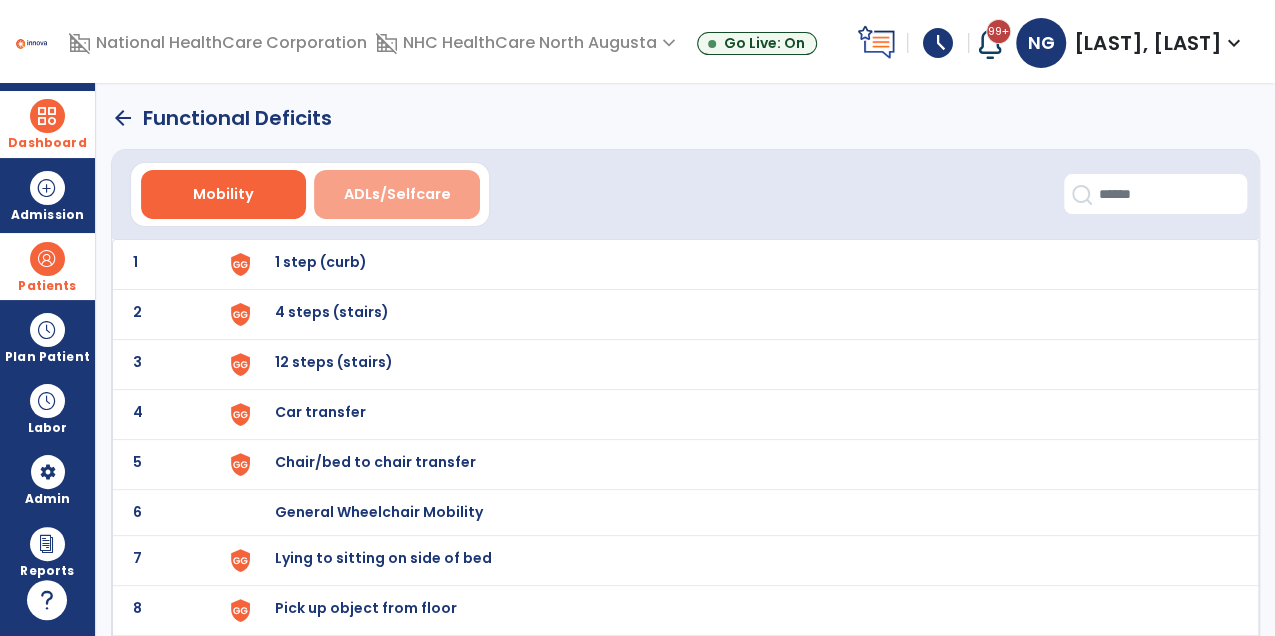 click on "ADLs/Selfcare" at bounding box center (396, 194) 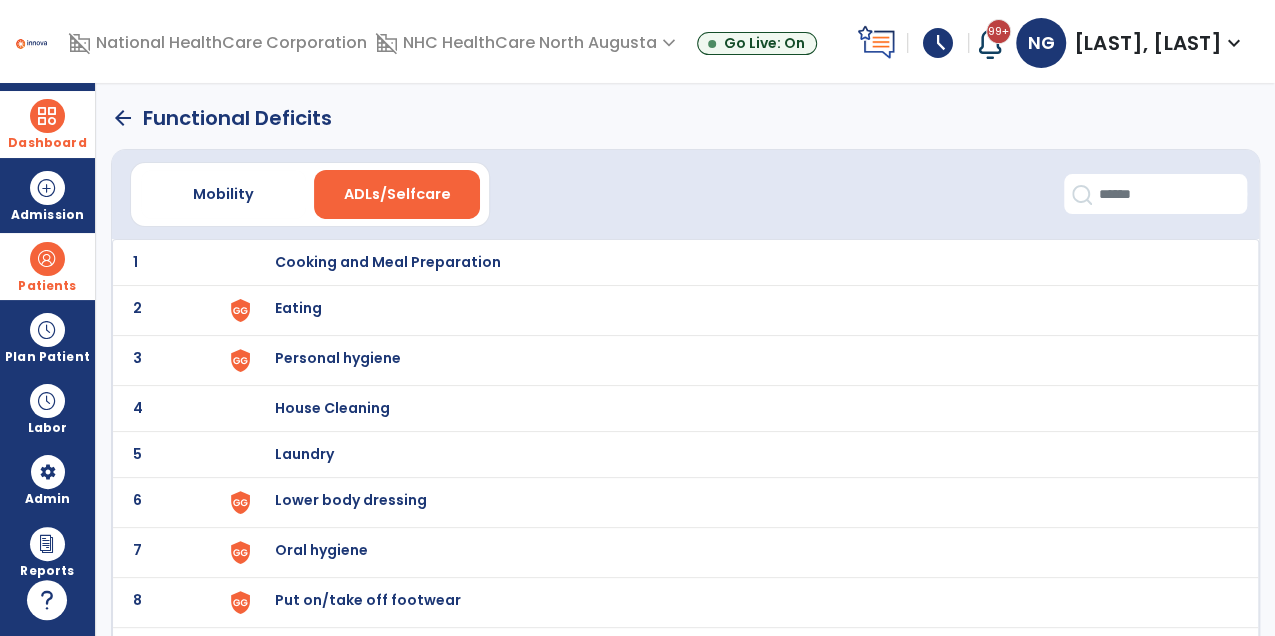 click on "Lower body dressing" at bounding box center [388, 262] 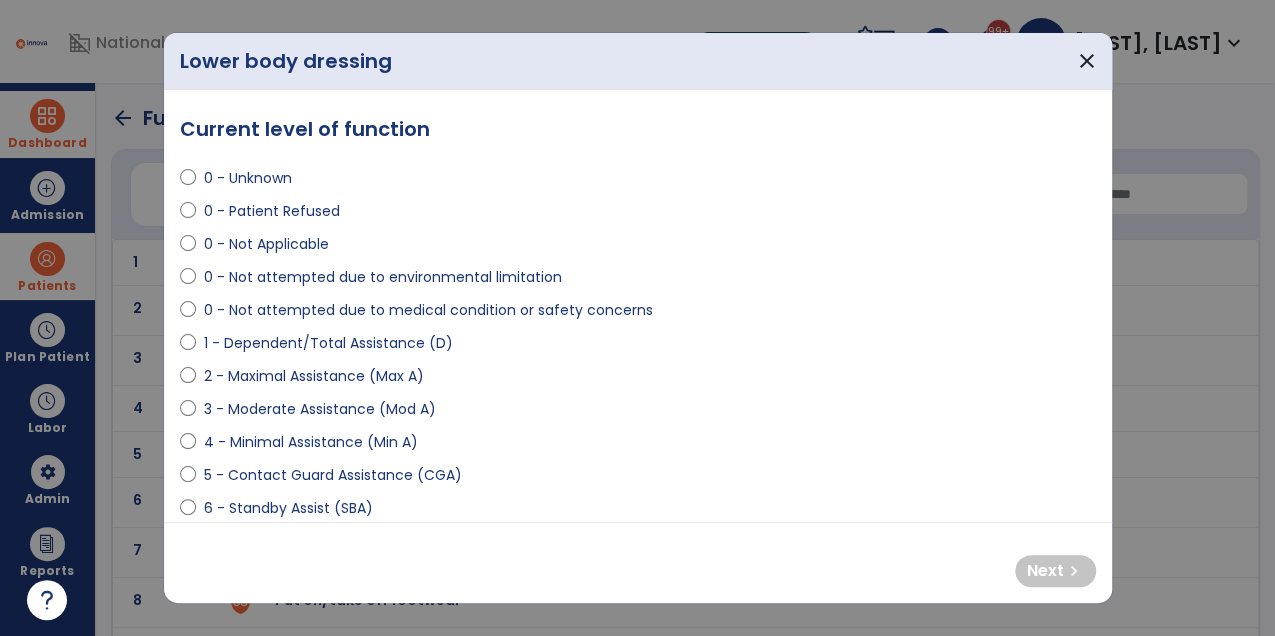 click on "0 - Unknown 0 - Patient Refused 0 - Not Applicable 0 - Not attempted due to environmental limitation 0 - Not attempted due to medical condition or safety concerns 1 - Dependent/Total Assistance (D) 2 - Maximal Assistance (Max A) 3 - Moderate Assistance (Mod A) 4 - Minimal Assistance (Min A) 5 - Contact Guard Assistance (CGA) 6 - Standby Assist (SBA) 7 - Set-up or clean-up assistance 8 - Supervised (S) 9 - Modified Independent (Mod I) 10 - Independent (I)" at bounding box center [638, 401] 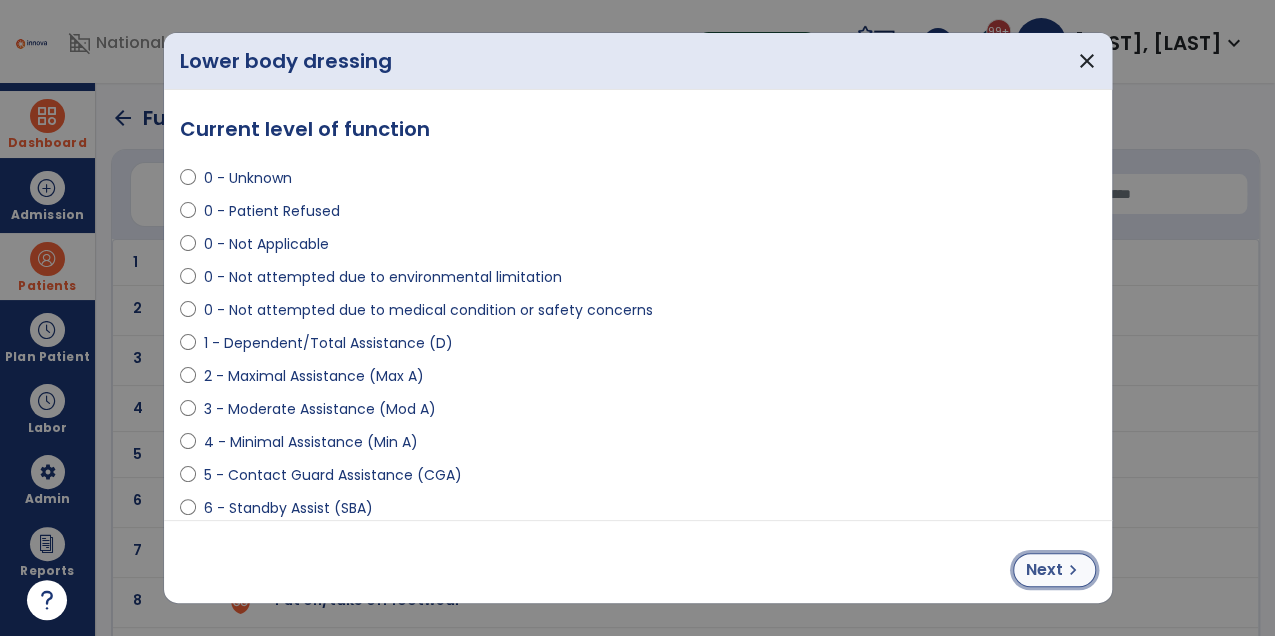 click on "Next" at bounding box center (1044, 570) 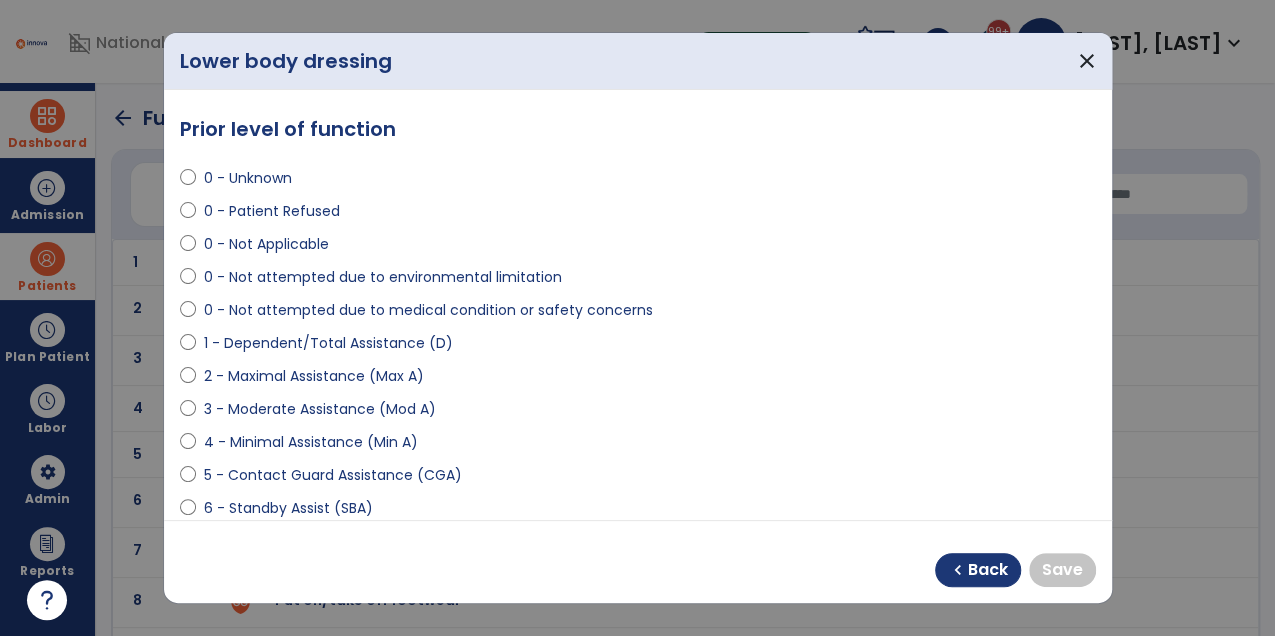 click on "2 - Maximal Assistance (Max A)" at bounding box center [314, 376] 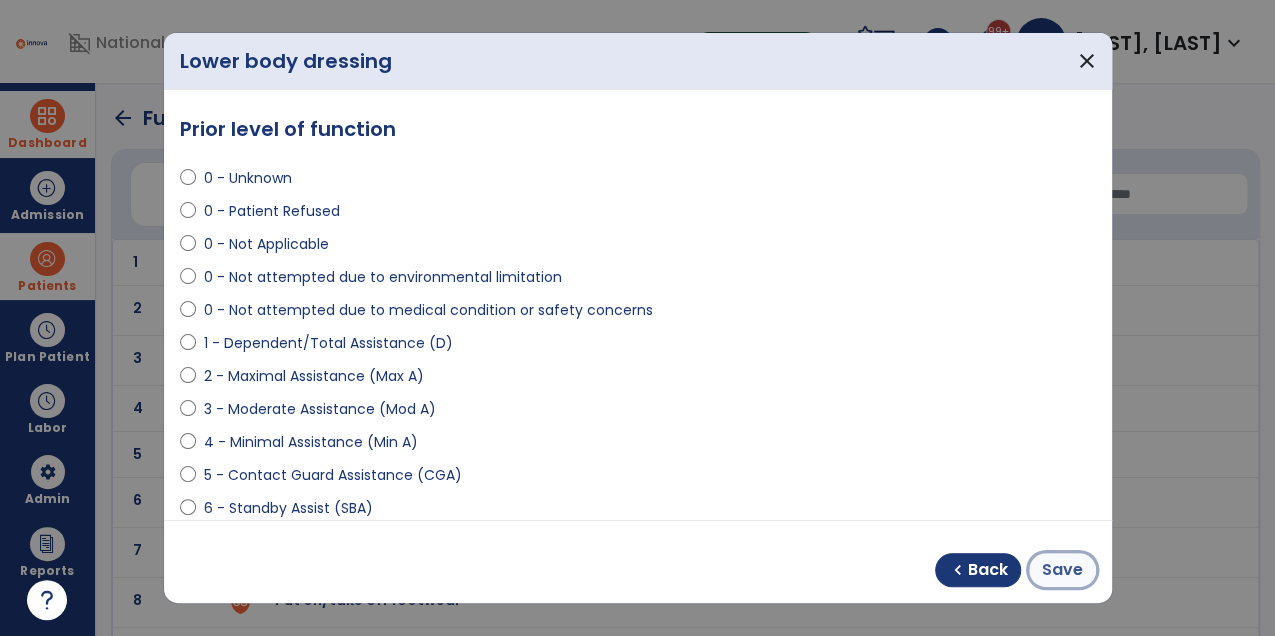 click on "Save" at bounding box center [1062, 570] 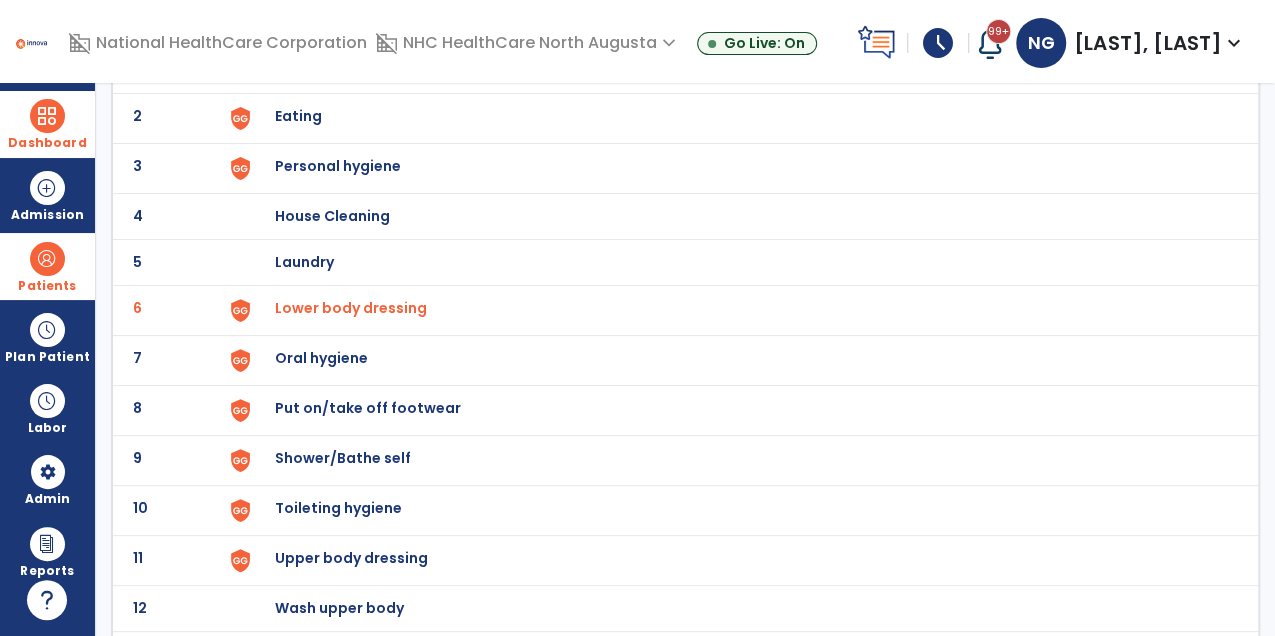 scroll, scrollTop: 198, scrollLeft: 0, axis: vertical 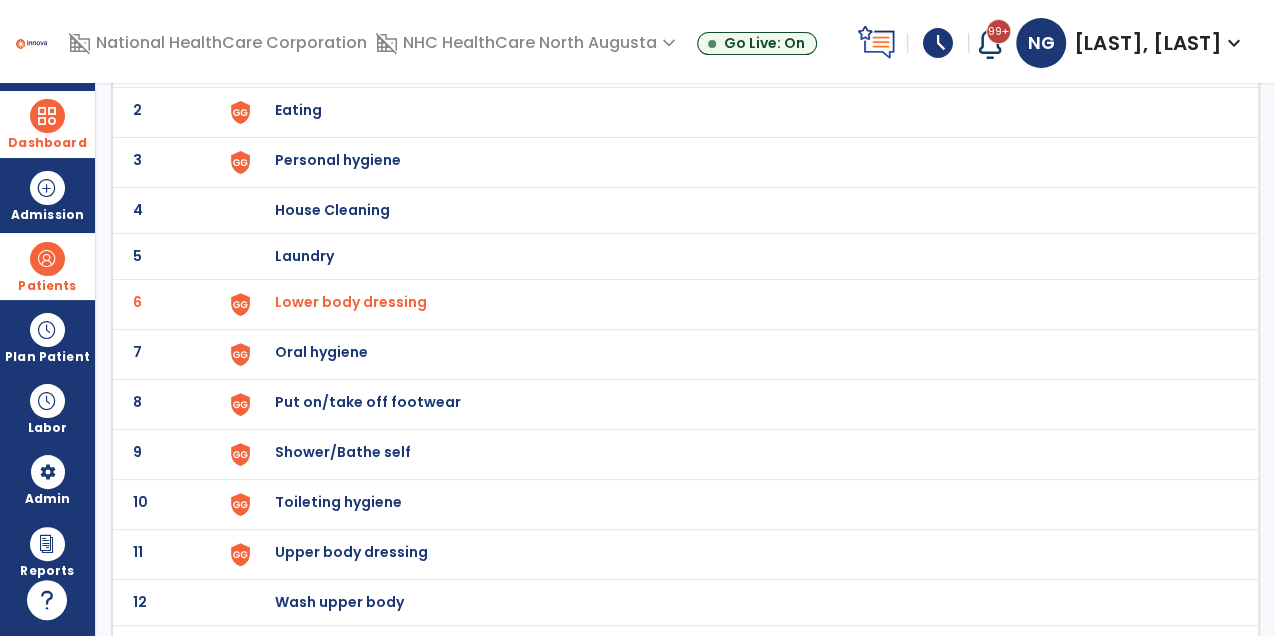 click on "Shower/Bathe self" at bounding box center [737, 64] 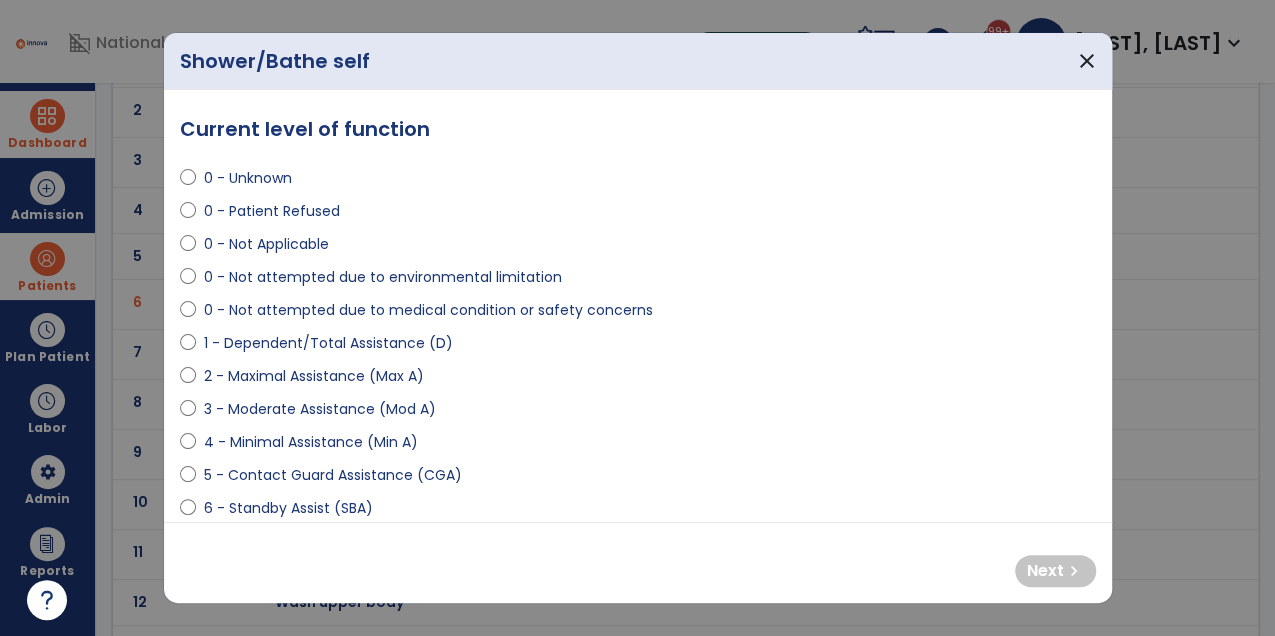 click on "3 - Moderate Assistance (Mod A)" at bounding box center (320, 409) 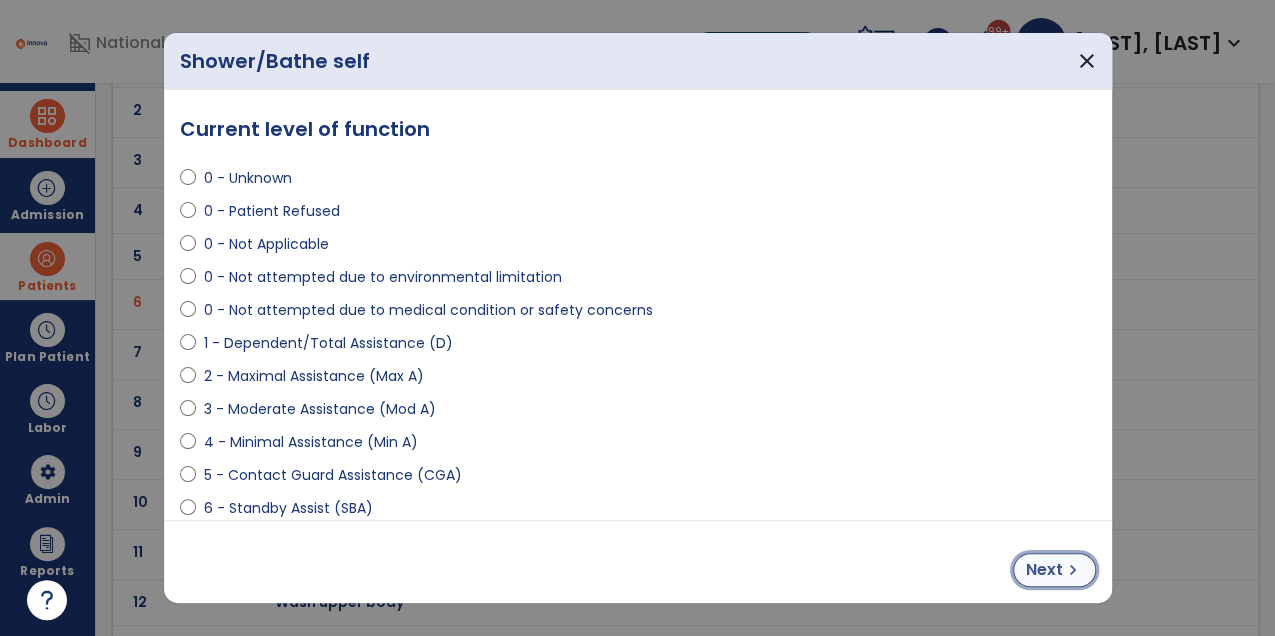 click on "Next" at bounding box center (1044, 570) 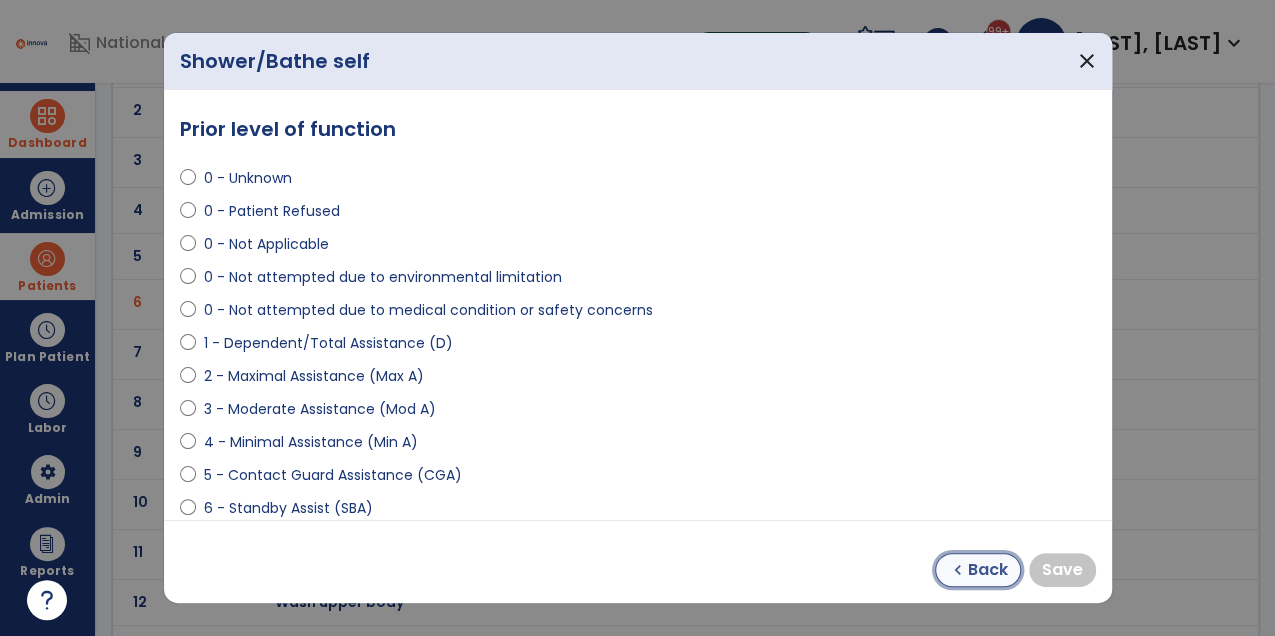 click on "Back" at bounding box center [988, 570] 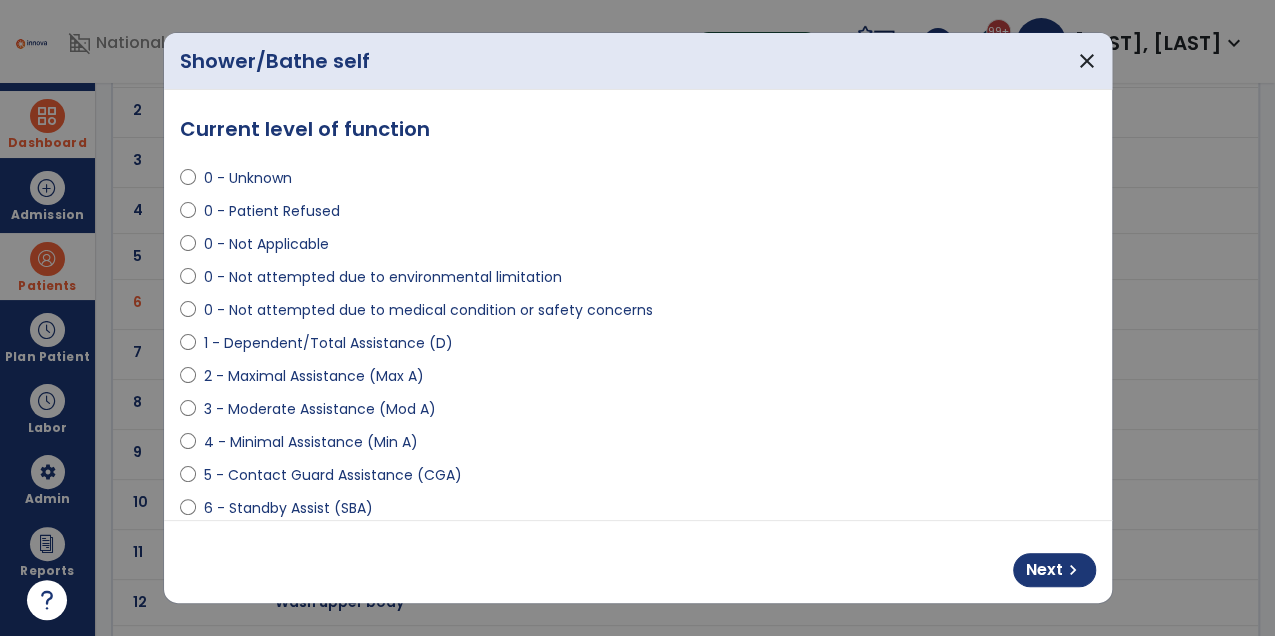 click on "2 - Maximal Assistance (Max A)" at bounding box center (314, 376) 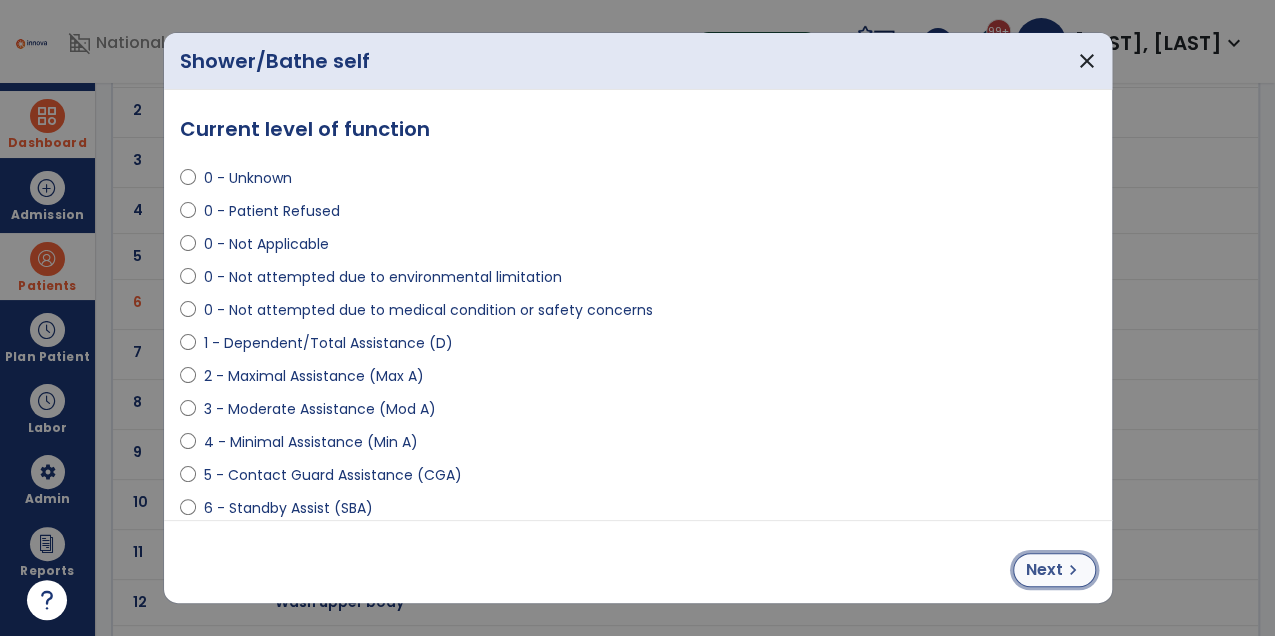 click on "Next" at bounding box center [1044, 570] 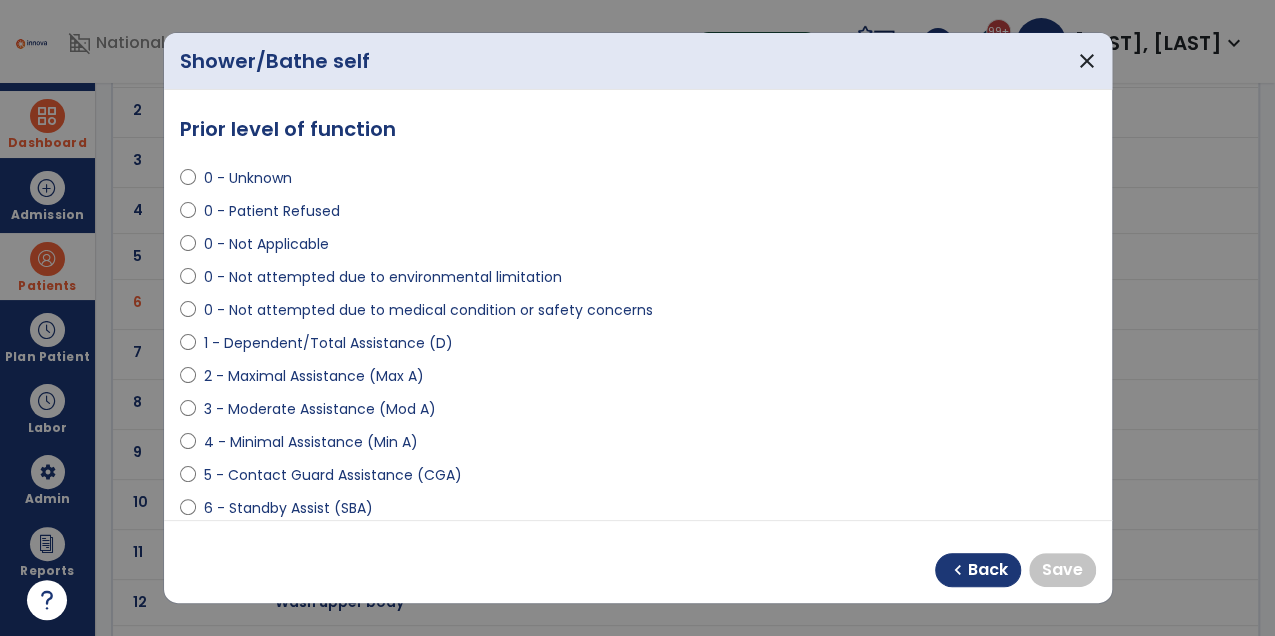 click on "3 - Moderate Assistance (Mod A)" at bounding box center (320, 409) 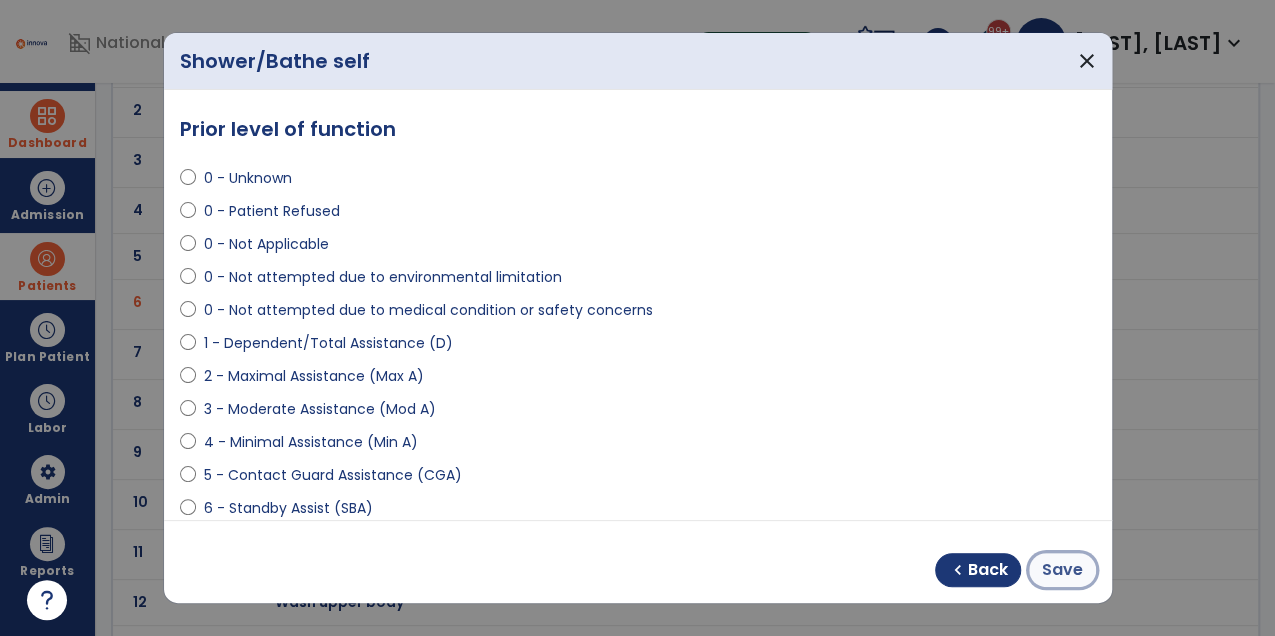 click on "Save" at bounding box center [1062, 570] 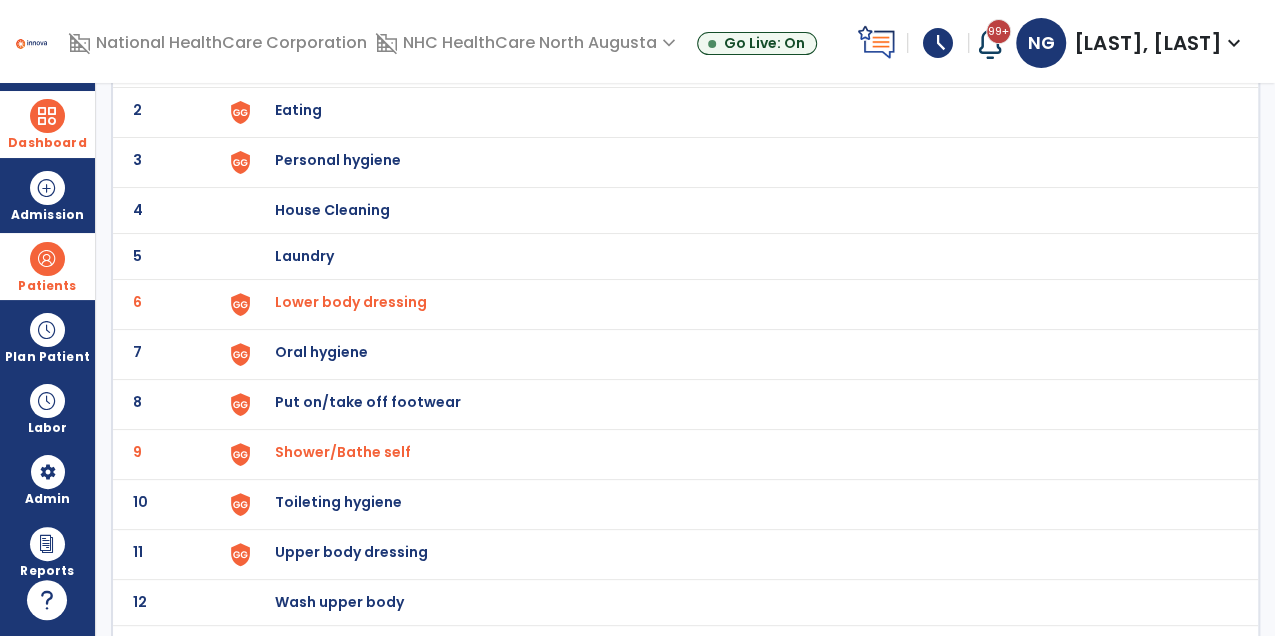 click on "Upper body dressing" at bounding box center [388, 64] 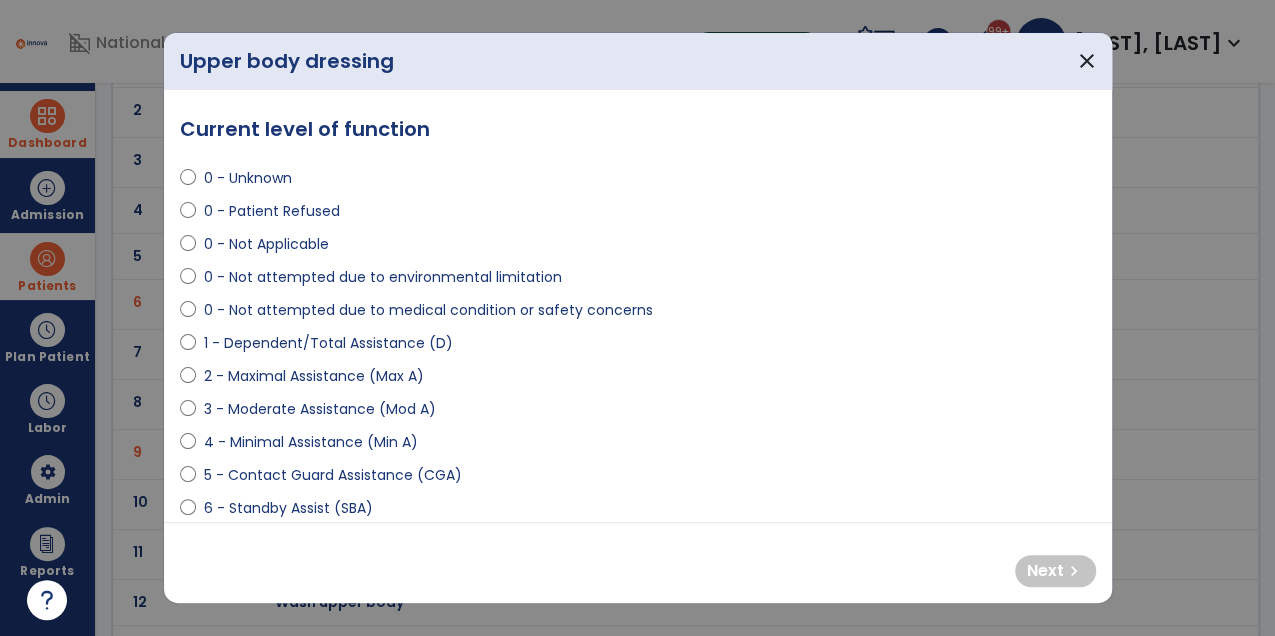 click on "3 - Moderate Assistance (Mod A)" at bounding box center [320, 409] 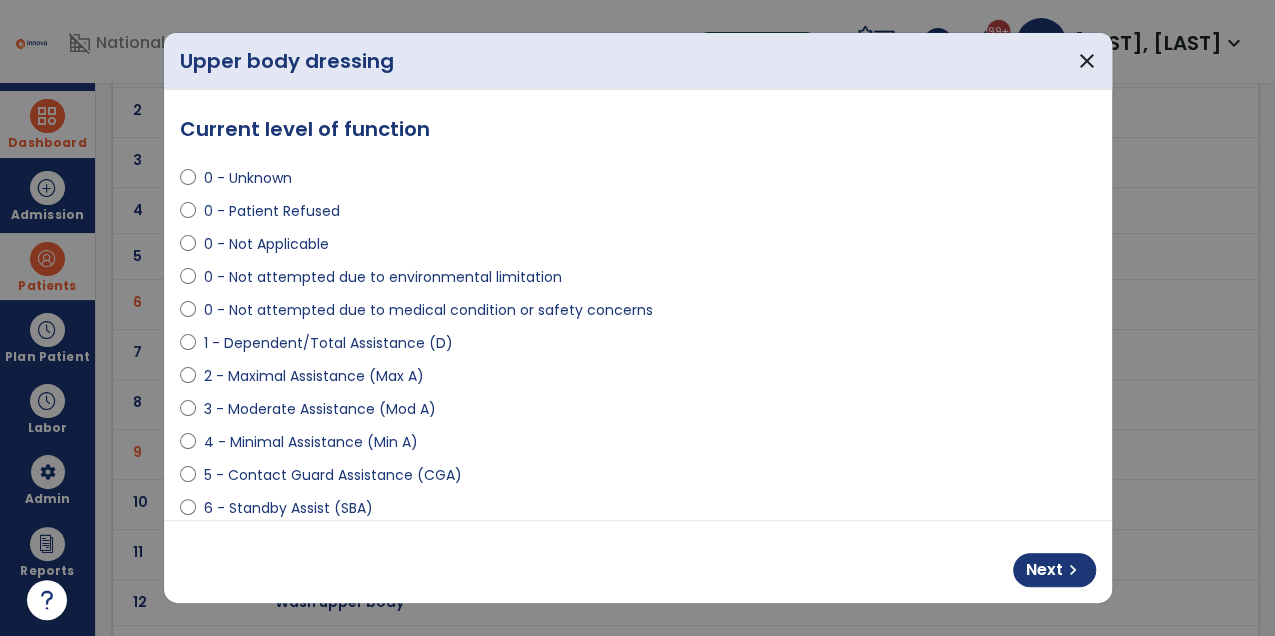 click on "2 - Maximal Assistance (Max A)" at bounding box center [314, 376] 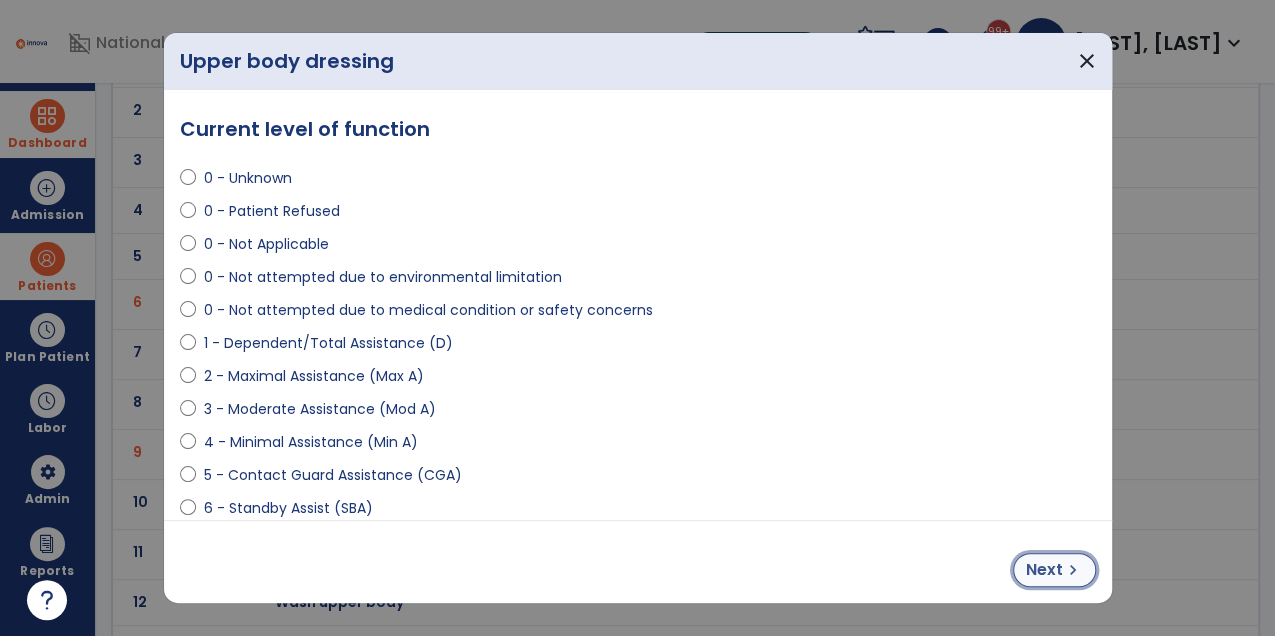 click on "Next  chevron_right" at bounding box center [1054, 570] 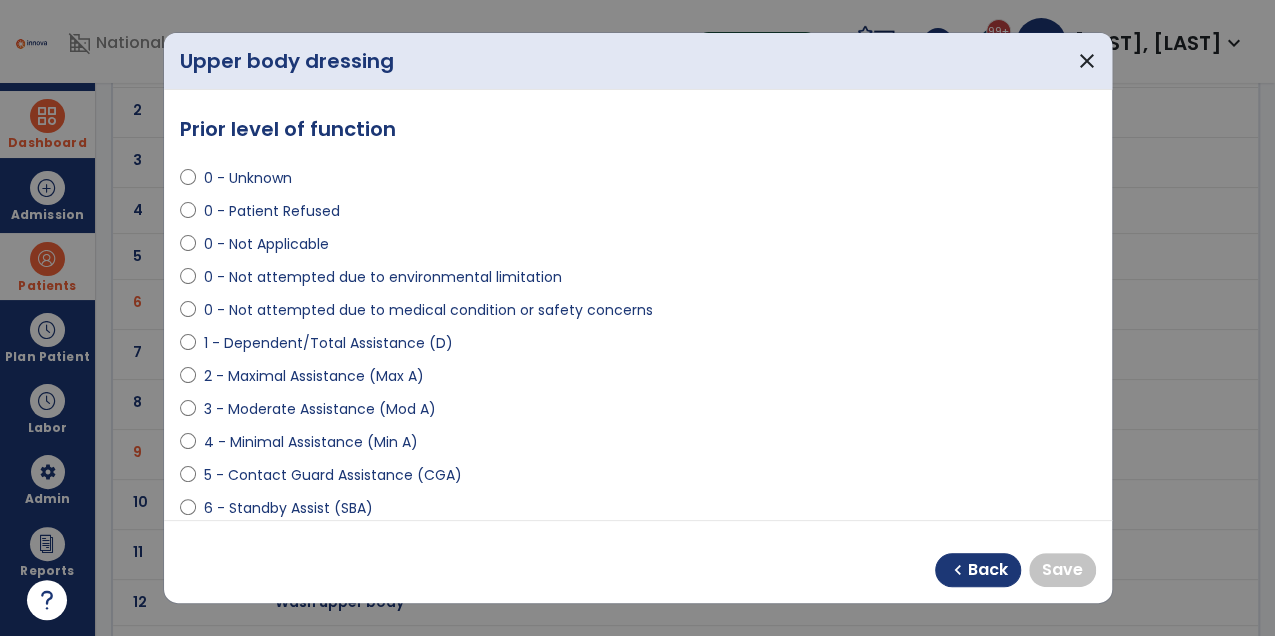 click on "3 - Moderate Assistance (Mod A)" at bounding box center [638, 413] 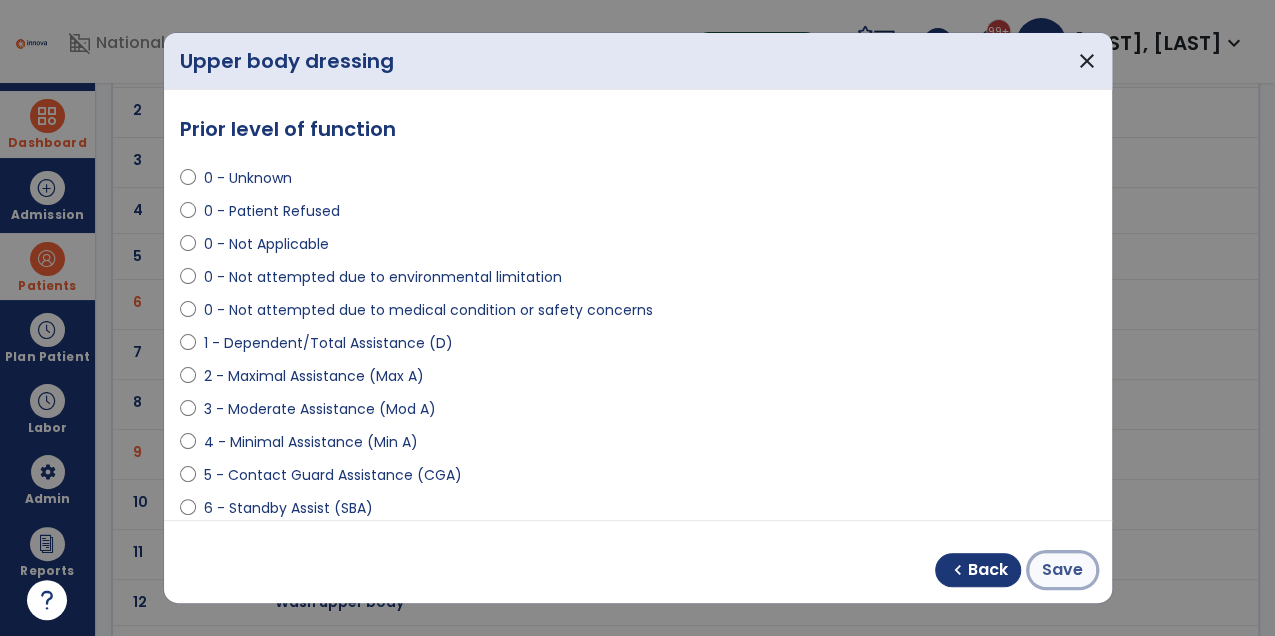 click on "Save" at bounding box center [1062, 570] 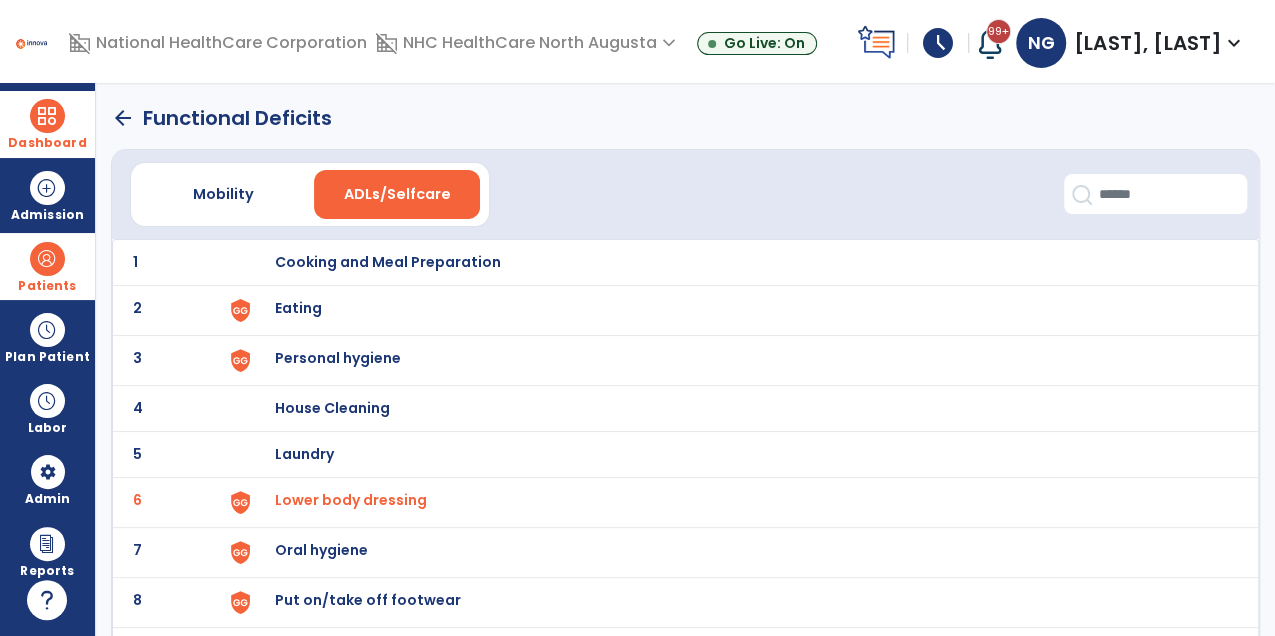 scroll, scrollTop: 4, scrollLeft: 0, axis: vertical 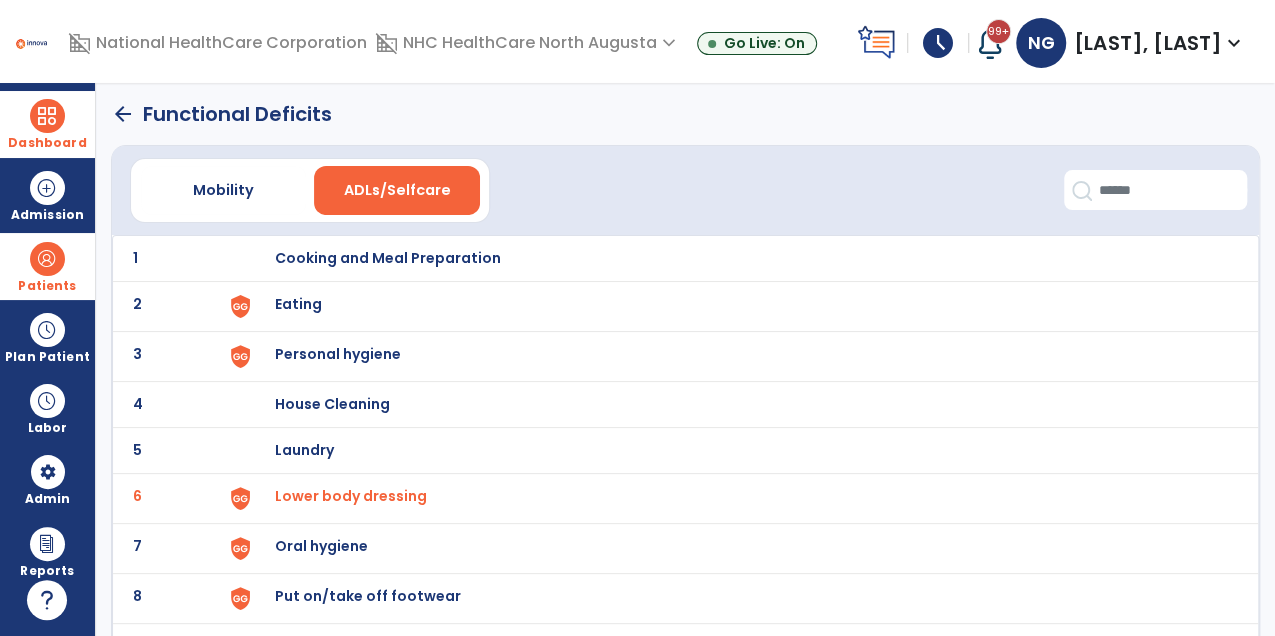 click on "Eating" at bounding box center [737, 258] 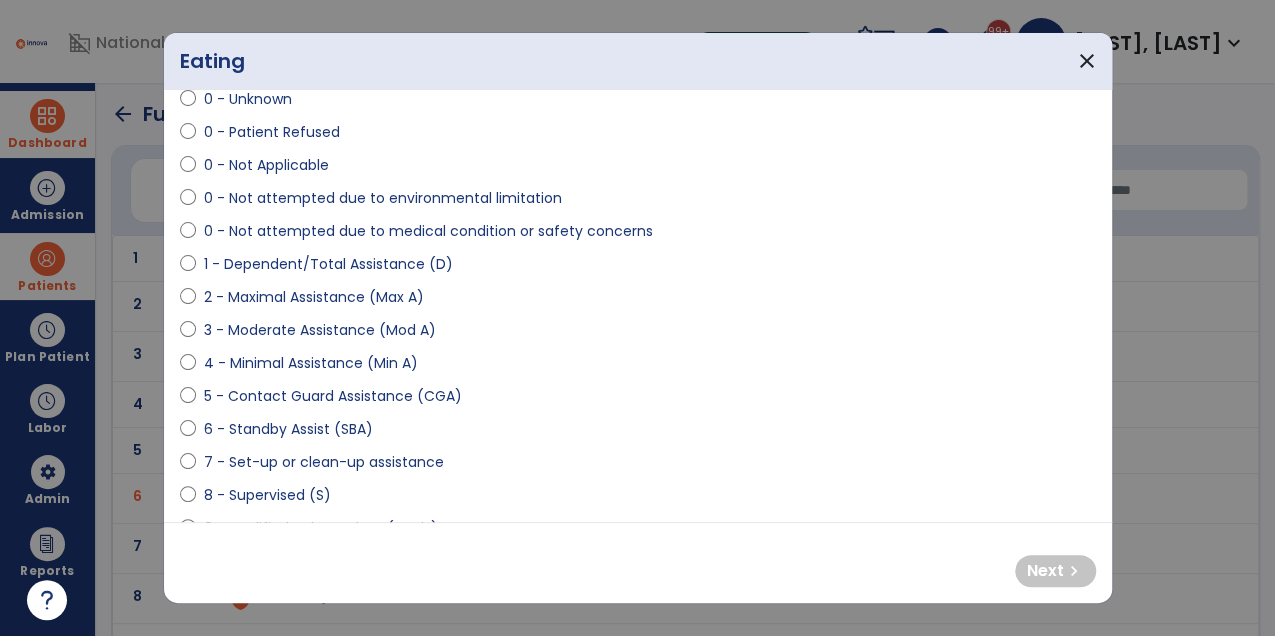 scroll, scrollTop: 79, scrollLeft: 0, axis: vertical 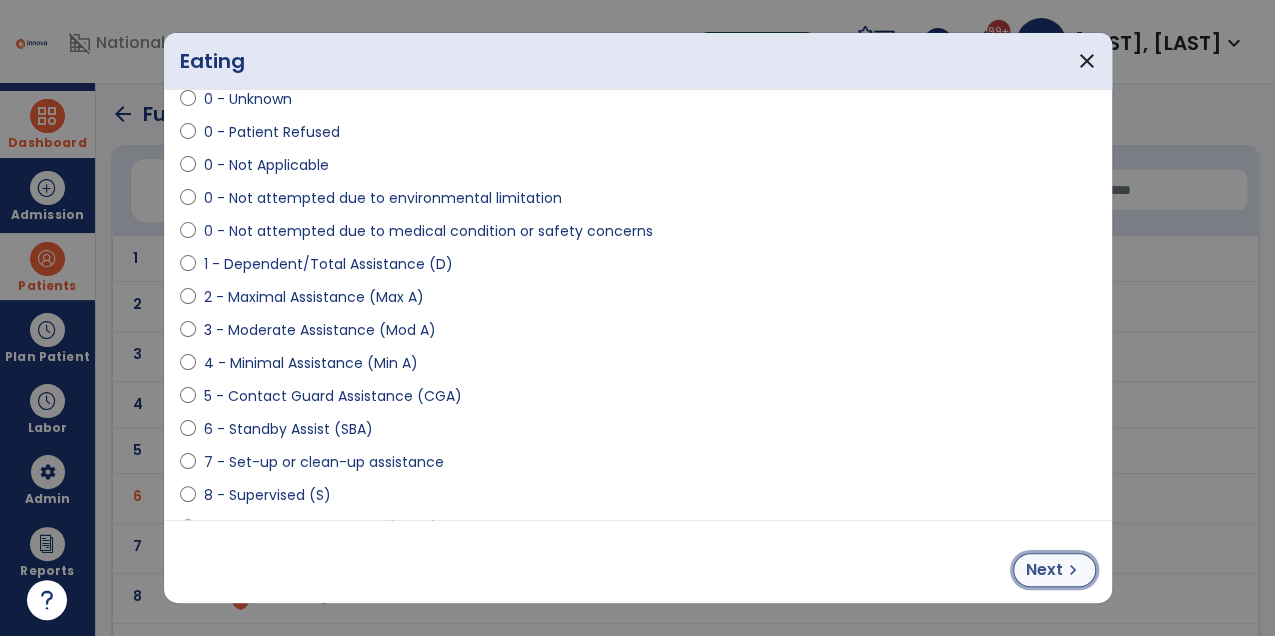 click on "chevron_right" at bounding box center [1073, 570] 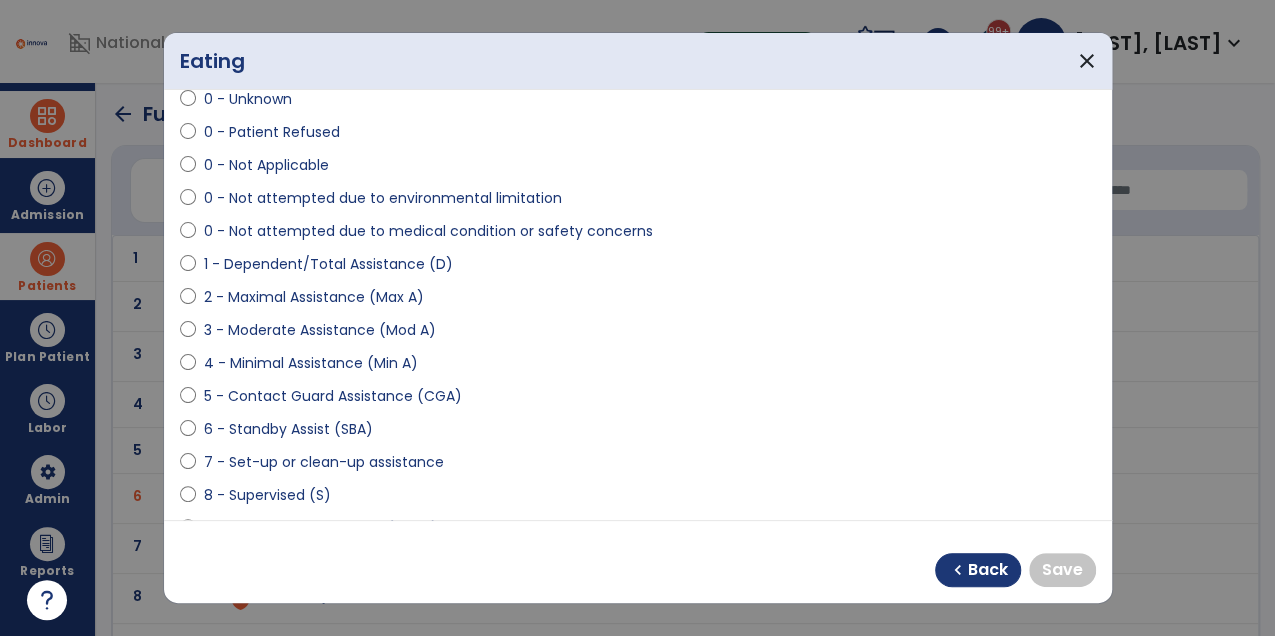 click on "7 - Set-up or clean-up assistance" at bounding box center [324, 462] 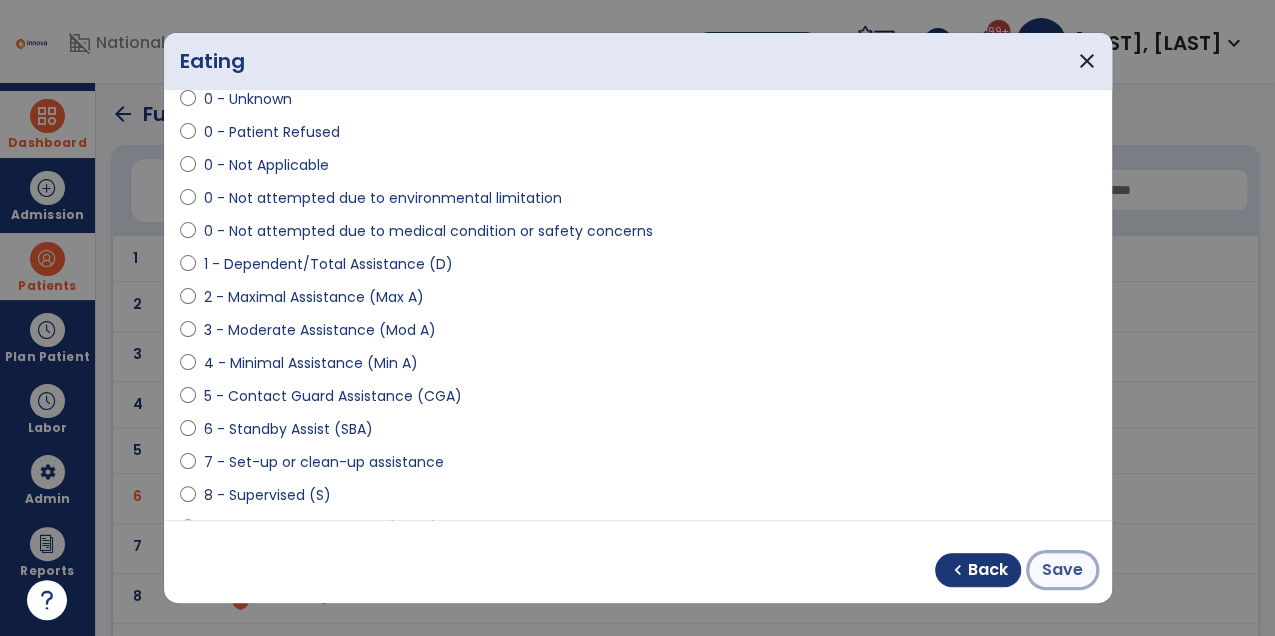 click on "Save" at bounding box center [1062, 570] 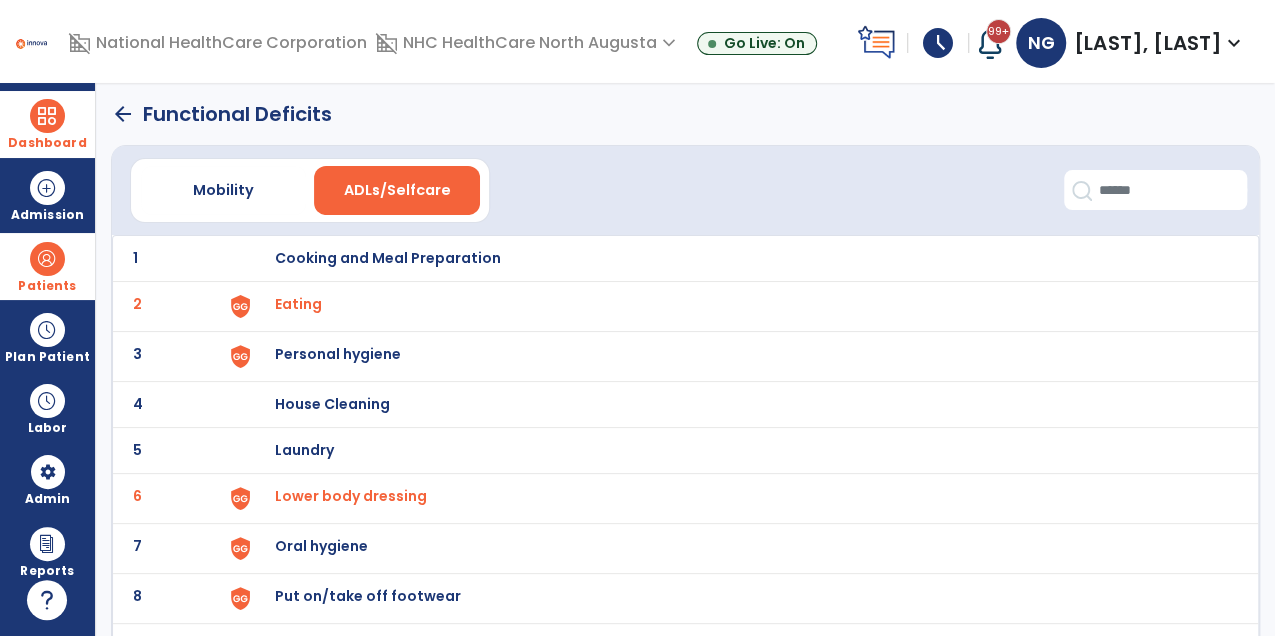 click on "arrow_back   Functional Deficits" 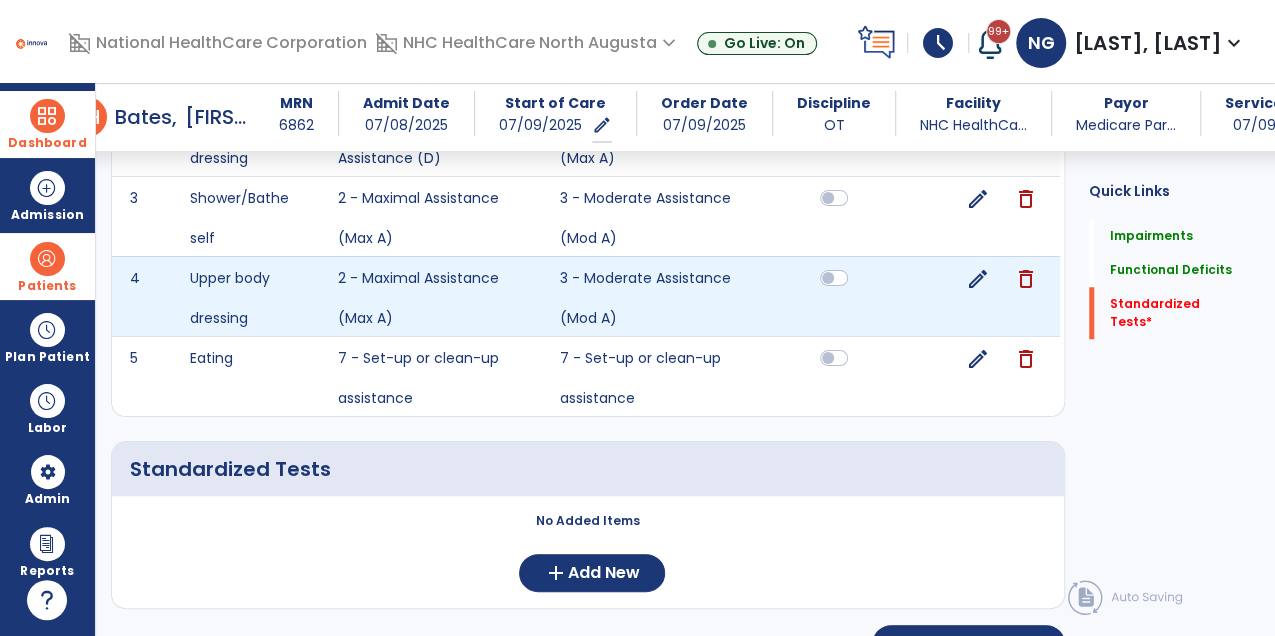 scroll, scrollTop: 756, scrollLeft: 0, axis: vertical 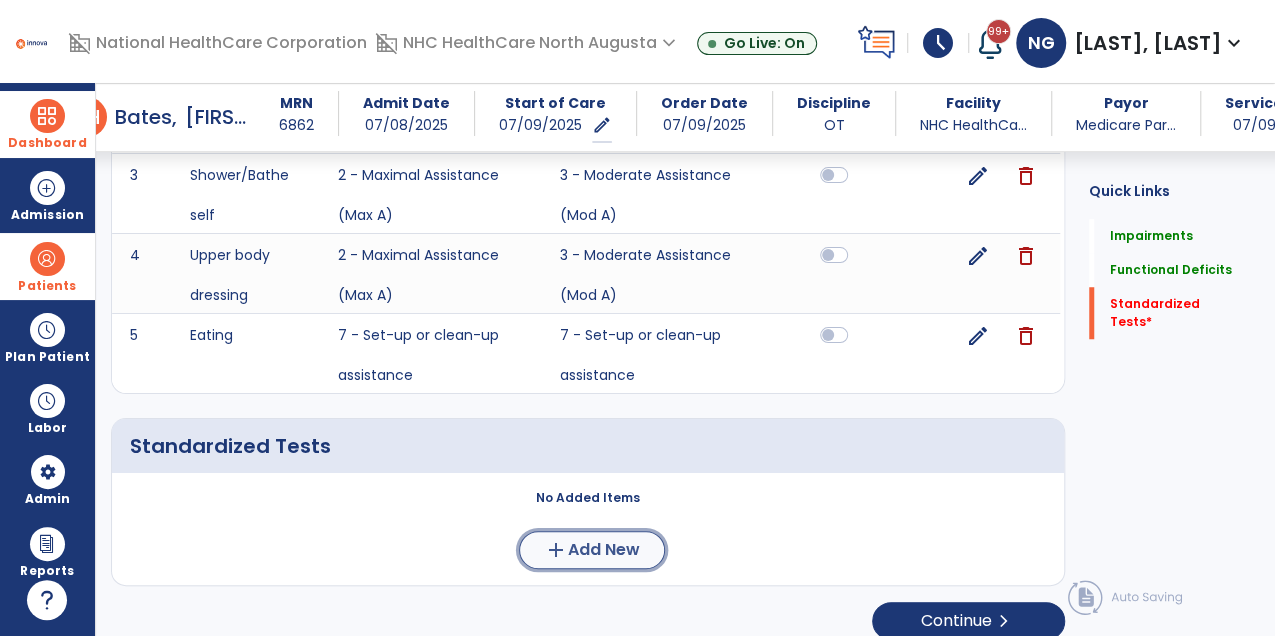 click on "add  Add New" 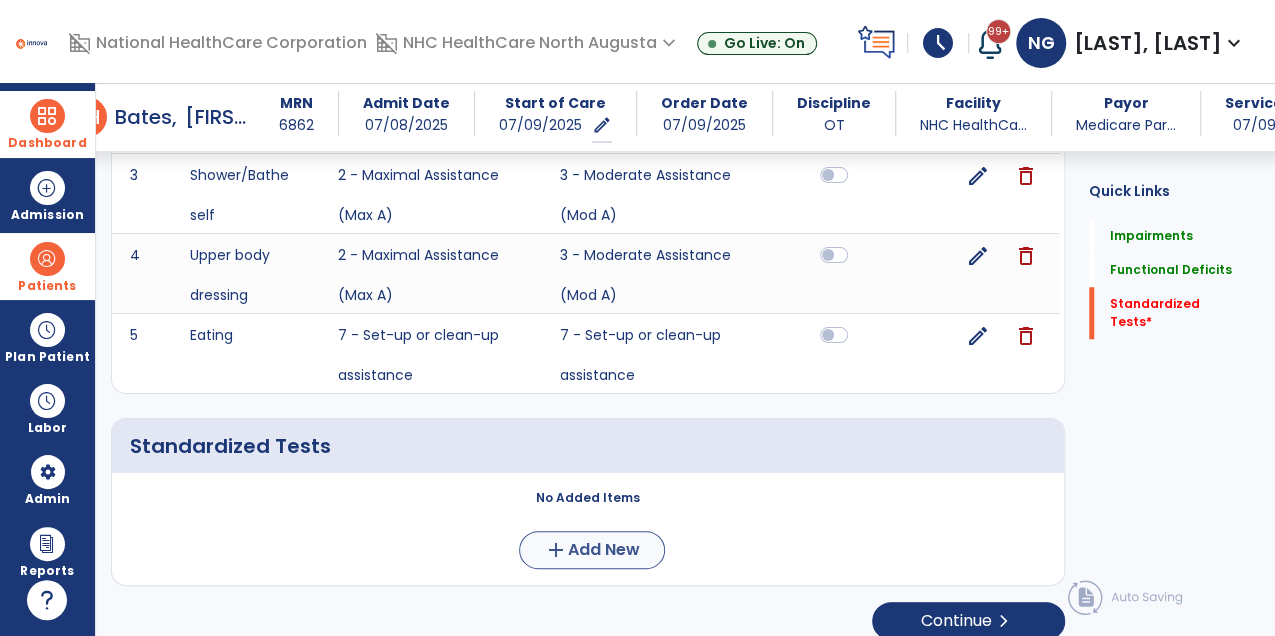 scroll, scrollTop: 0, scrollLeft: 0, axis: both 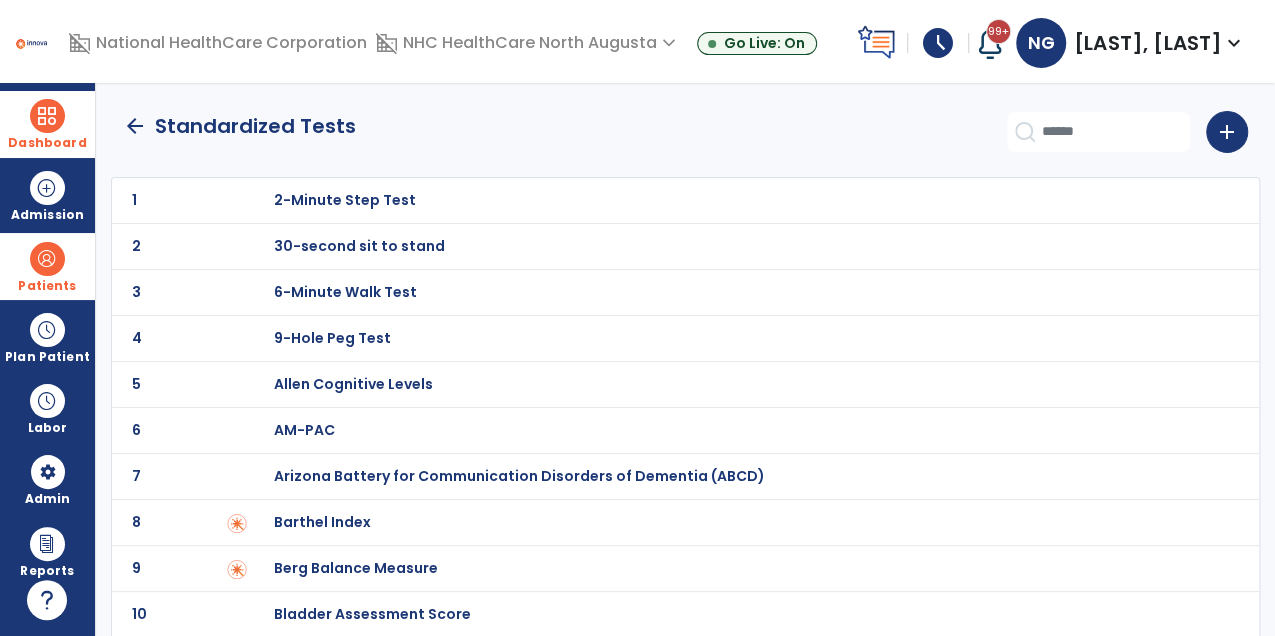 click on "8 Barthel Index" 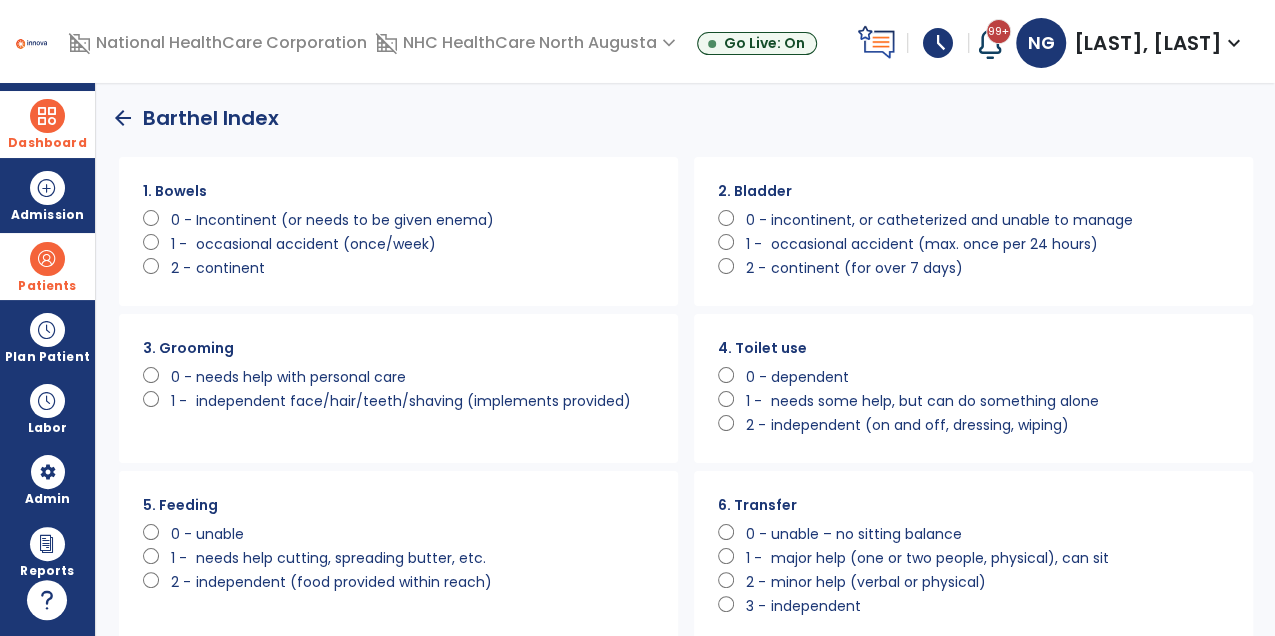 scroll, scrollTop: 0, scrollLeft: 0, axis: both 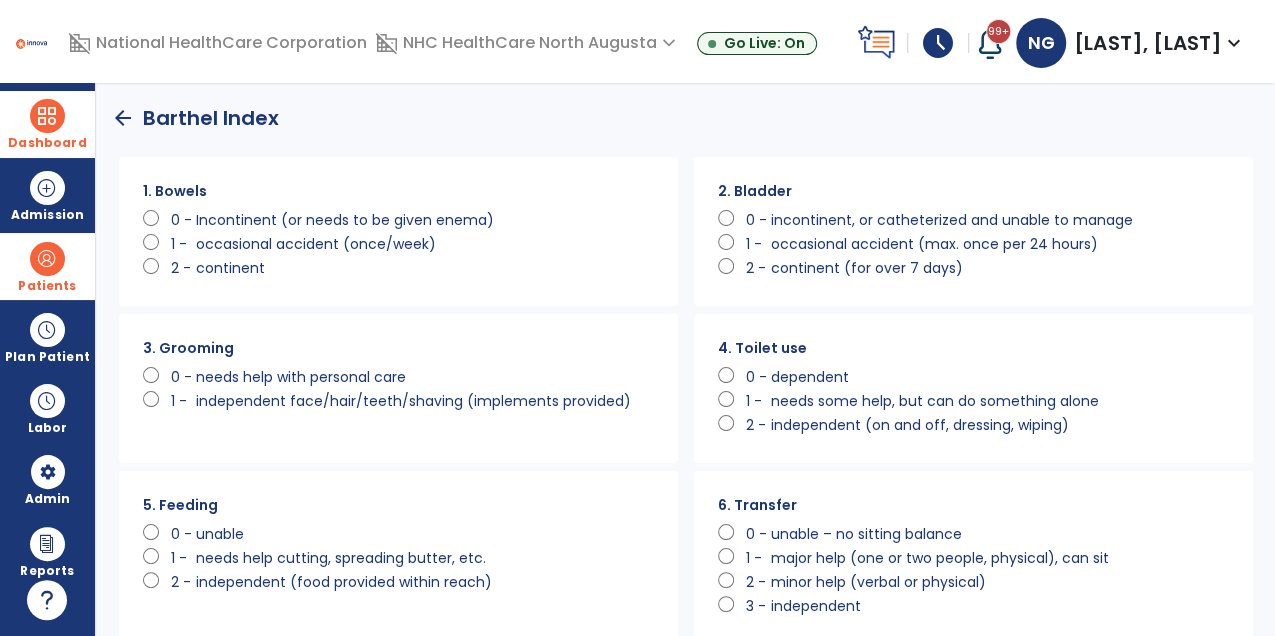 click 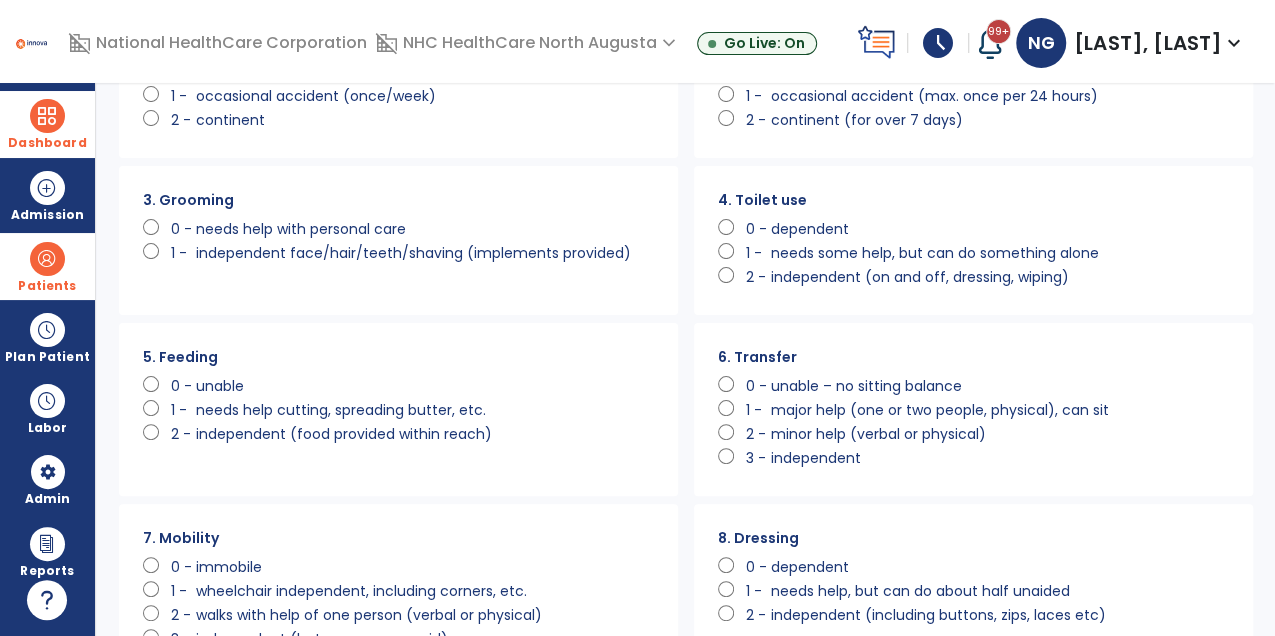 scroll, scrollTop: 149, scrollLeft: 0, axis: vertical 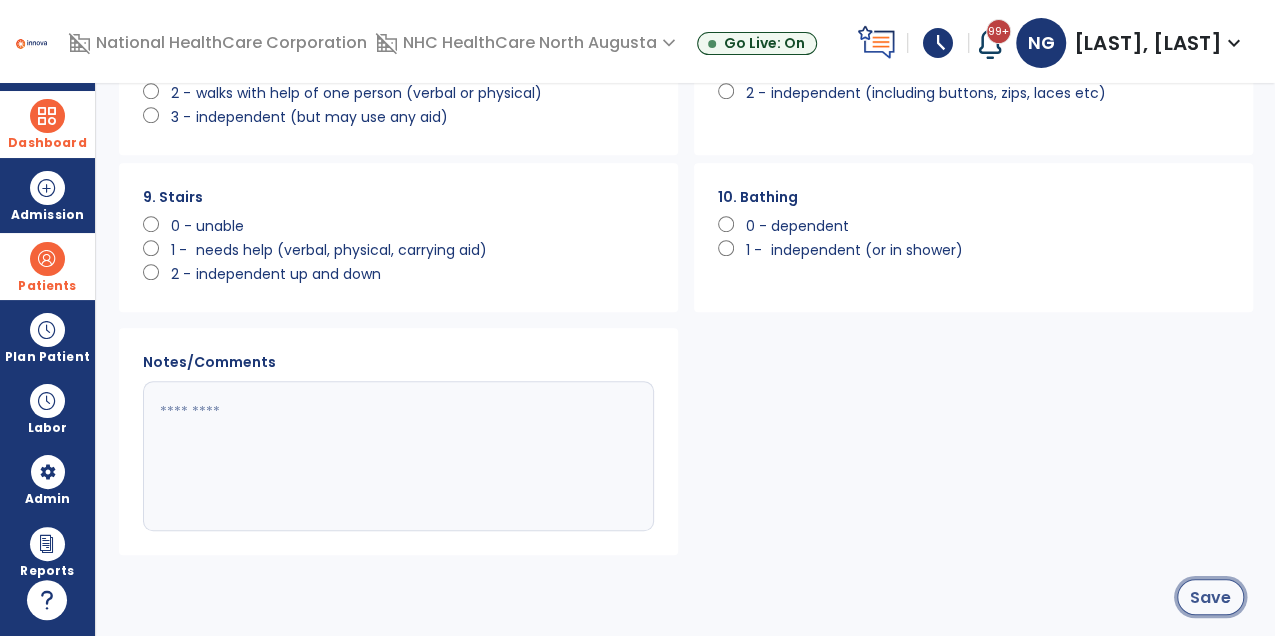 click on "Save" 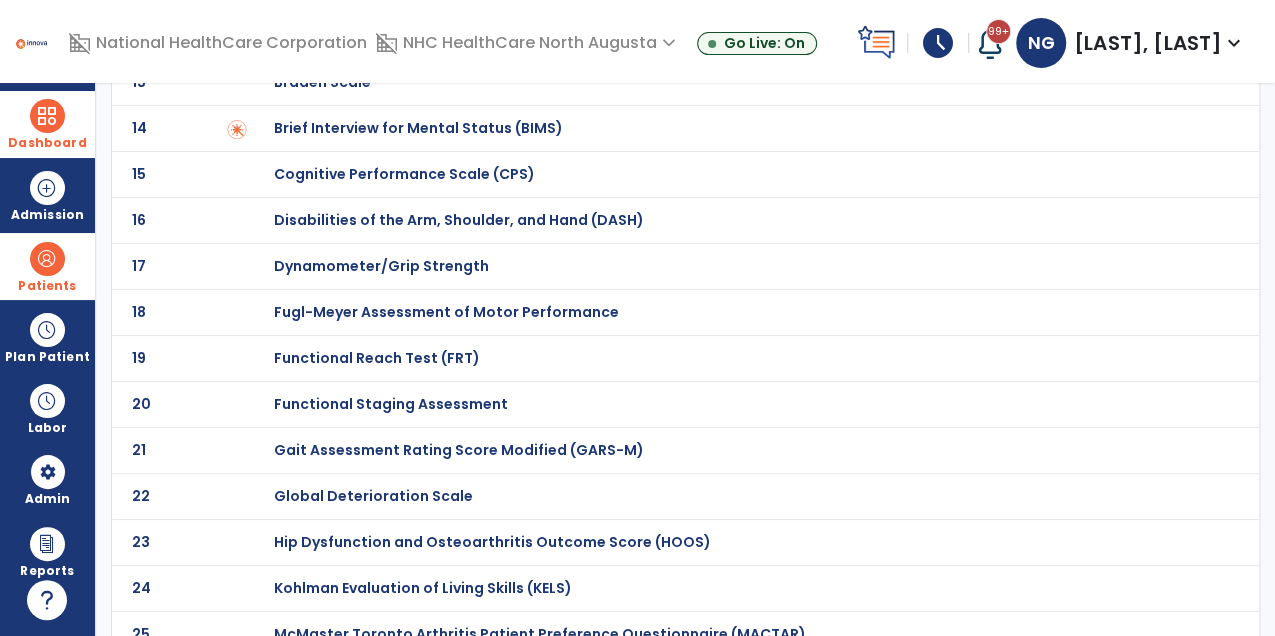 scroll, scrollTop: 1690, scrollLeft: 0, axis: vertical 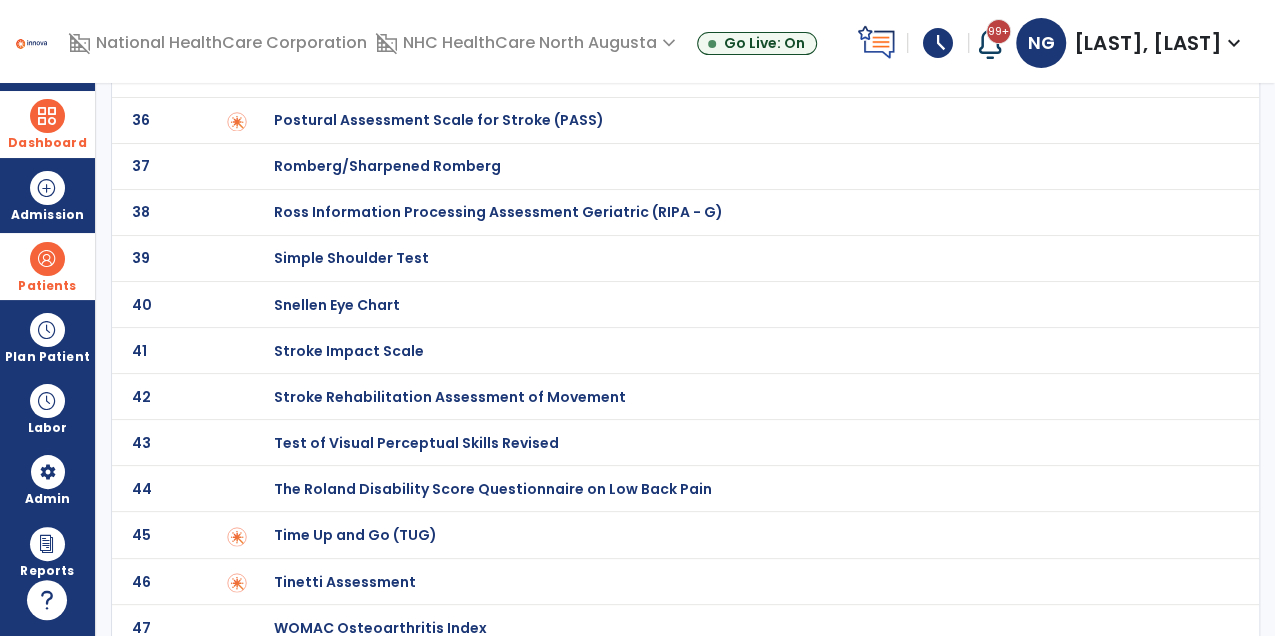 click on "47 WOMAC Osteoarthritis Index" 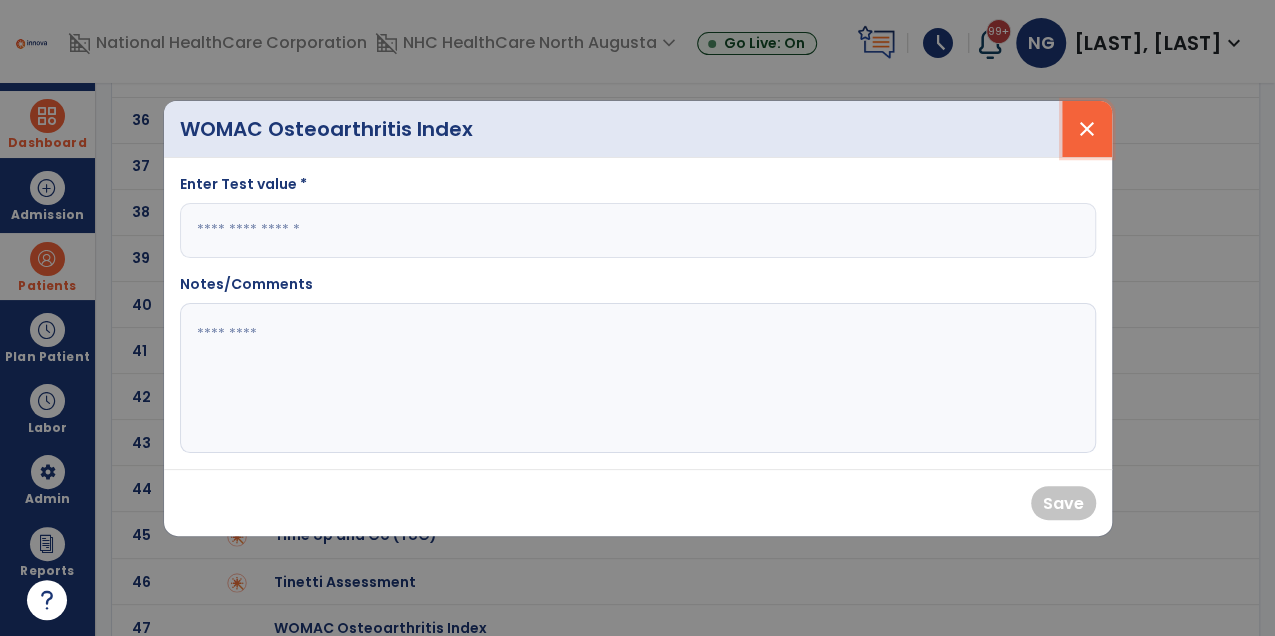 click on "close" at bounding box center [1087, 129] 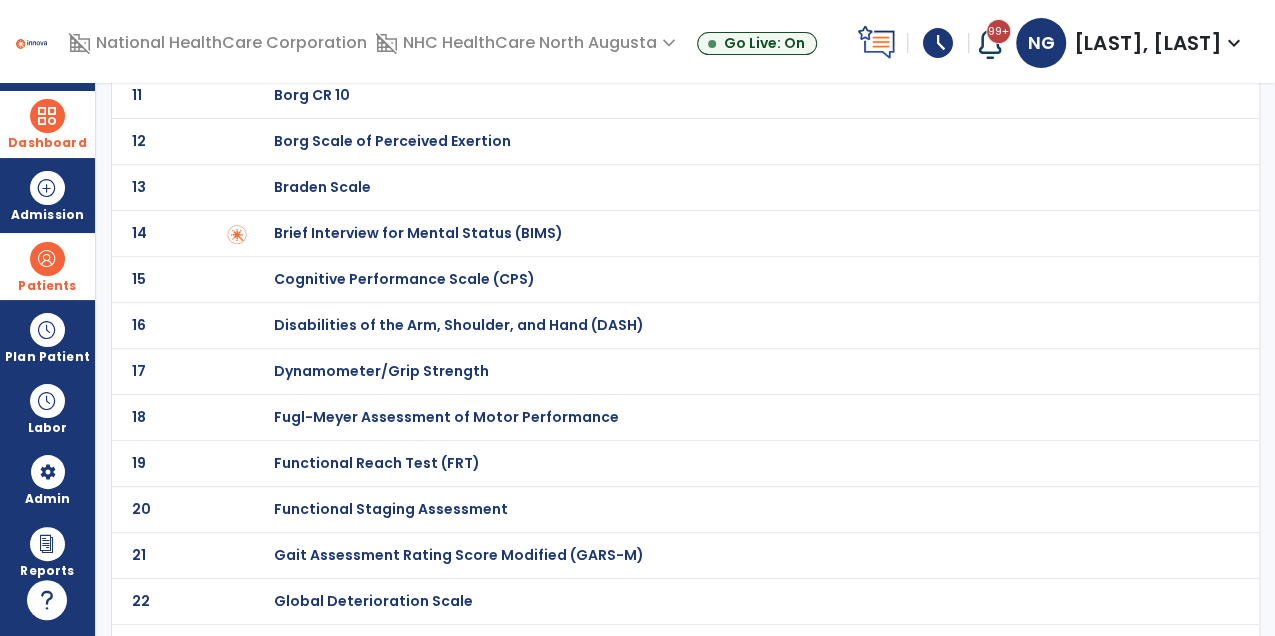 scroll, scrollTop: 0, scrollLeft: 0, axis: both 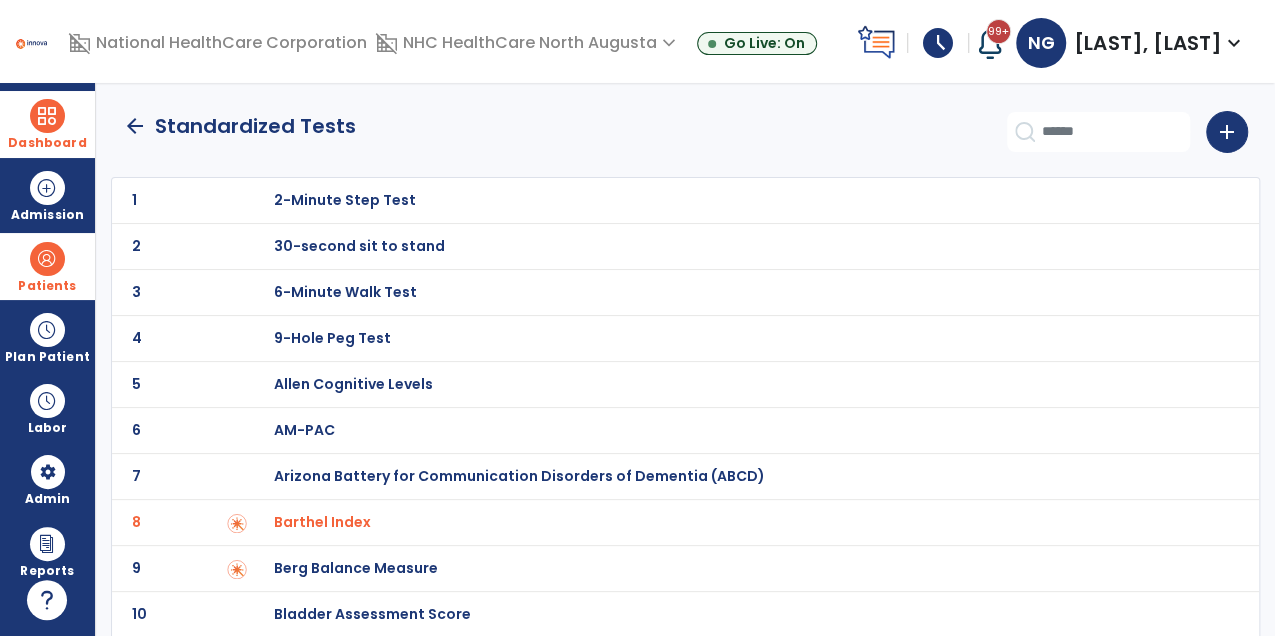 click on "arrow_back" 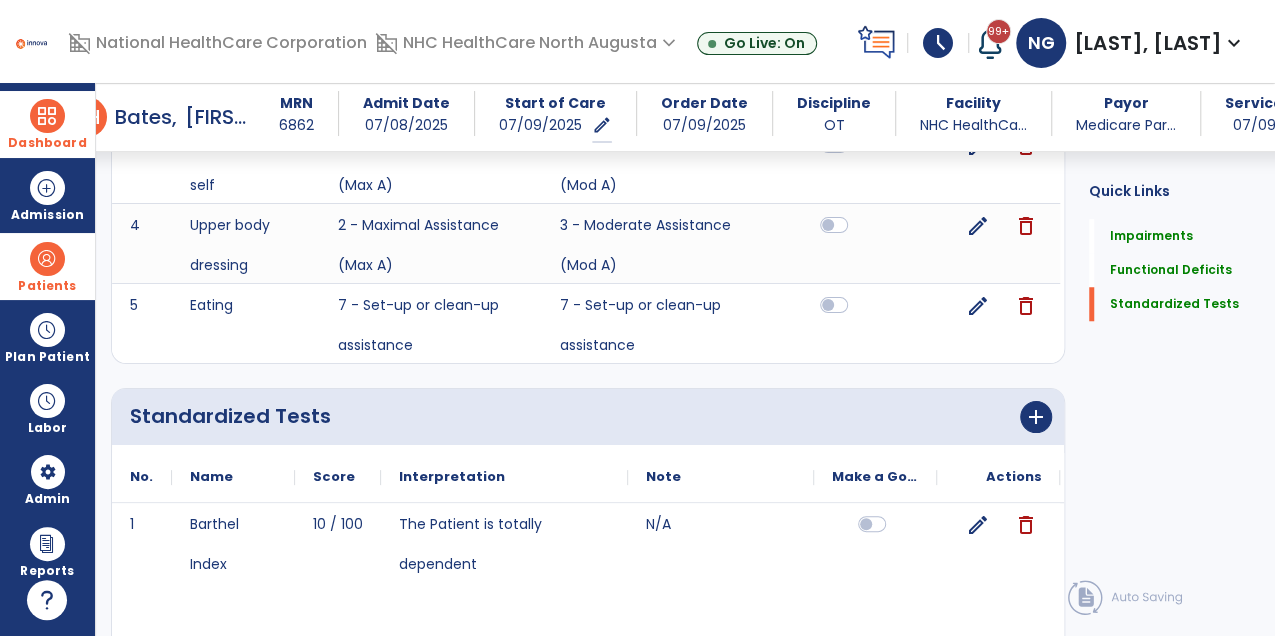 scroll, scrollTop: 855, scrollLeft: 0, axis: vertical 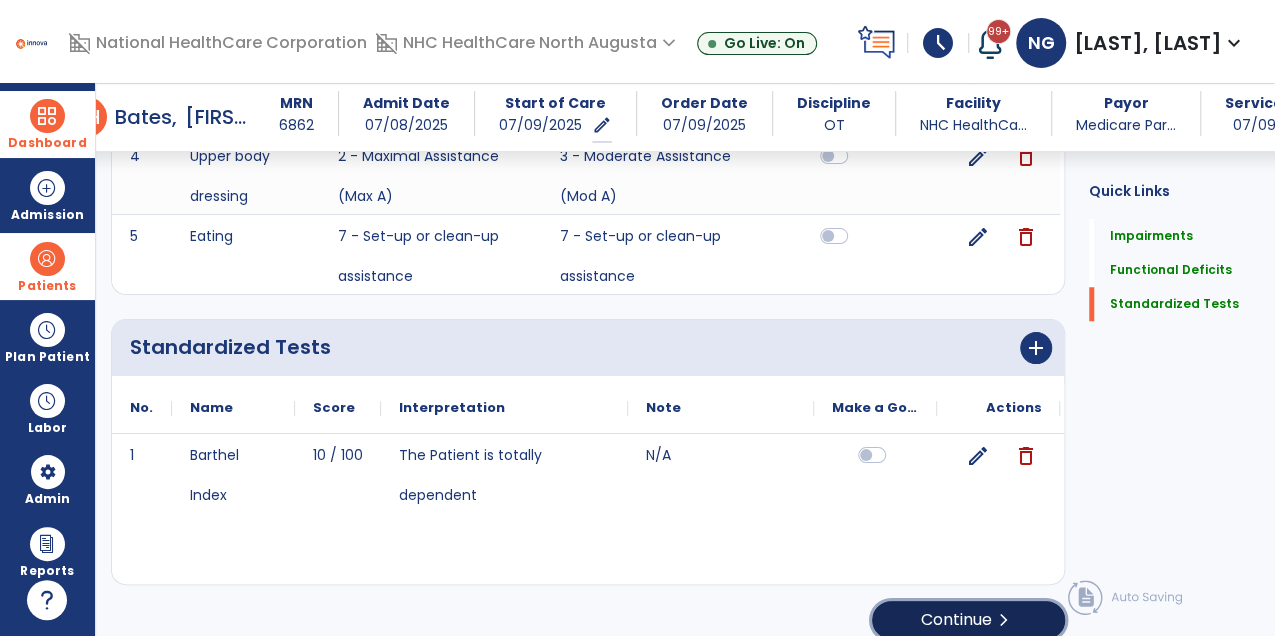 click on "Continue  chevron_right" 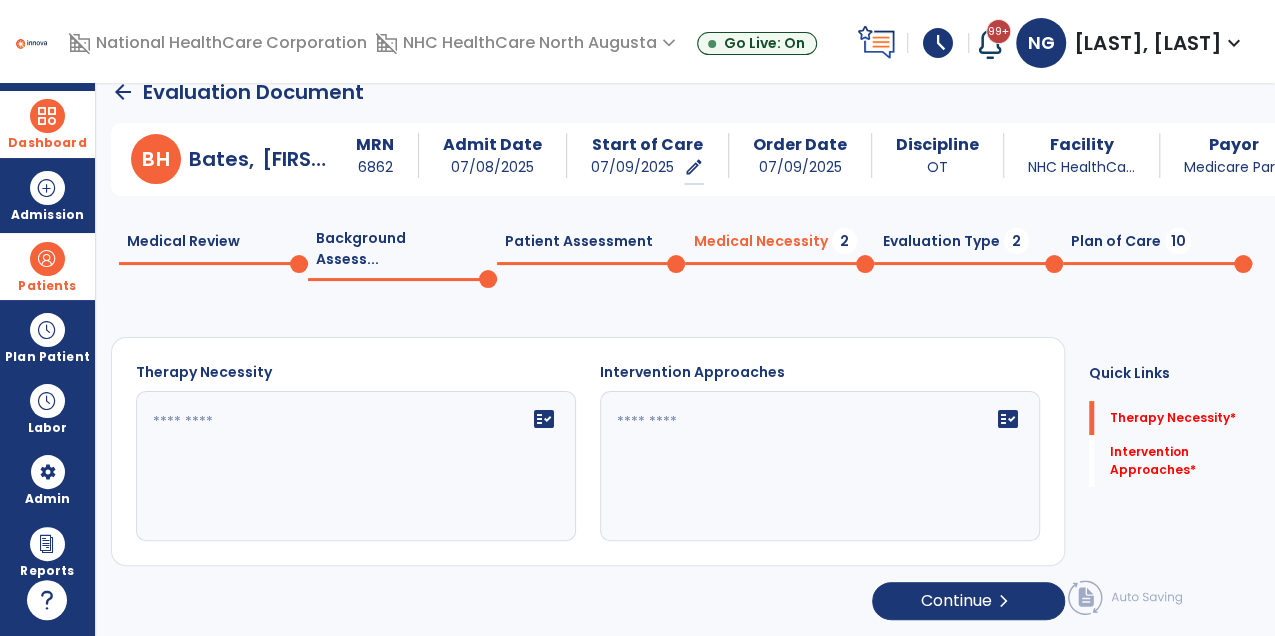 scroll, scrollTop: 0, scrollLeft: 0, axis: both 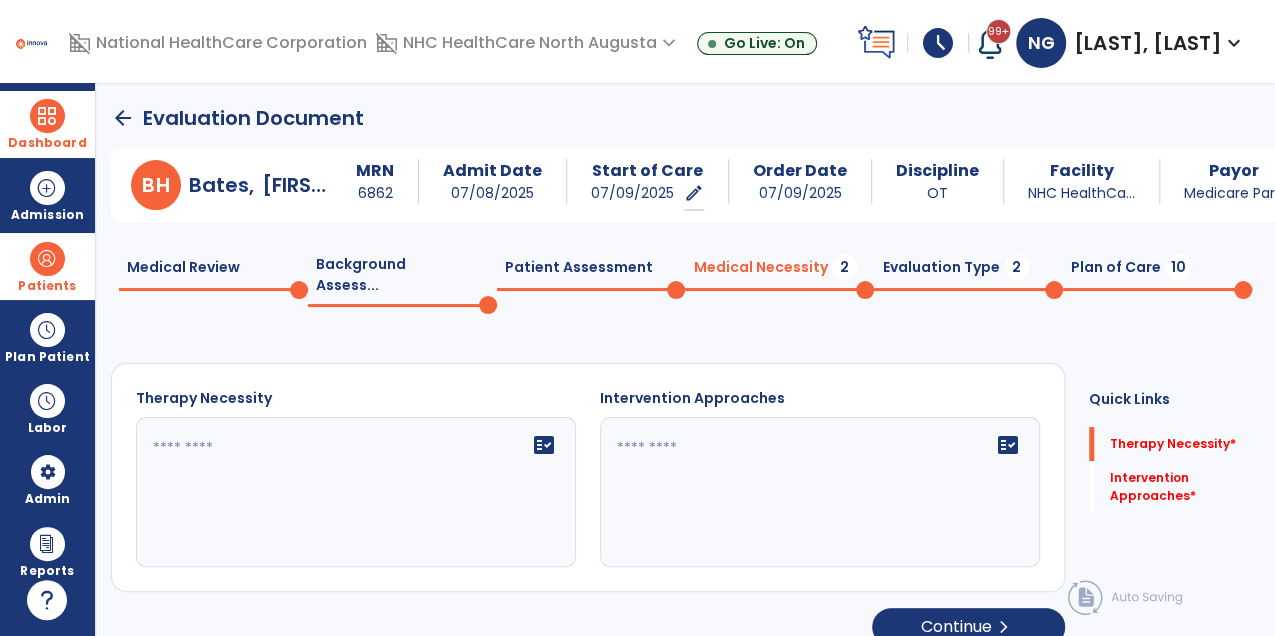 click on "fact_check" 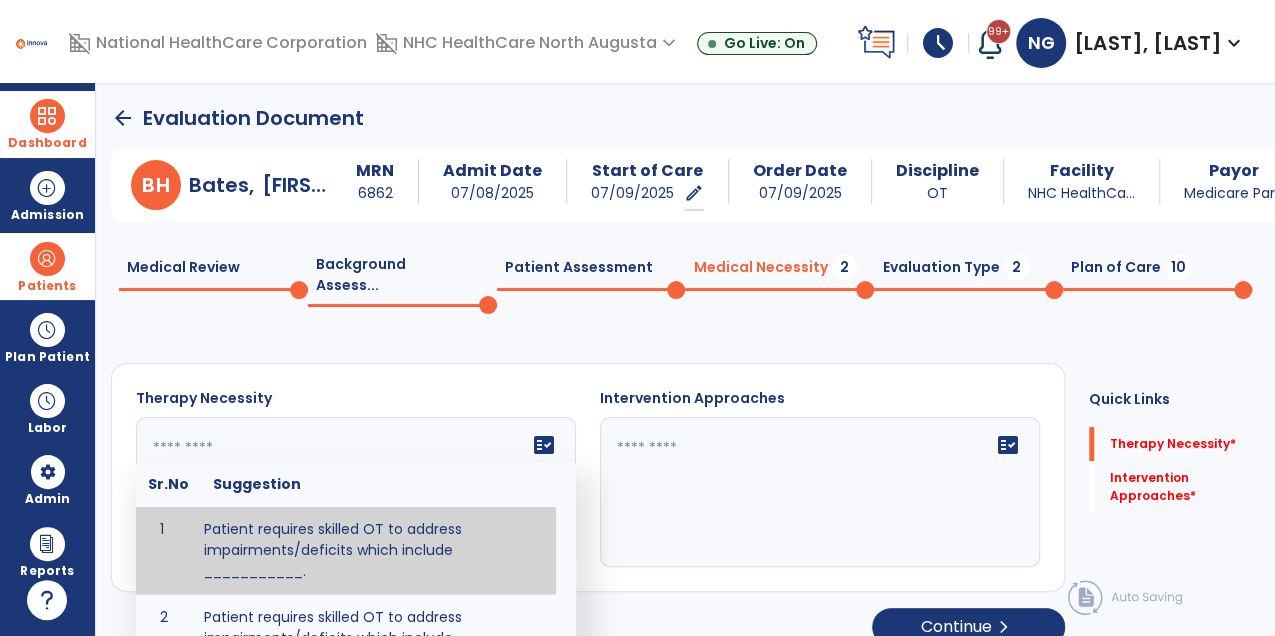 type on "**********" 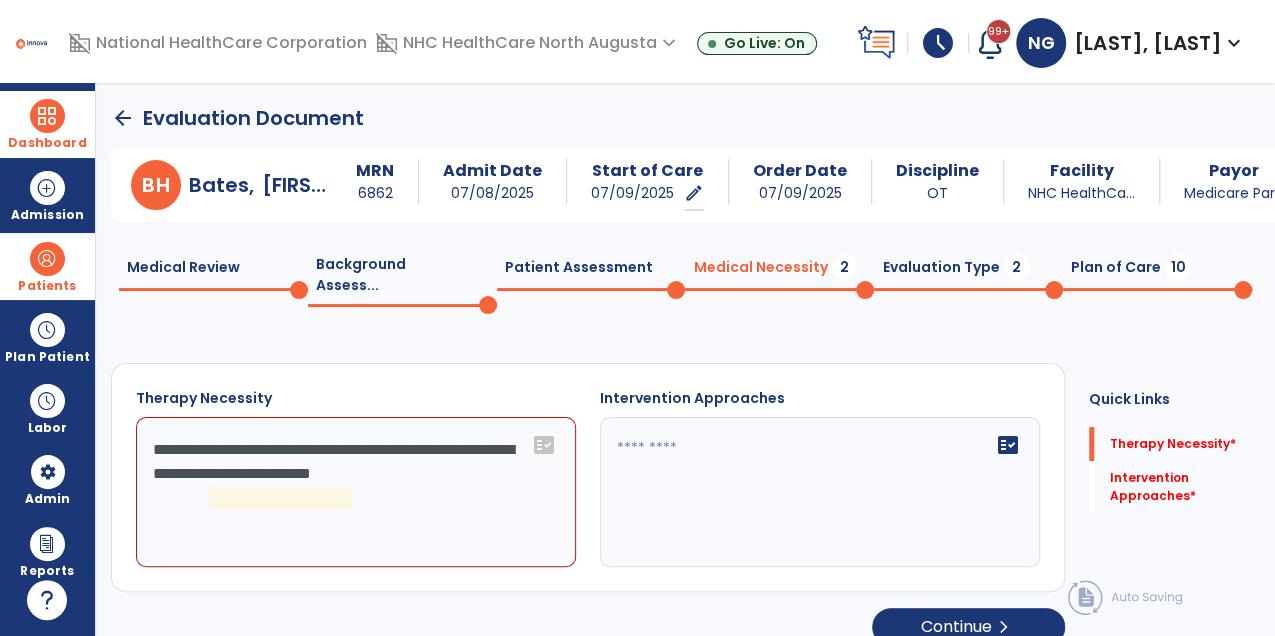 click on "fact_check" 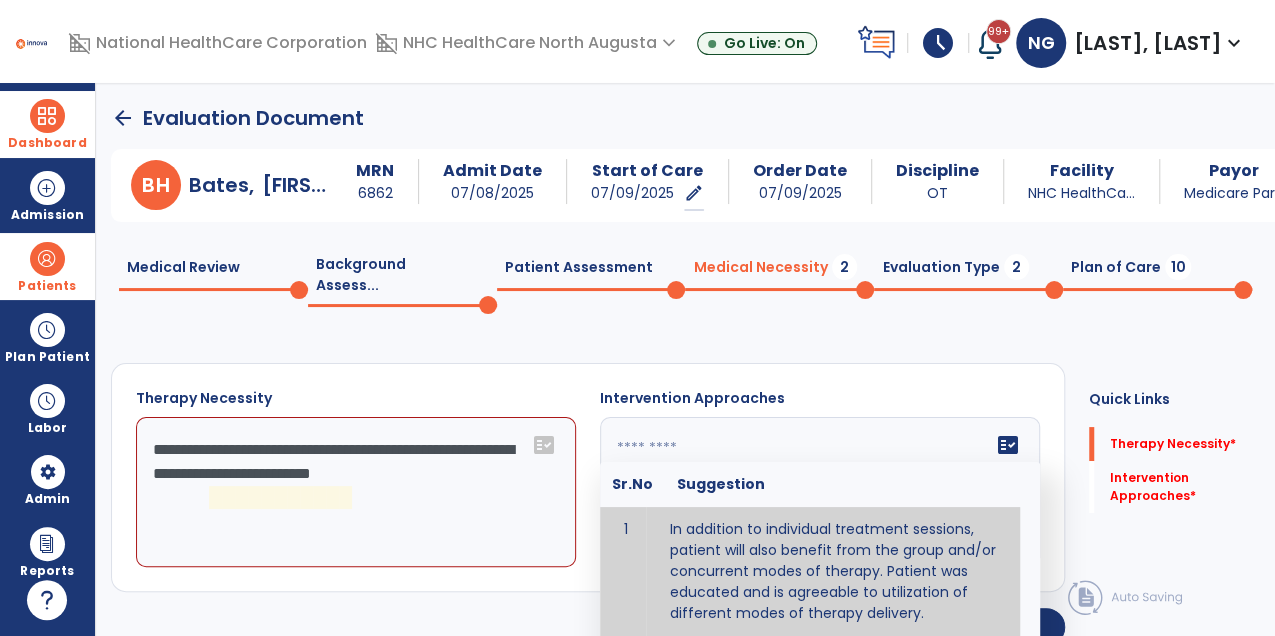 type on "**********" 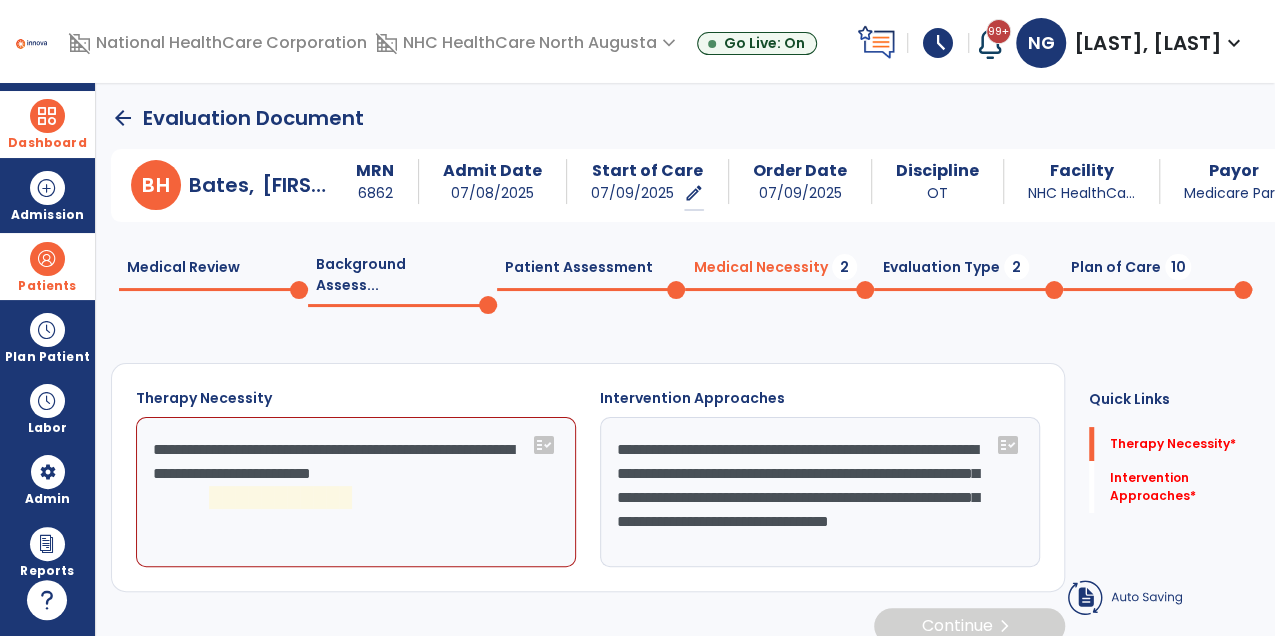 click on "**********" 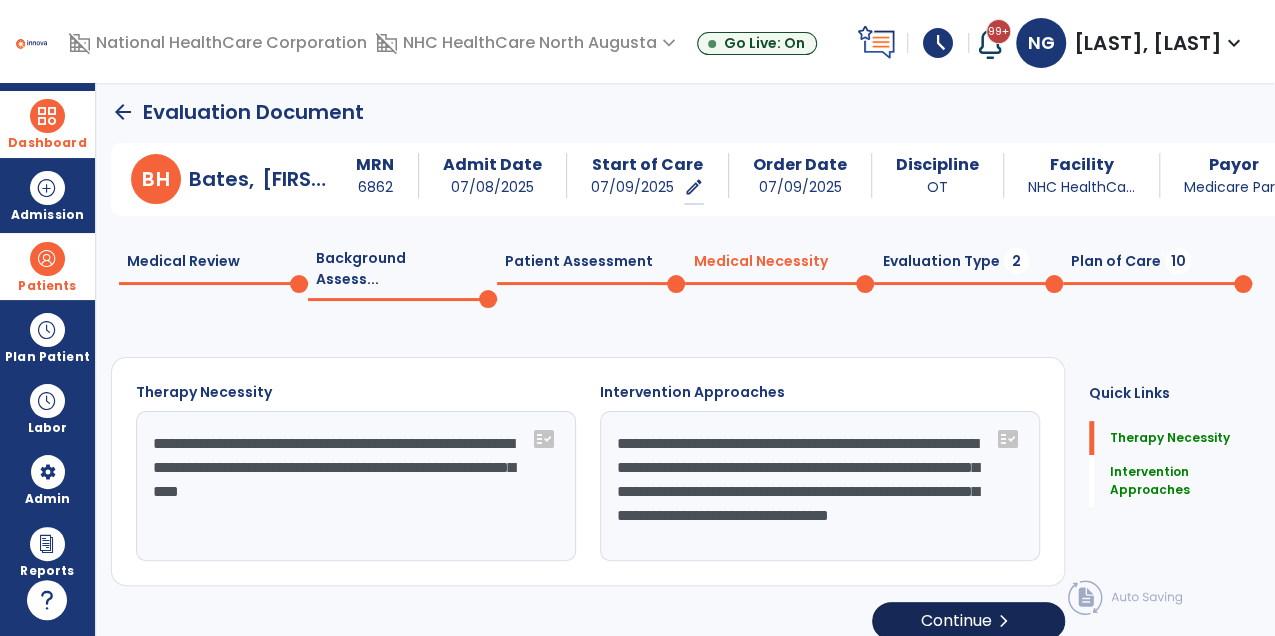 scroll, scrollTop: 8, scrollLeft: 0, axis: vertical 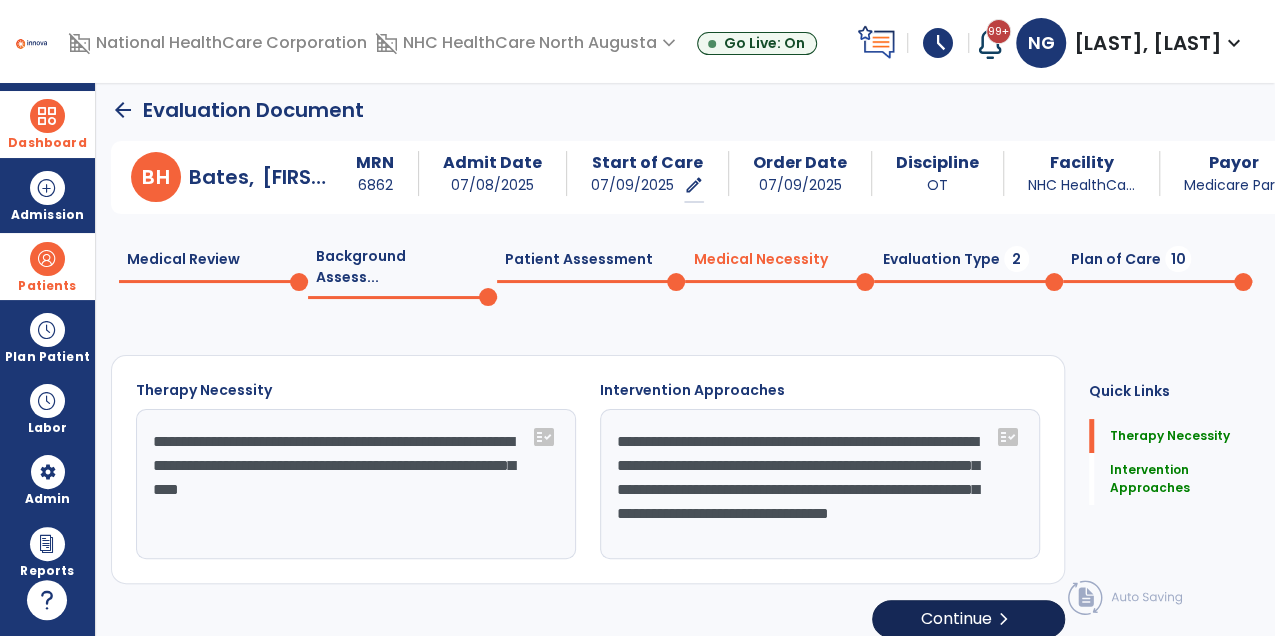 type on "**********" 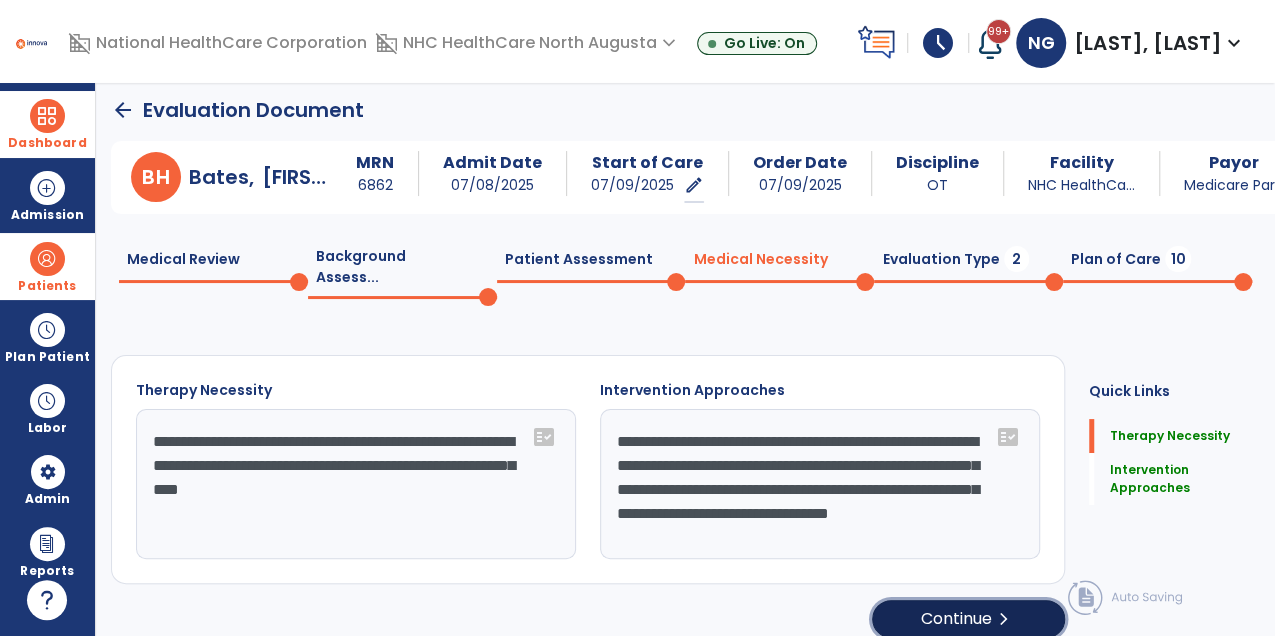 click on "Continue  chevron_right" 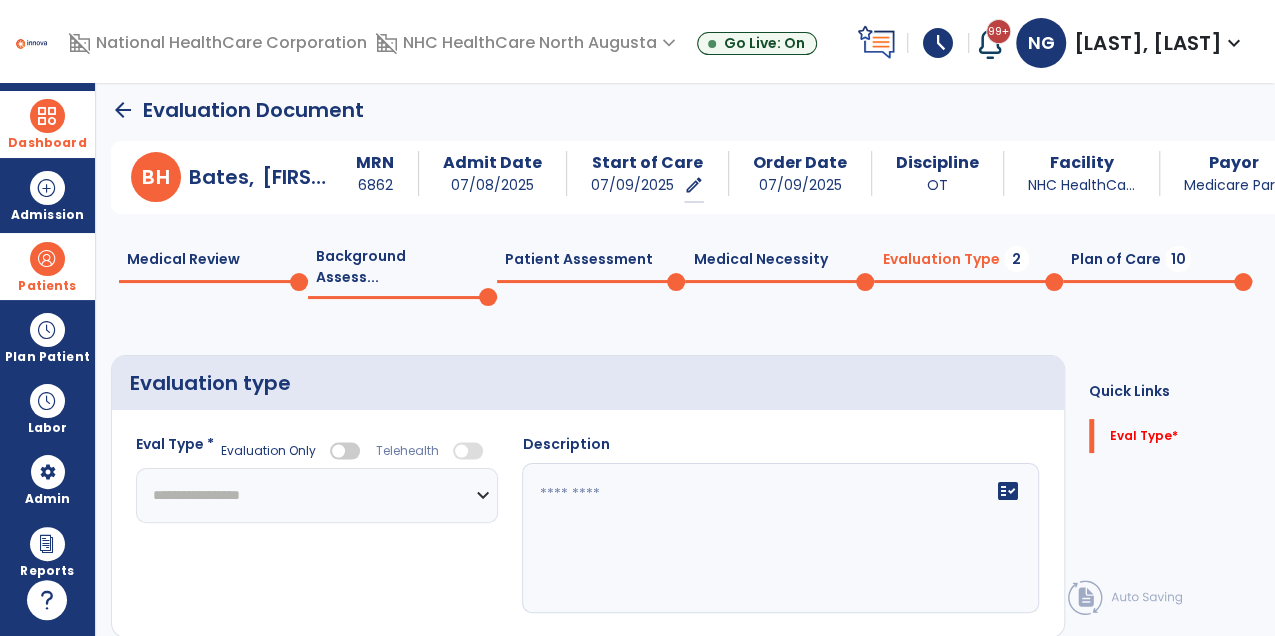 click on "**********" 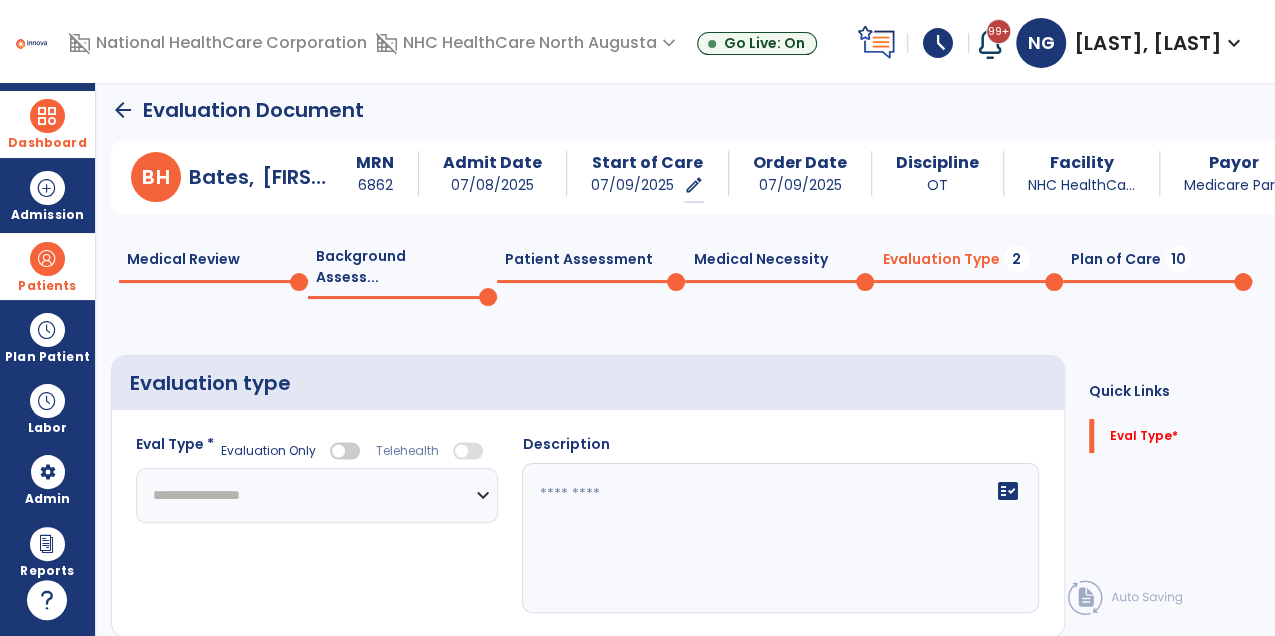 select on "**********" 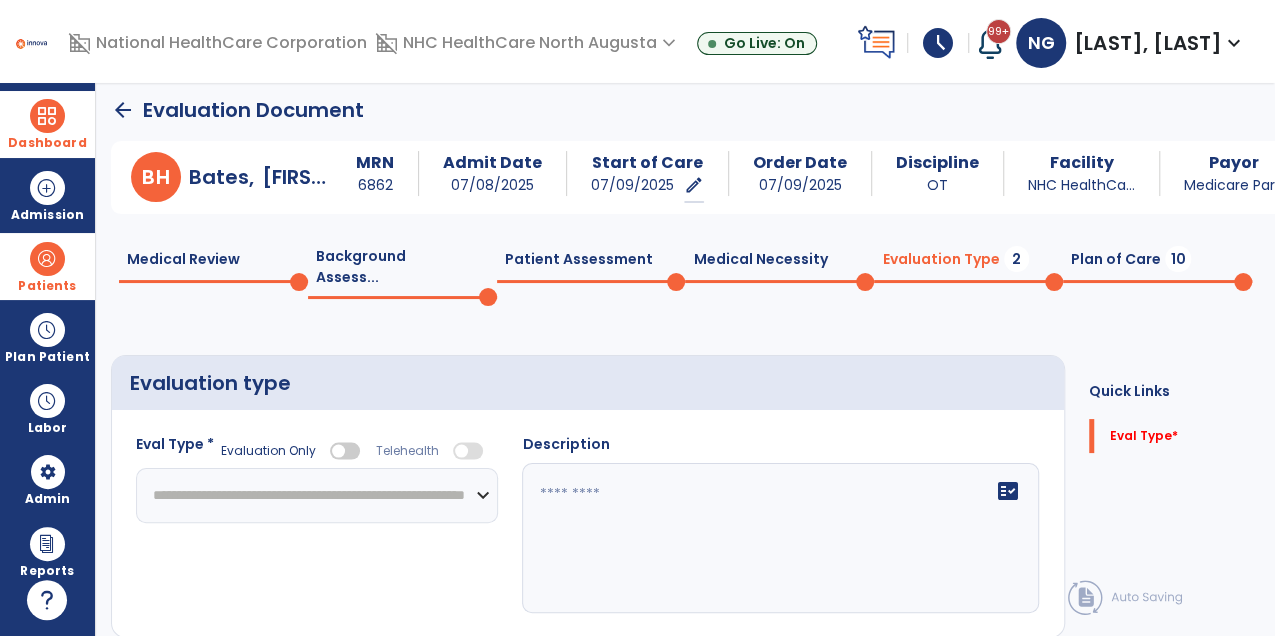 click on "**********" 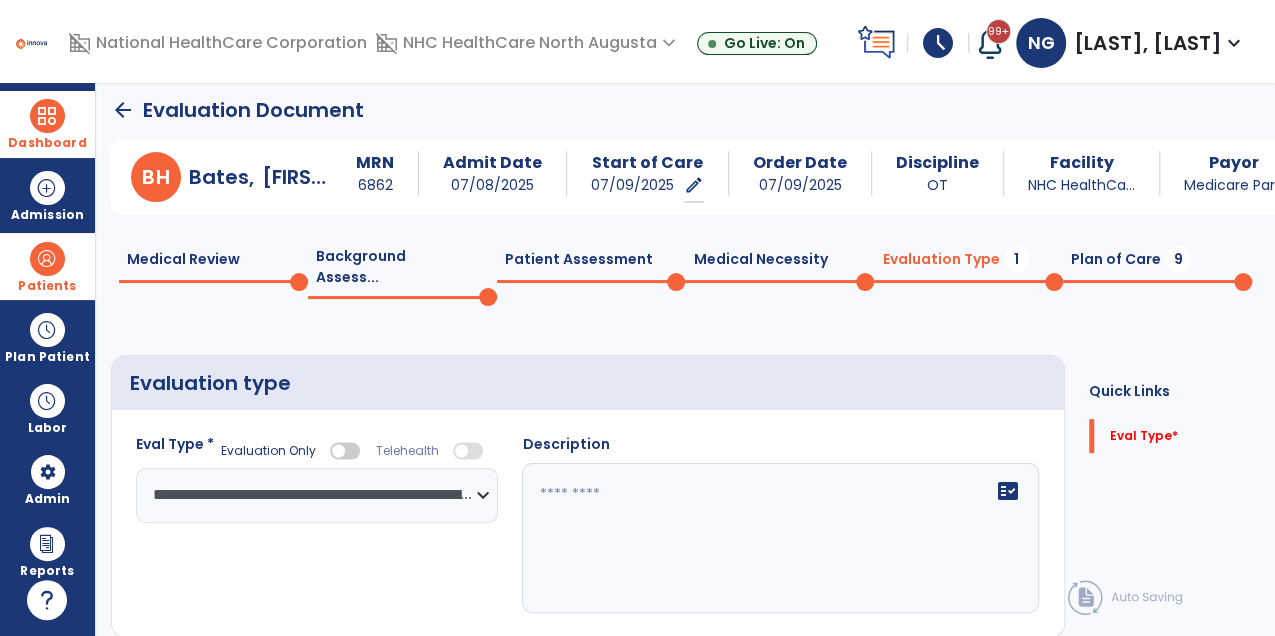 click 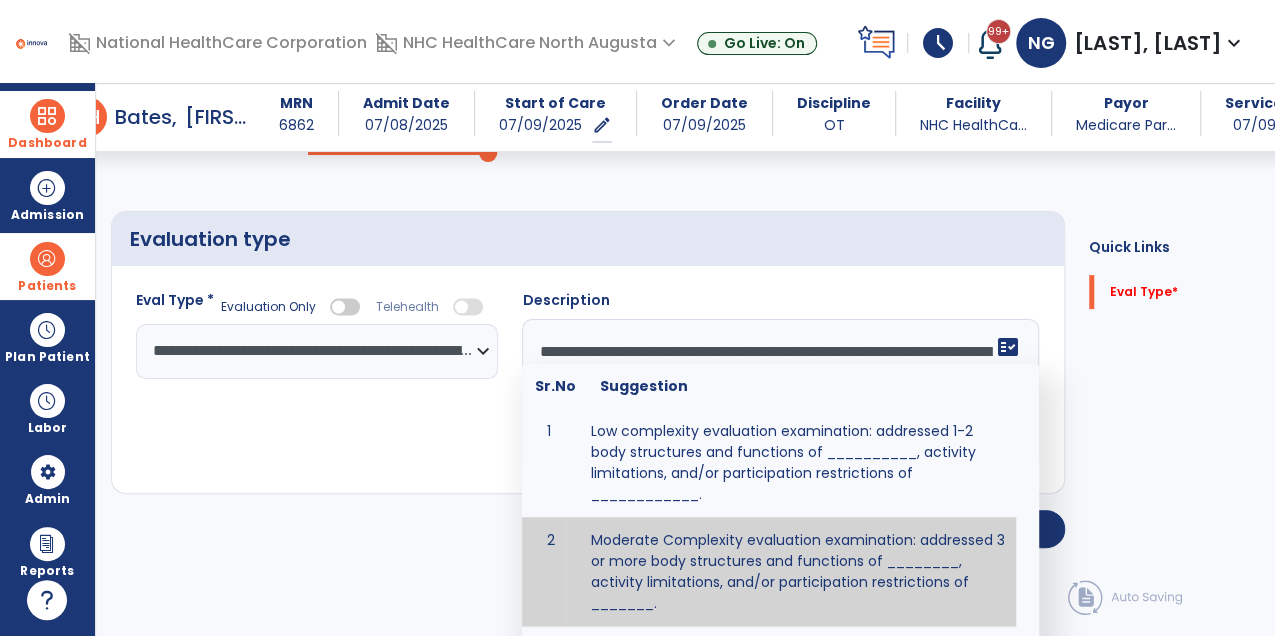 scroll, scrollTop: 43, scrollLeft: 0, axis: vertical 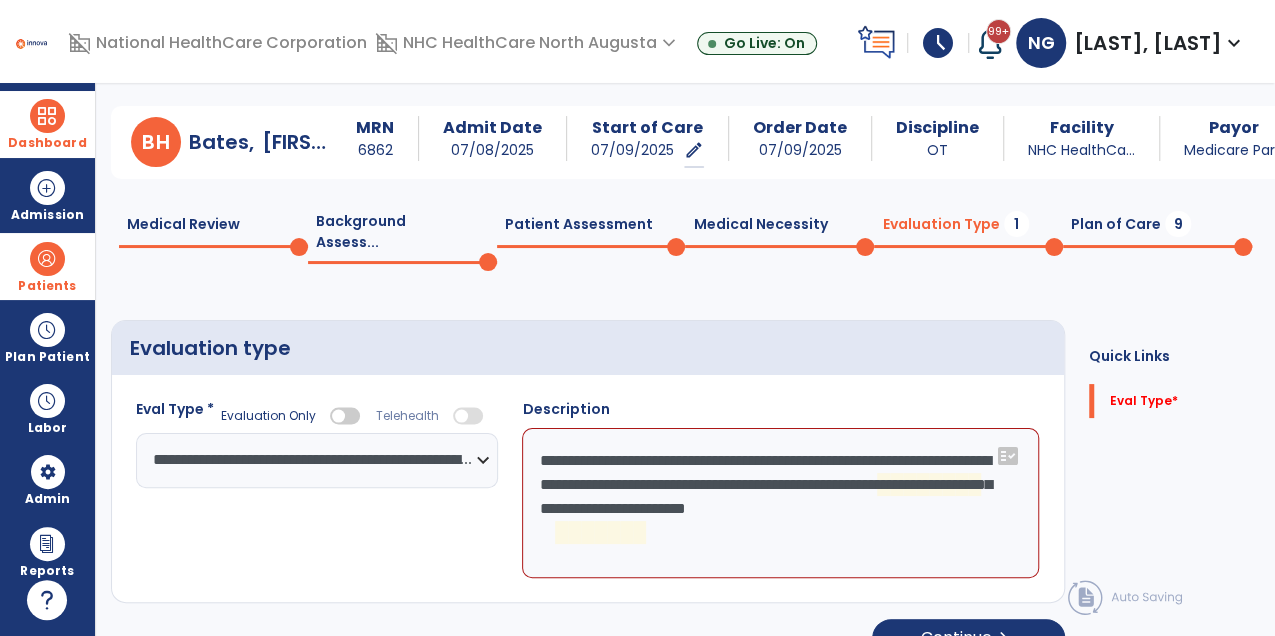click on "**********" 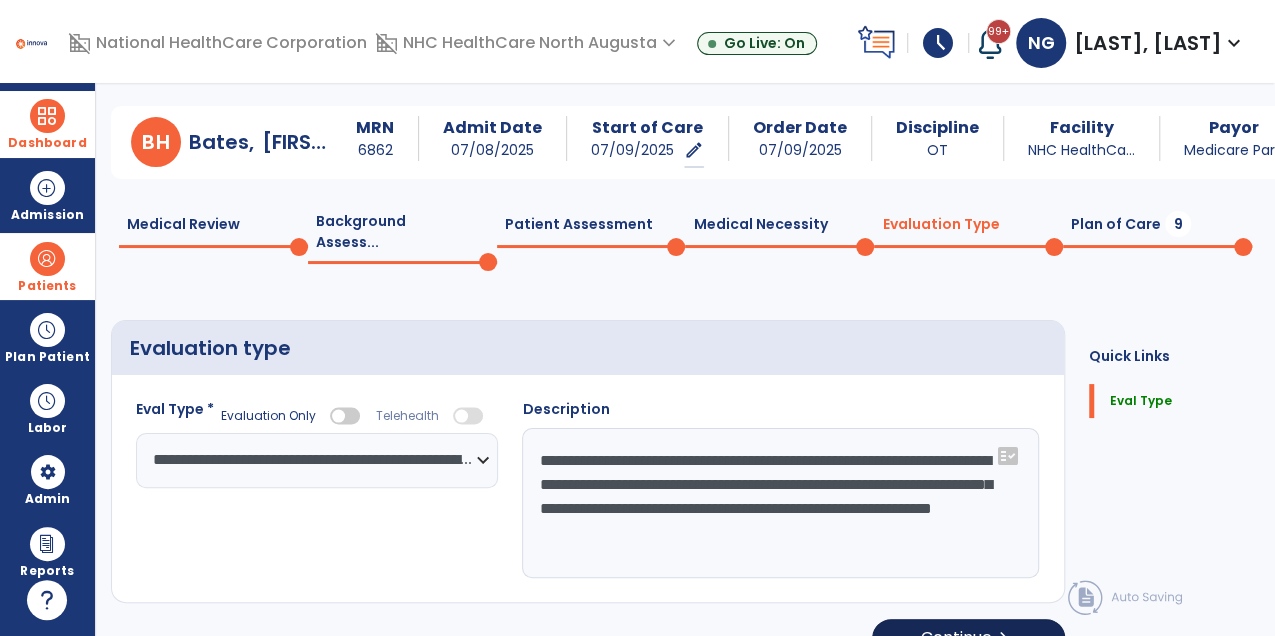 type on "**********" 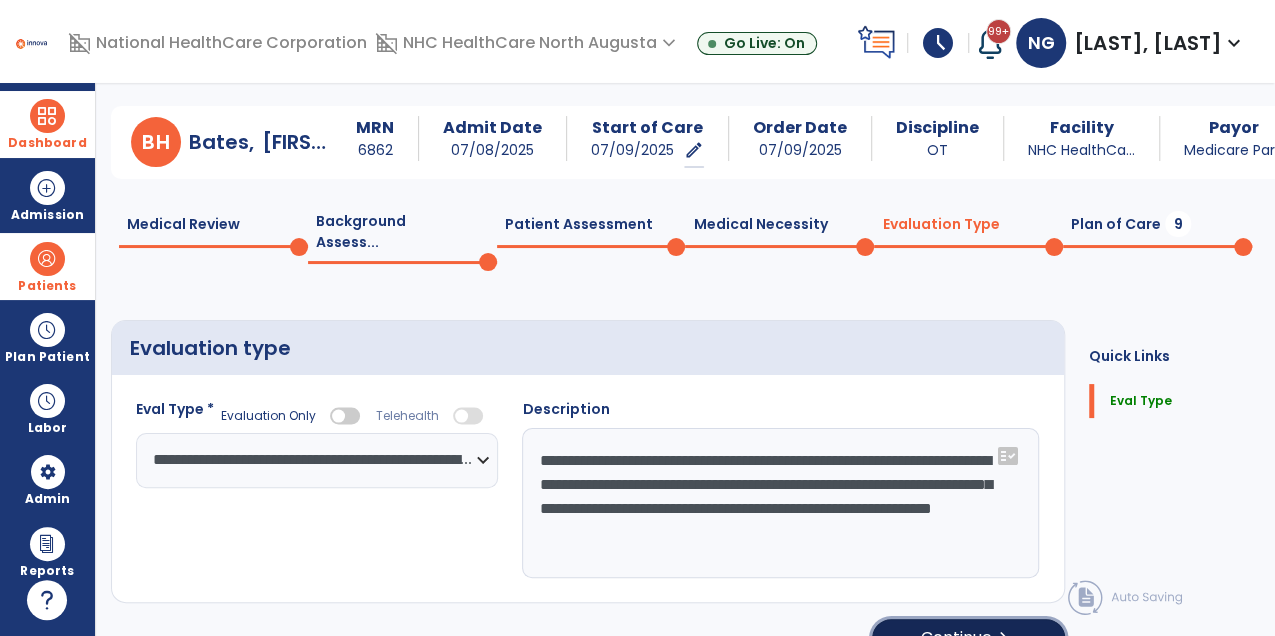 click on "Continue  chevron_right" 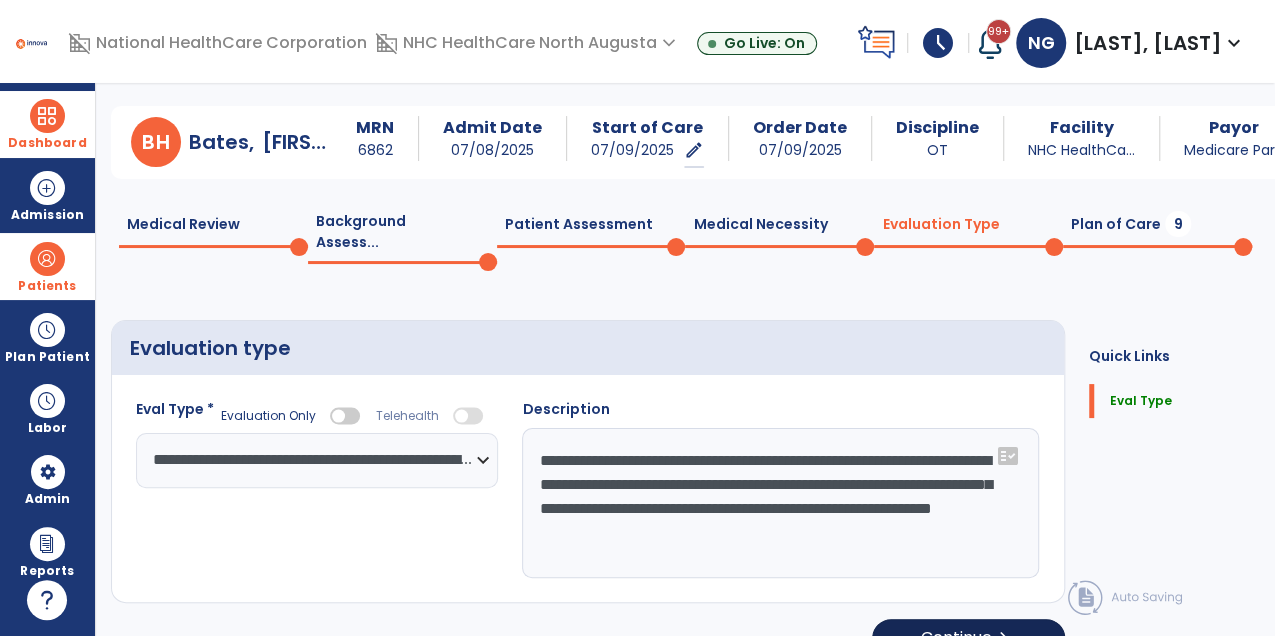 select on "*****" 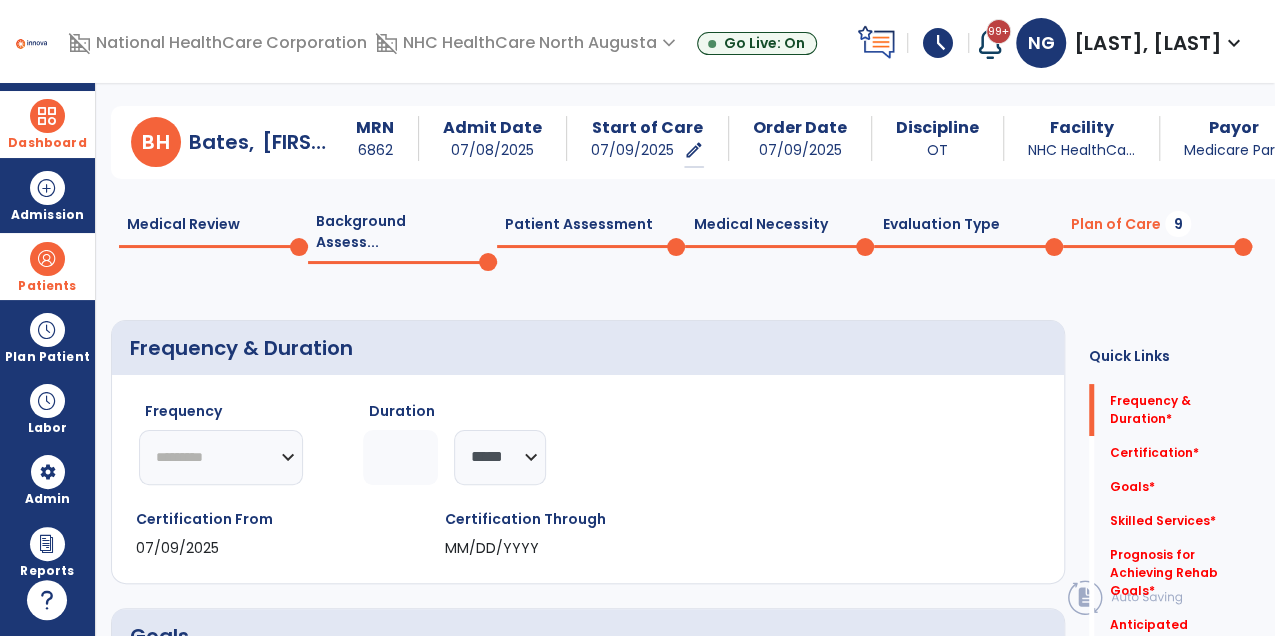click on "********* ** ** ** ** ** ** **" 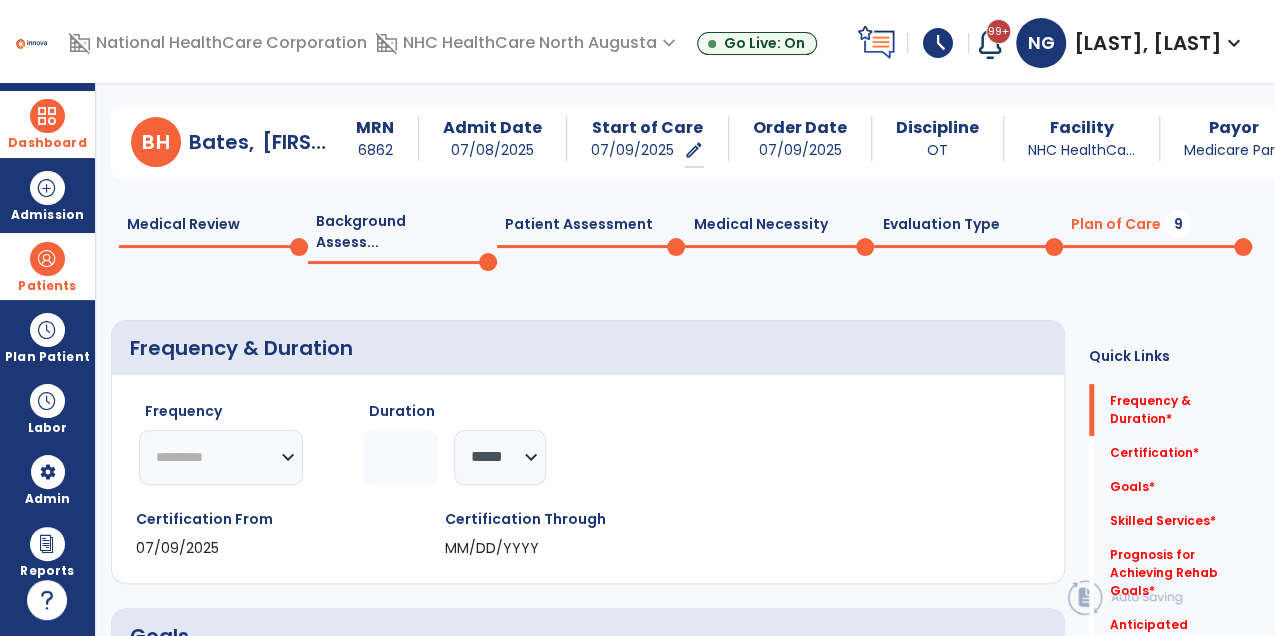 select on "**" 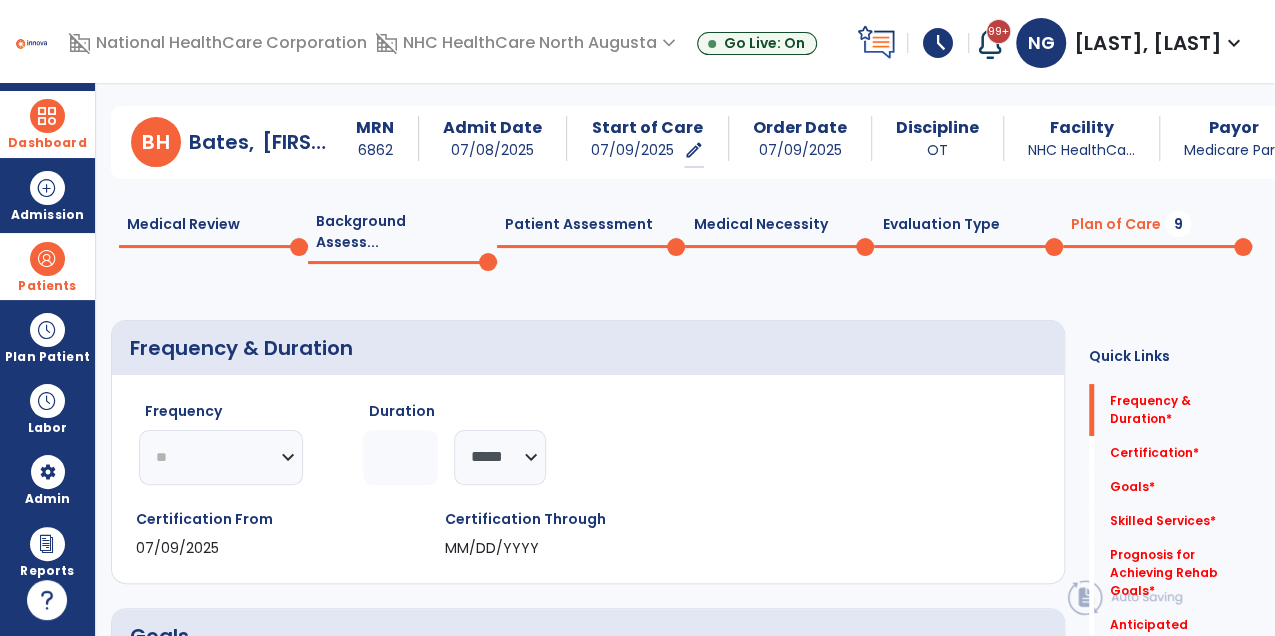 click on "********* ** ** ** ** ** ** **" 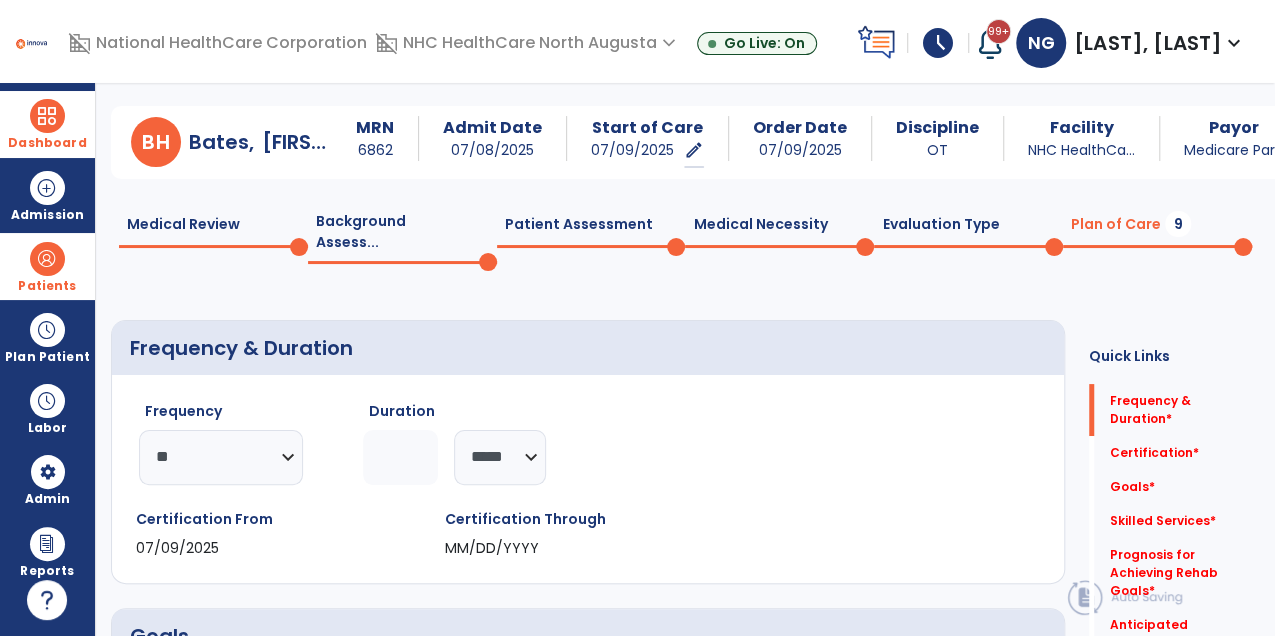 click 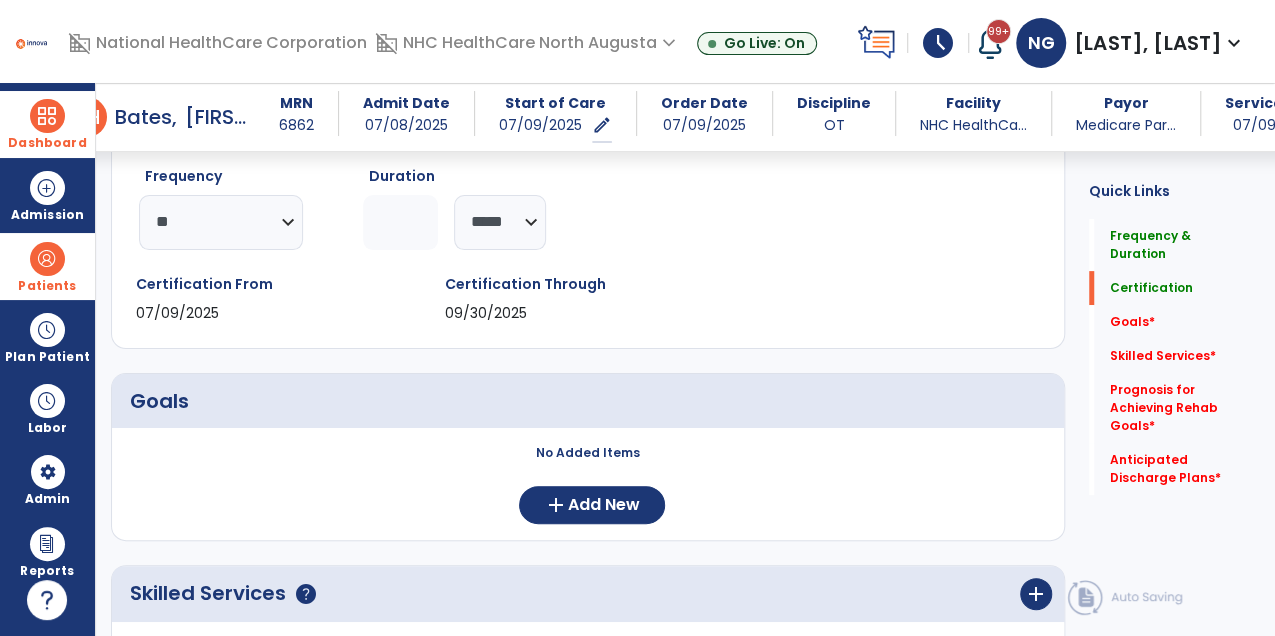 scroll, scrollTop: 260, scrollLeft: 0, axis: vertical 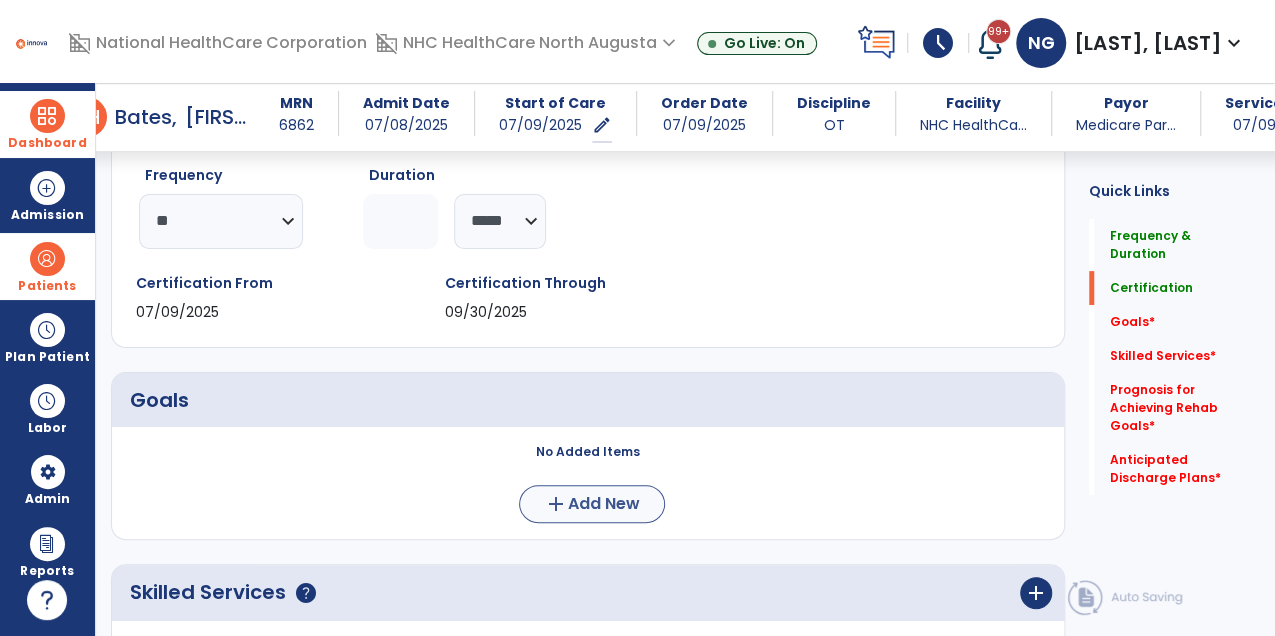 type on "**" 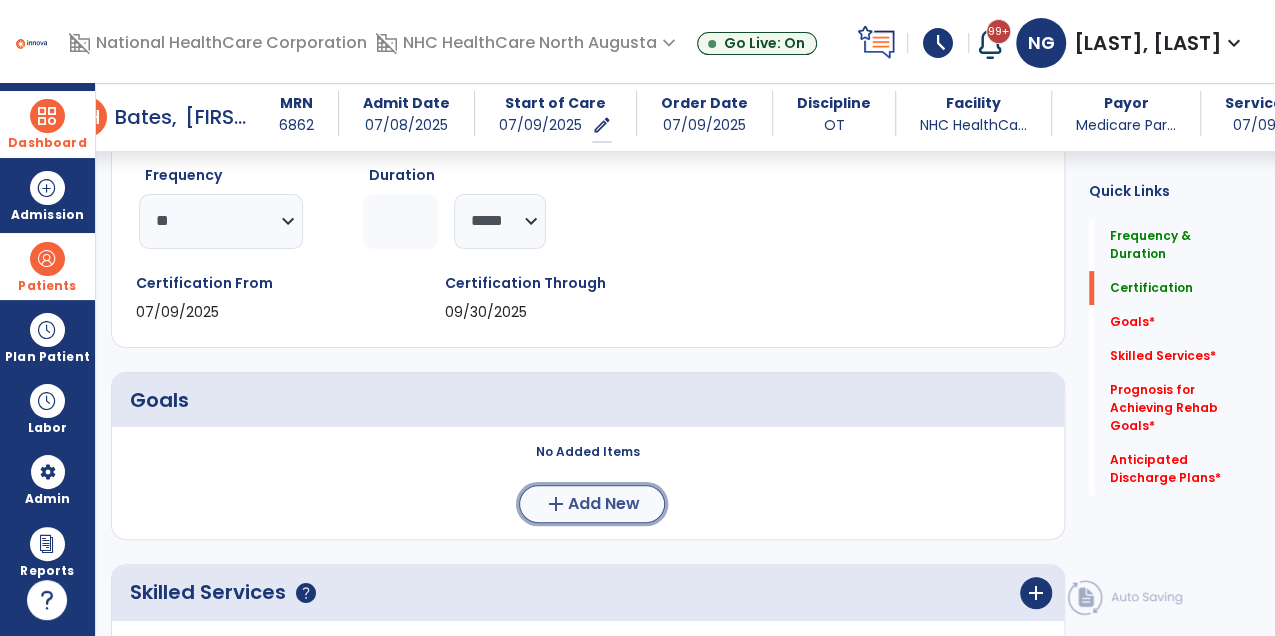 click on "Add New" at bounding box center (604, 504) 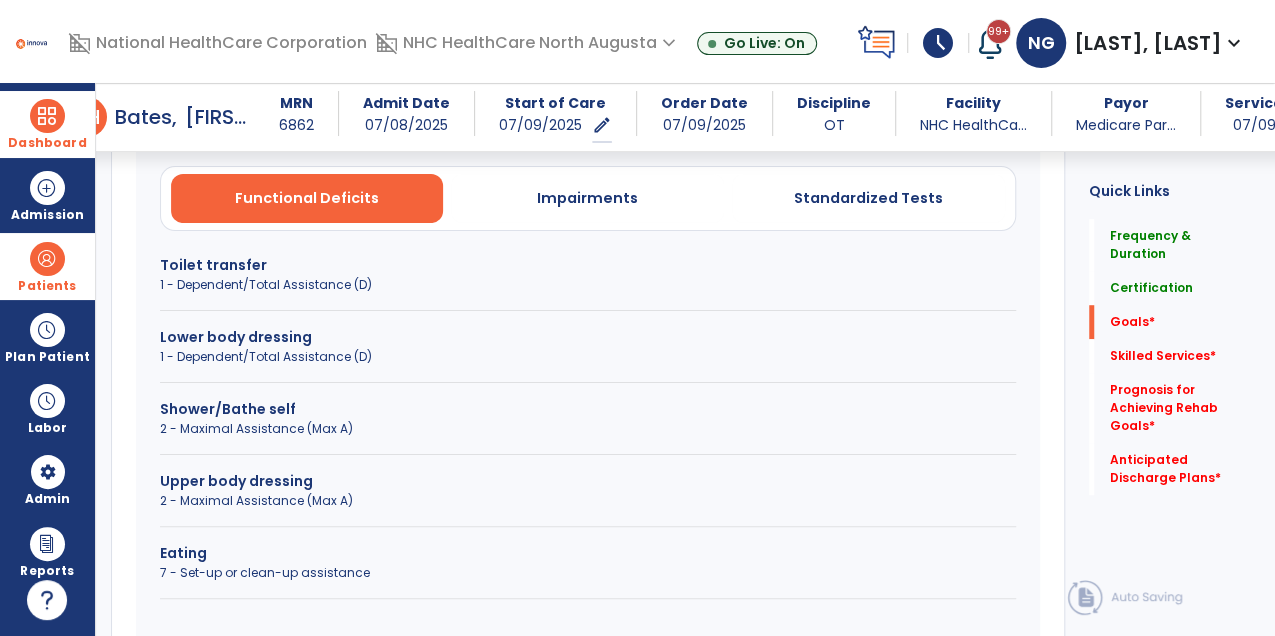 scroll, scrollTop: 614, scrollLeft: 0, axis: vertical 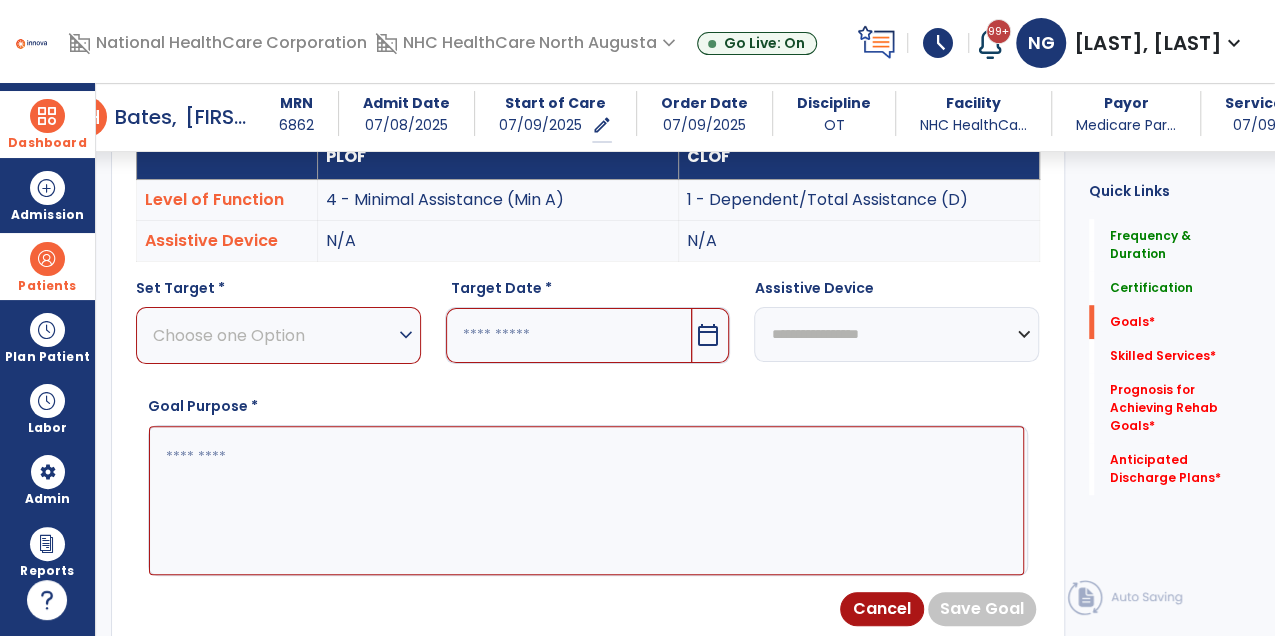 click on "Choose one Option" at bounding box center [273, 335] 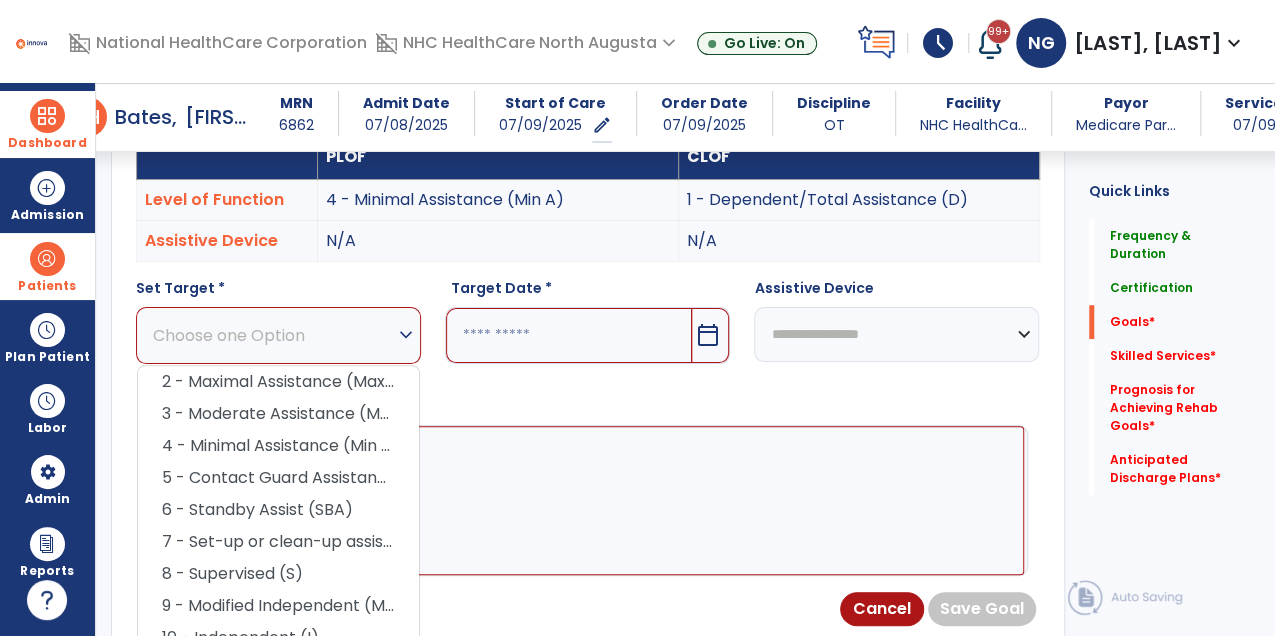 click at bounding box center (586, 500) 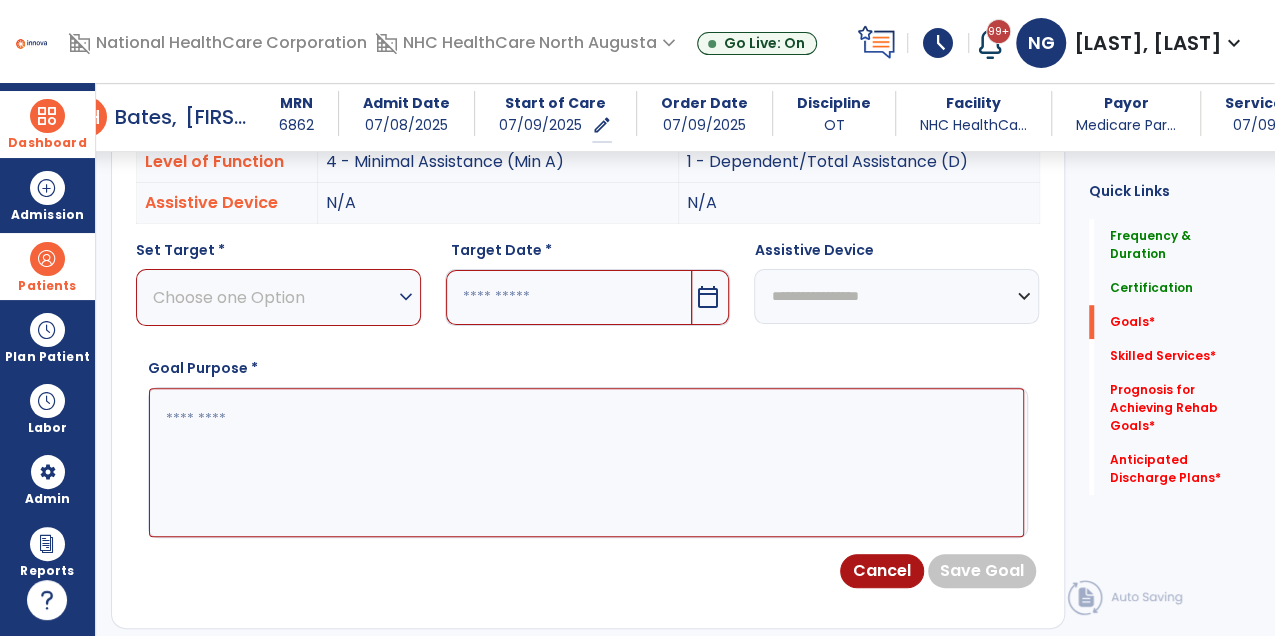 scroll, scrollTop: 673, scrollLeft: 0, axis: vertical 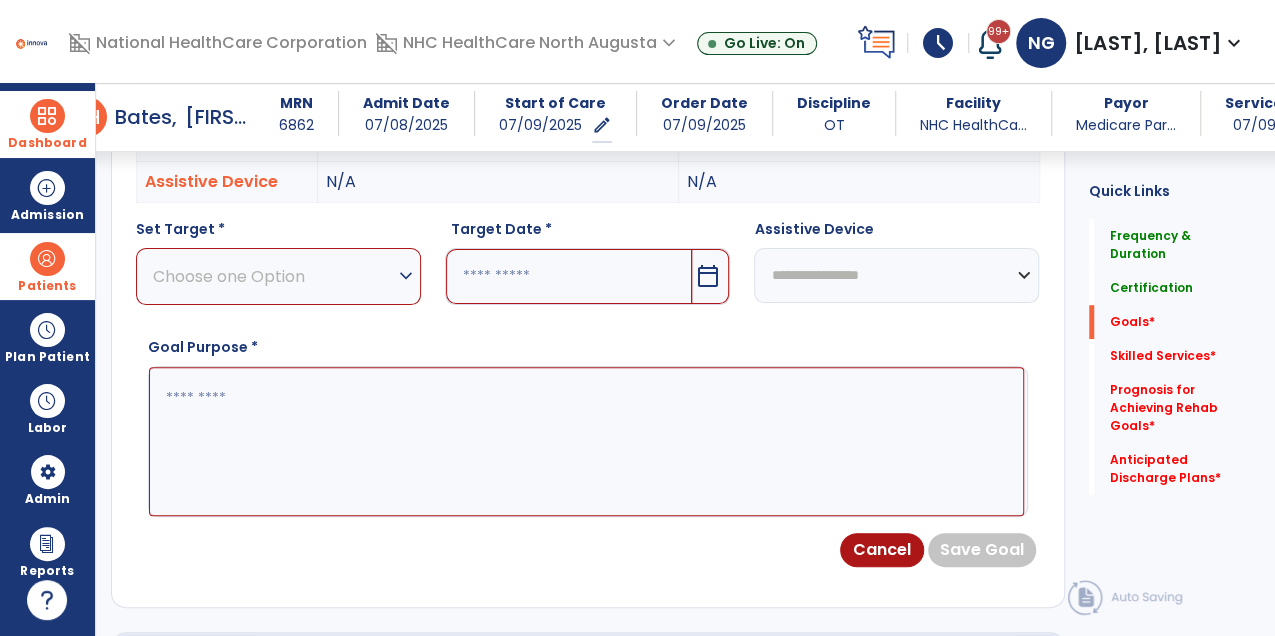 click on "expand_more" at bounding box center (406, 276) 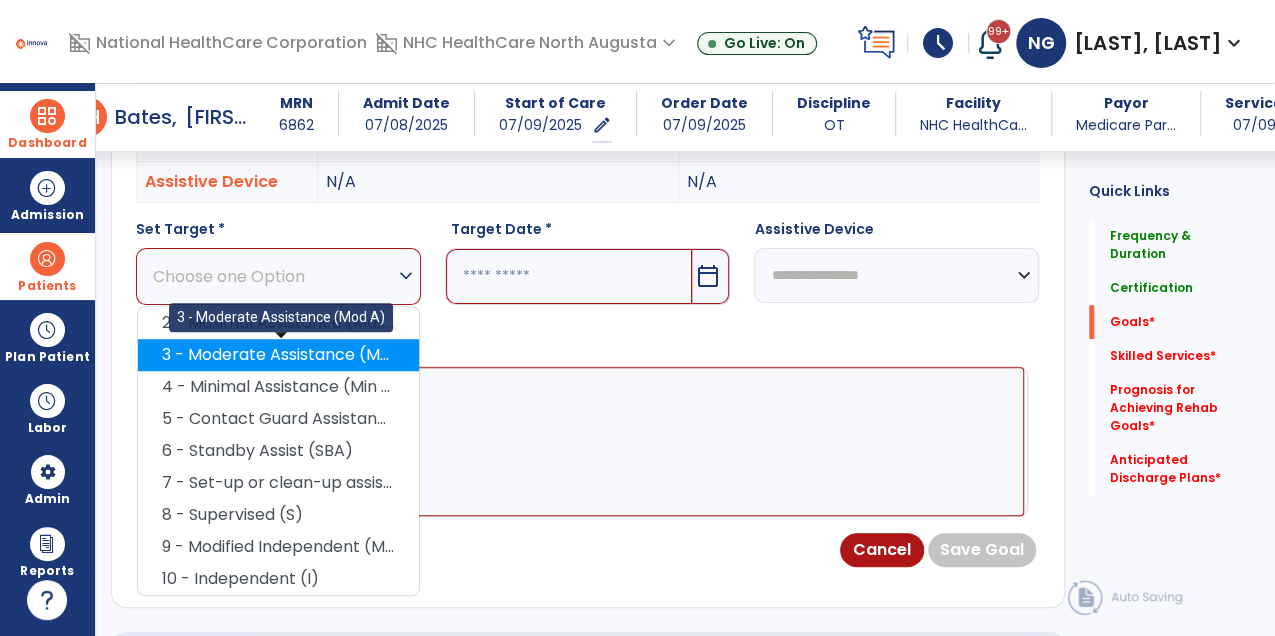 click on "3 - Moderate Assistance (Mod A)" at bounding box center [278, 355] 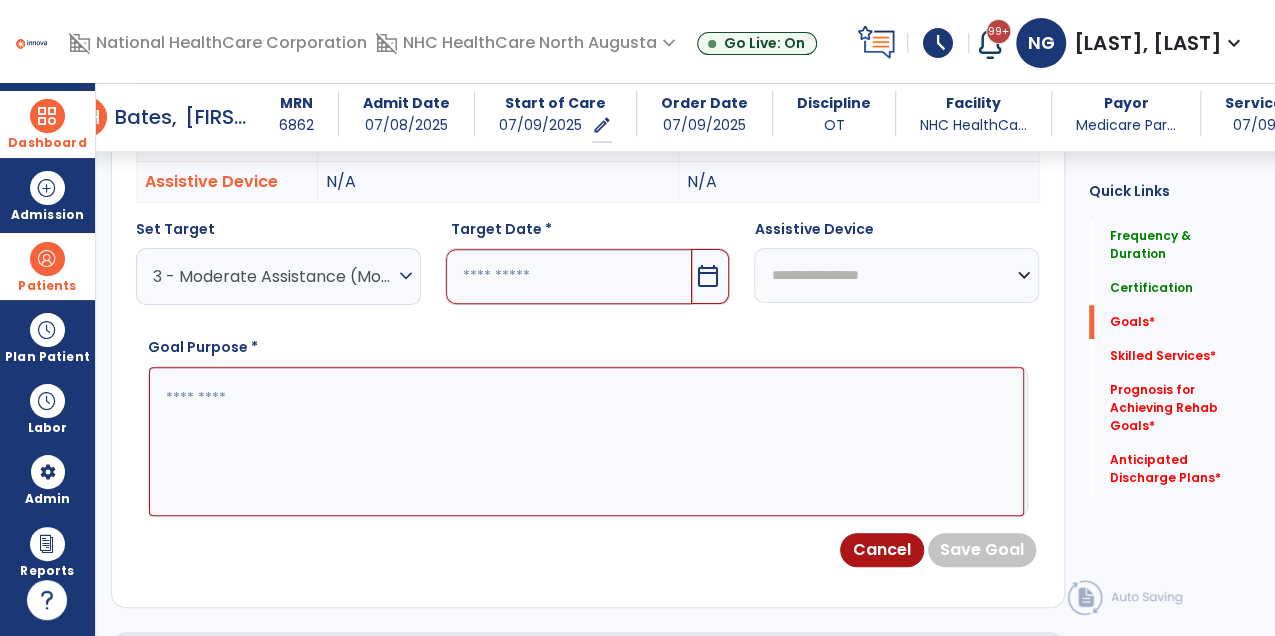 click at bounding box center (569, 276) 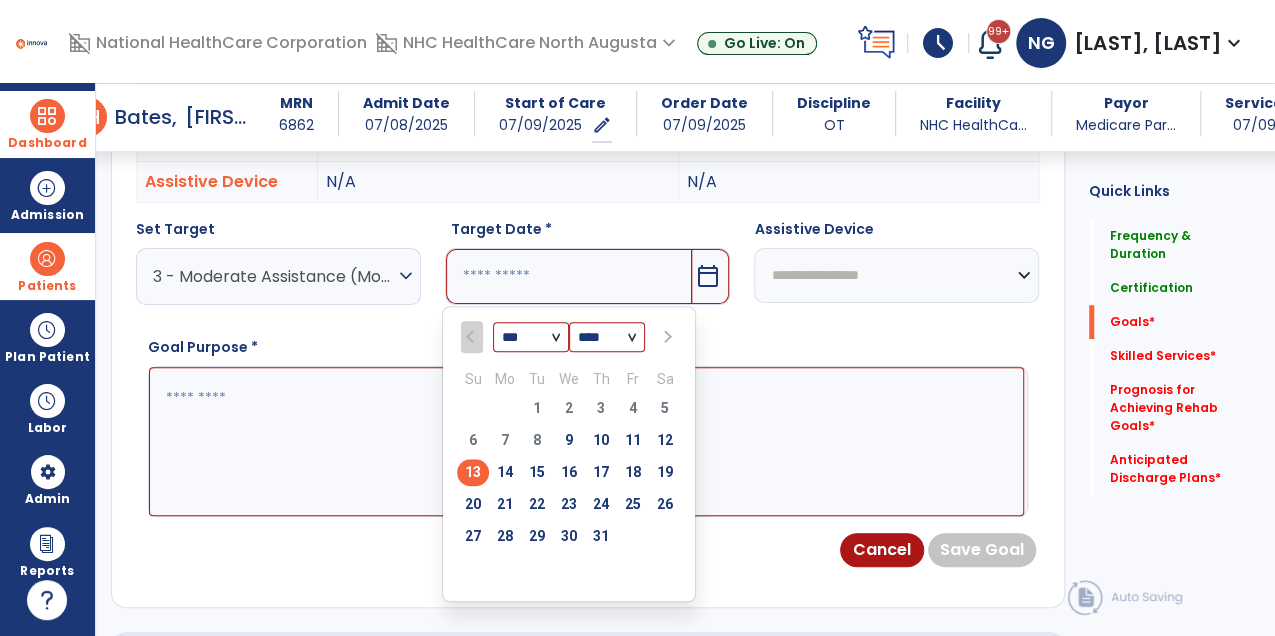 click at bounding box center [665, 336] 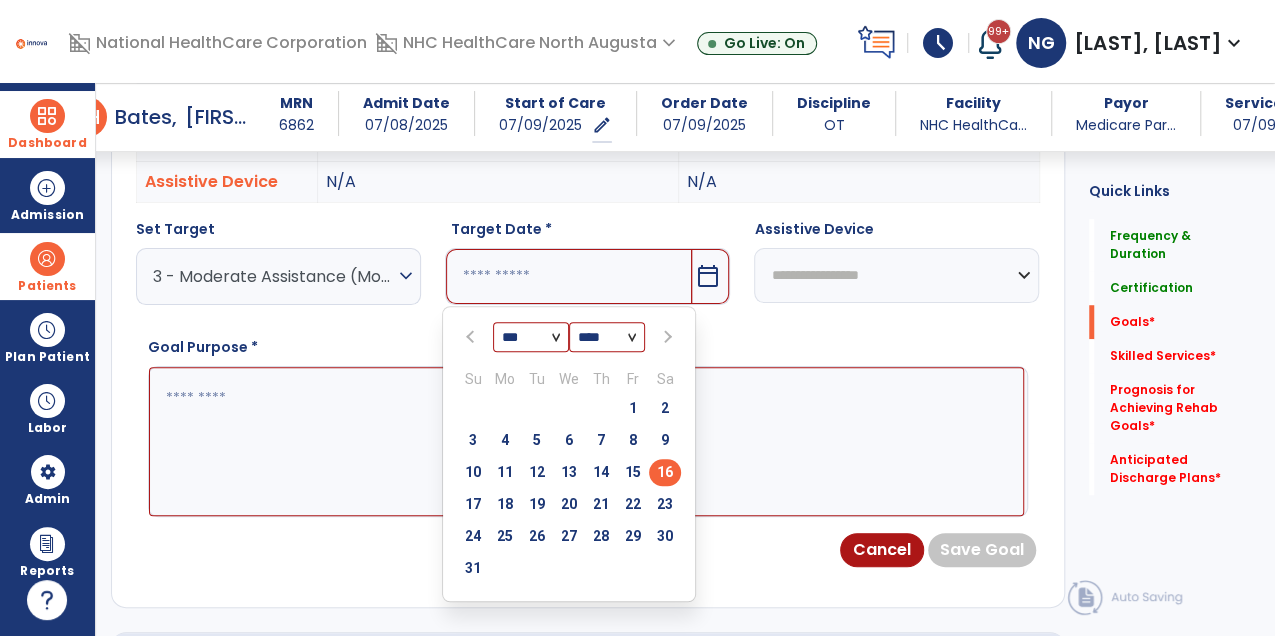 click on "16" at bounding box center (665, 472) 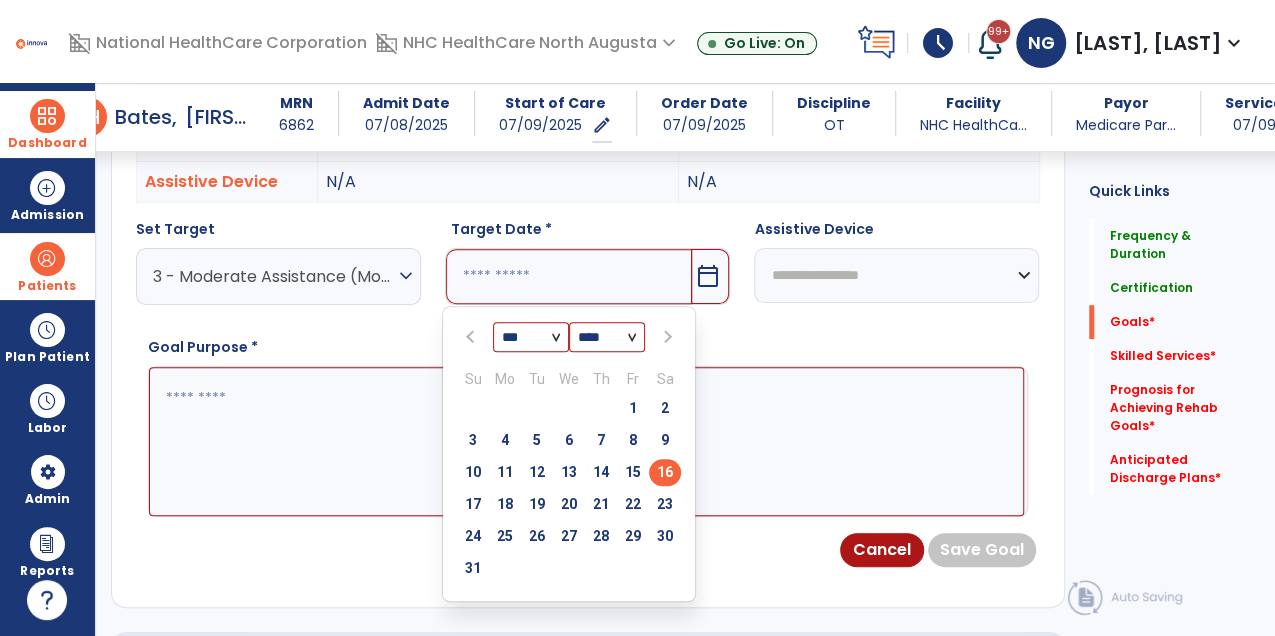 type on "*********" 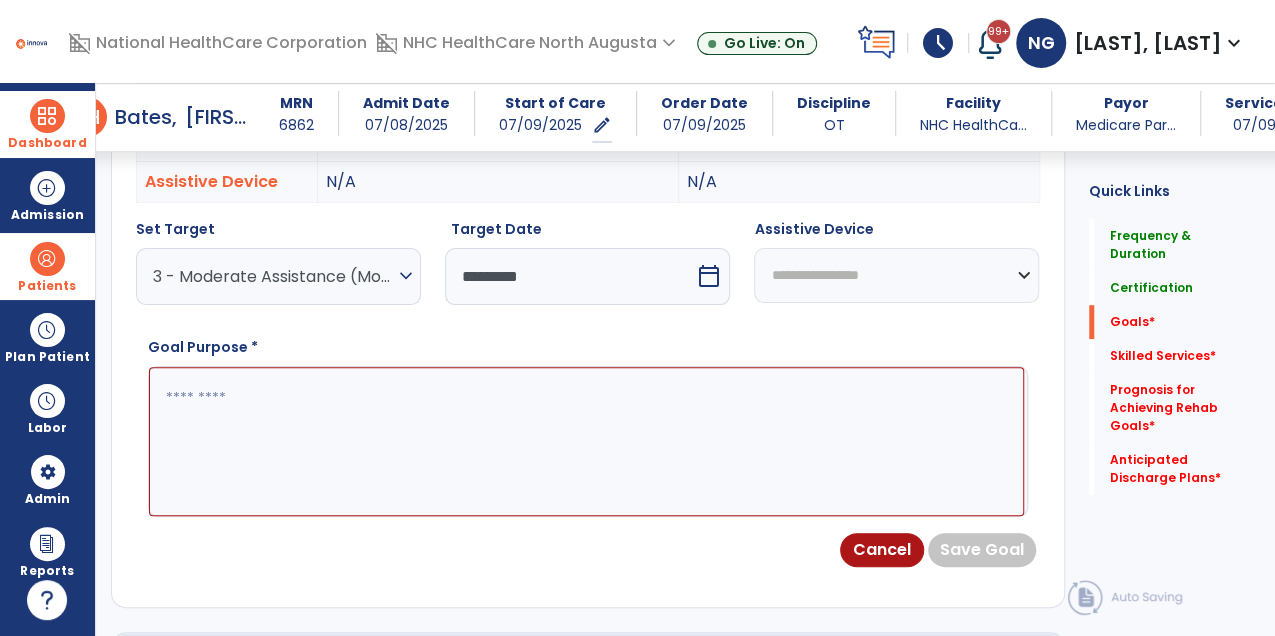 click at bounding box center [586, 441] 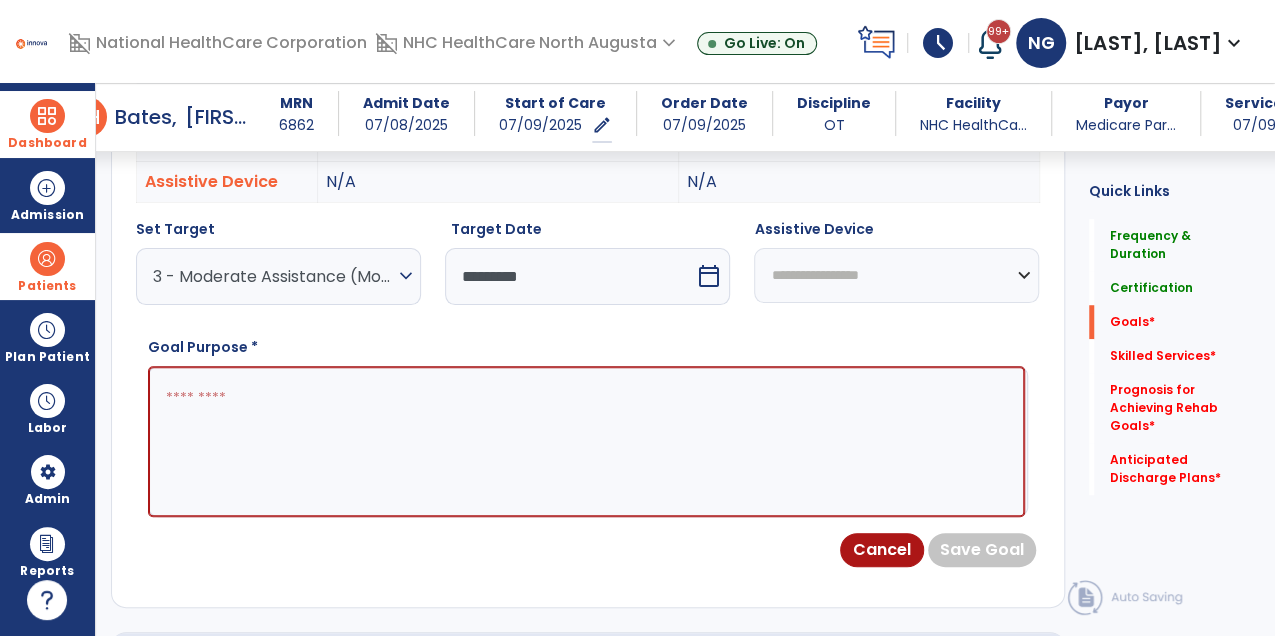 click on "Cancel   Save Goal" at bounding box center (588, 550) 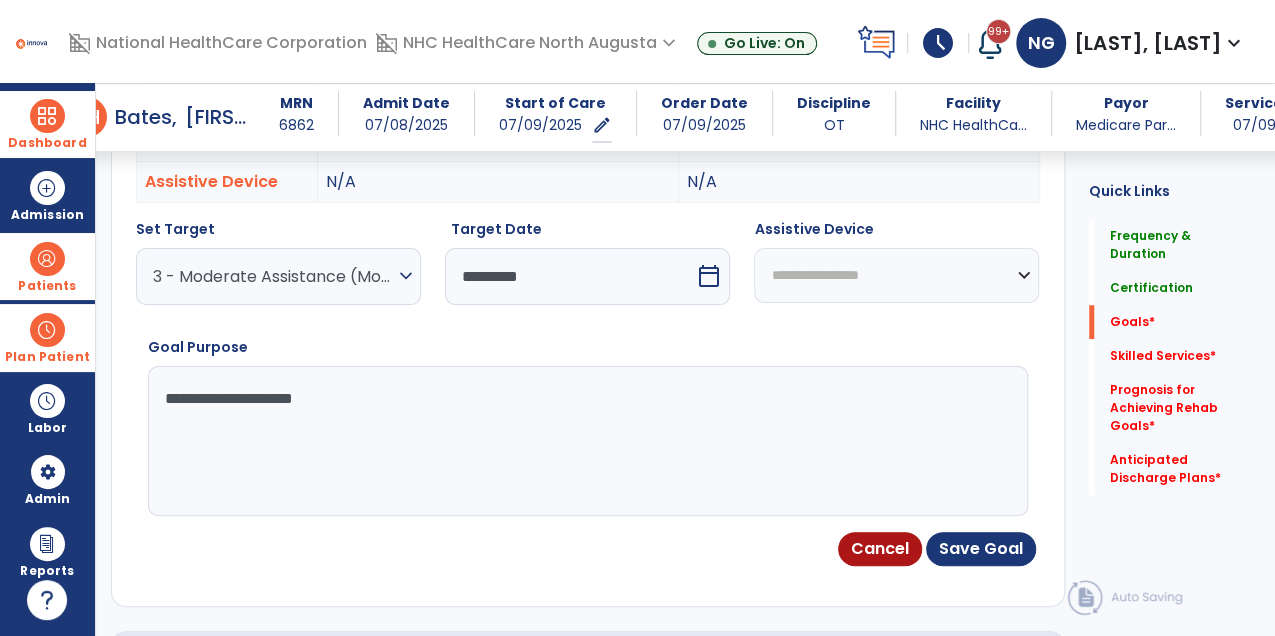 drag, startPoint x: 858, startPoint y: 460, endPoint x: 88, endPoint y: 371, distance: 775.12646 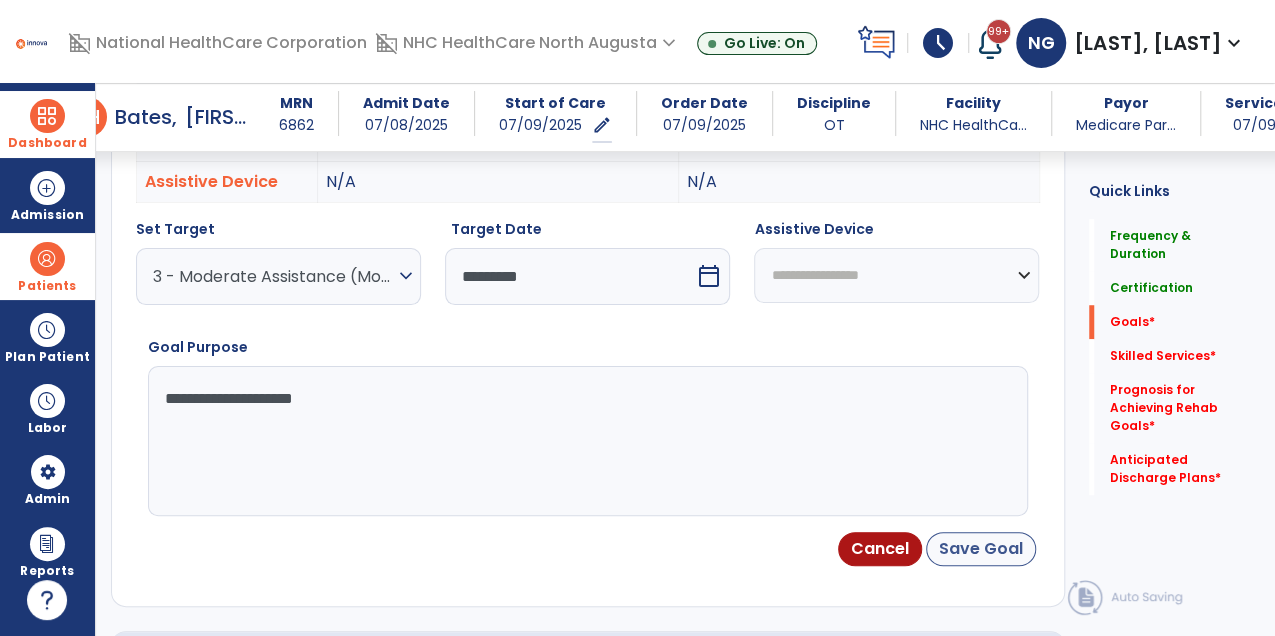 type on "**********" 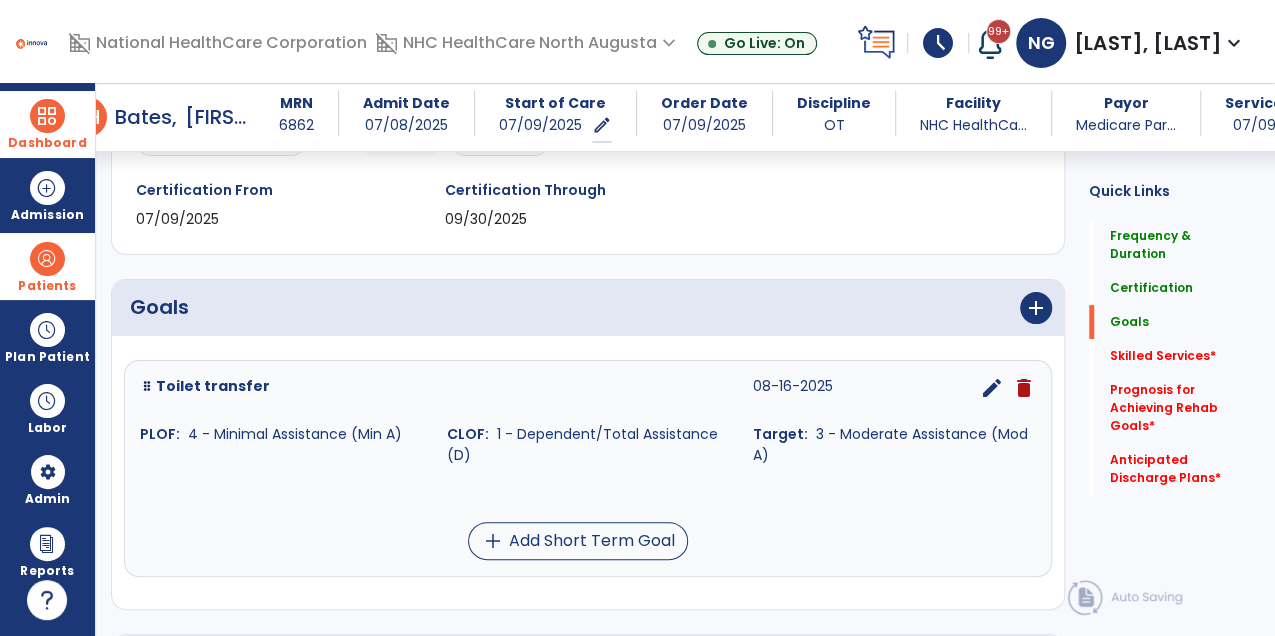 scroll, scrollTop: 354, scrollLeft: 0, axis: vertical 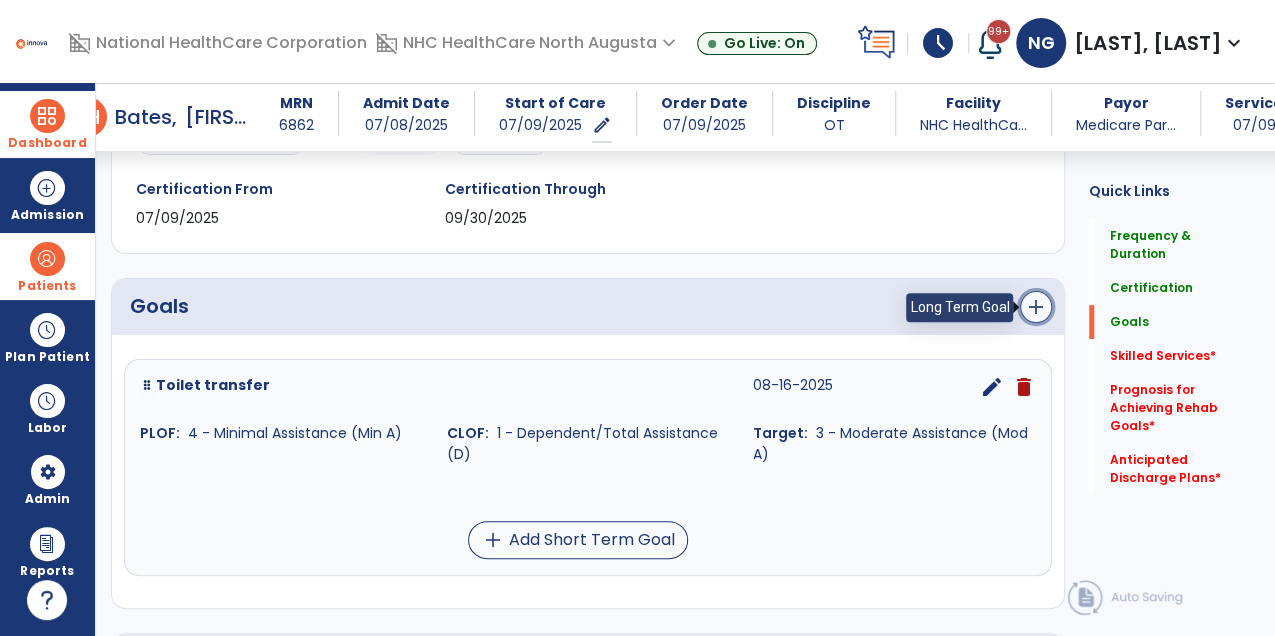 click on "add" at bounding box center [1036, 307] 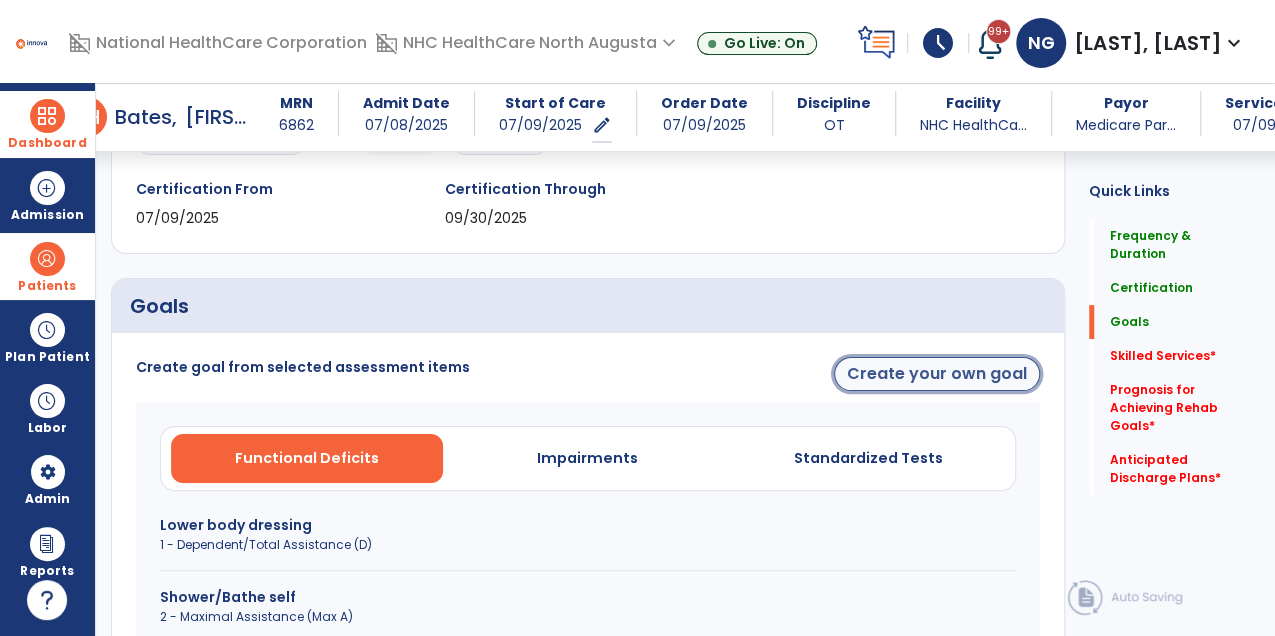 click on "Create your own goal" at bounding box center [937, 374] 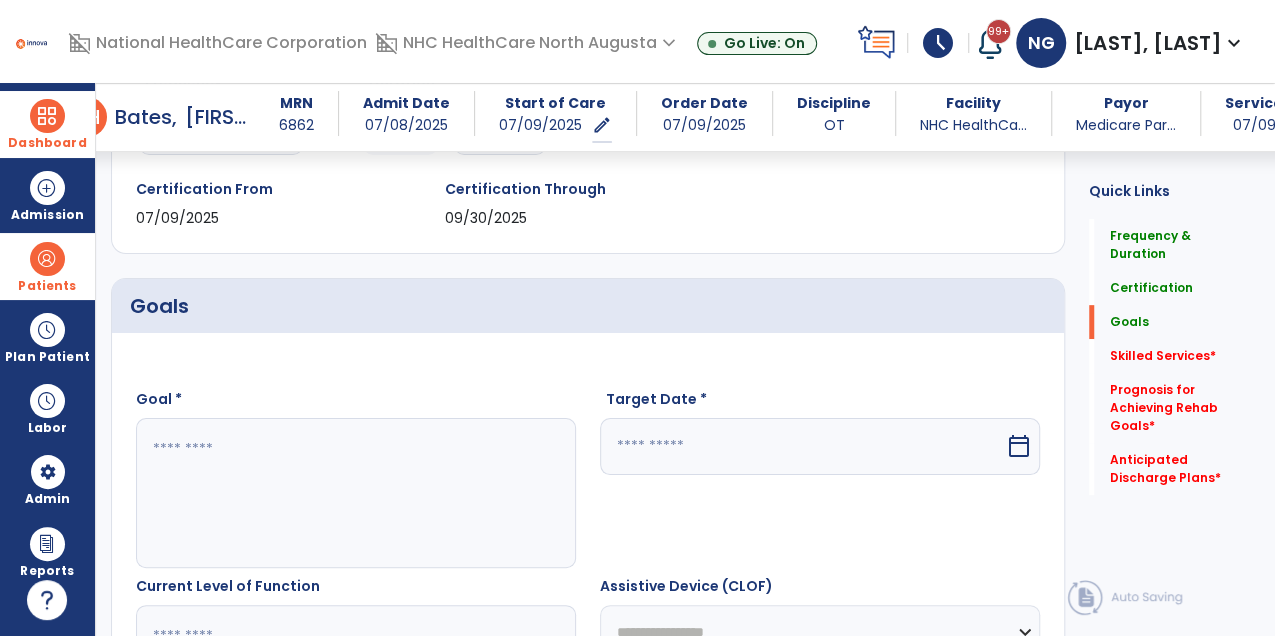 click at bounding box center (355, 493) 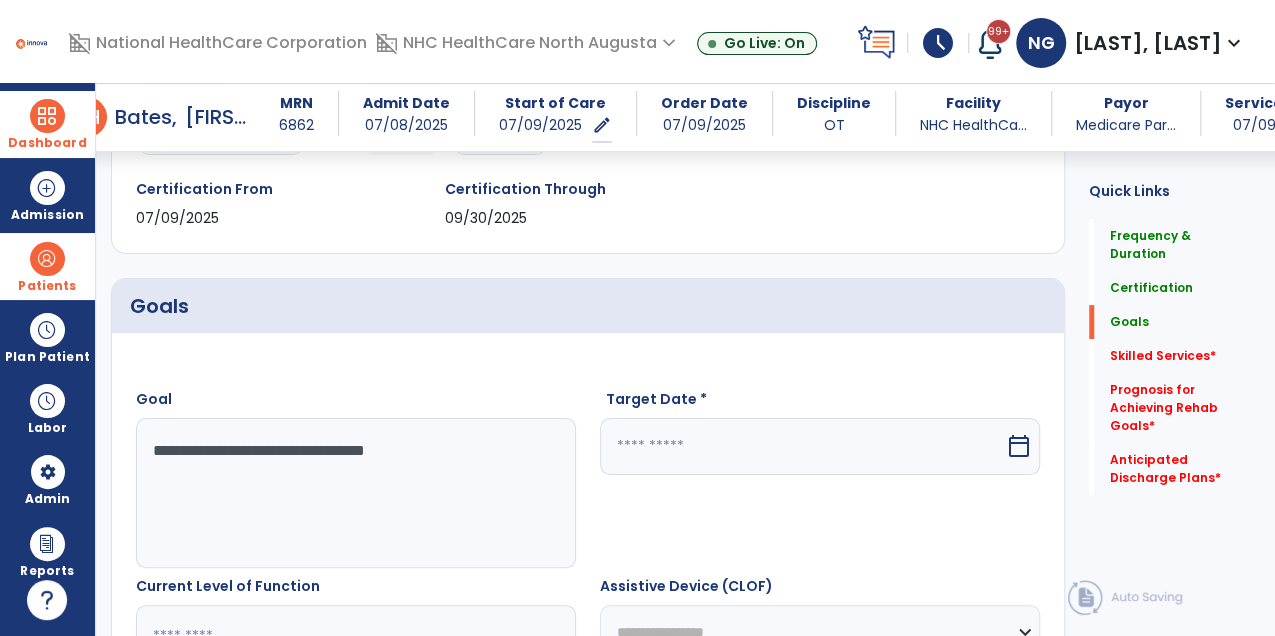 type on "**********" 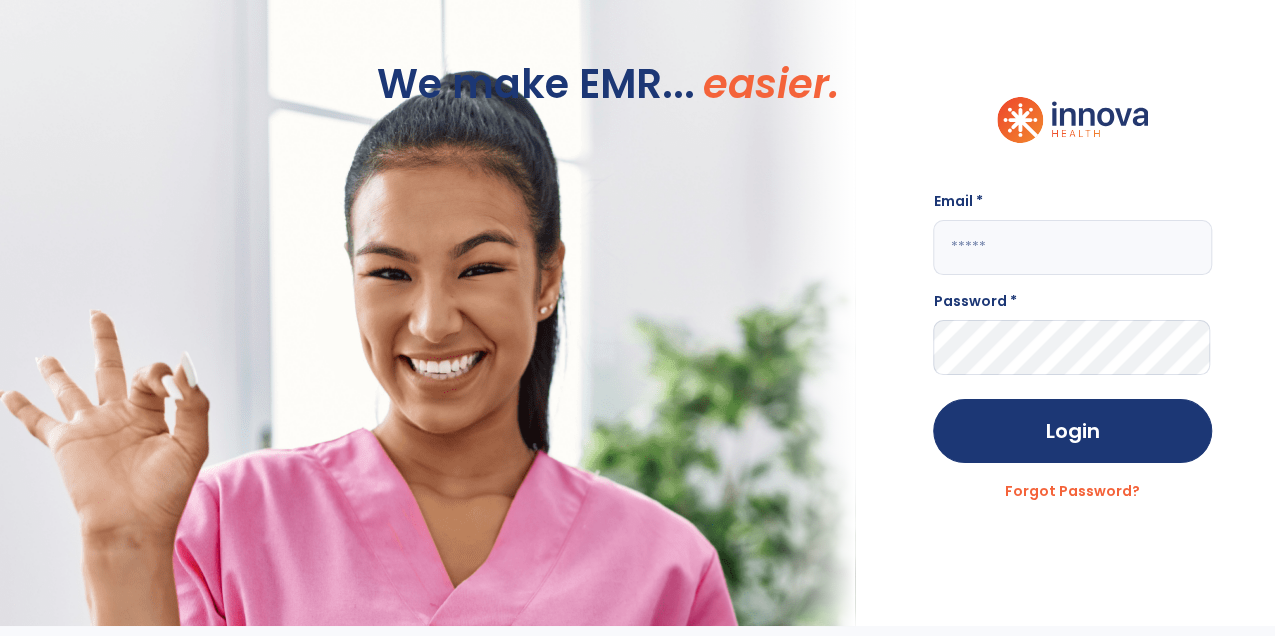 scroll, scrollTop: 0, scrollLeft: 0, axis: both 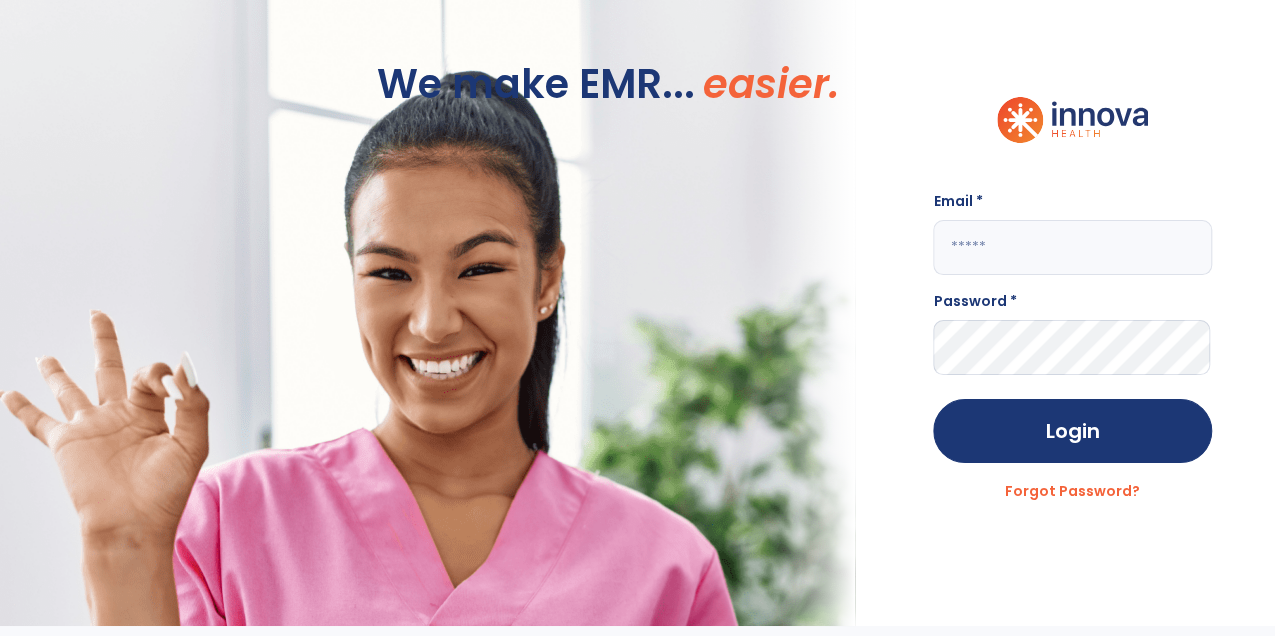 click on "Email * Password * Login Forgot Password?" 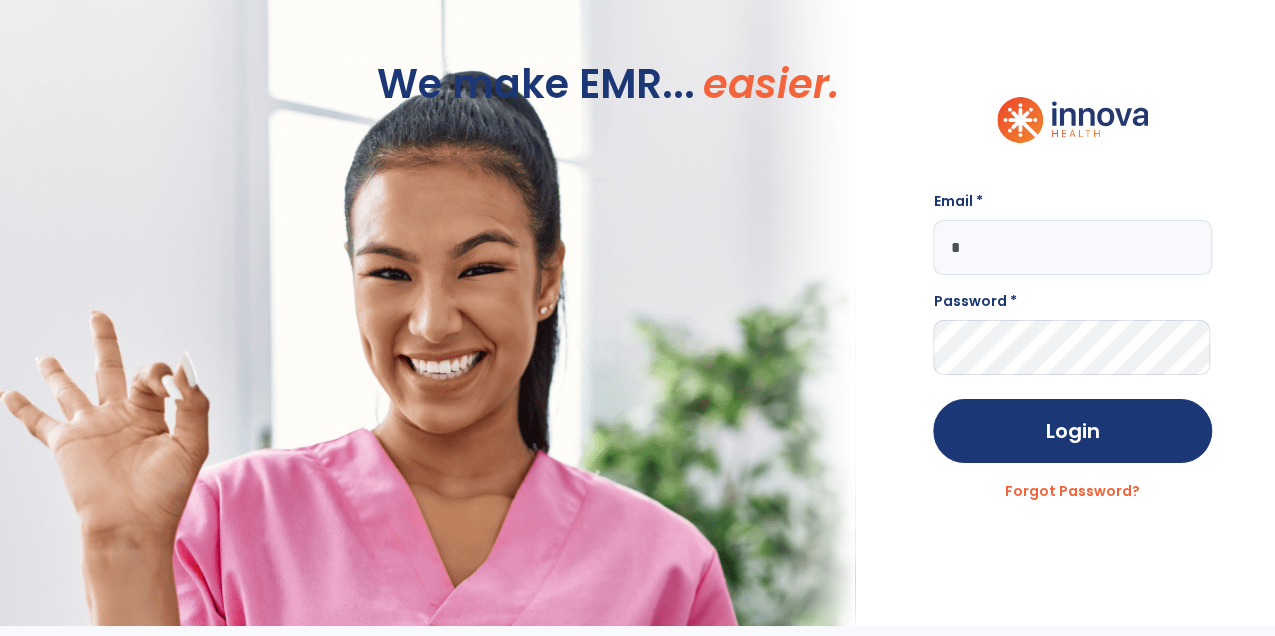 click on "*" 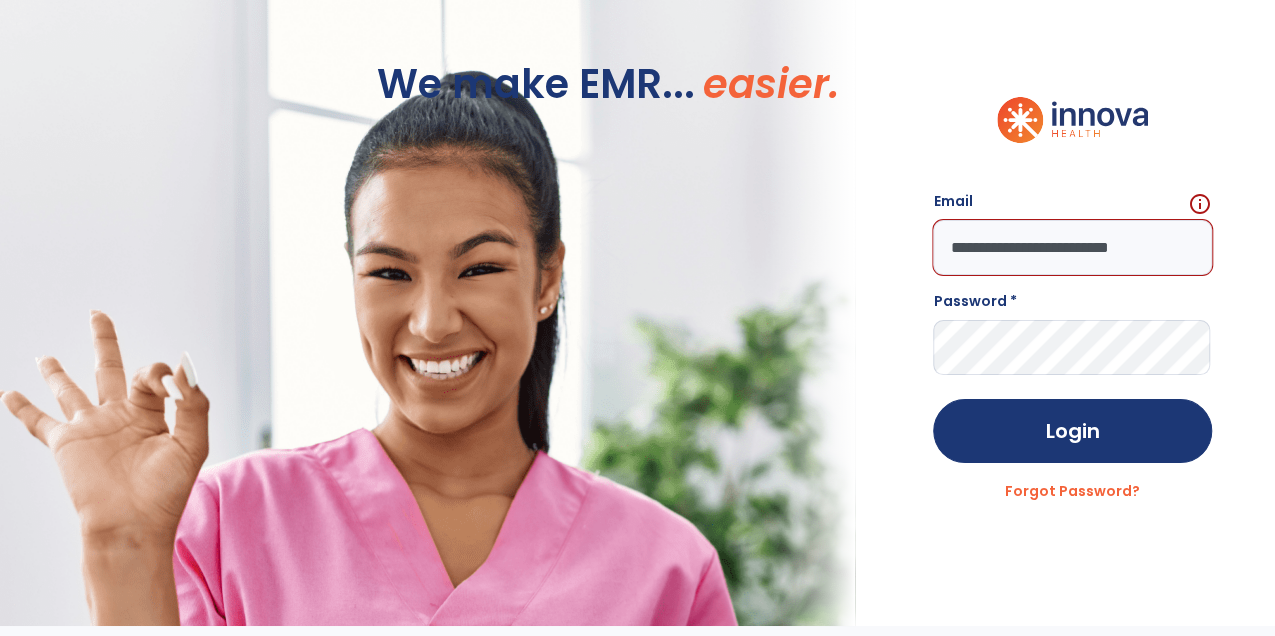 type on "**********" 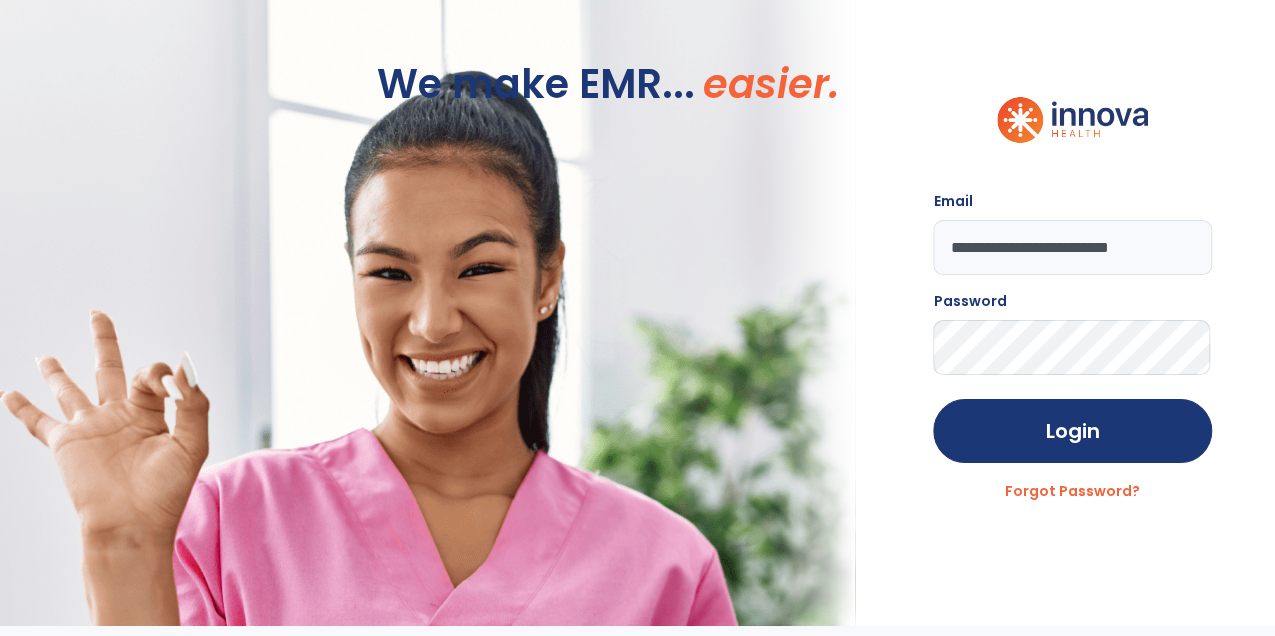 click on "Login" 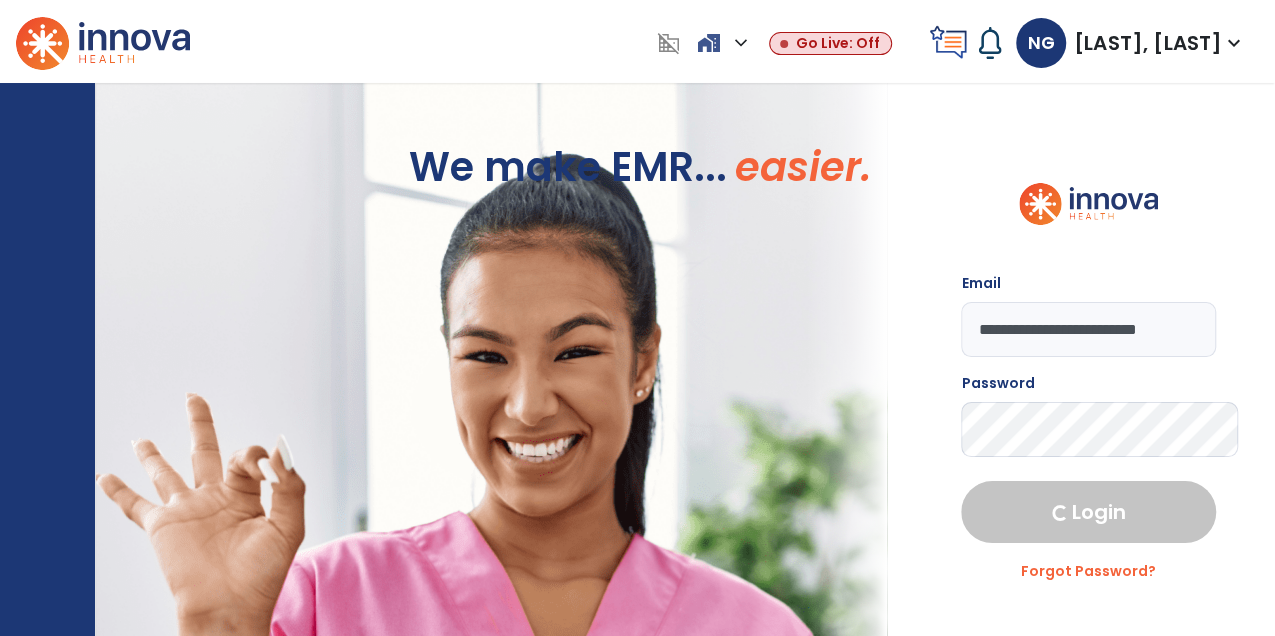 select on "***" 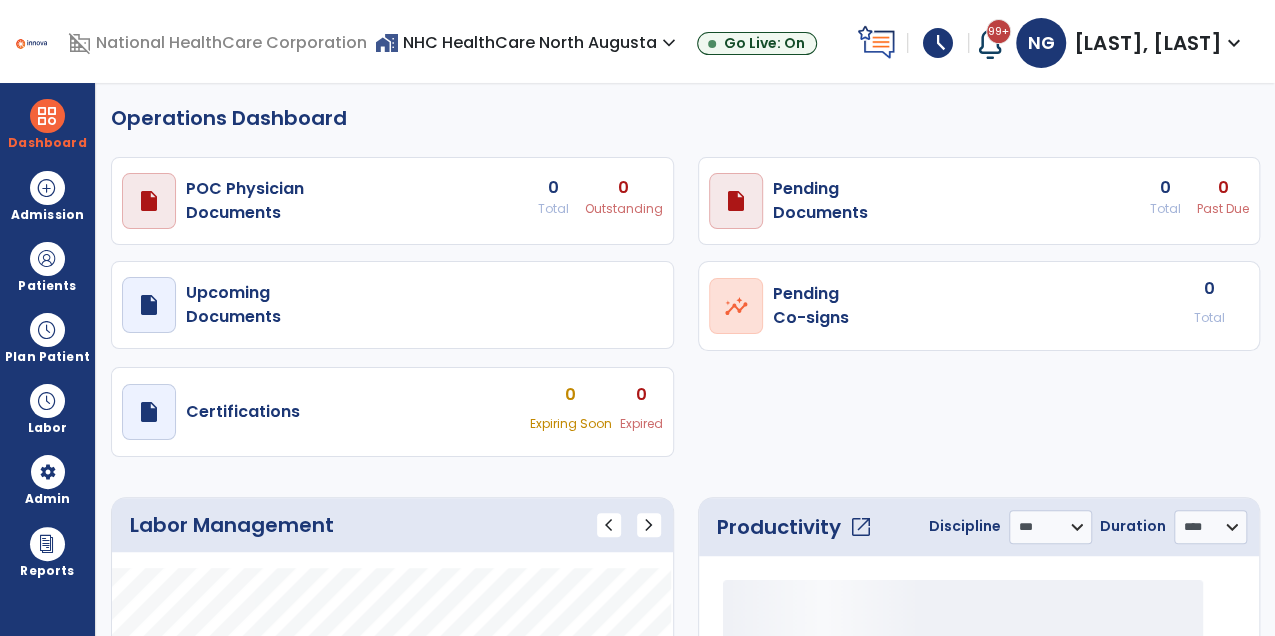 select on "***" 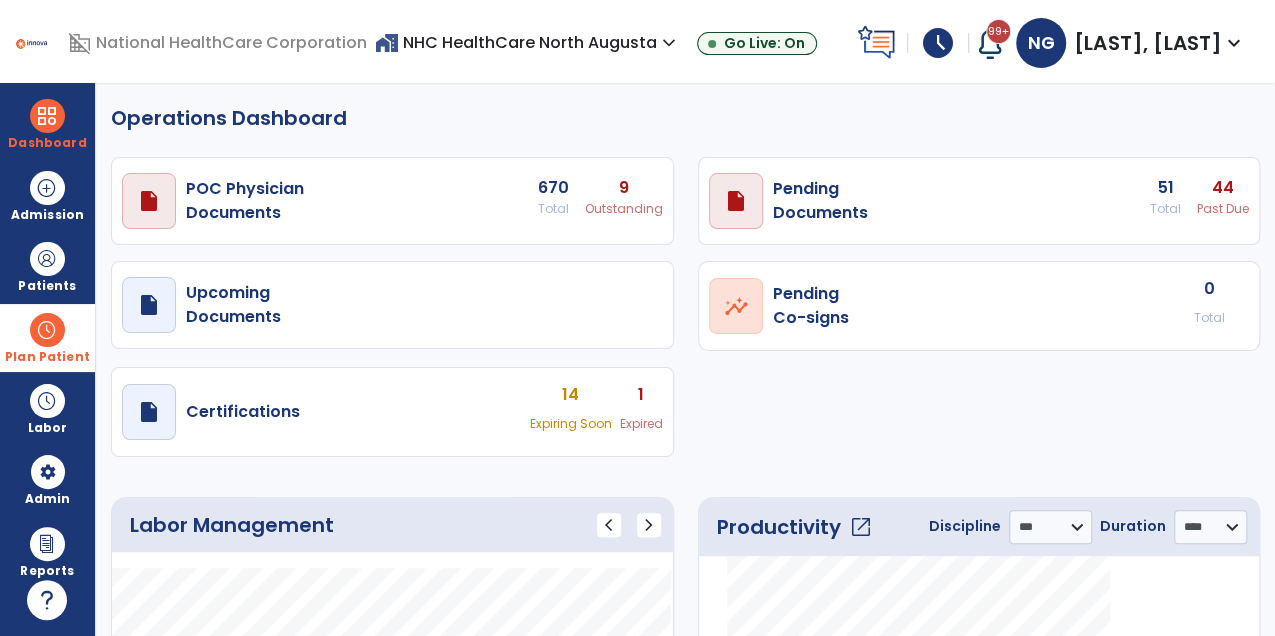 click at bounding box center [47, 330] 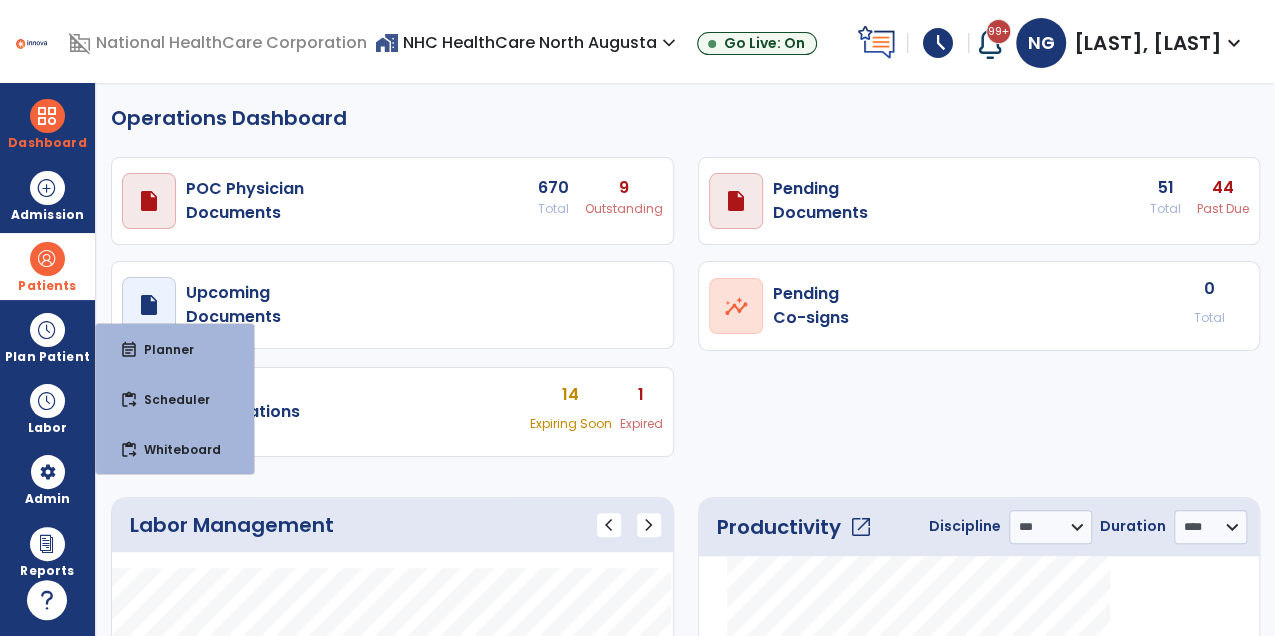 click on "Patients" at bounding box center [47, 286] 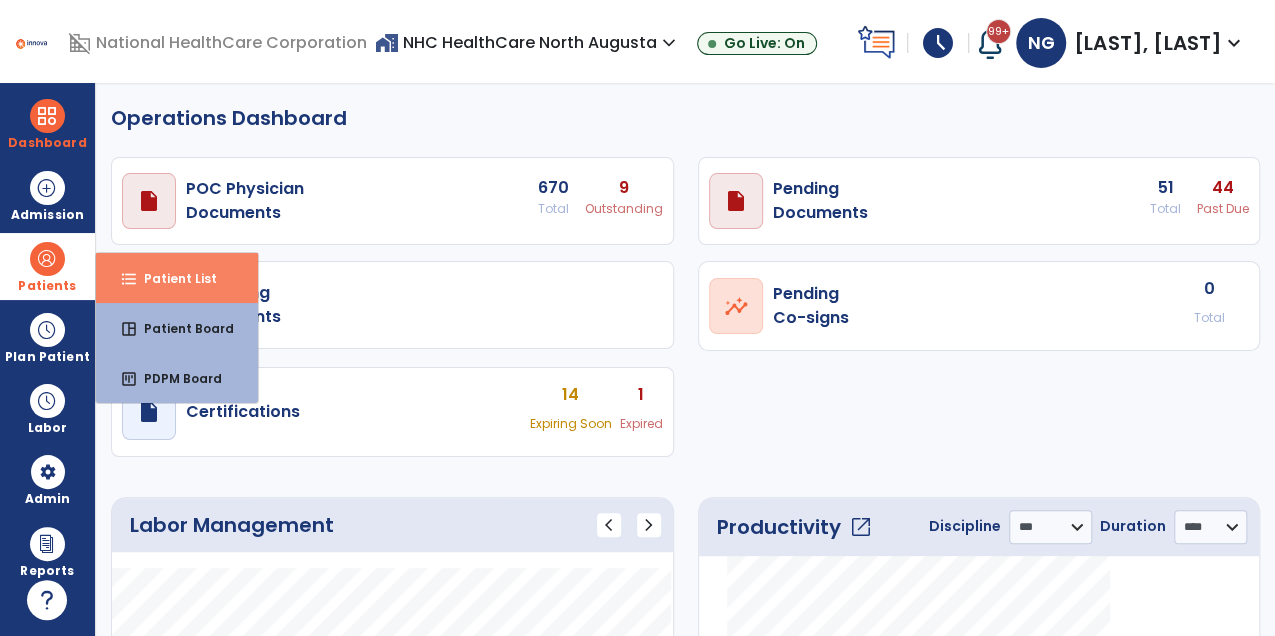 click on "format_list_bulleted  Patient List" at bounding box center (177, 278) 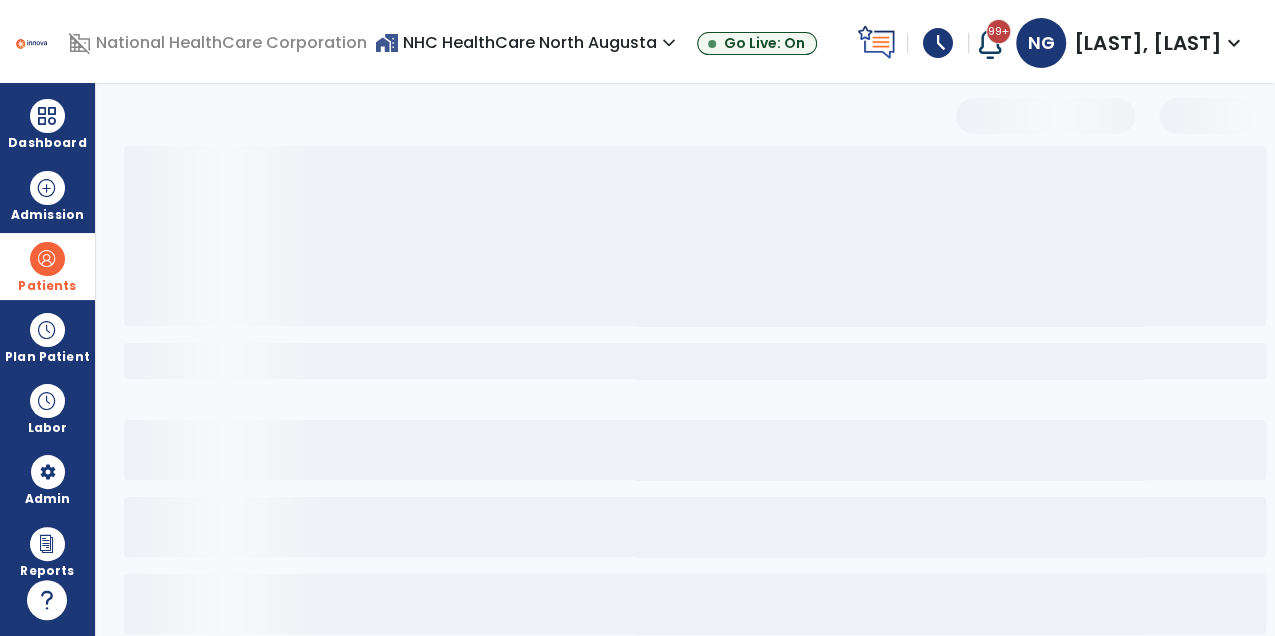 select on "***" 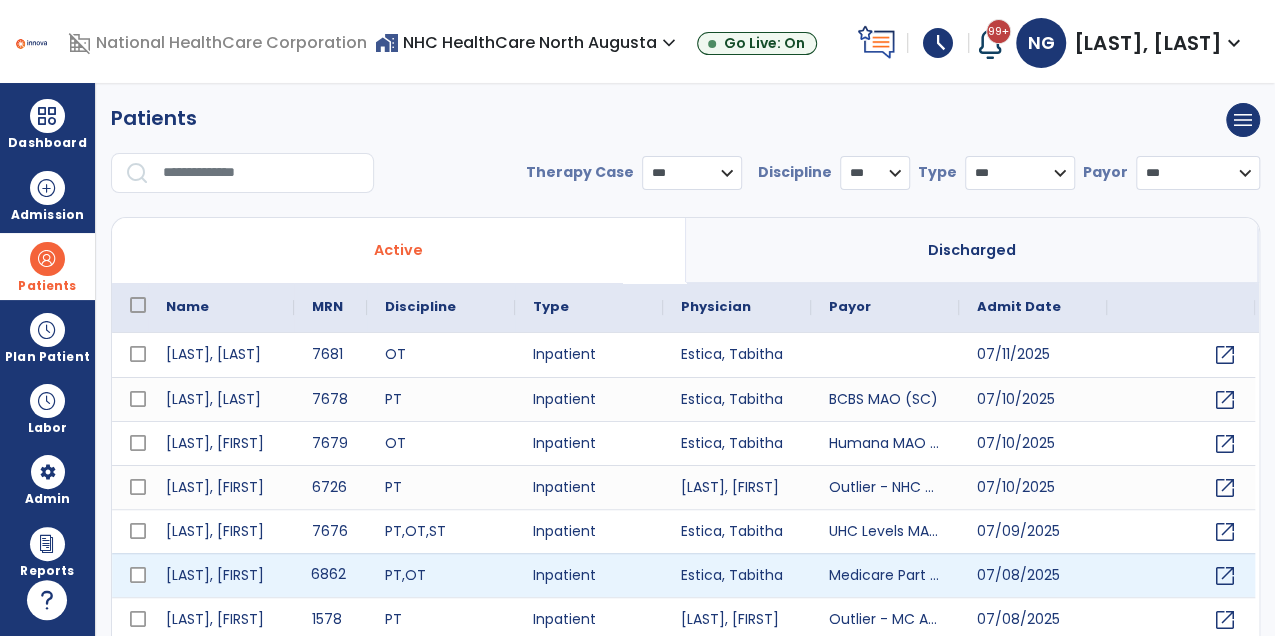 click on "6862" at bounding box center (330, 575) 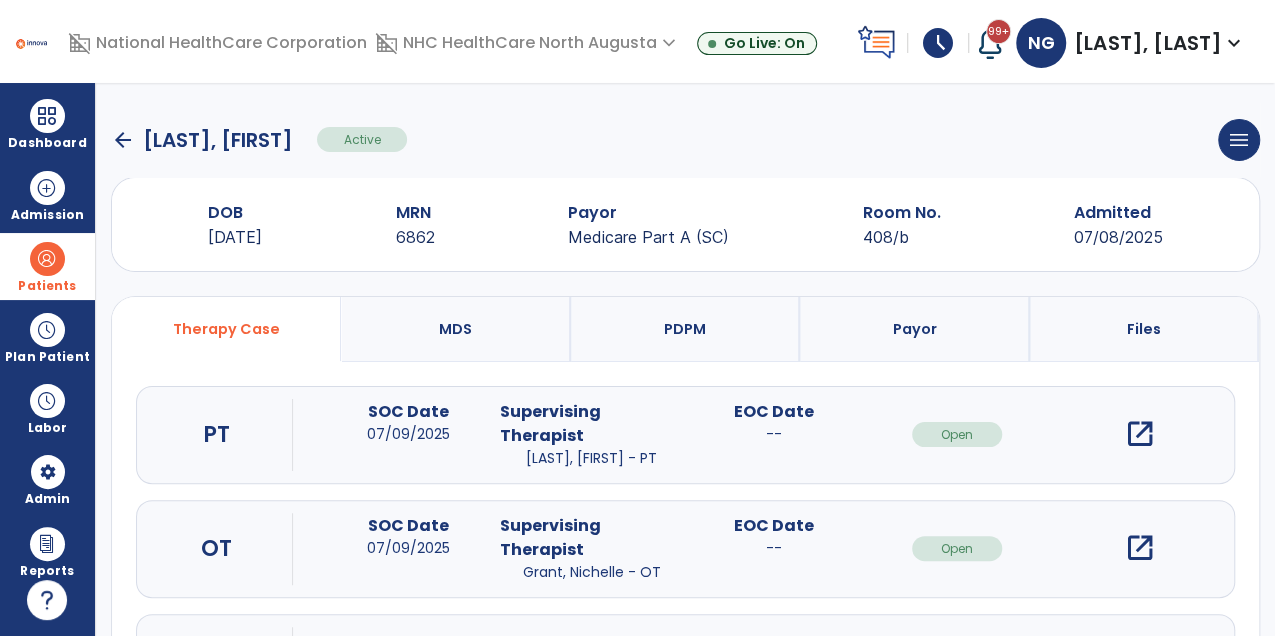 click on "open_in_new" at bounding box center (1140, 548) 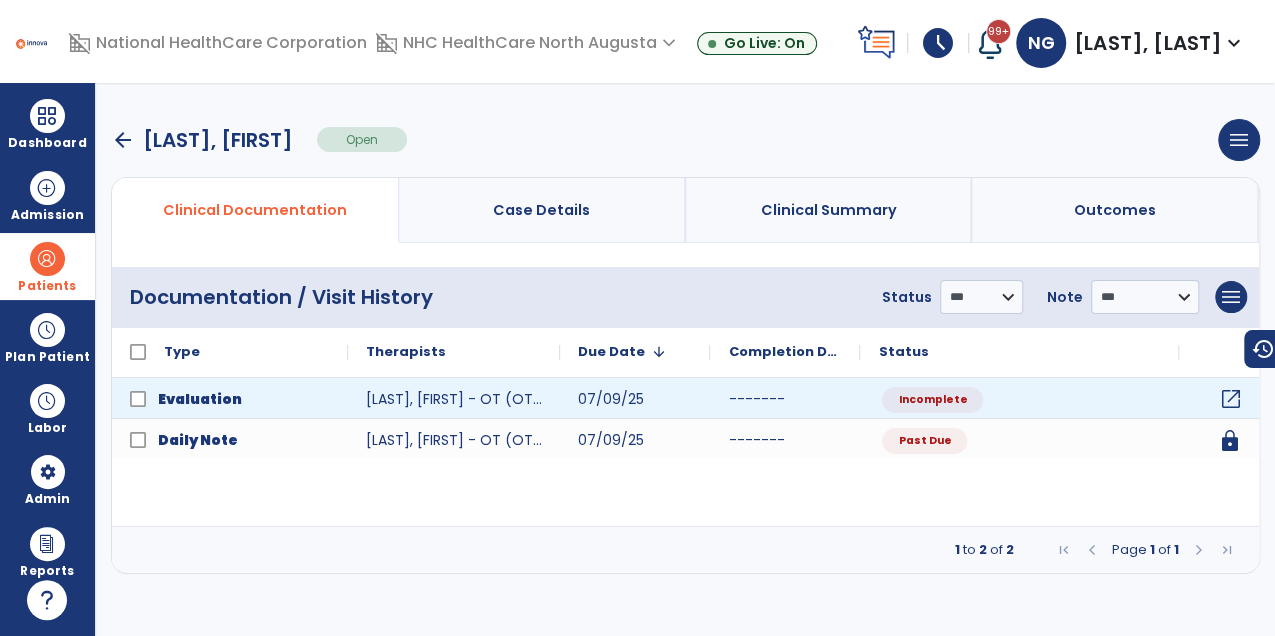 click on "open_in_new" 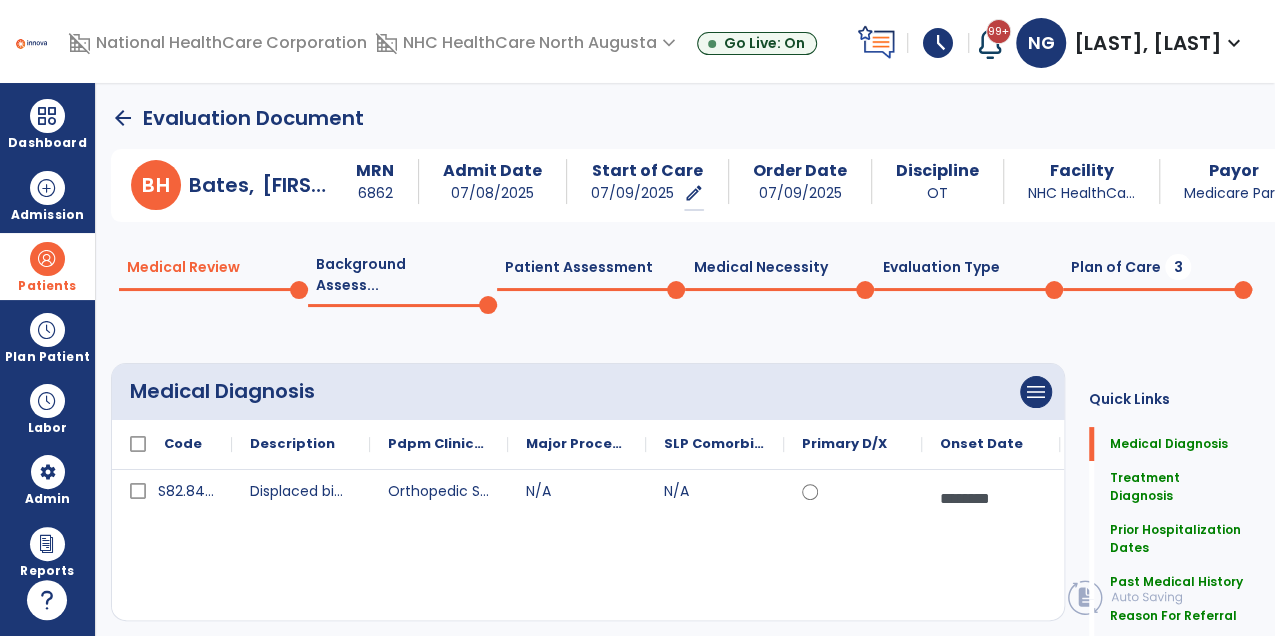 click on "Plan of Care  3" 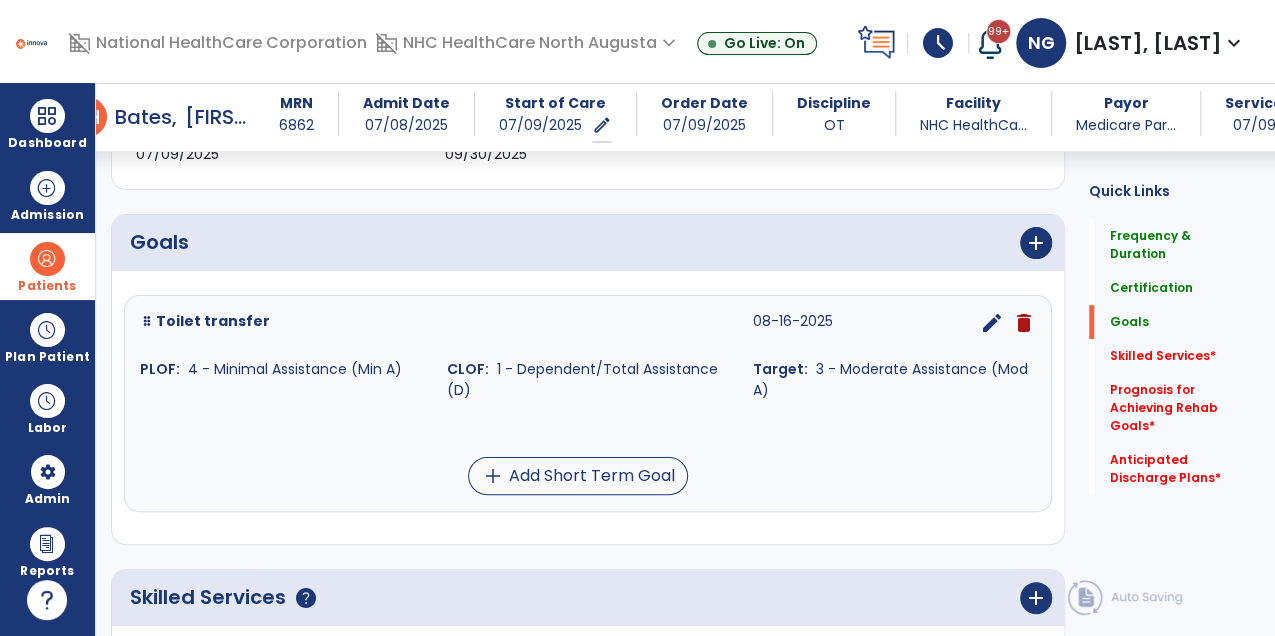 click on "Target:" at bounding box center (780, 369) 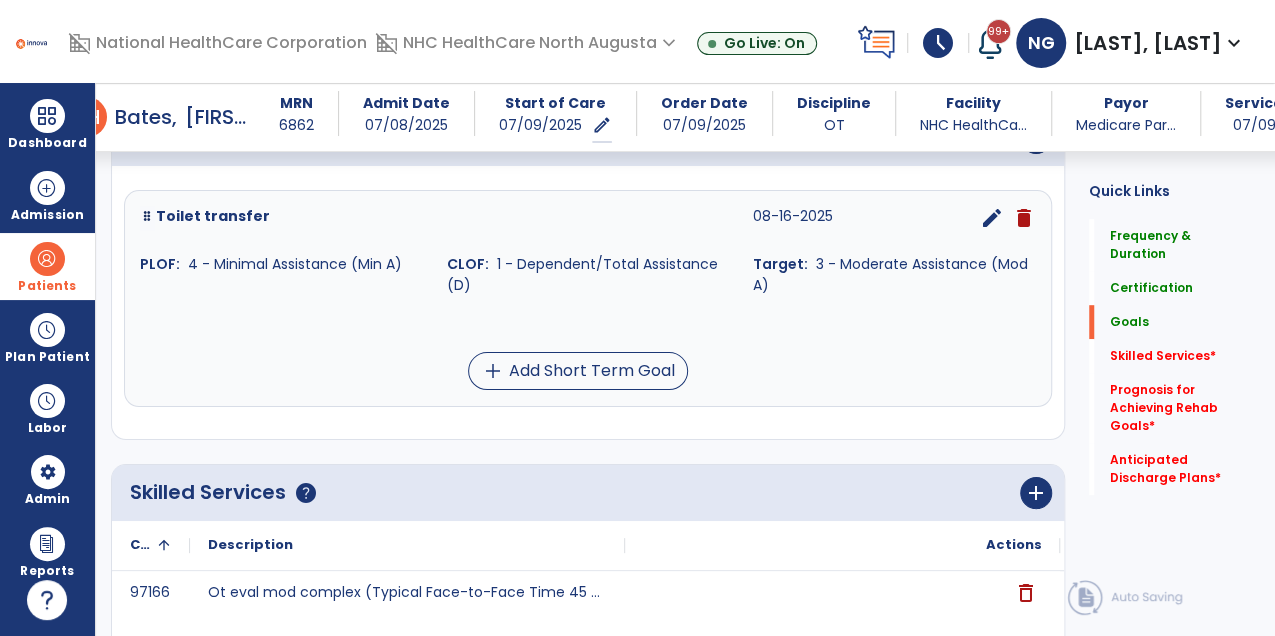 scroll, scrollTop: 524, scrollLeft: 0, axis: vertical 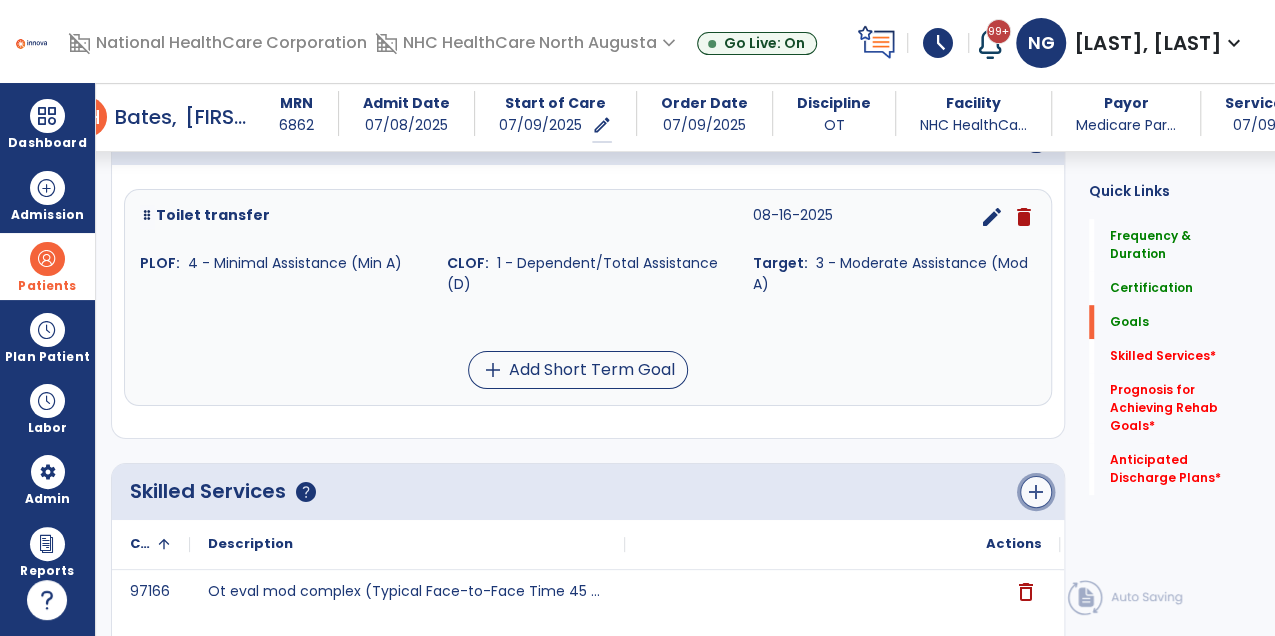 click on "add" 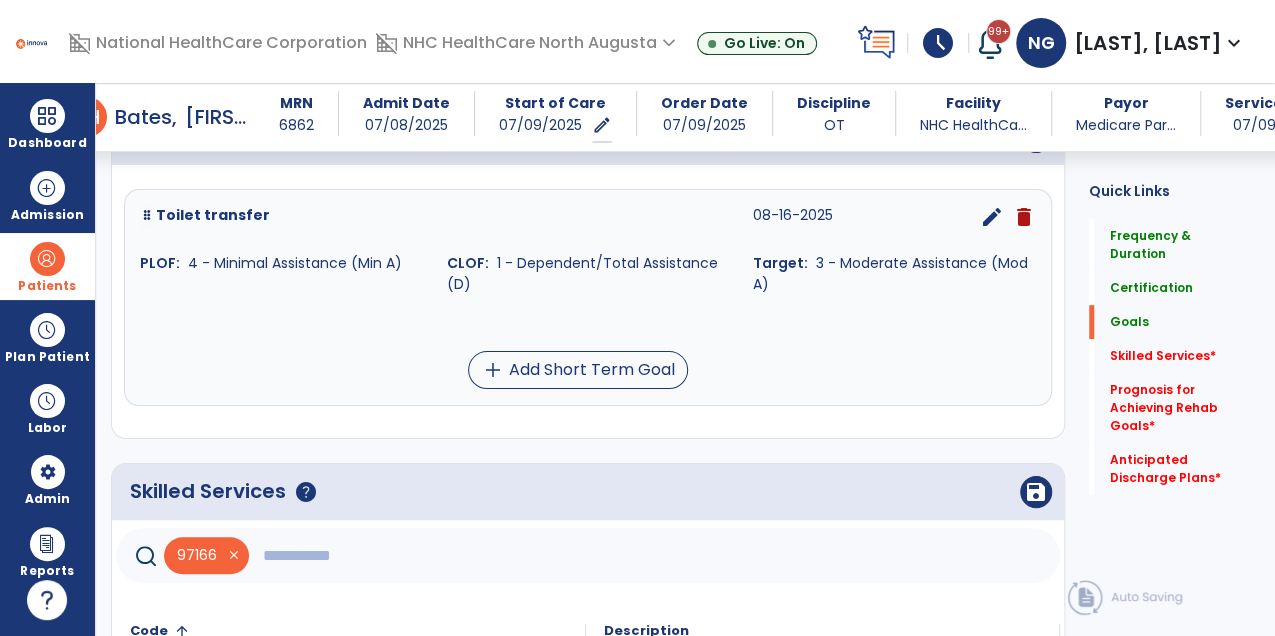 click on "save" 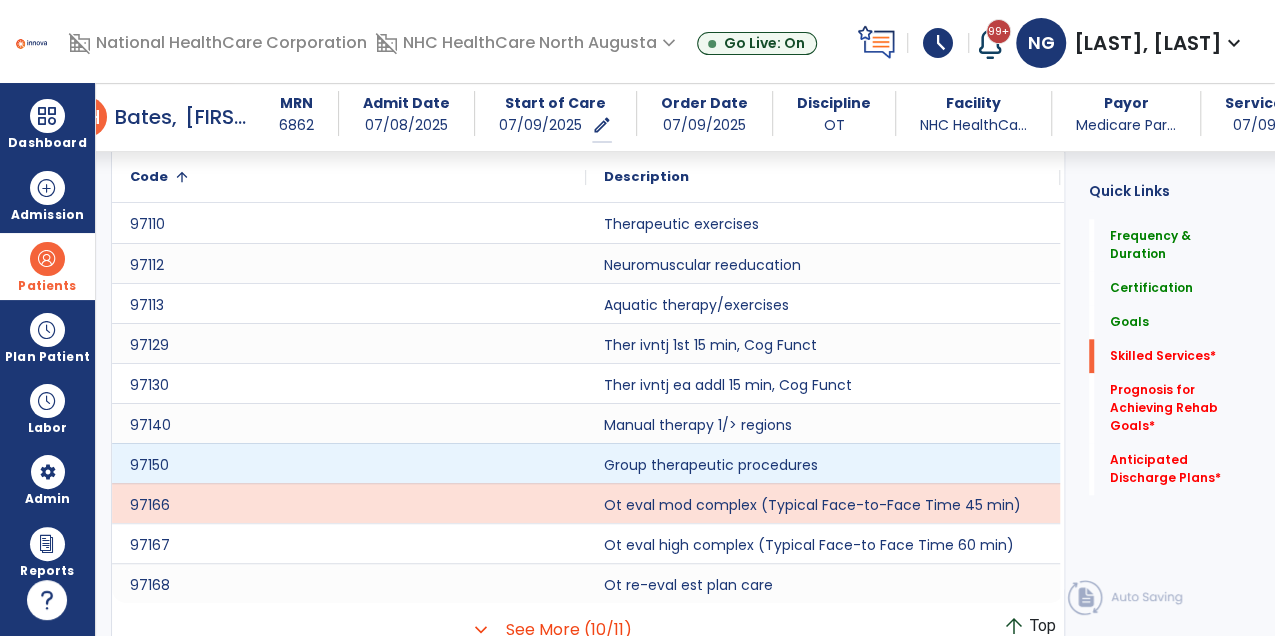 scroll, scrollTop: 832, scrollLeft: 0, axis: vertical 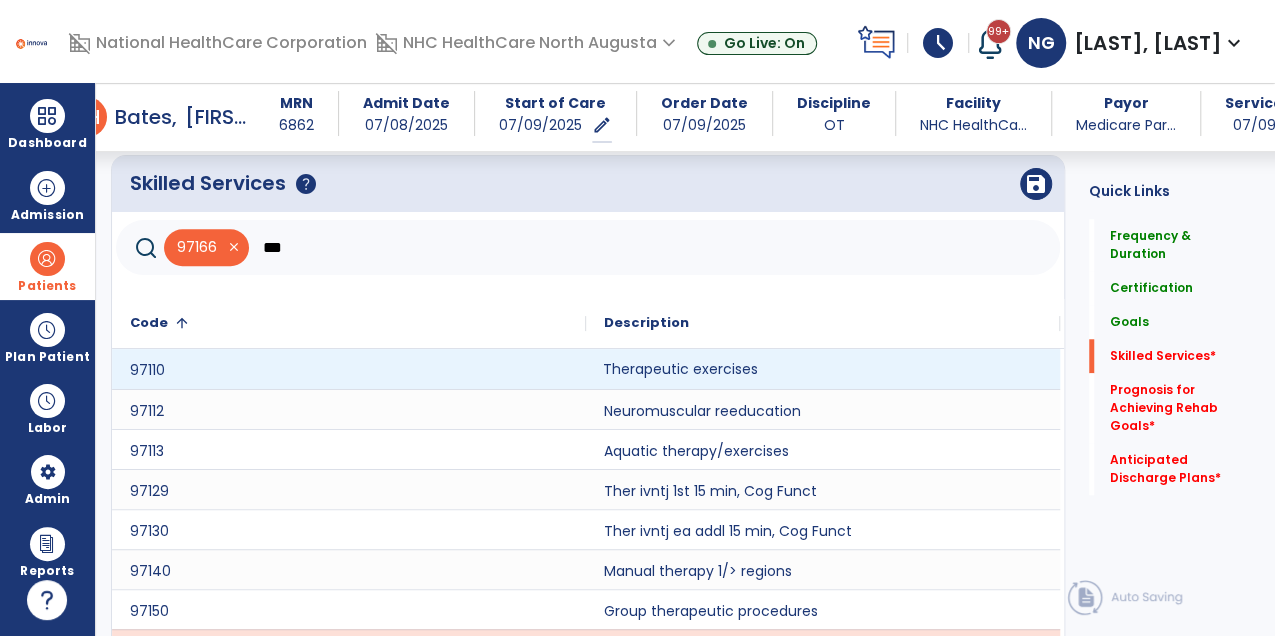 click on "Therapeutic exercises" 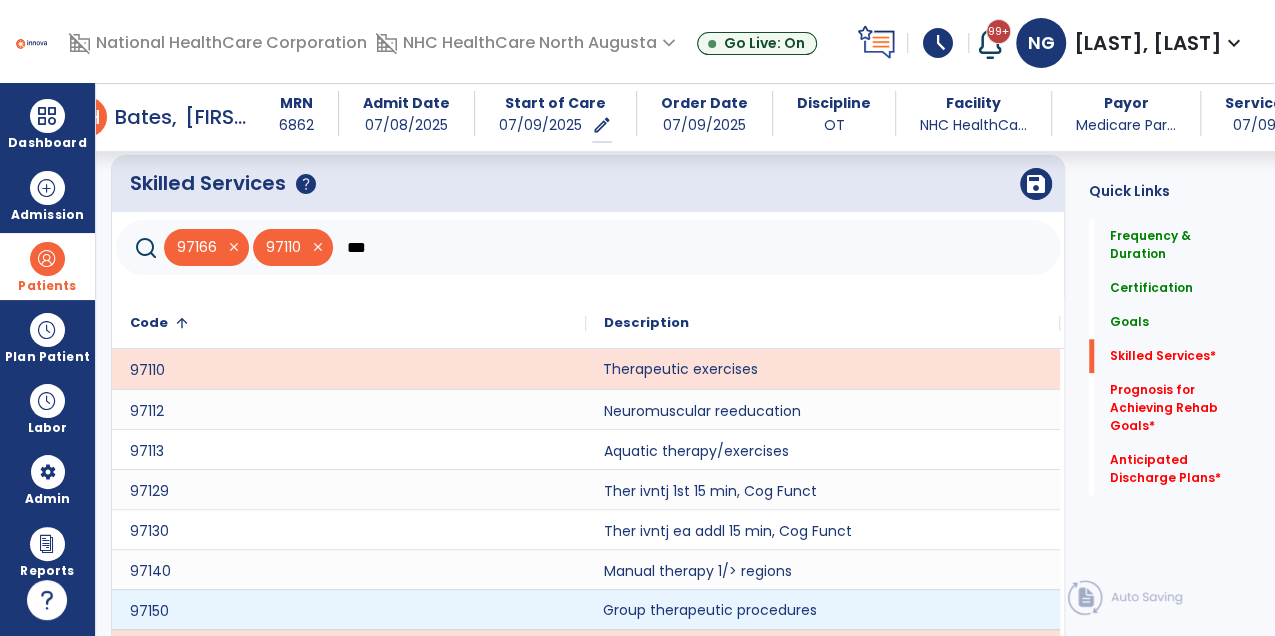 click on "Group therapeutic procedures" 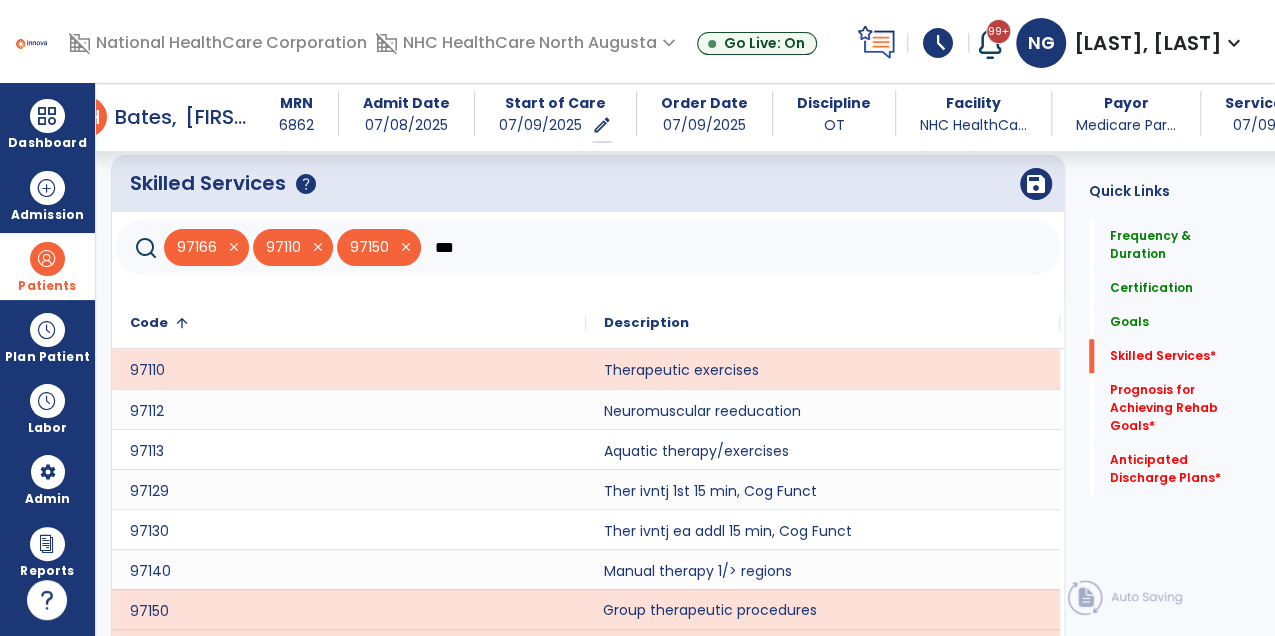 click on "***" 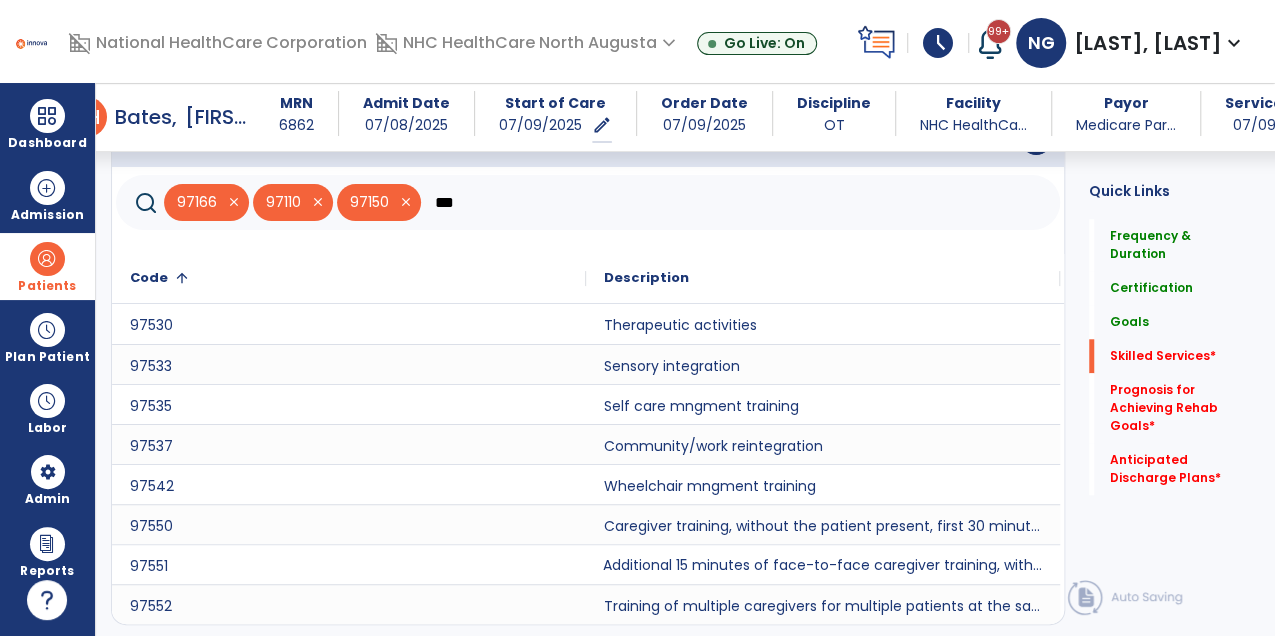 scroll, scrollTop: 869, scrollLeft: 0, axis: vertical 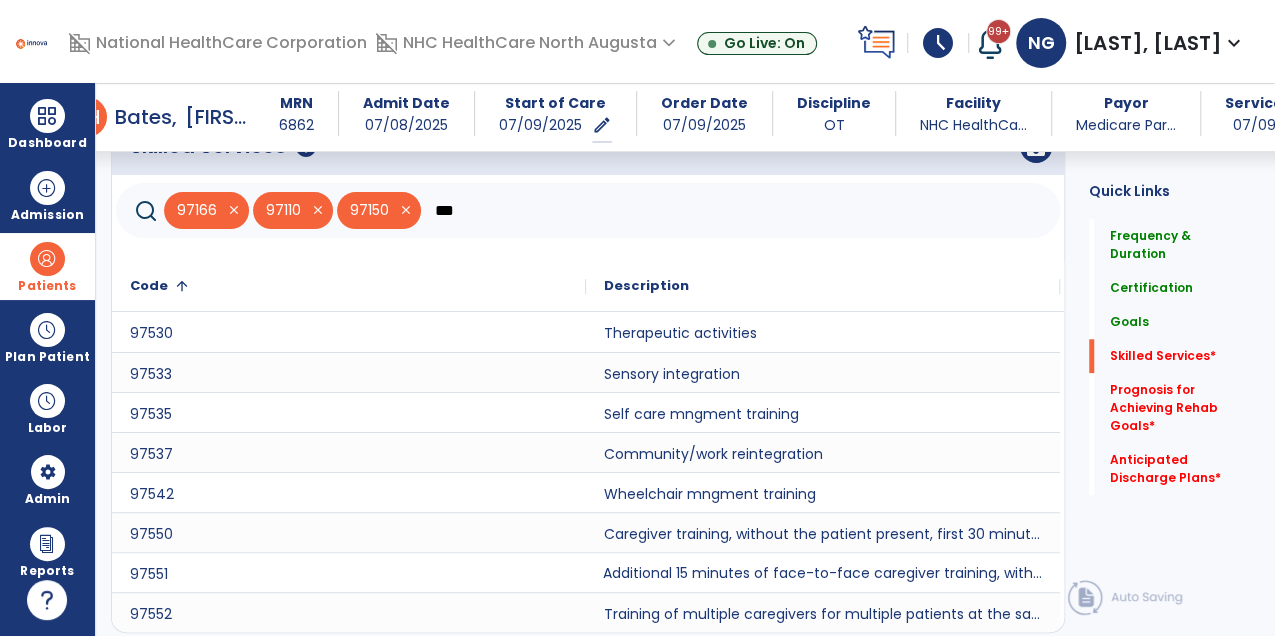 type on "***" 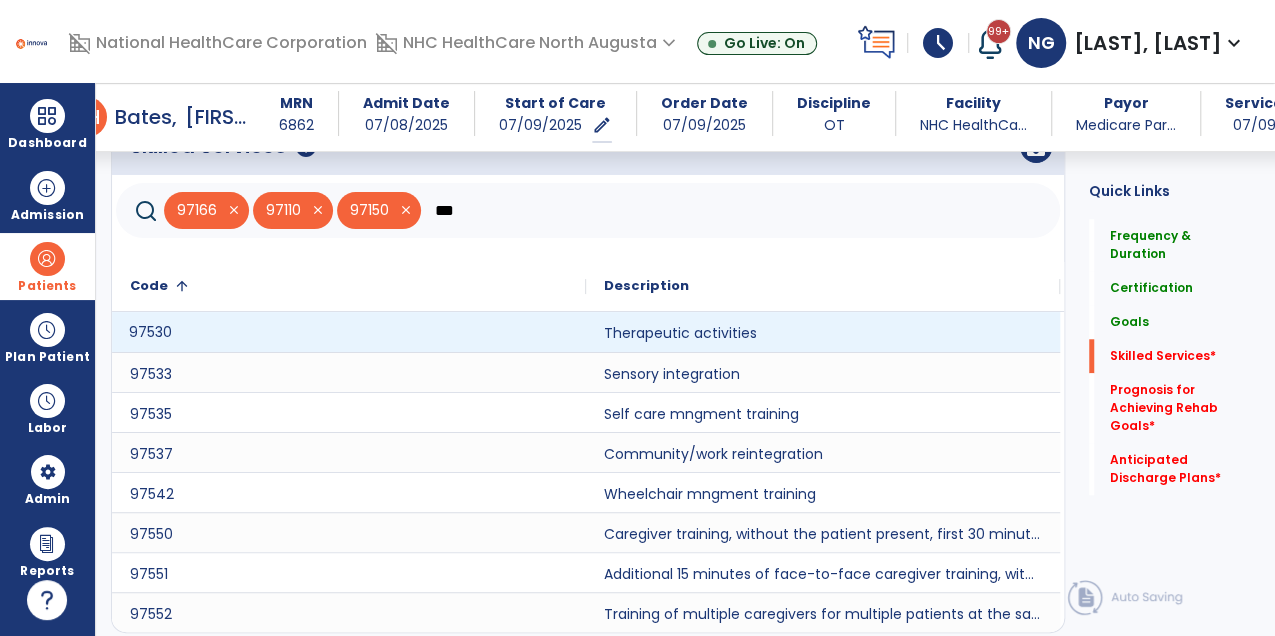 click on "97530" 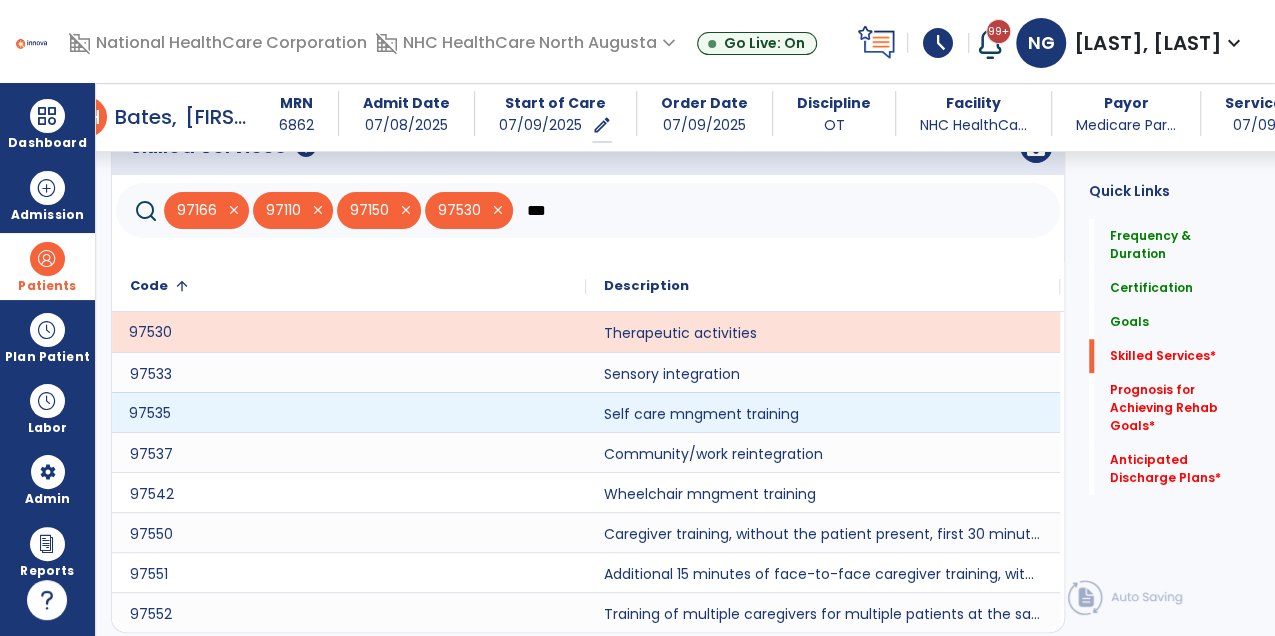 click on "97535" 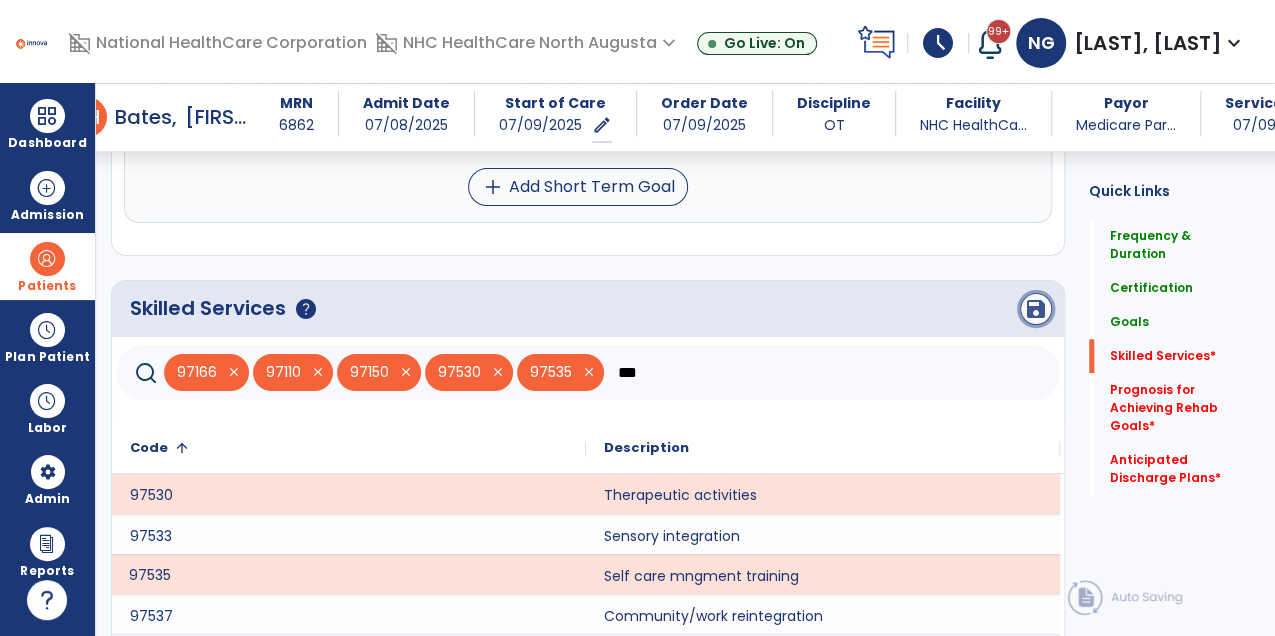 click on "save" 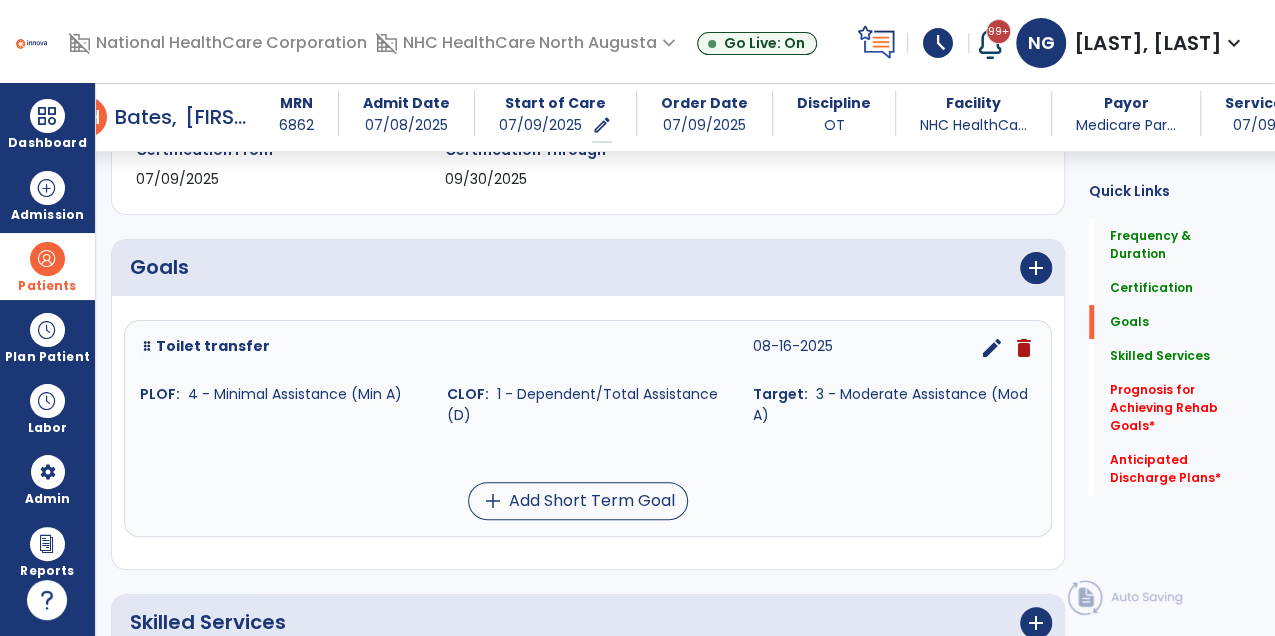 scroll, scrollTop: 388, scrollLeft: 0, axis: vertical 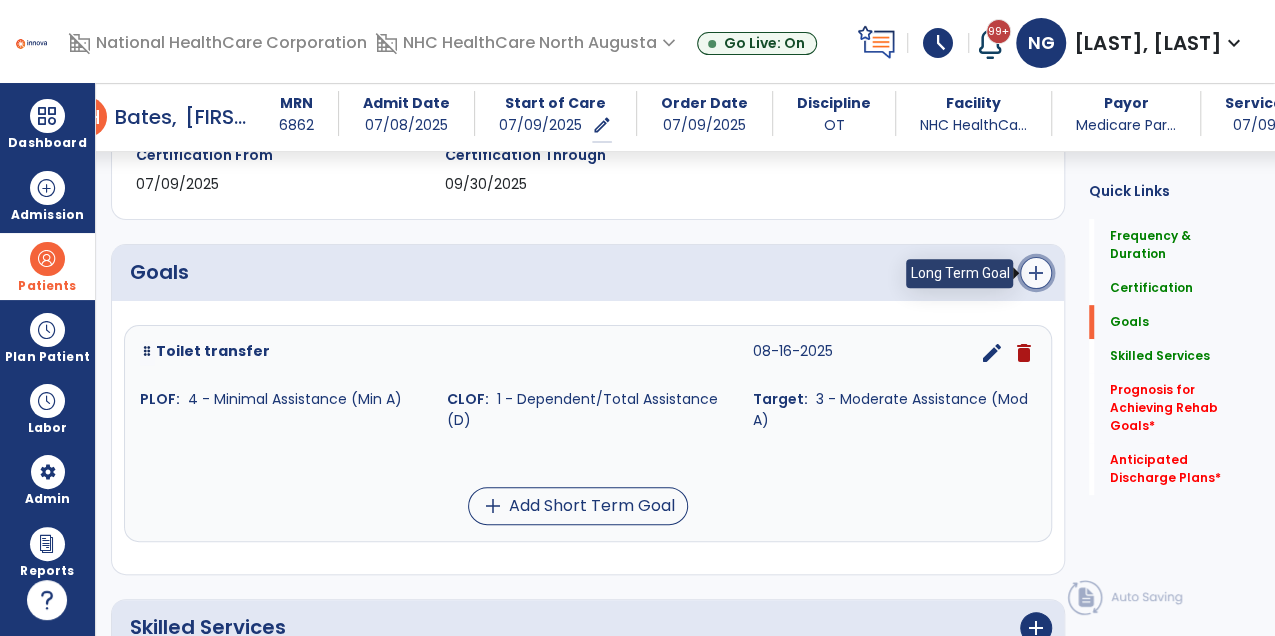click on "add" at bounding box center (1036, 273) 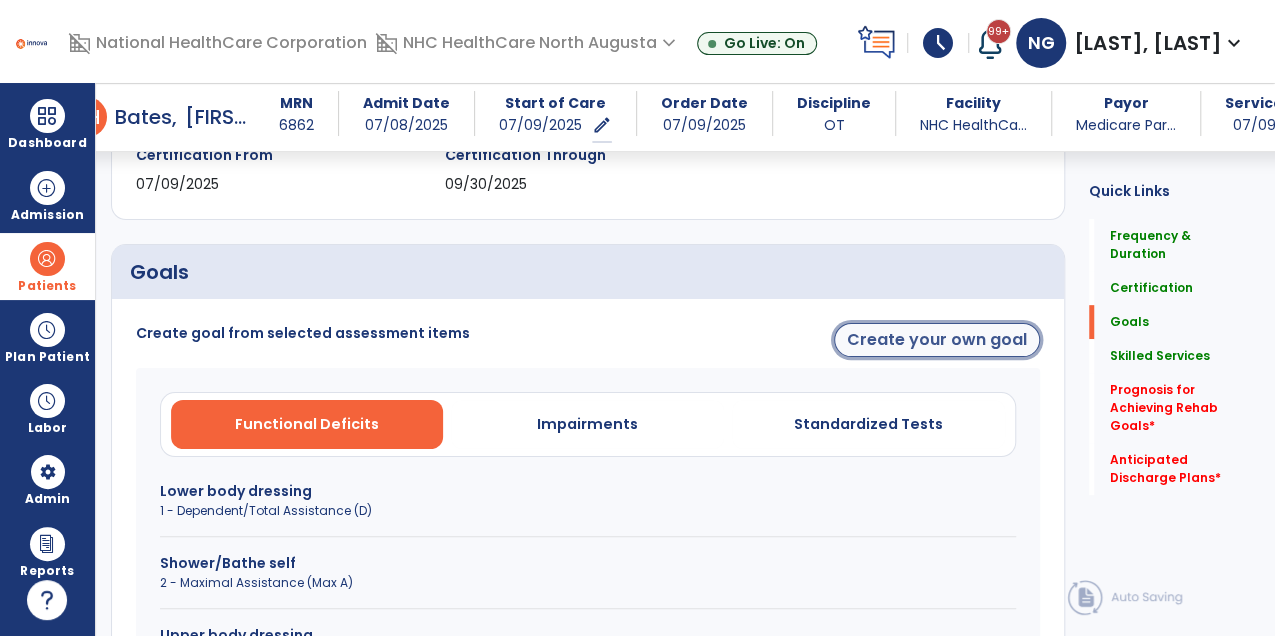click on "Create your own goal" at bounding box center [937, 340] 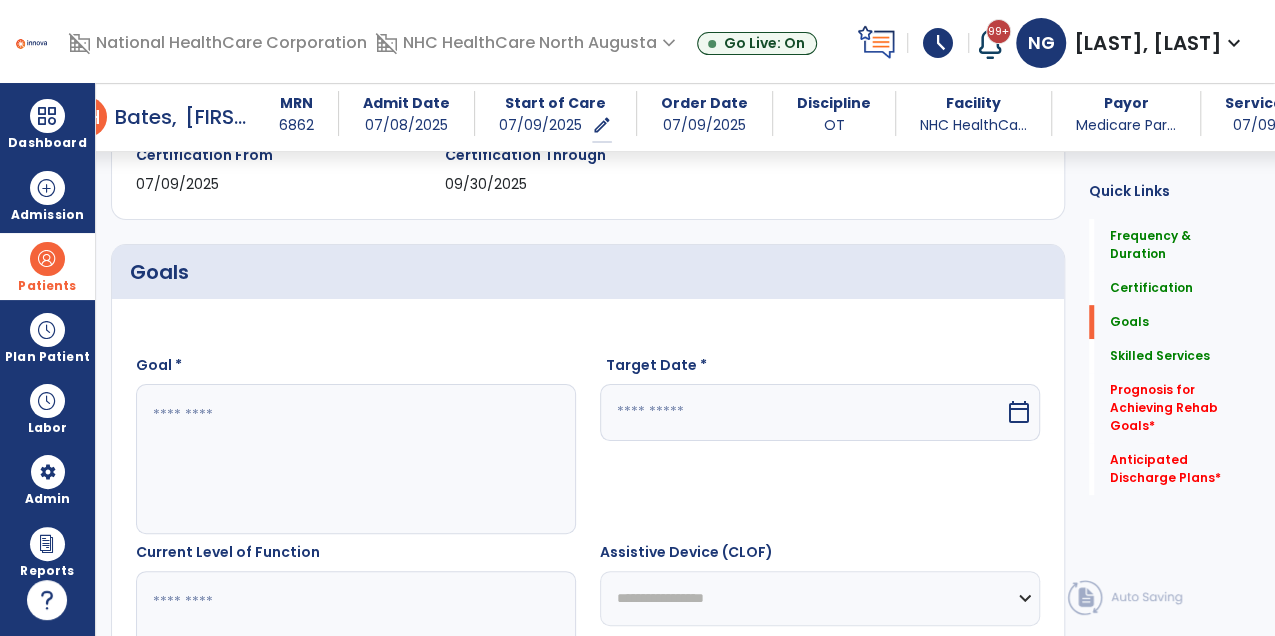click at bounding box center (355, 459) 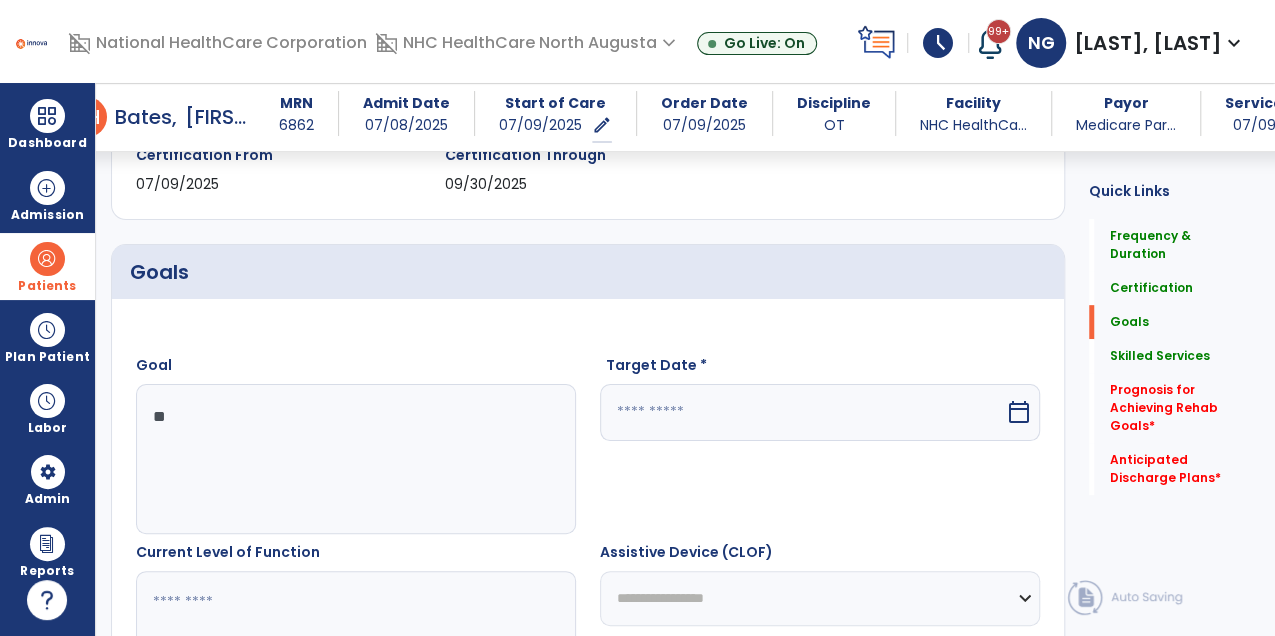 type on "*" 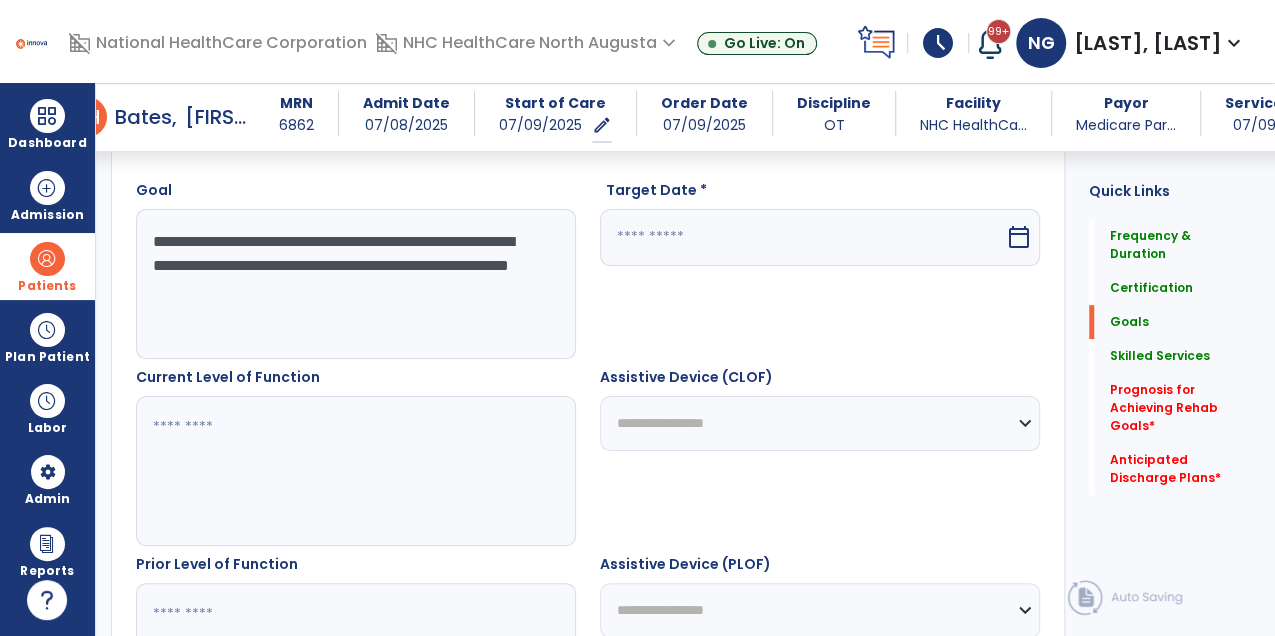 scroll, scrollTop: 564, scrollLeft: 0, axis: vertical 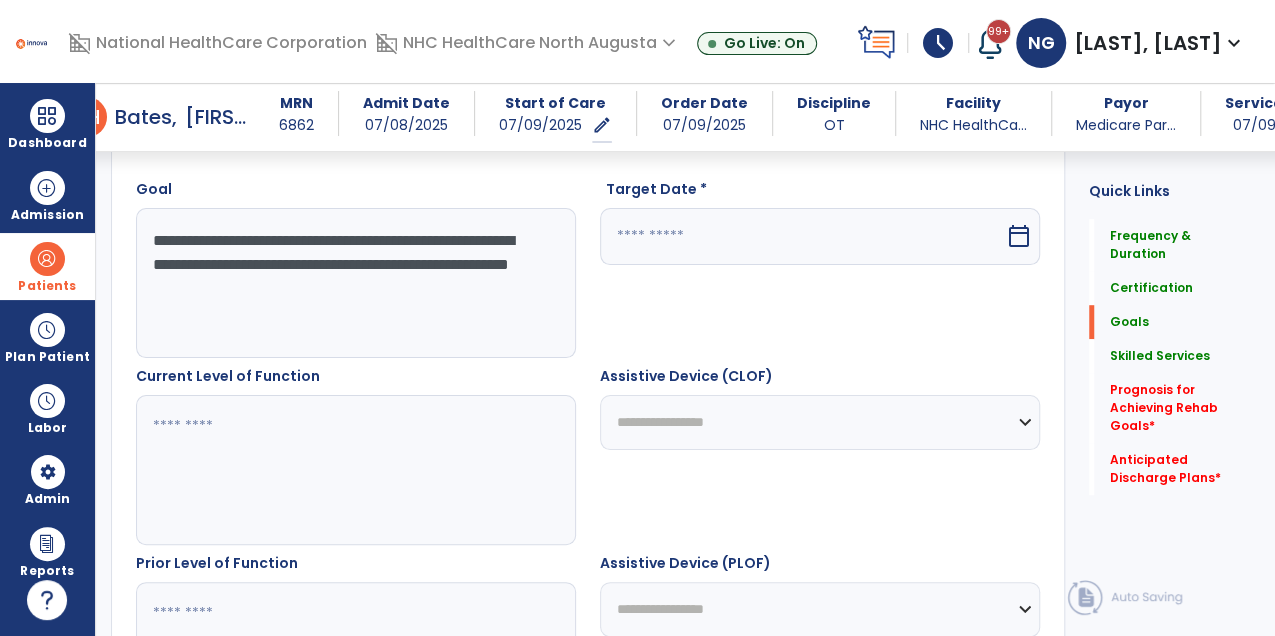 type on "**********" 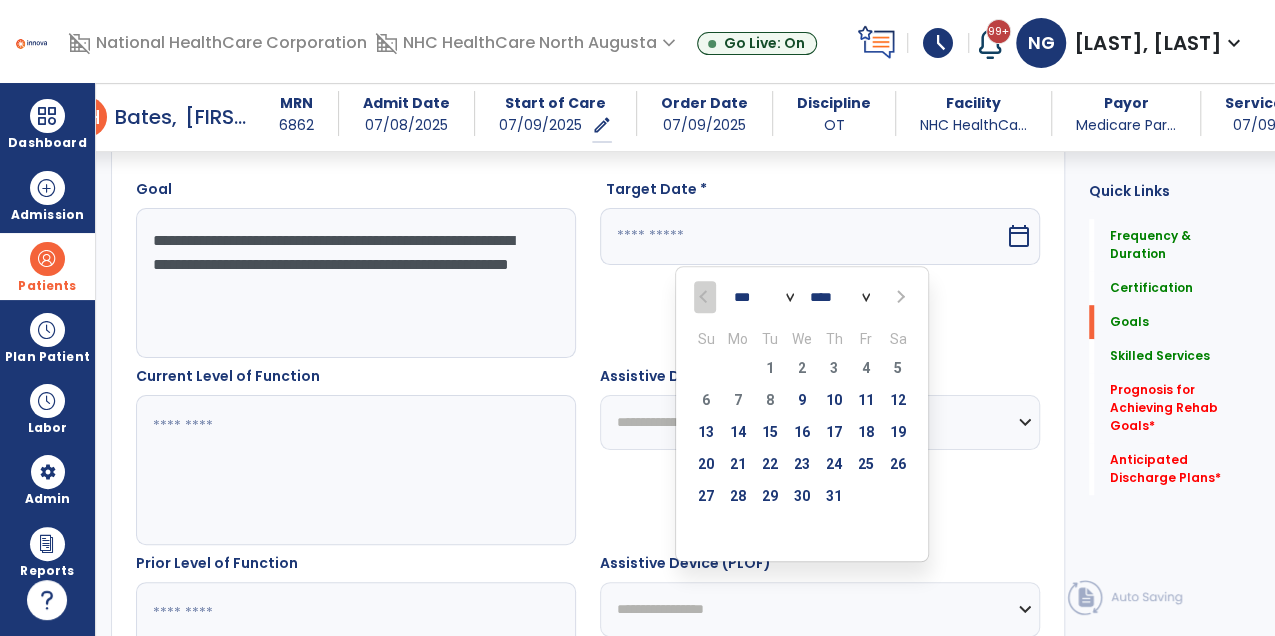 drag, startPoint x: 789, startPoint y: 277, endPoint x: 786, endPoint y: 295, distance: 18.248287 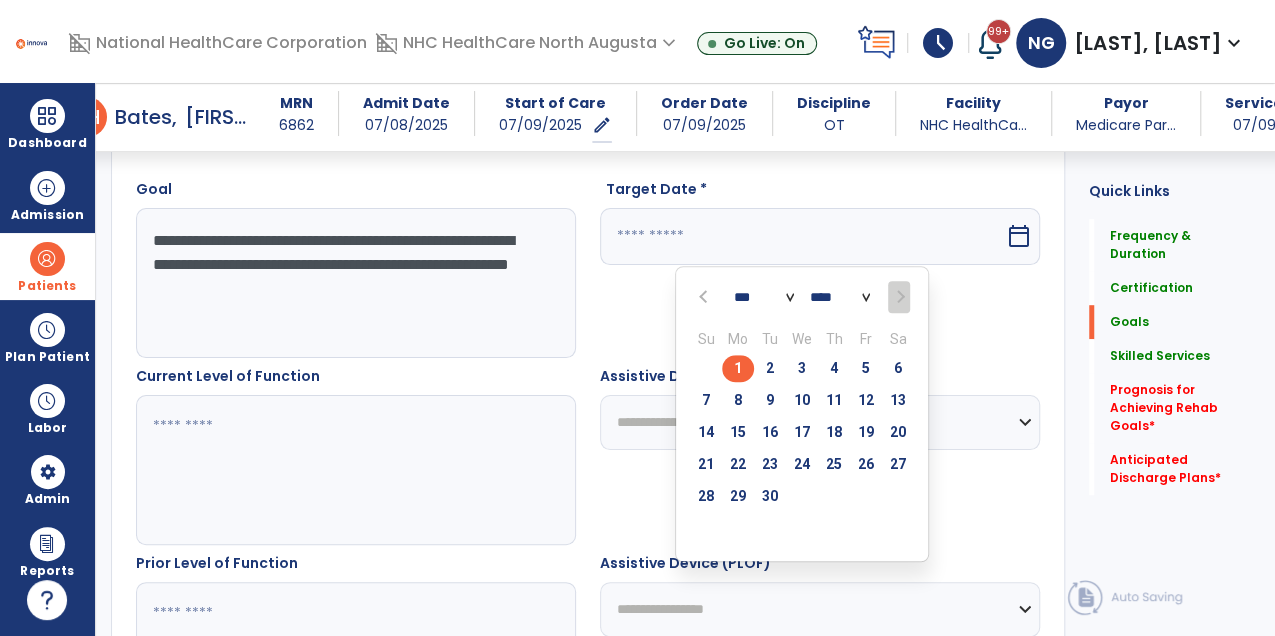 click on "30" at bounding box center [770, 499] 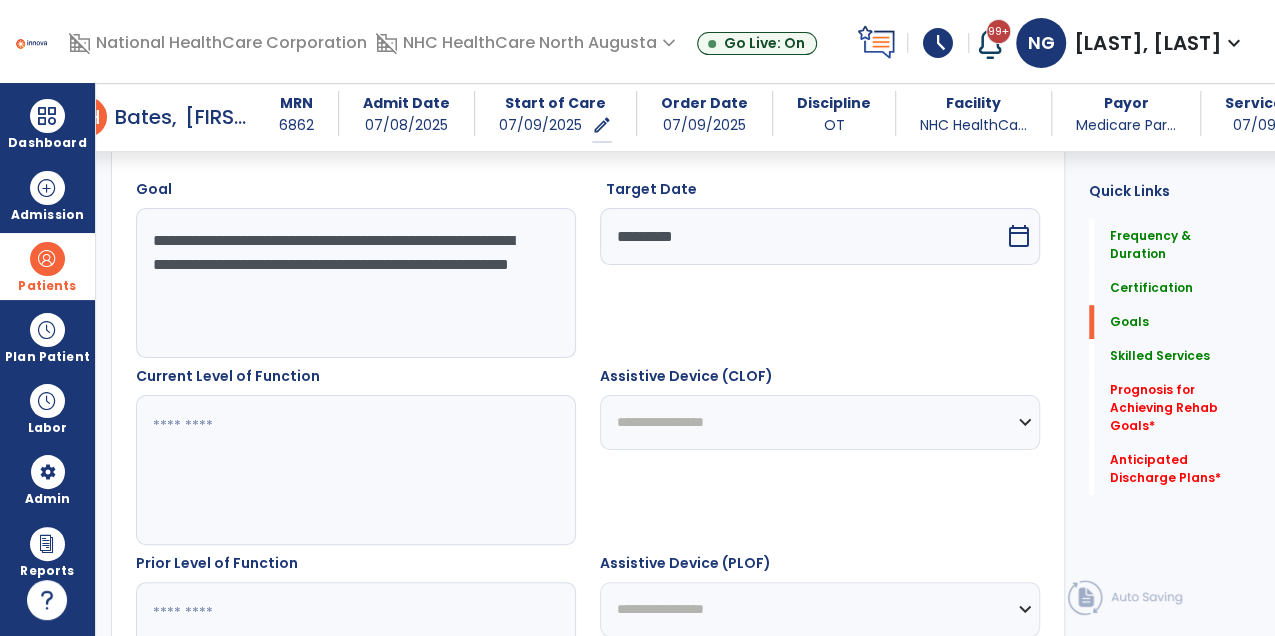 click on "**********" at bounding box center (820, 455) 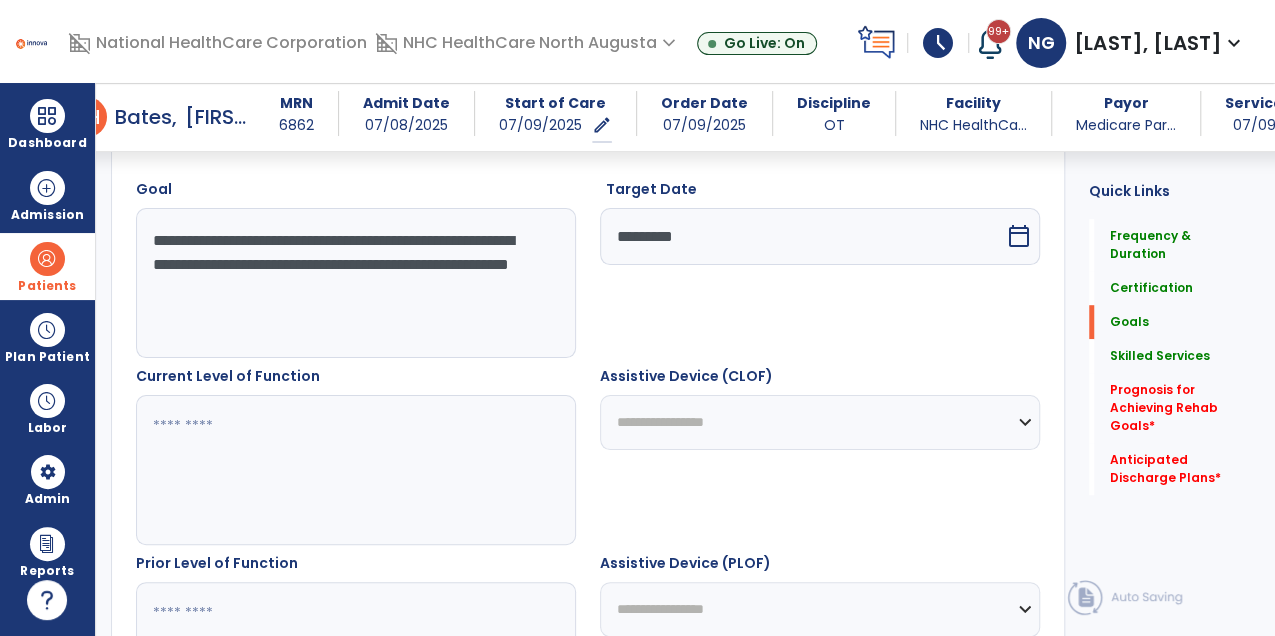 click at bounding box center [355, 470] 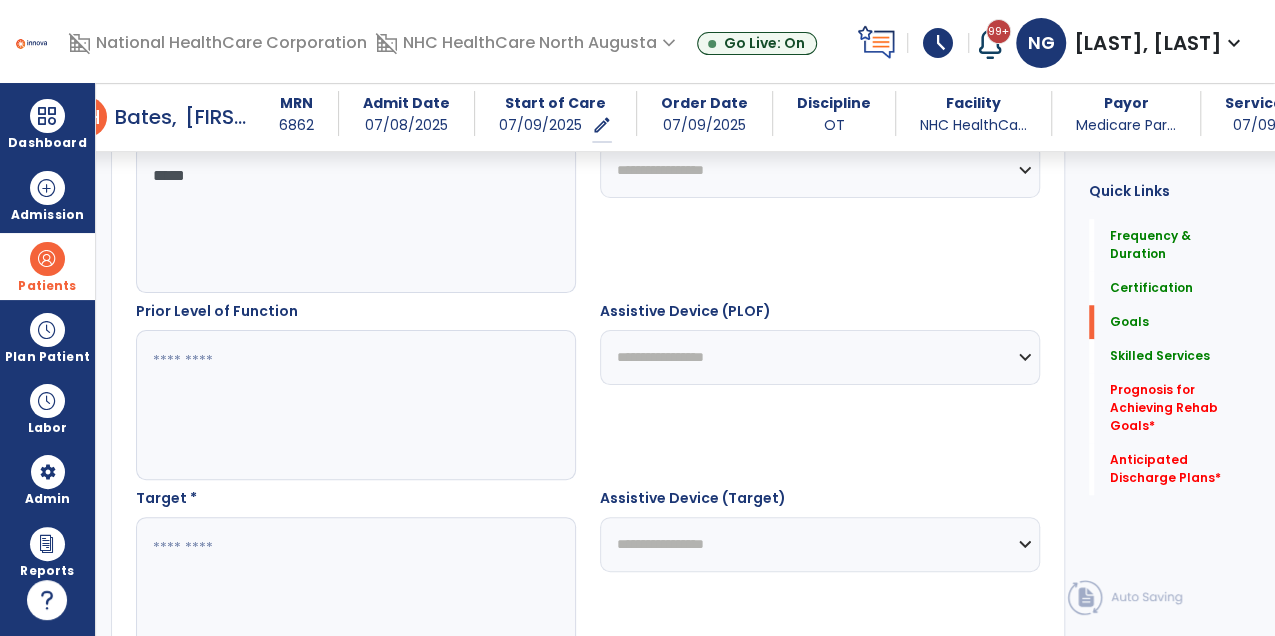 scroll, scrollTop: 826, scrollLeft: 0, axis: vertical 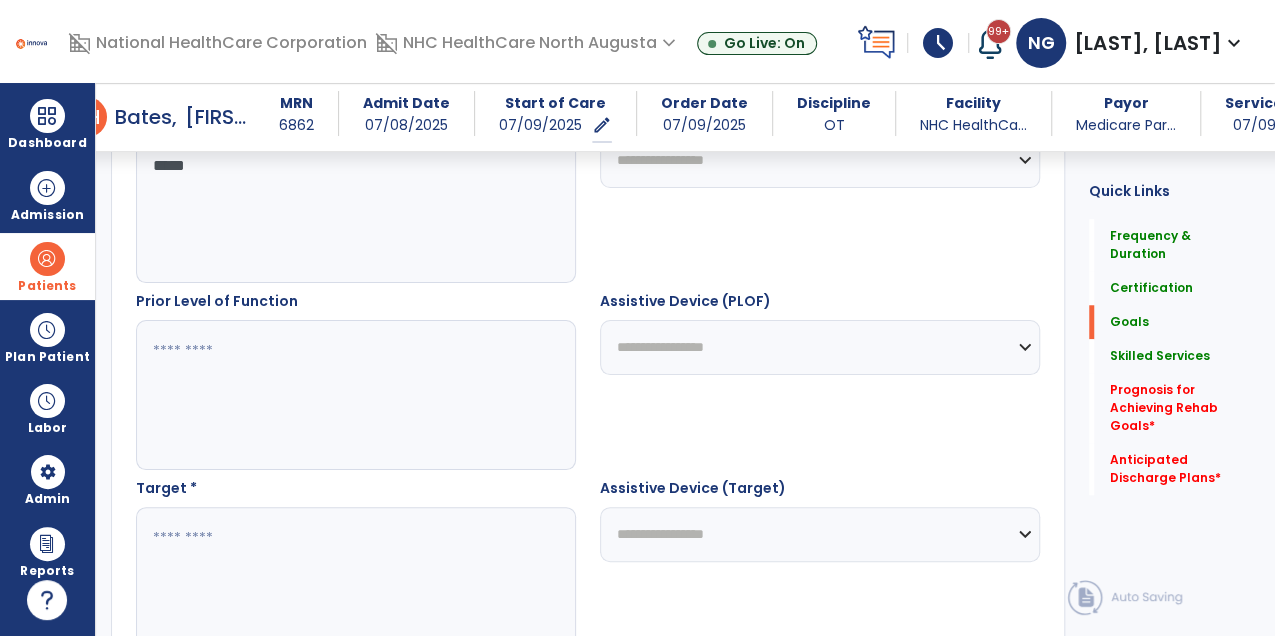 type on "*****" 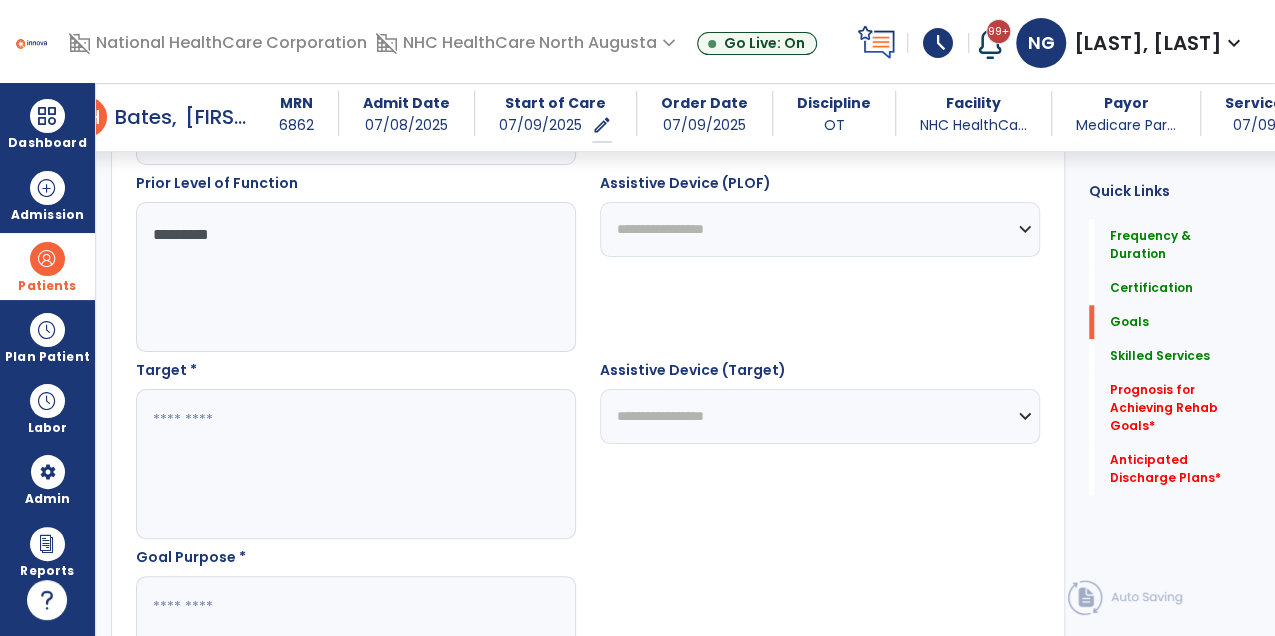 scroll, scrollTop: 947, scrollLeft: 0, axis: vertical 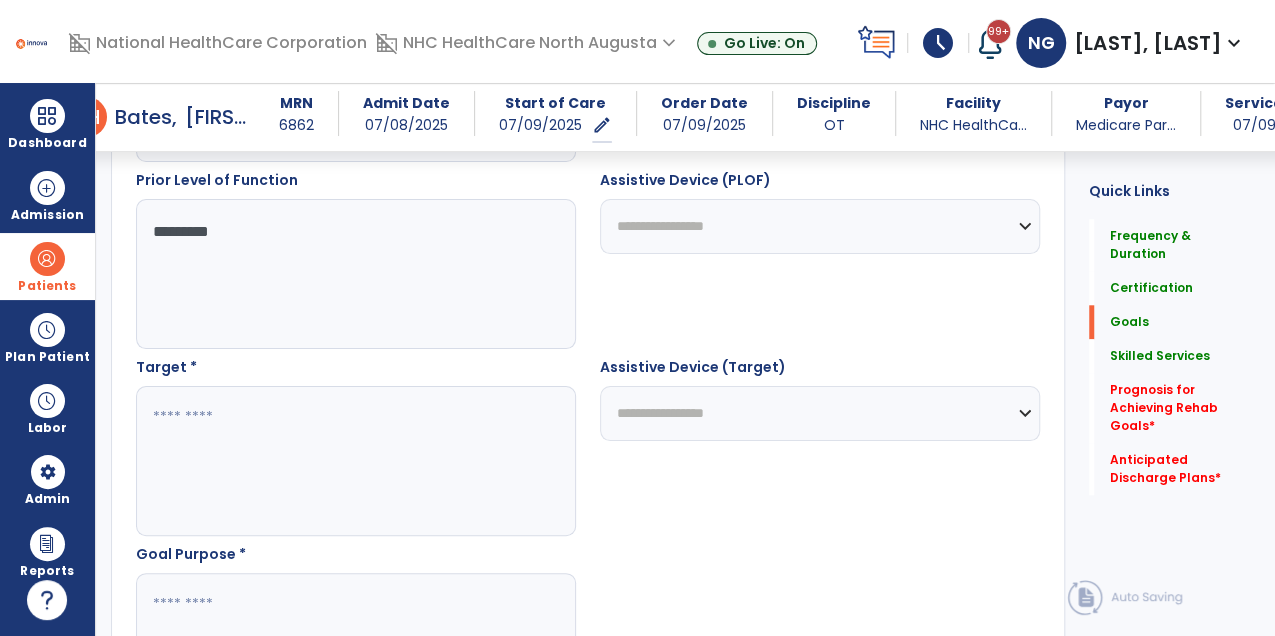 type on "*********" 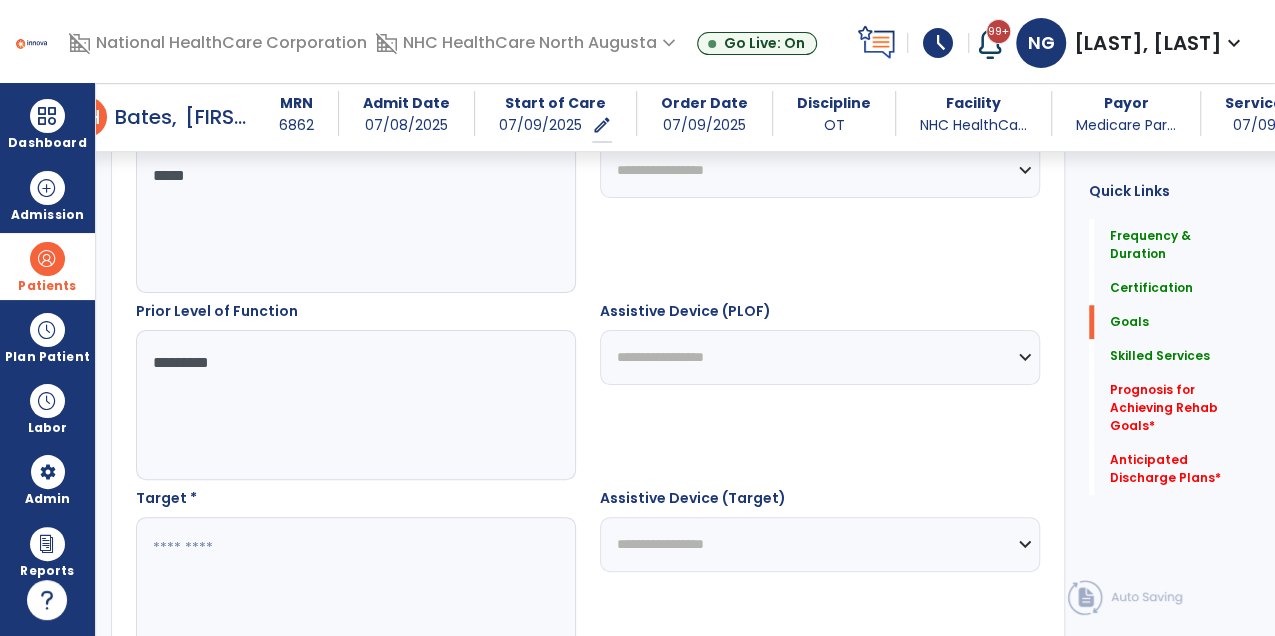 scroll, scrollTop: 816, scrollLeft: 0, axis: vertical 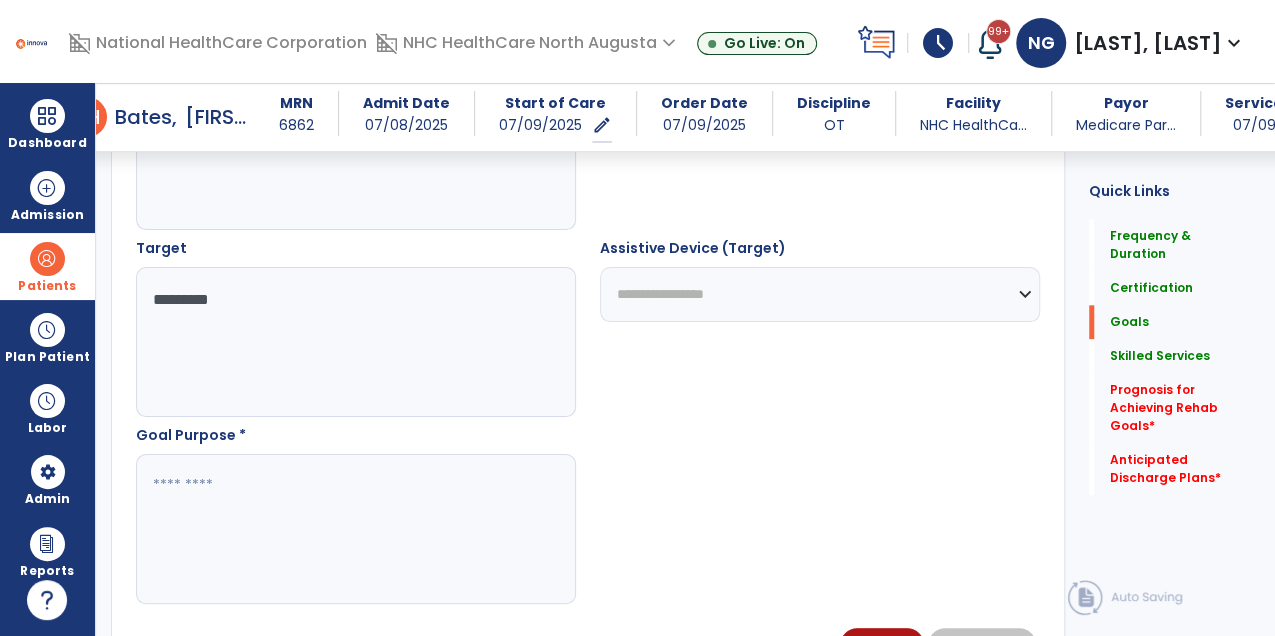 type on "*********" 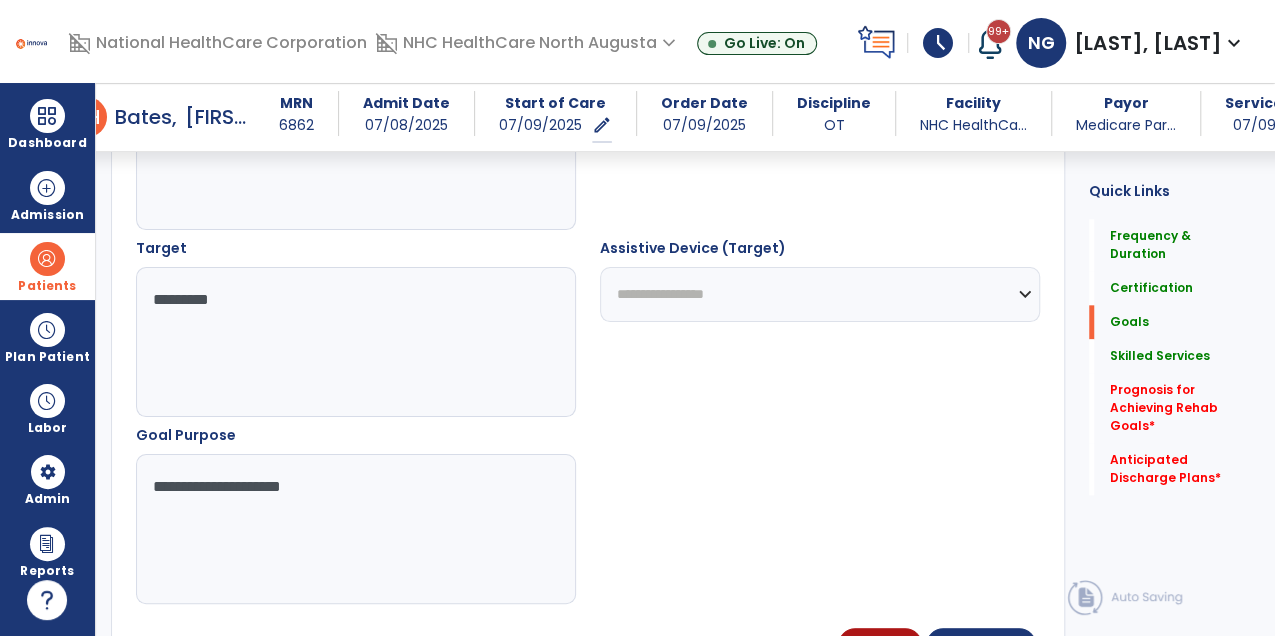 click on "**********" at bounding box center (355, 529) 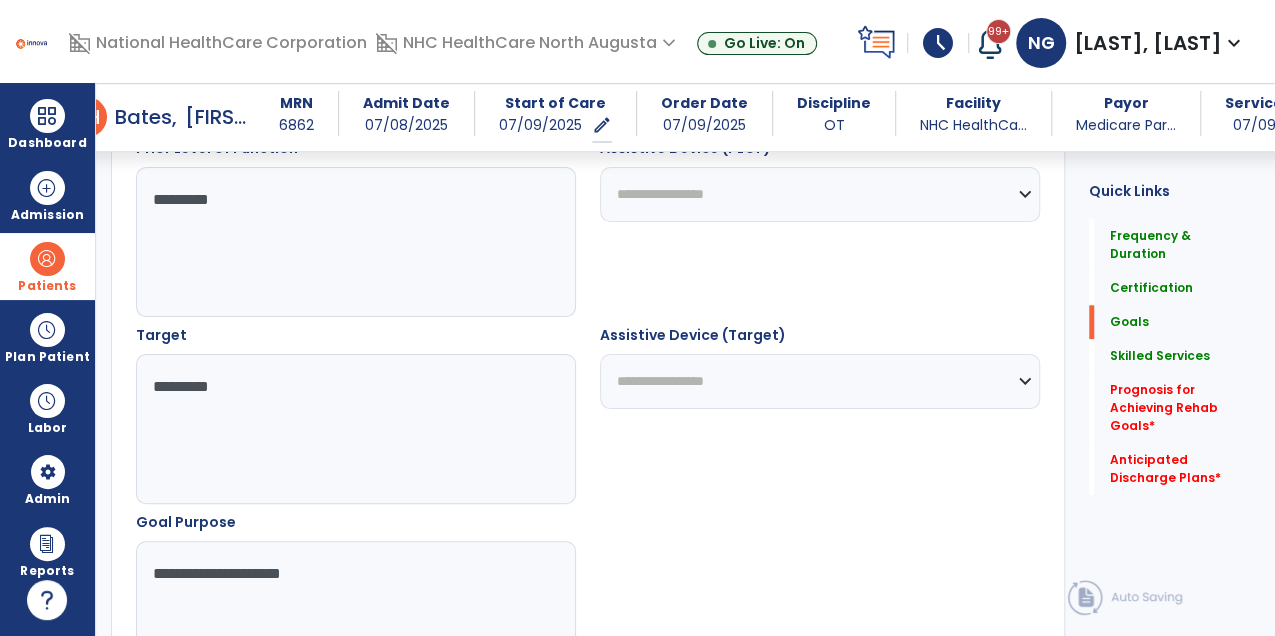 type on "**********" 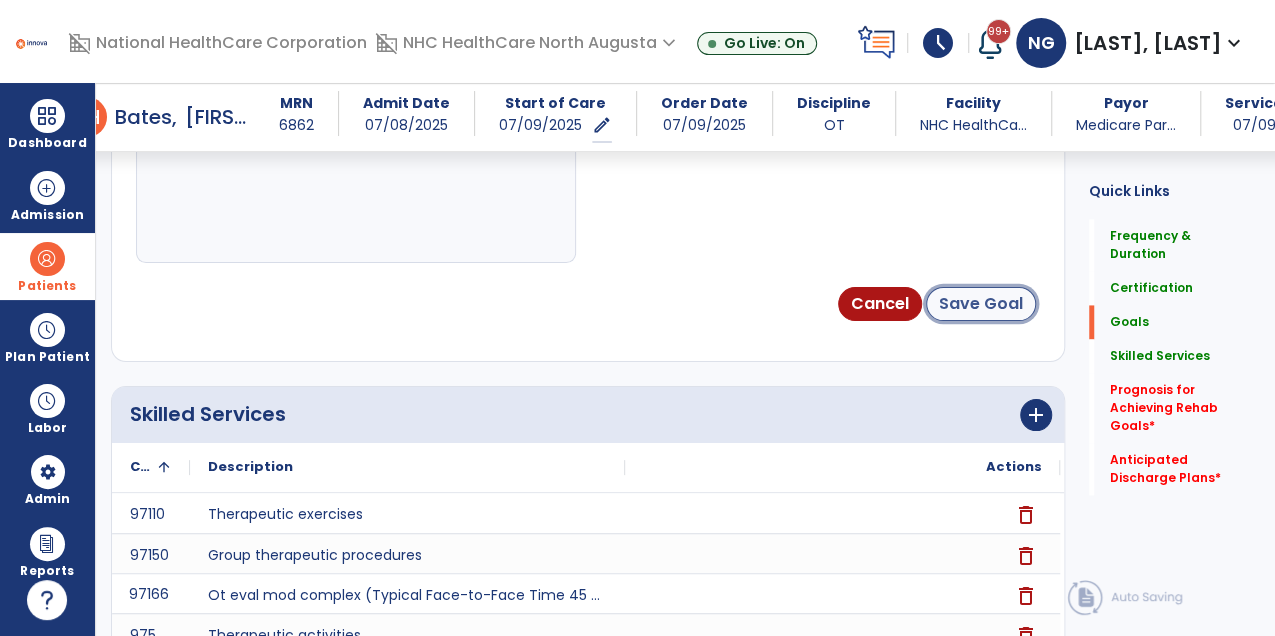 click on "Save Goal" at bounding box center (981, 304) 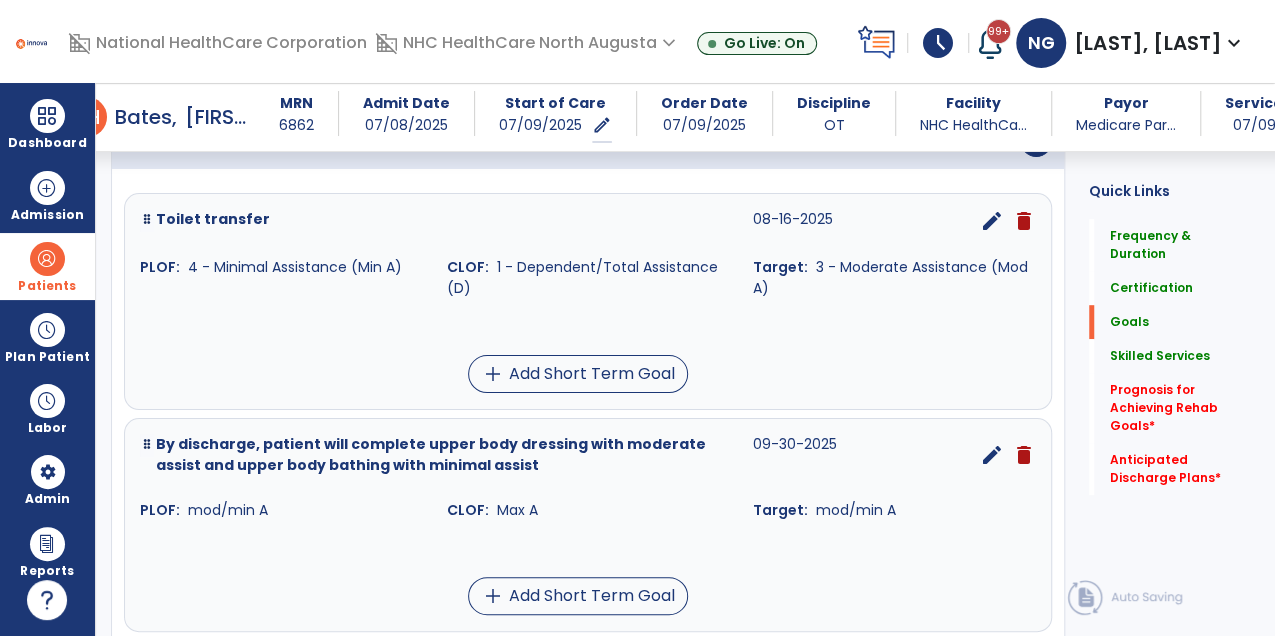 scroll, scrollTop: 580, scrollLeft: 0, axis: vertical 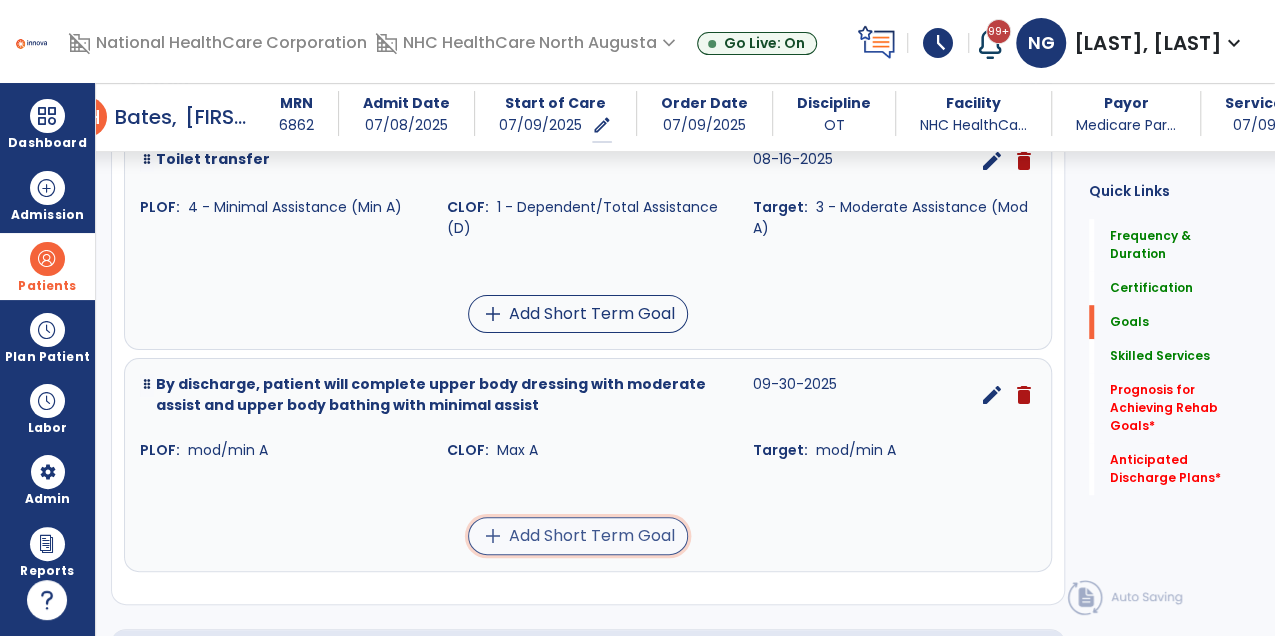 click on "add  Add Short Term Goal" at bounding box center [578, 536] 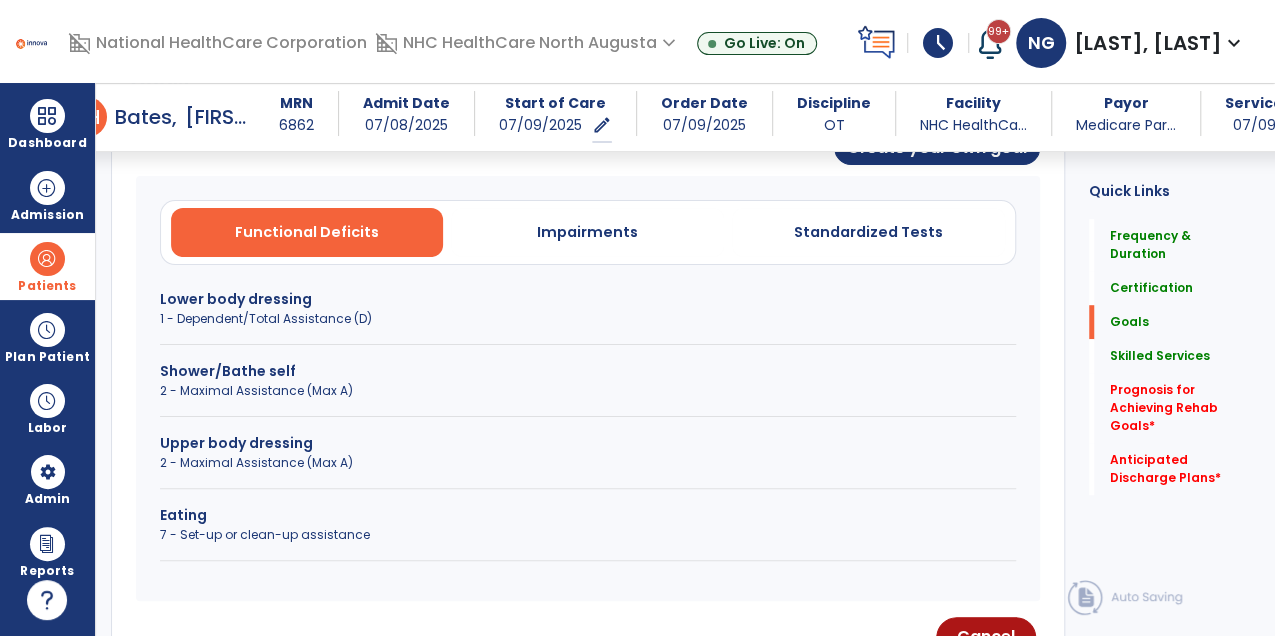 click on "2 - Maximal Assistance (Max A)" at bounding box center (588, 463) 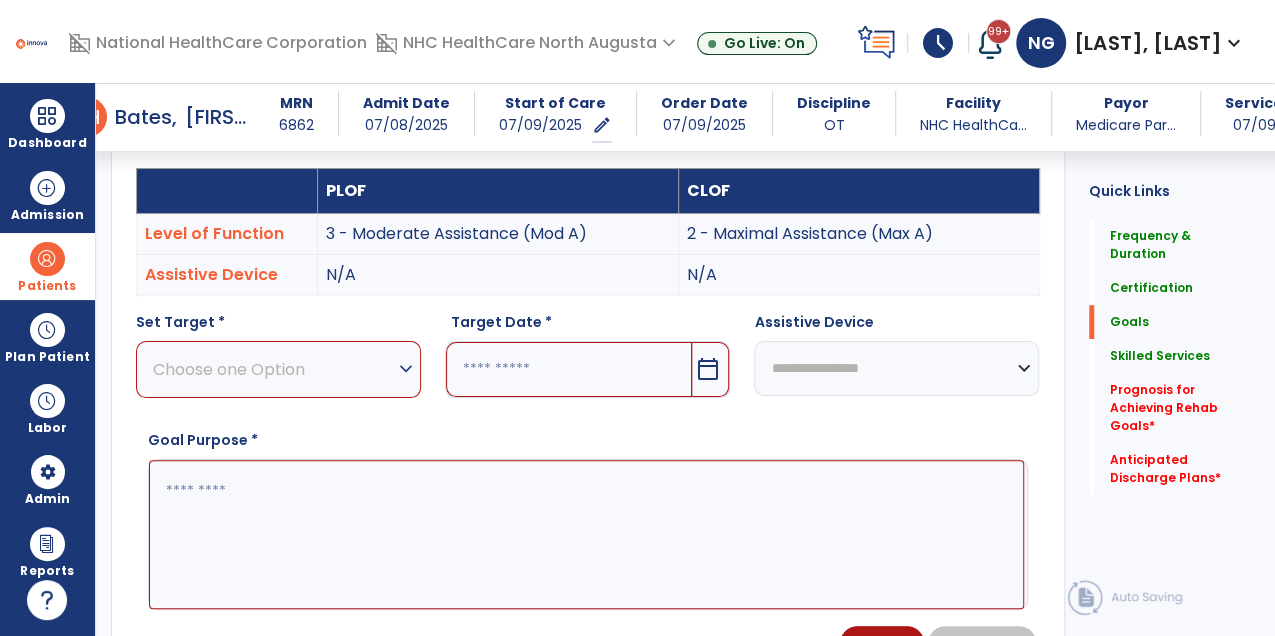 click on "Choose one Option" at bounding box center [273, 369] 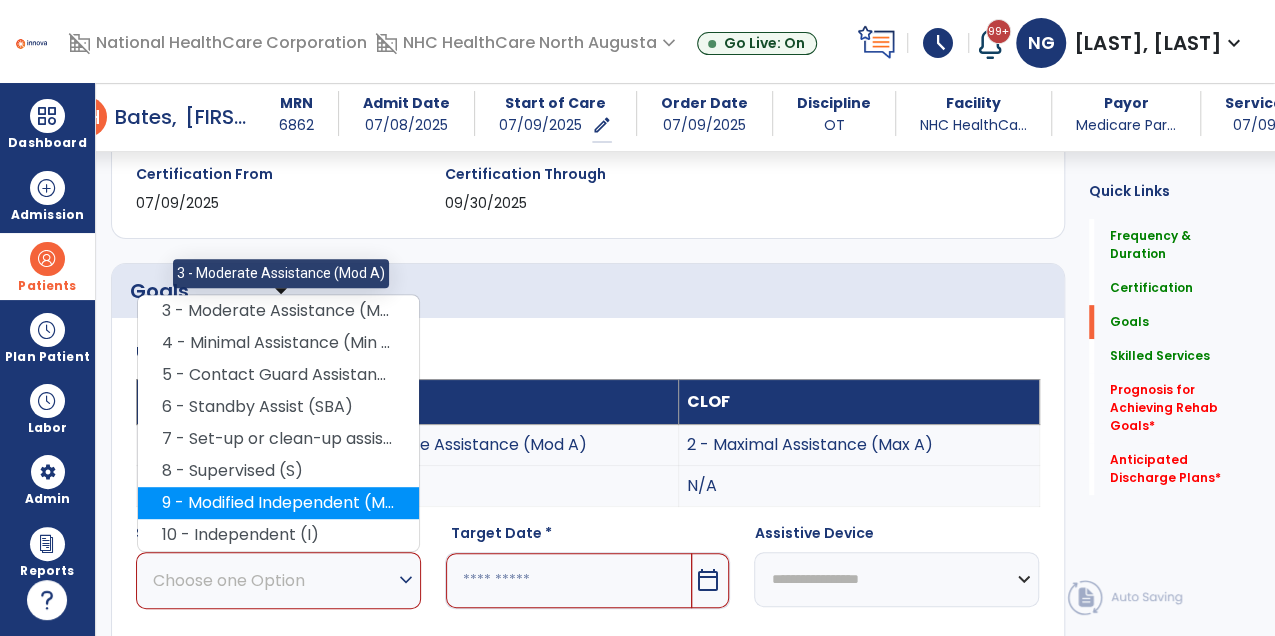 scroll, scrollTop: 366, scrollLeft: 0, axis: vertical 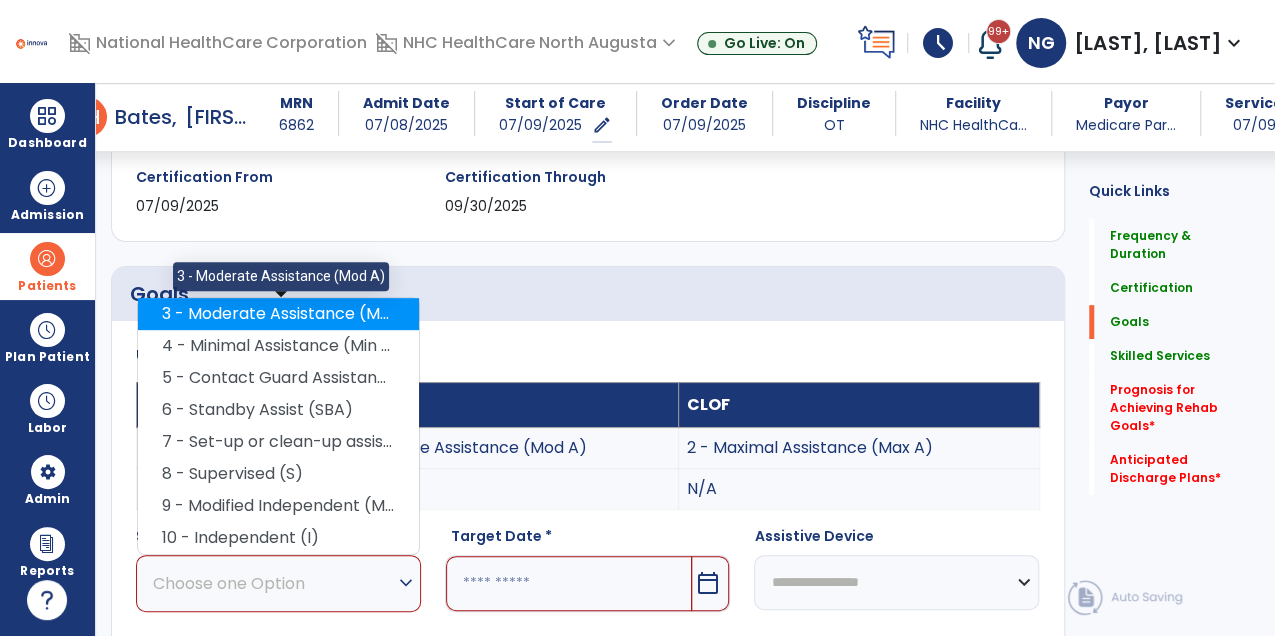 click on "3 - Moderate Assistance (Mod A)" at bounding box center [278, 314] 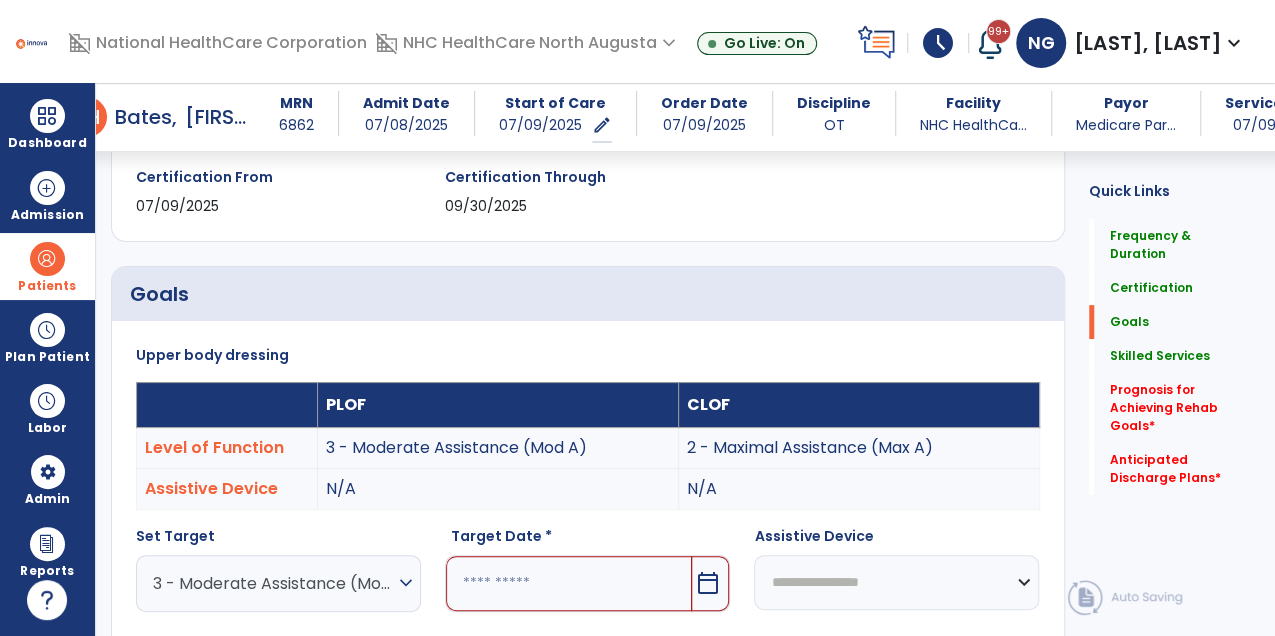 click at bounding box center [569, 583] 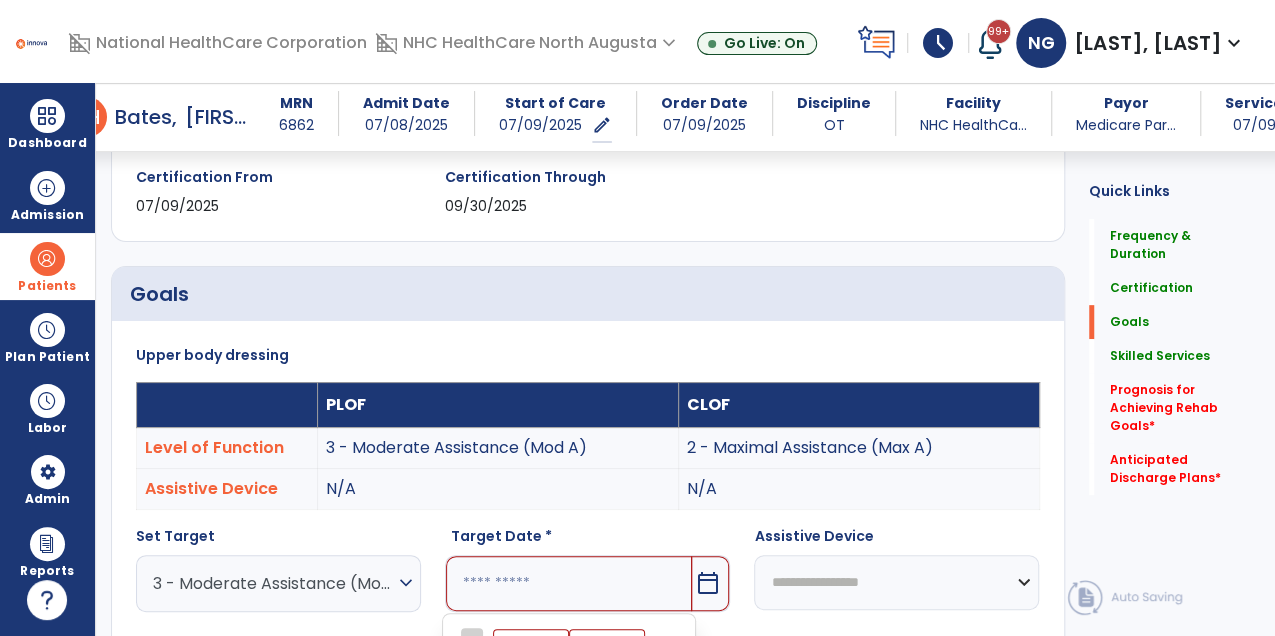 scroll, scrollTop: 771, scrollLeft: 0, axis: vertical 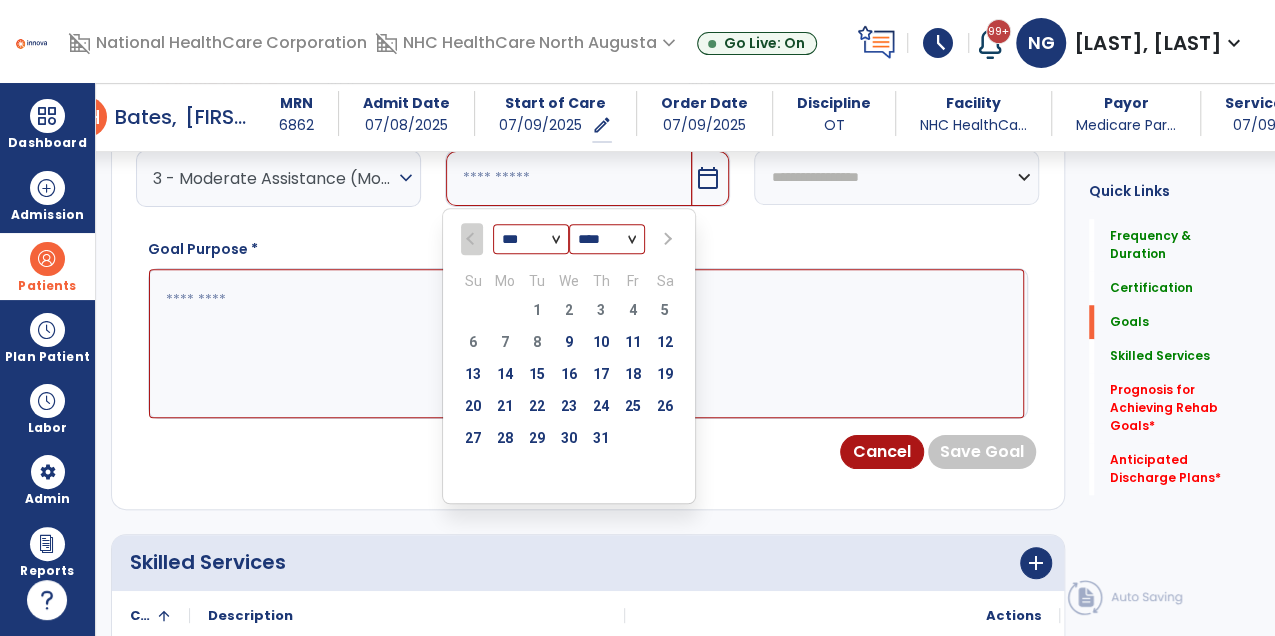 click at bounding box center (666, 239) 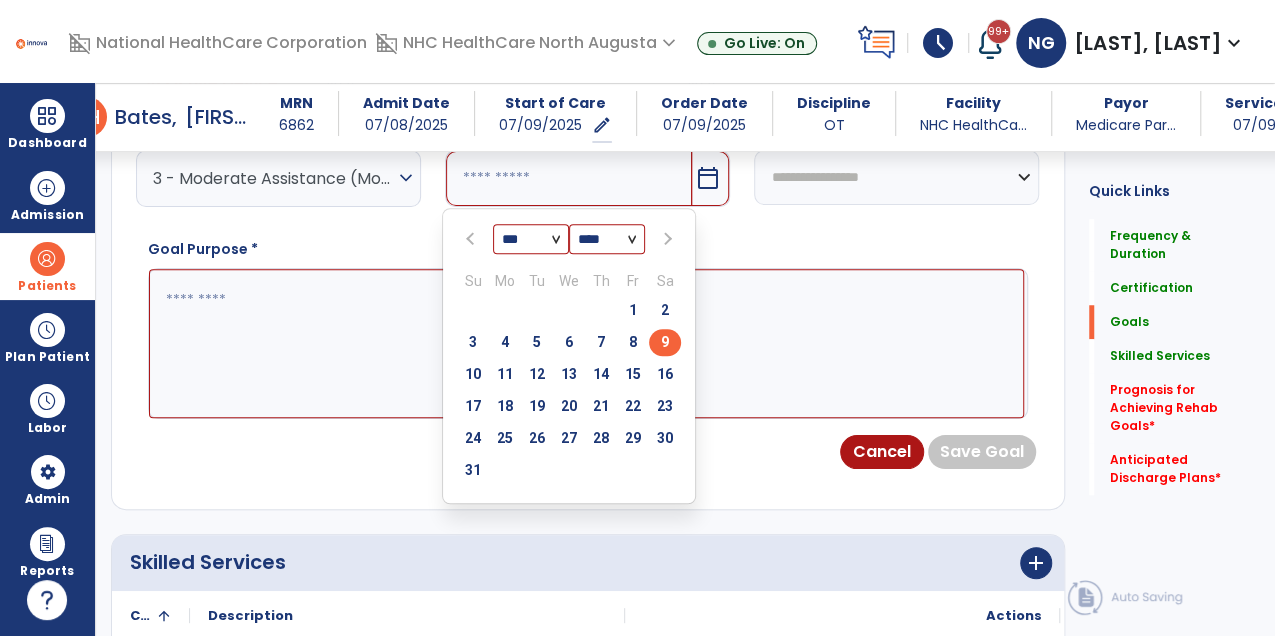 click on "9" at bounding box center (665, 342) 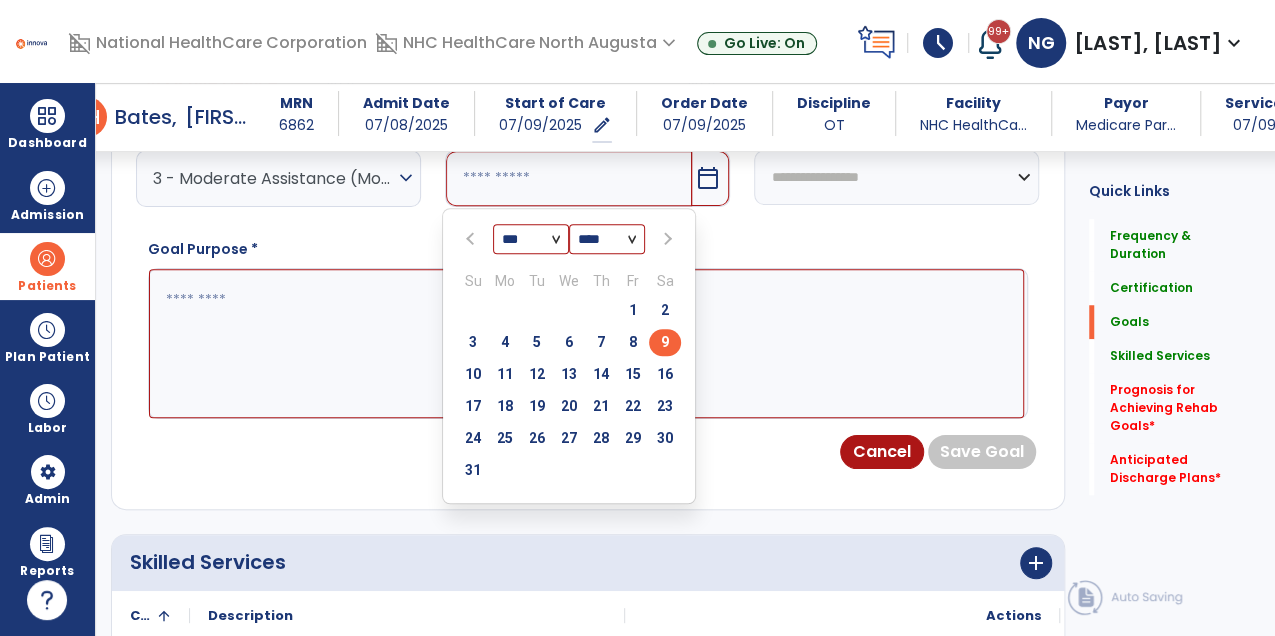 type on "********" 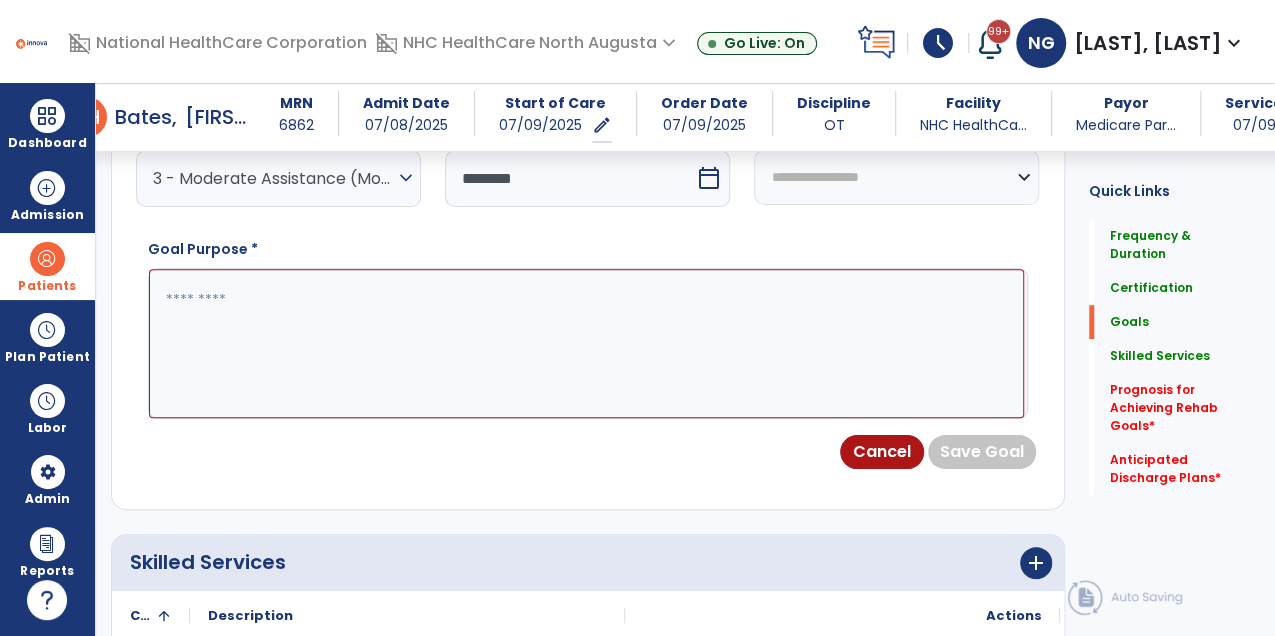 click at bounding box center [586, 343] 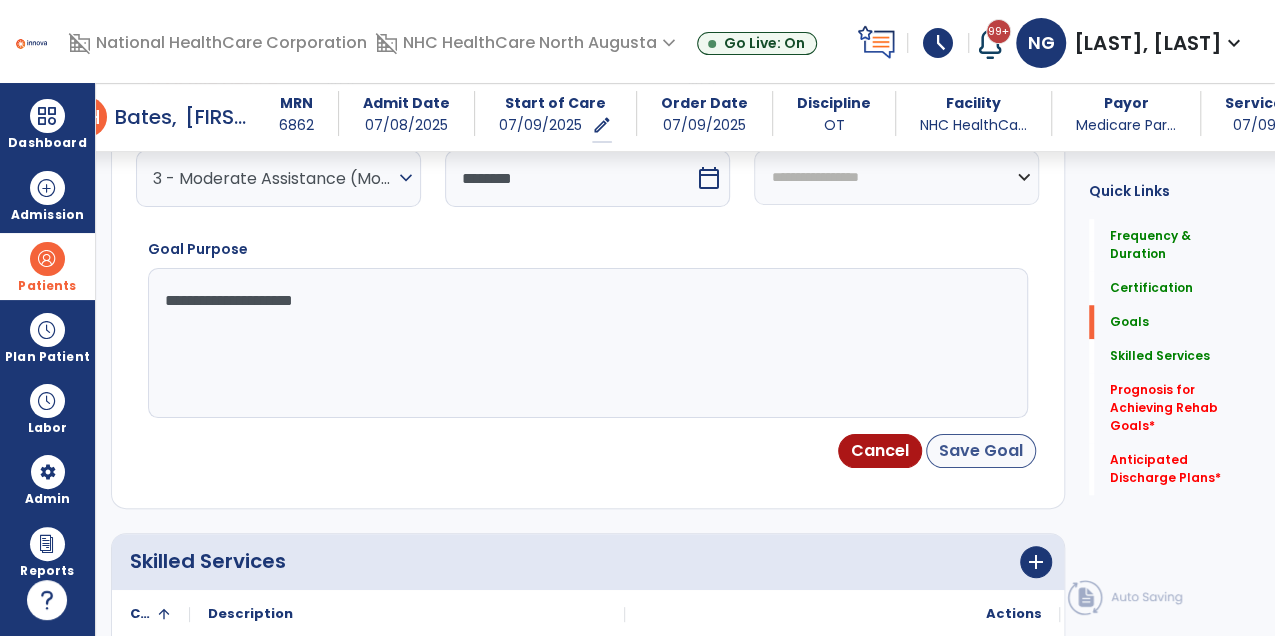 type on "**********" 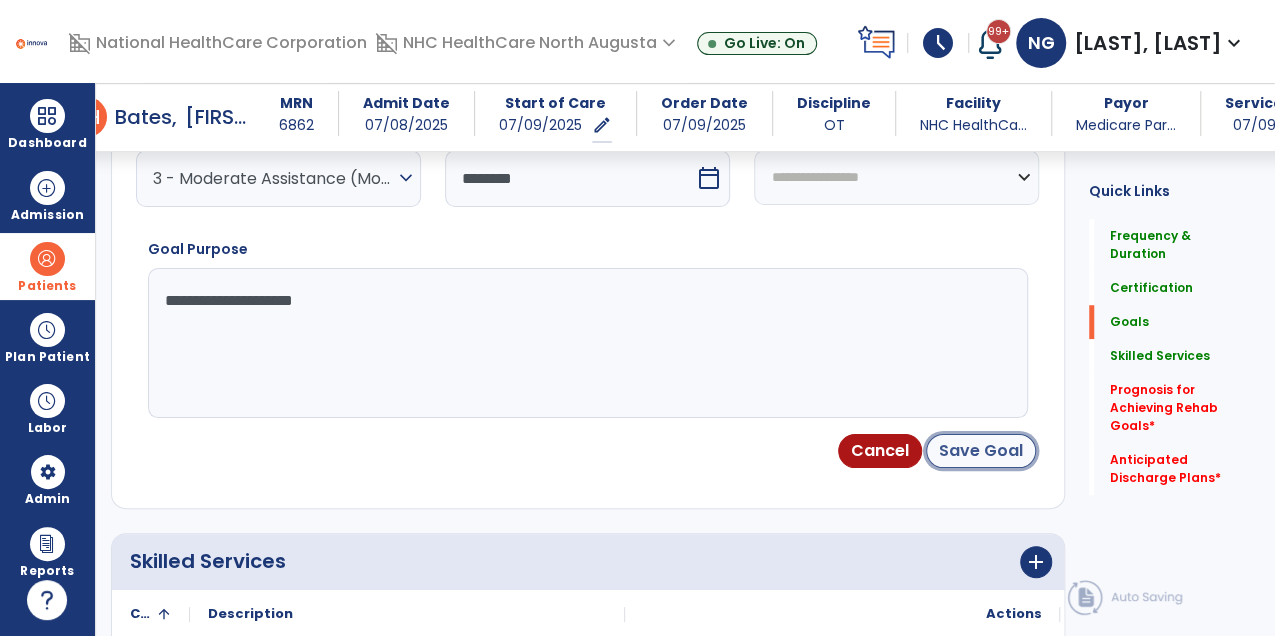 click on "Save Goal" at bounding box center (981, 451) 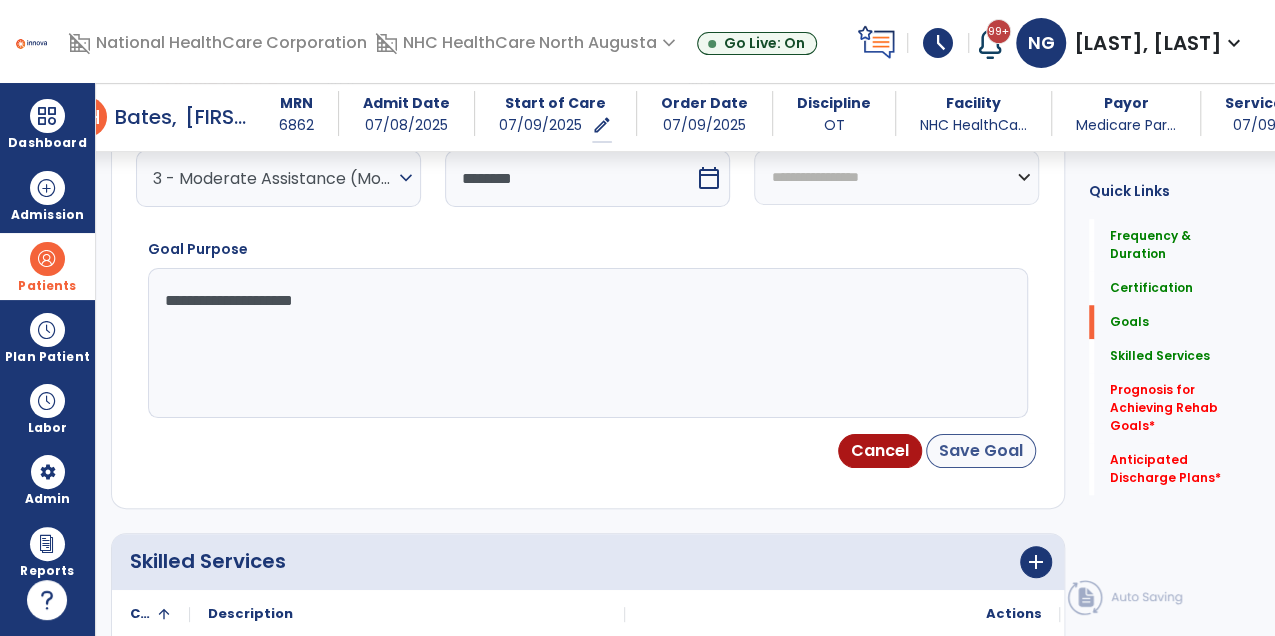 scroll, scrollTop: 184, scrollLeft: 0, axis: vertical 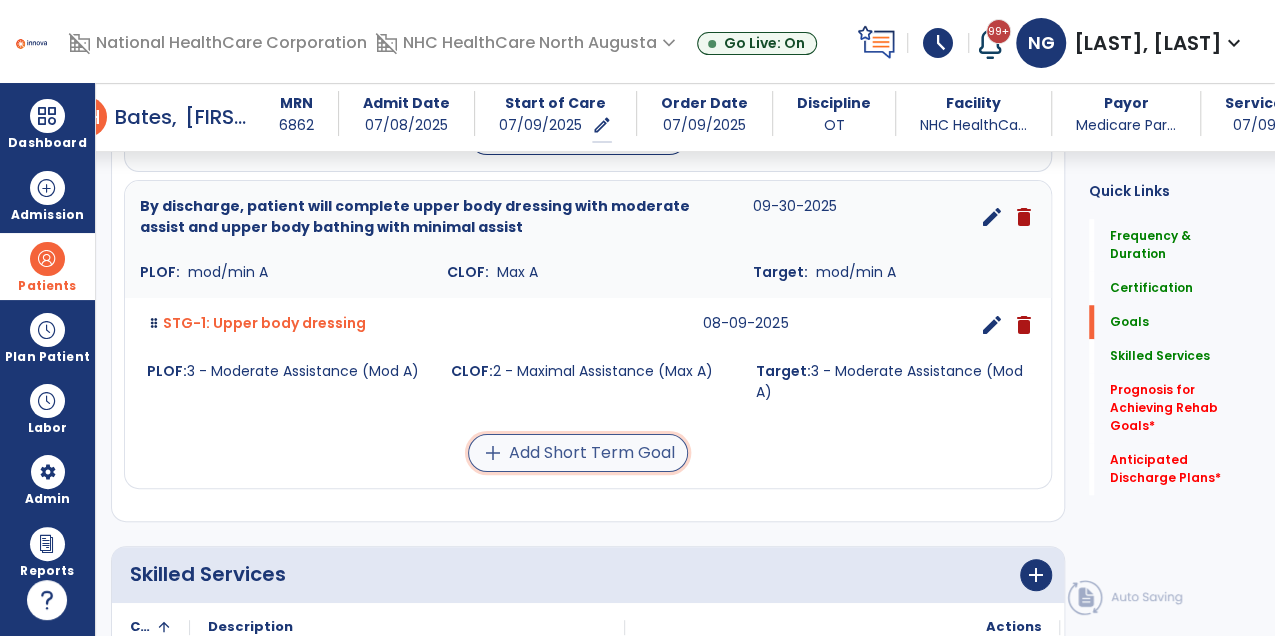 click on "add  Add Short Term Goal" at bounding box center [578, 453] 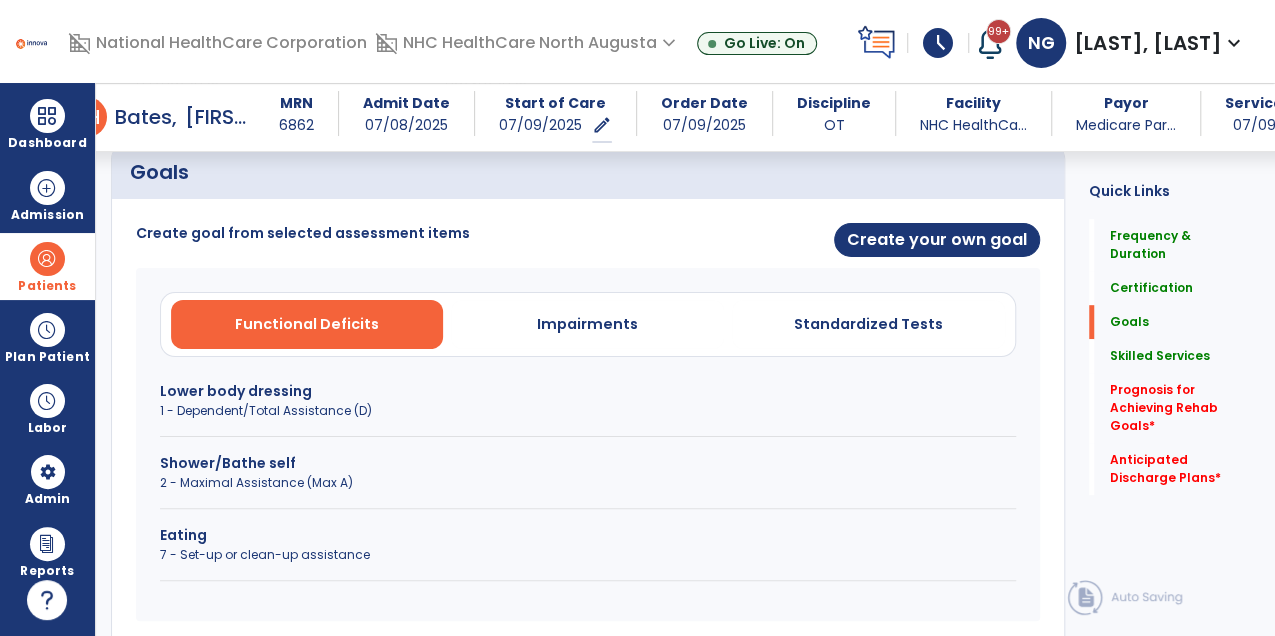 scroll, scrollTop: 488, scrollLeft: 0, axis: vertical 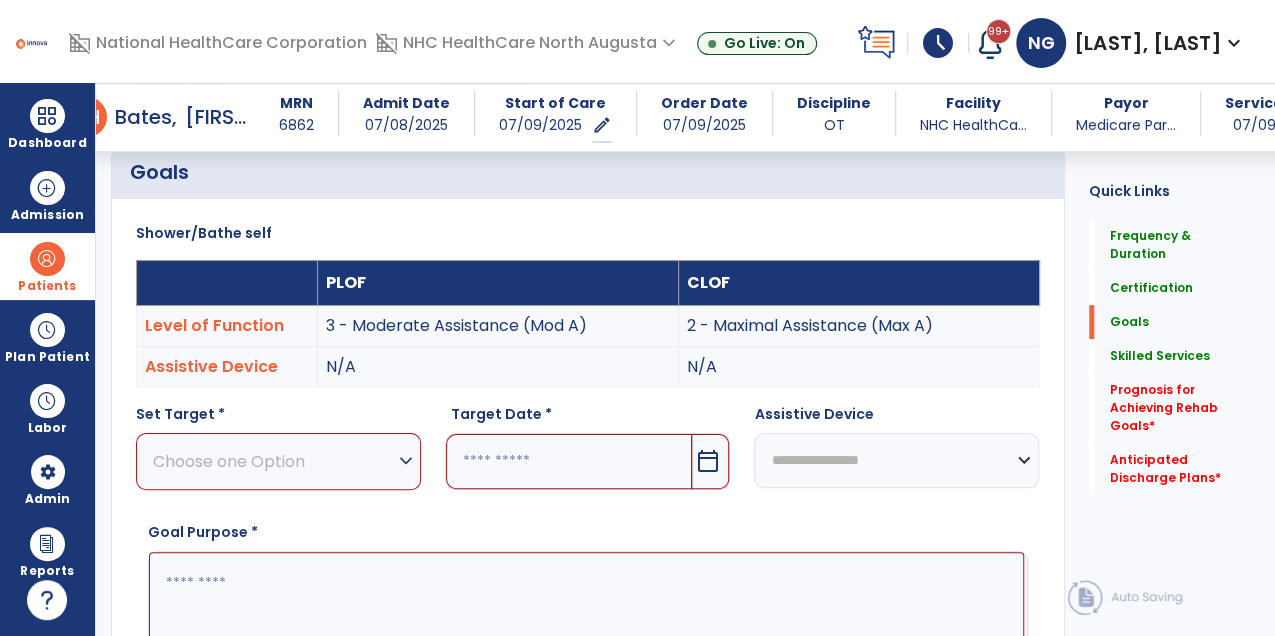 click on "Choose one Option" at bounding box center (273, 461) 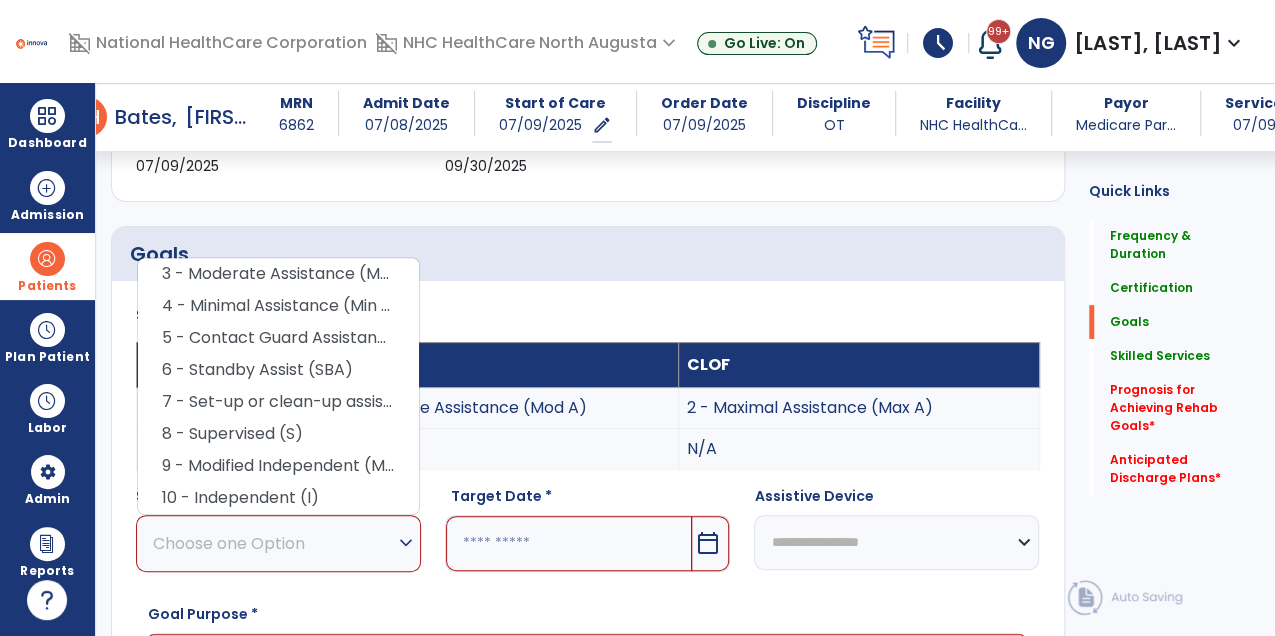scroll, scrollTop: 405, scrollLeft: 0, axis: vertical 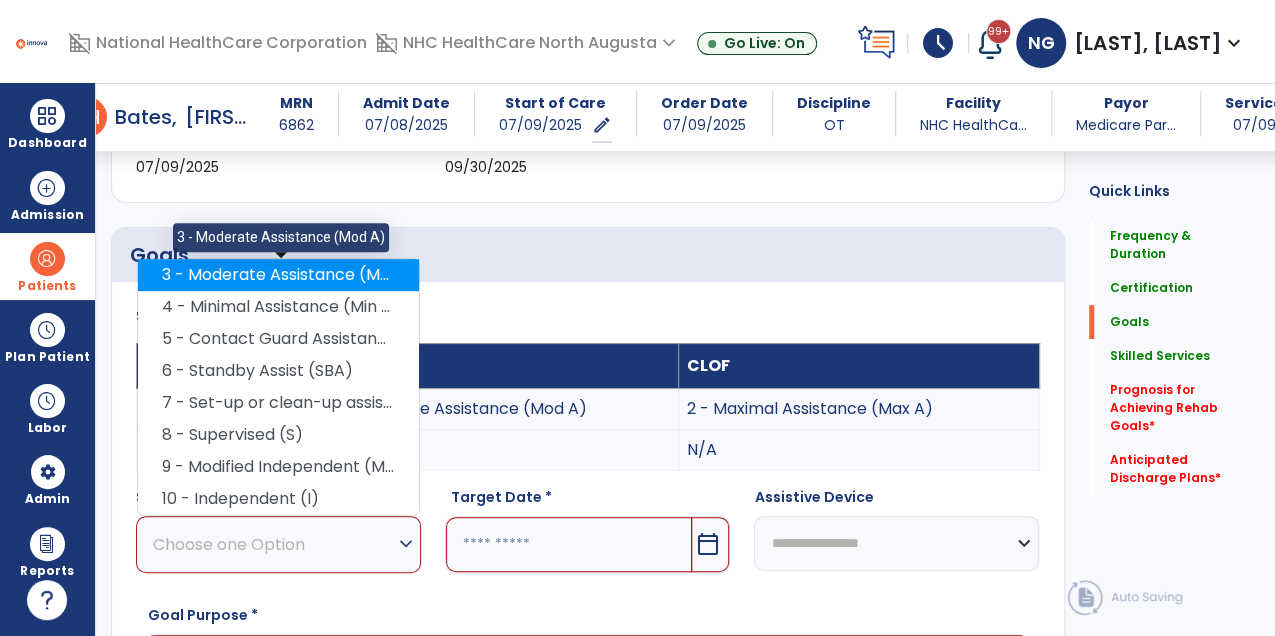click on "3 - Moderate Assistance (Mod A)" at bounding box center [278, 275] 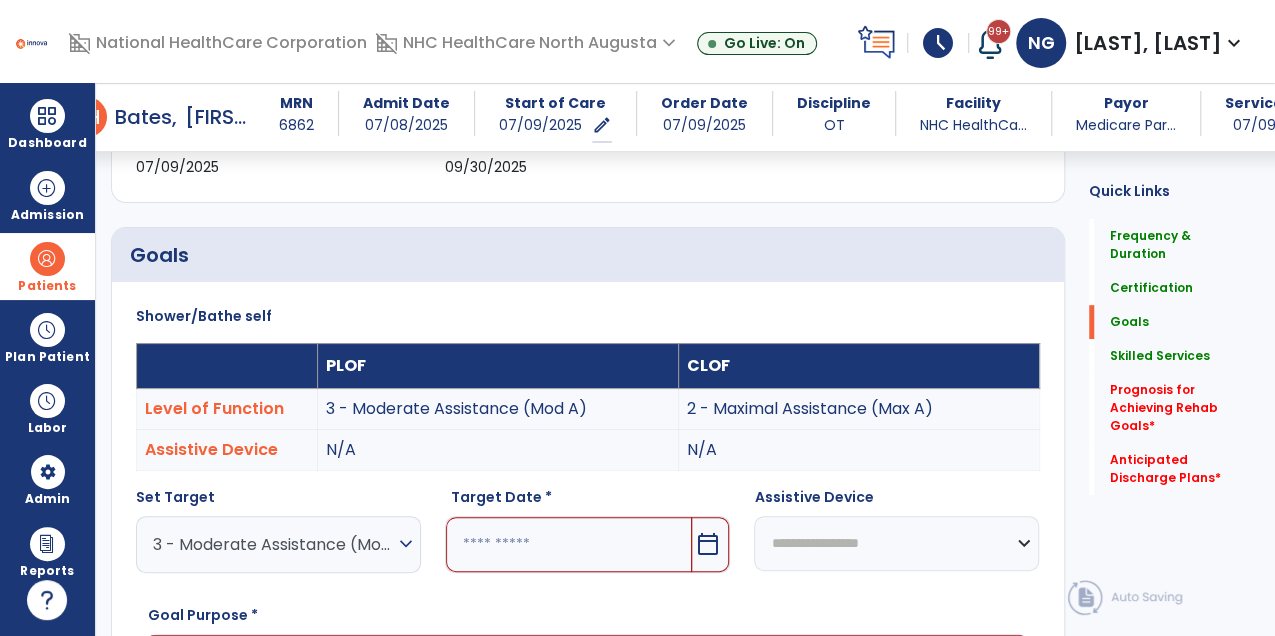 click at bounding box center [569, 544] 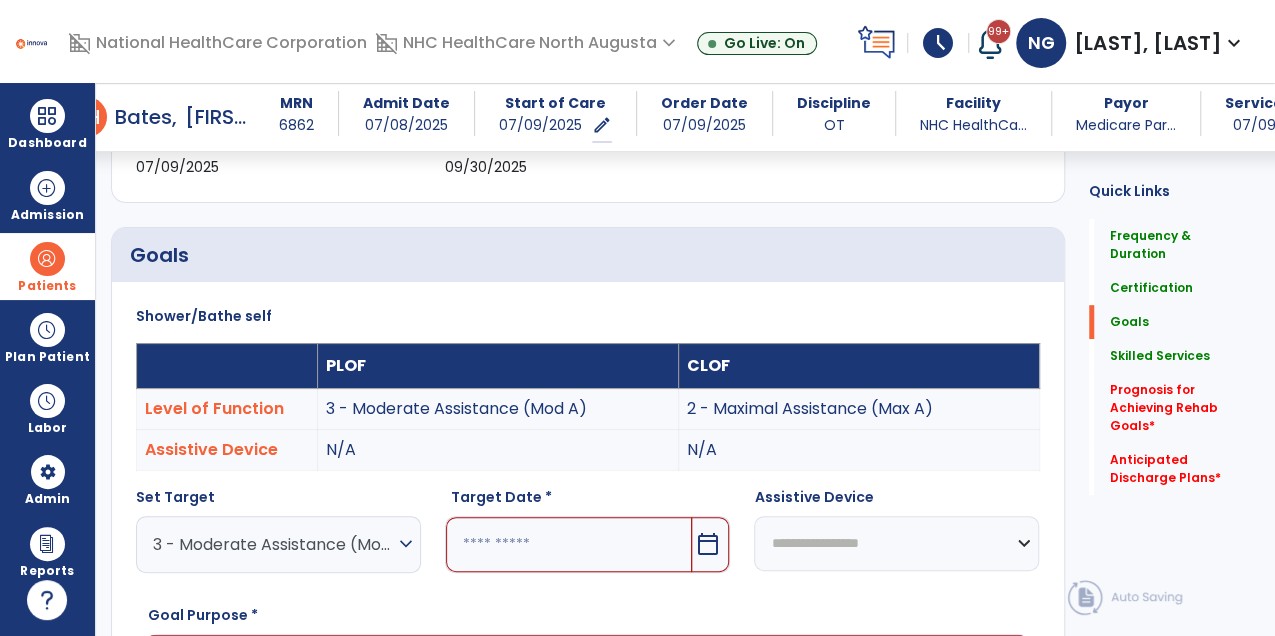 scroll, scrollTop: 771, scrollLeft: 0, axis: vertical 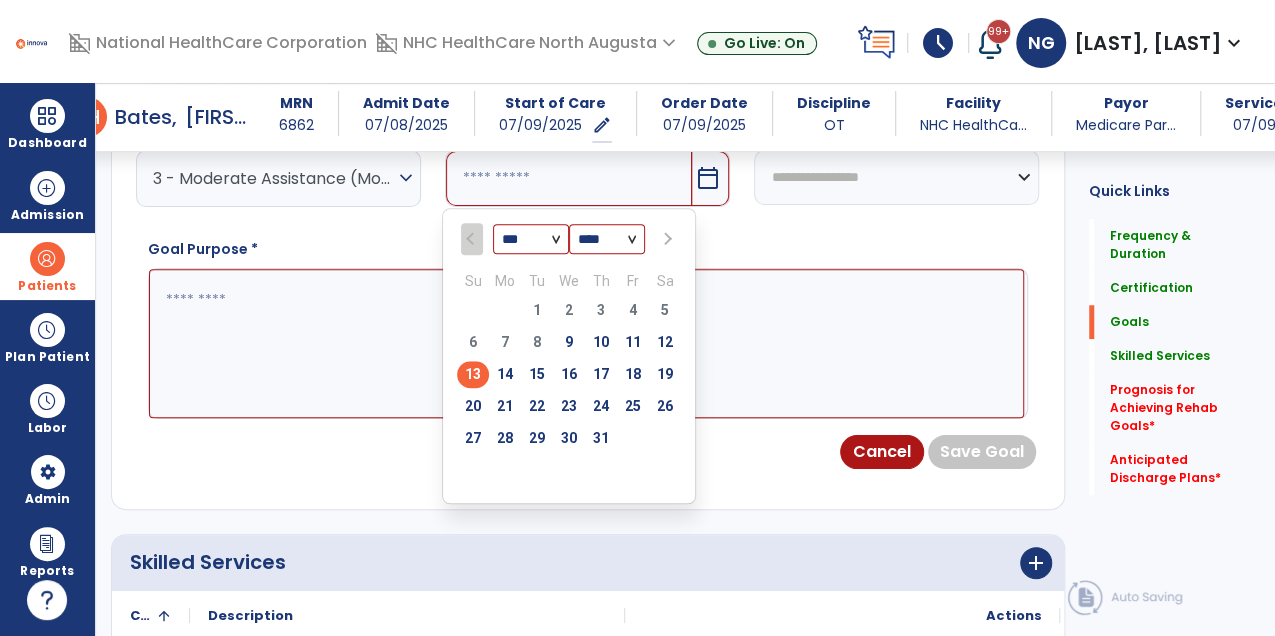 click at bounding box center (666, 239) 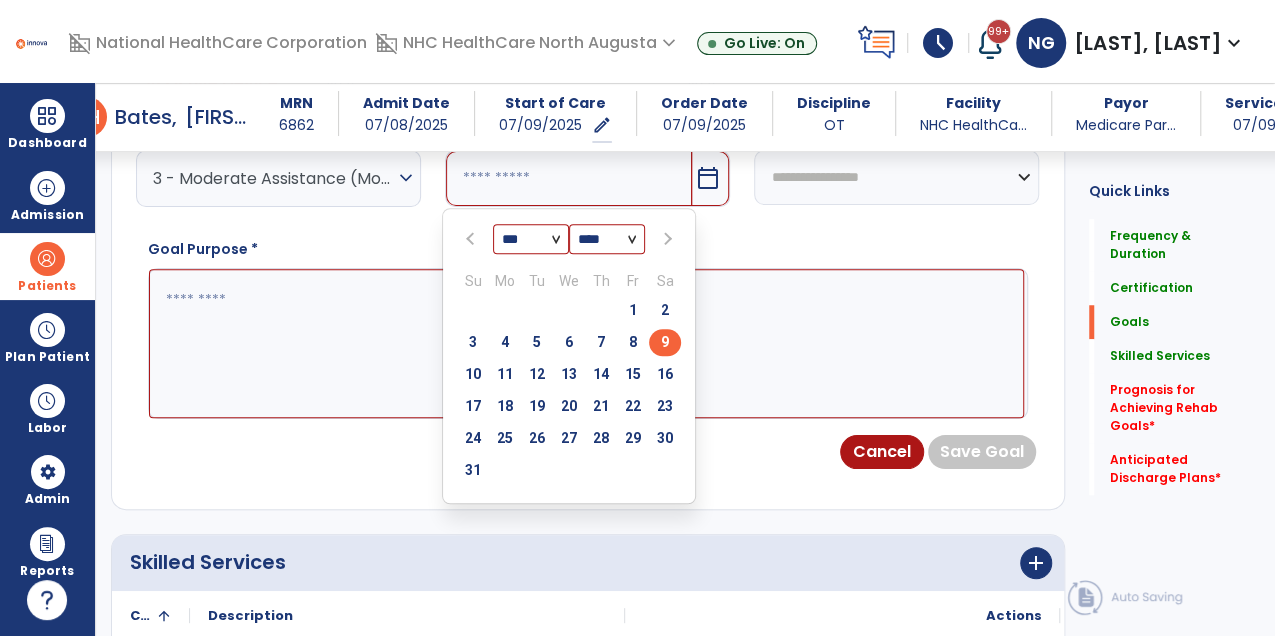 click on "9" at bounding box center (665, 342) 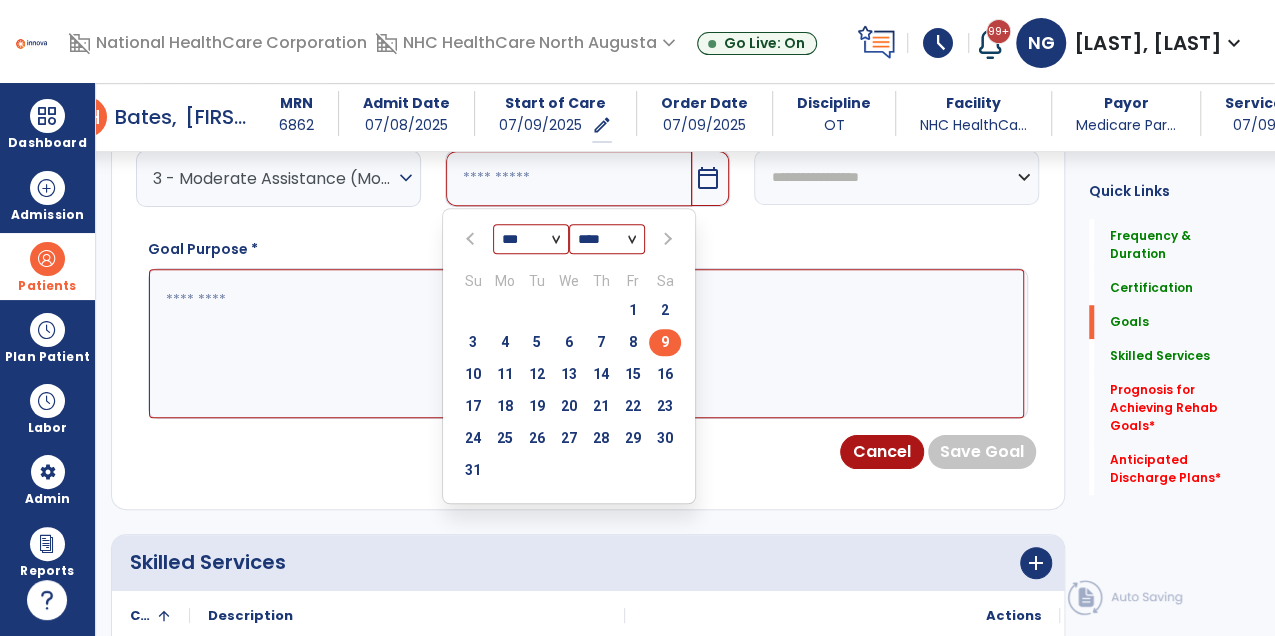 type on "********" 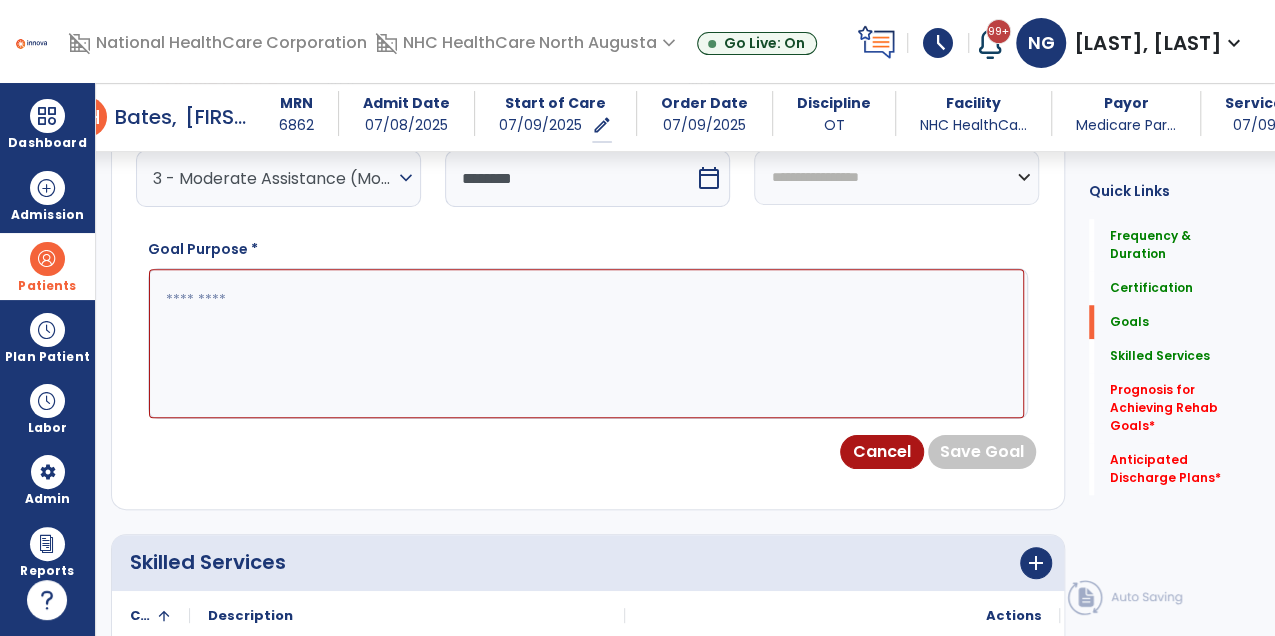click at bounding box center (586, 343) 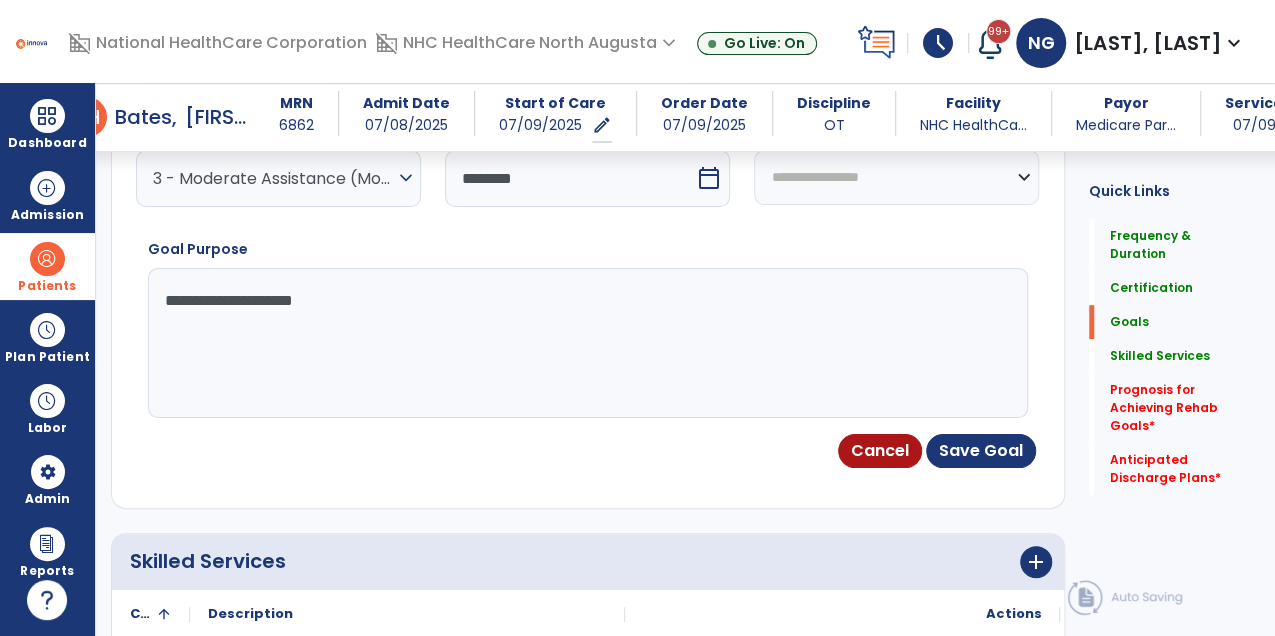click on "**********" at bounding box center (586, 343) 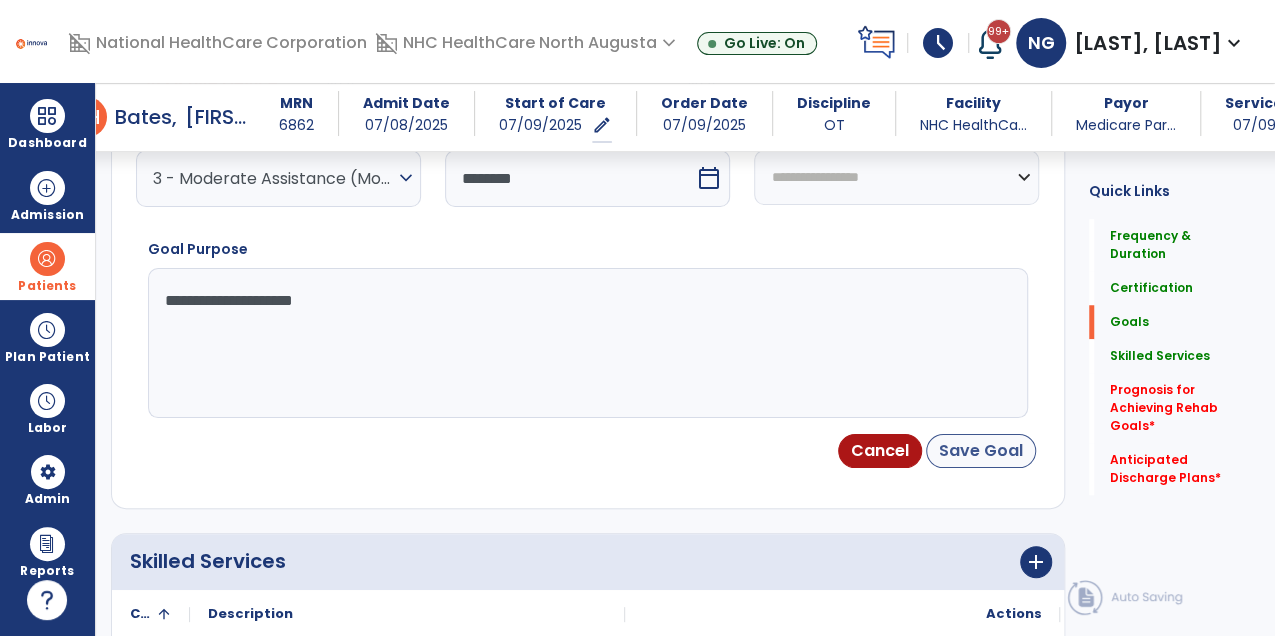 type on "**********" 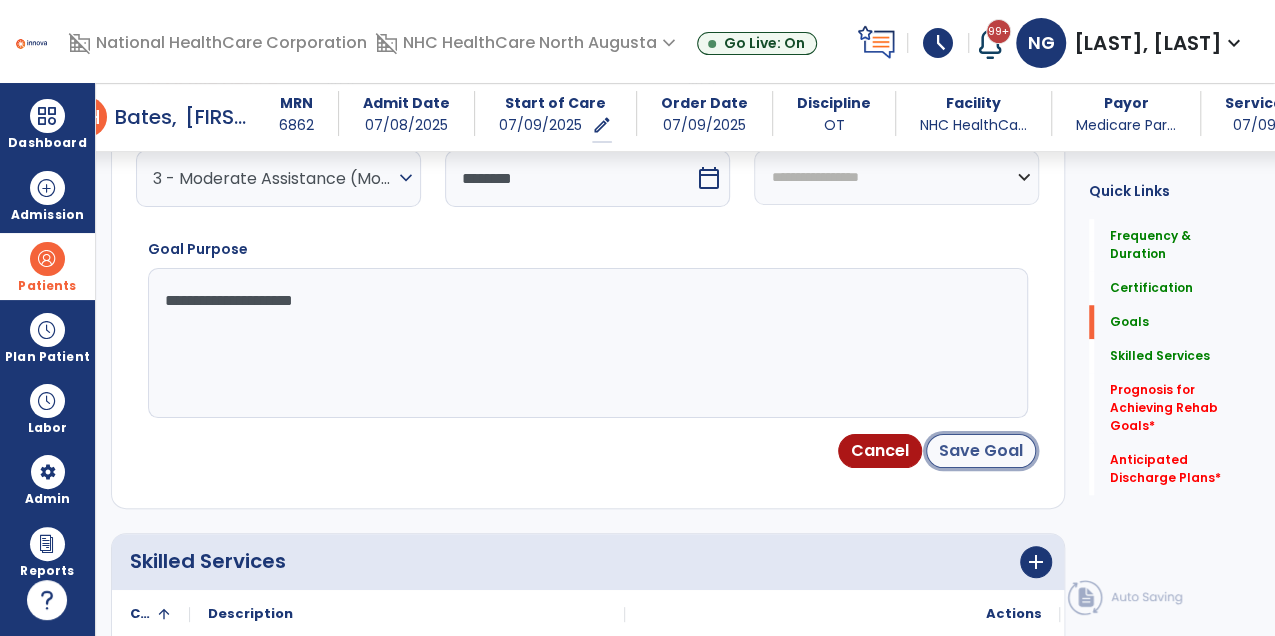 click on "Save Goal" at bounding box center [981, 451] 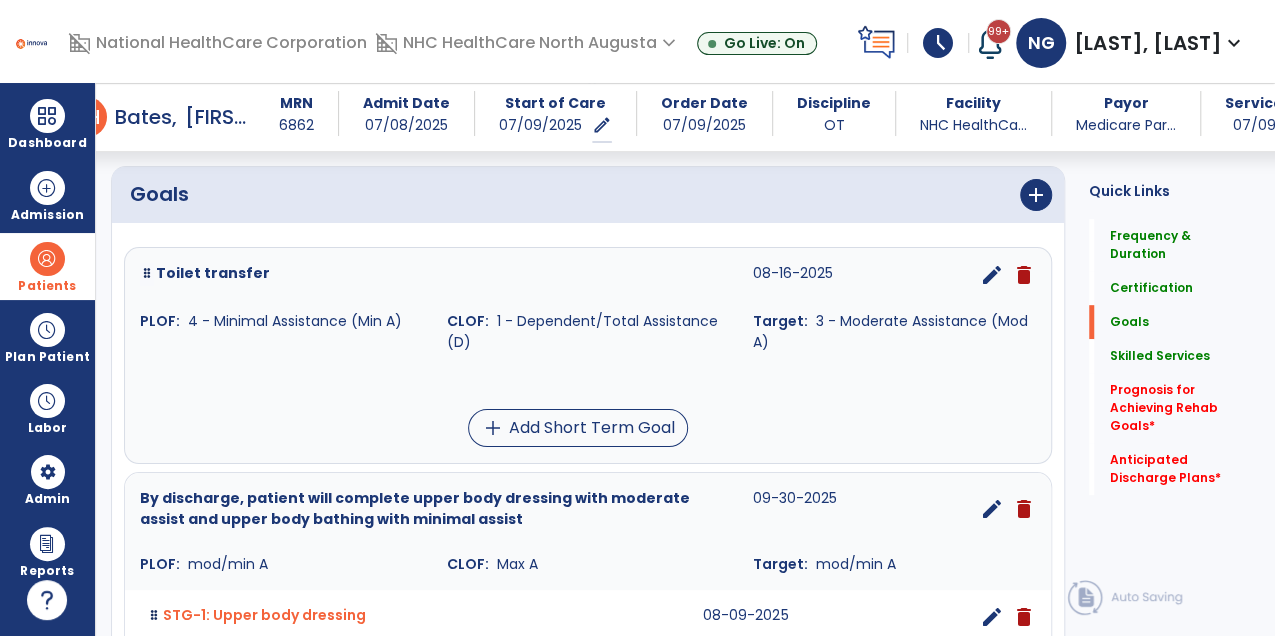 scroll, scrollTop: 466, scrollLeft: 0, axis: vertical 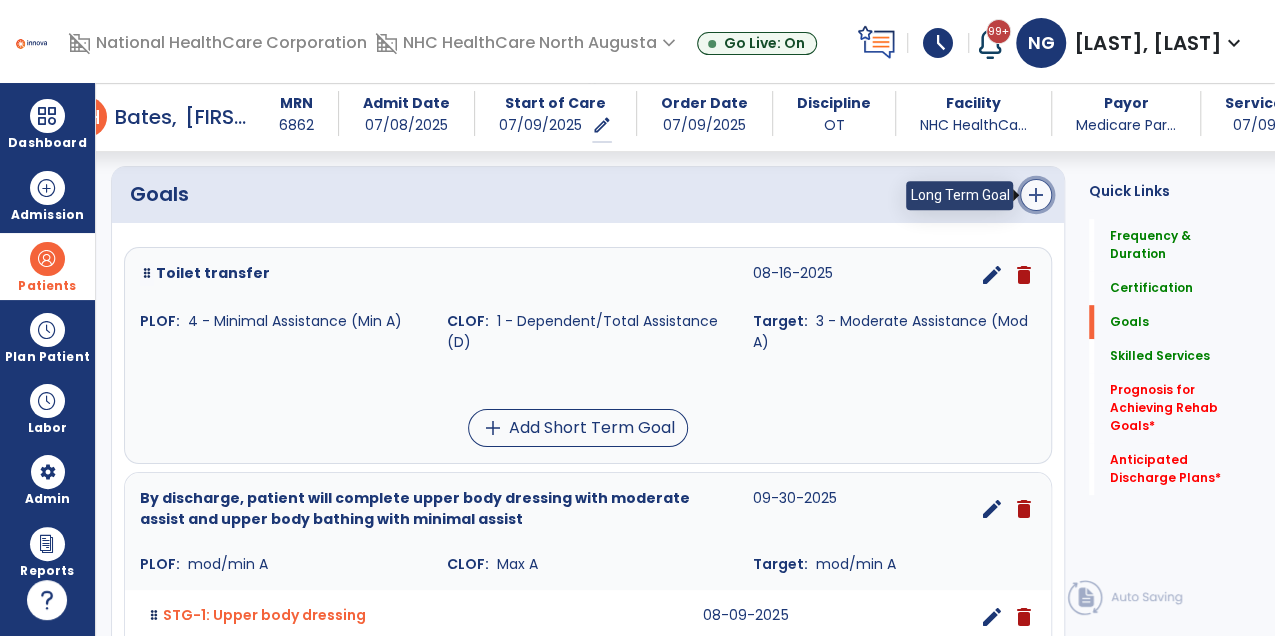 click on "add" at bounding box center (1036, 195) 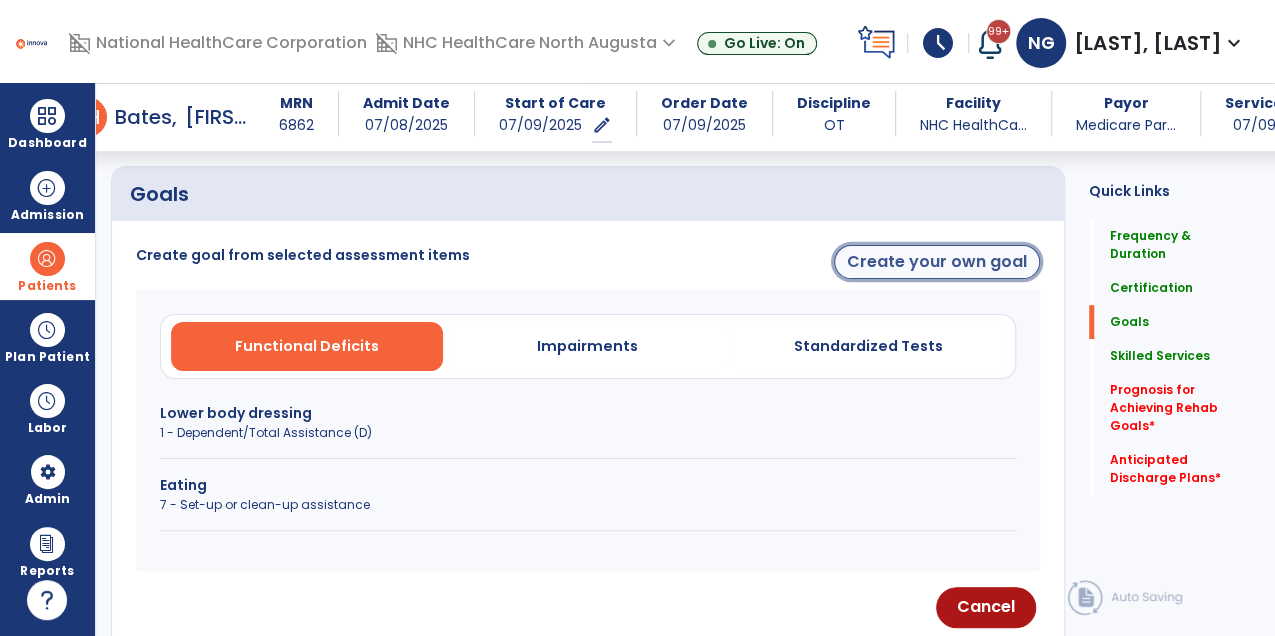 click on "Create your own goal" at bounding box center [937, 262] 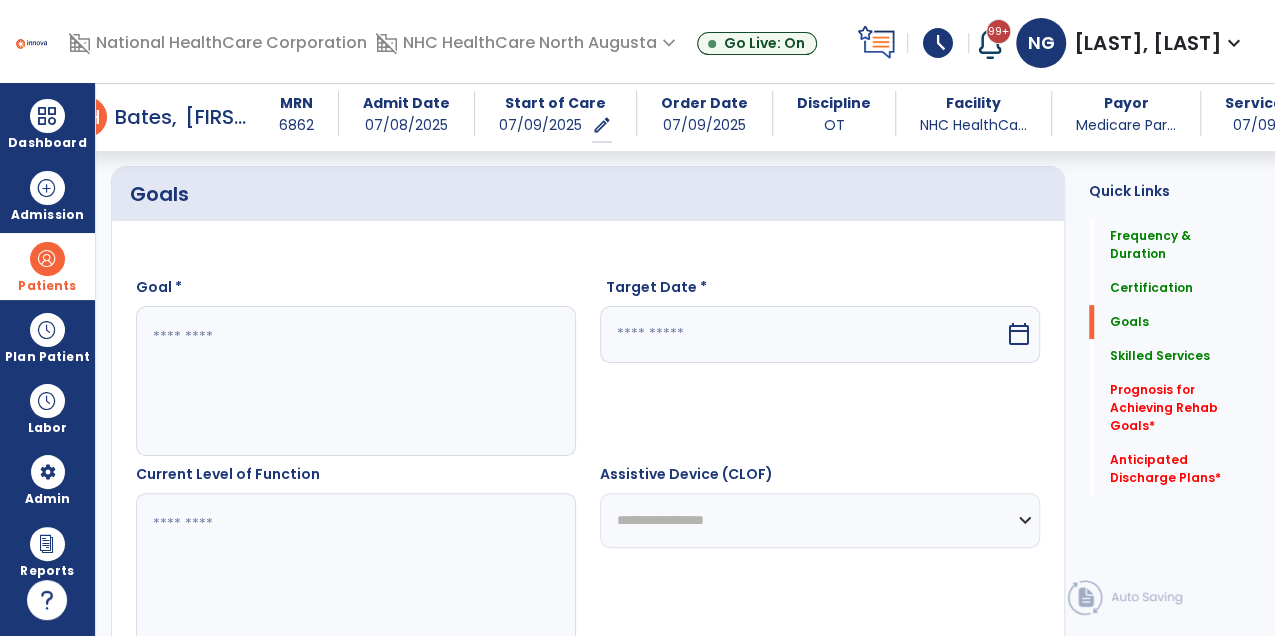 click at bounding box center (355, 381) 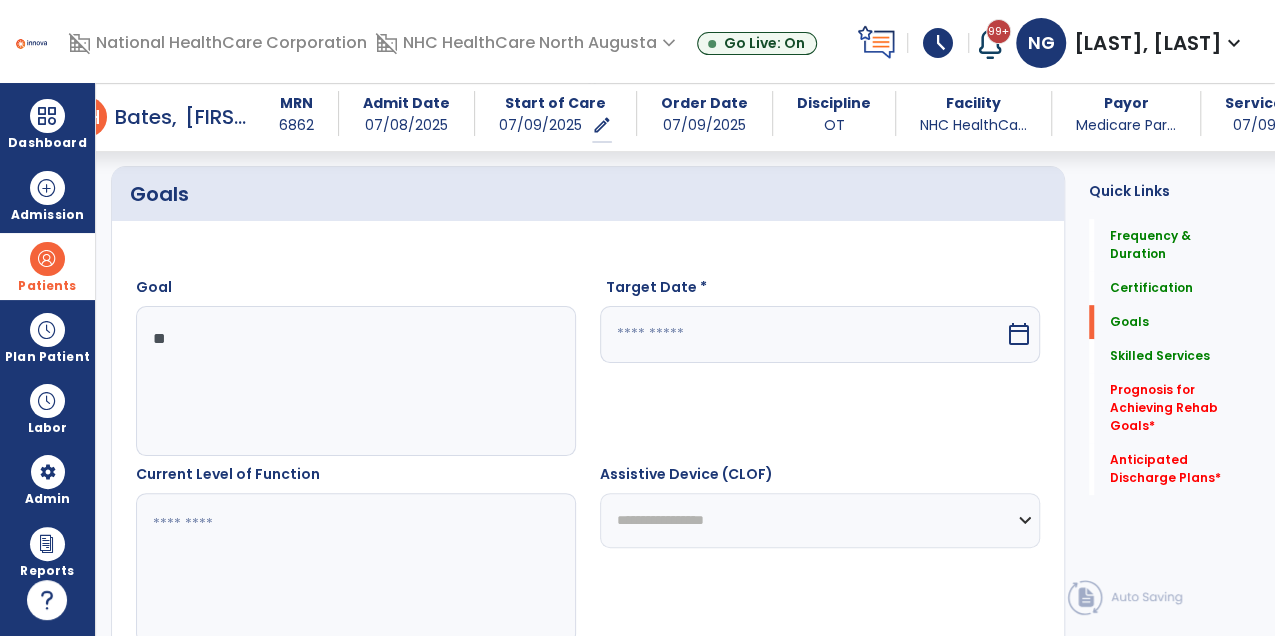 click on "**" at bounding box center (355, 381) 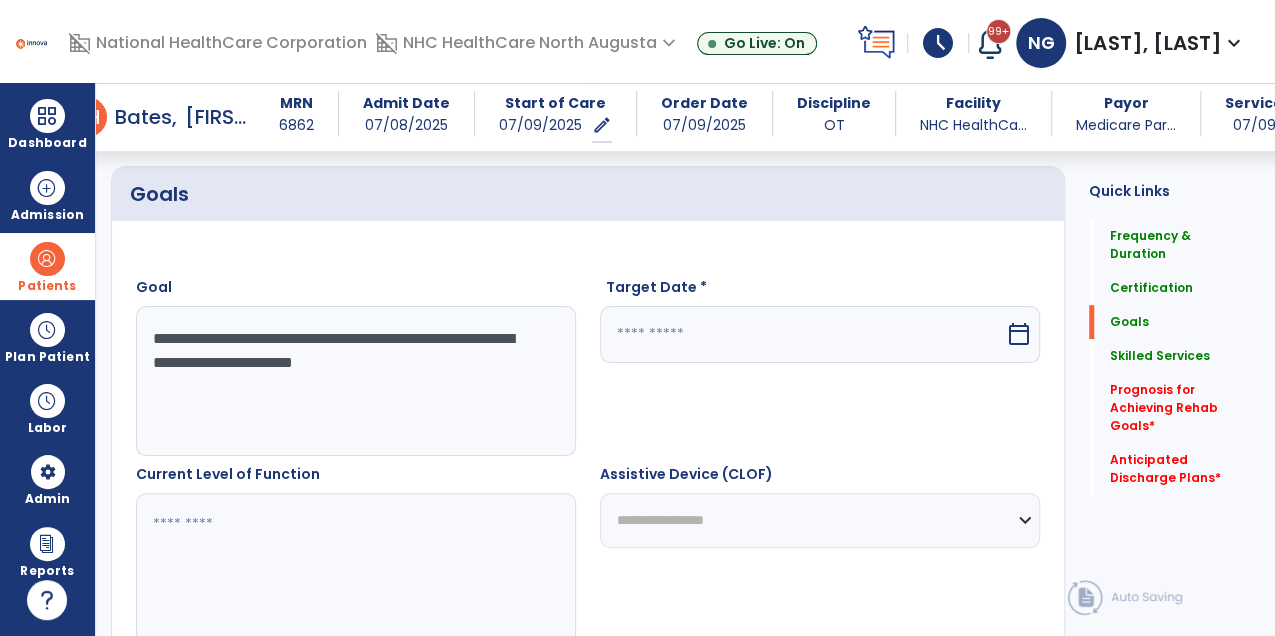 type on "**********" 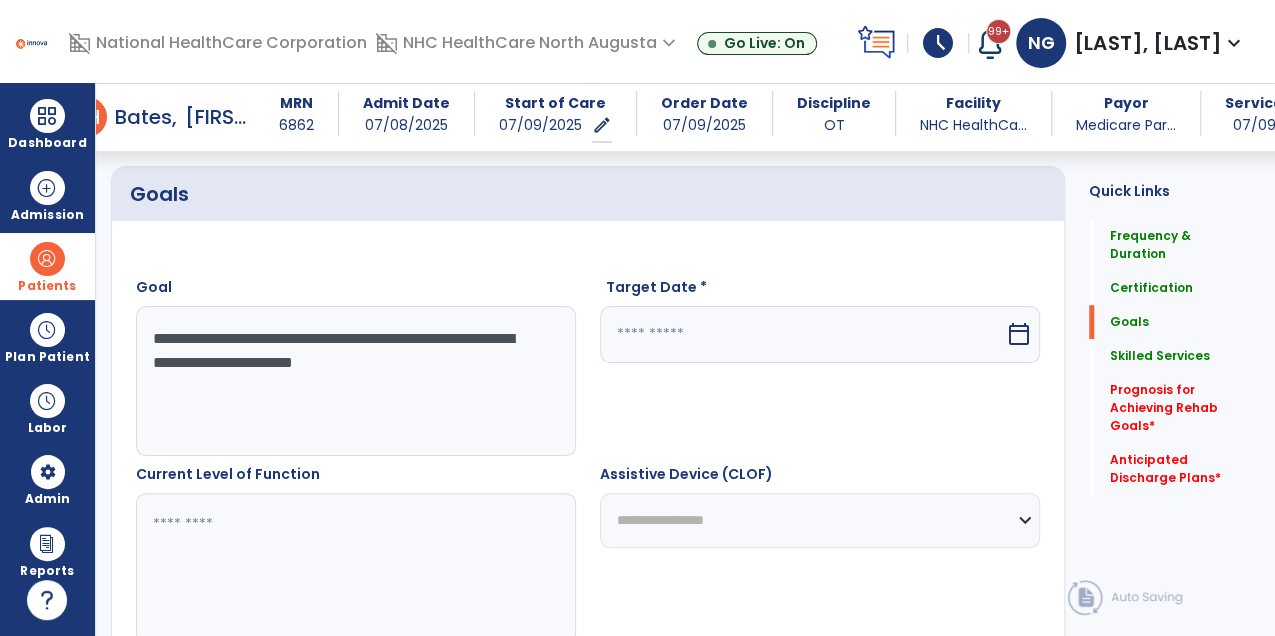 click at bounding box center [802, 334] 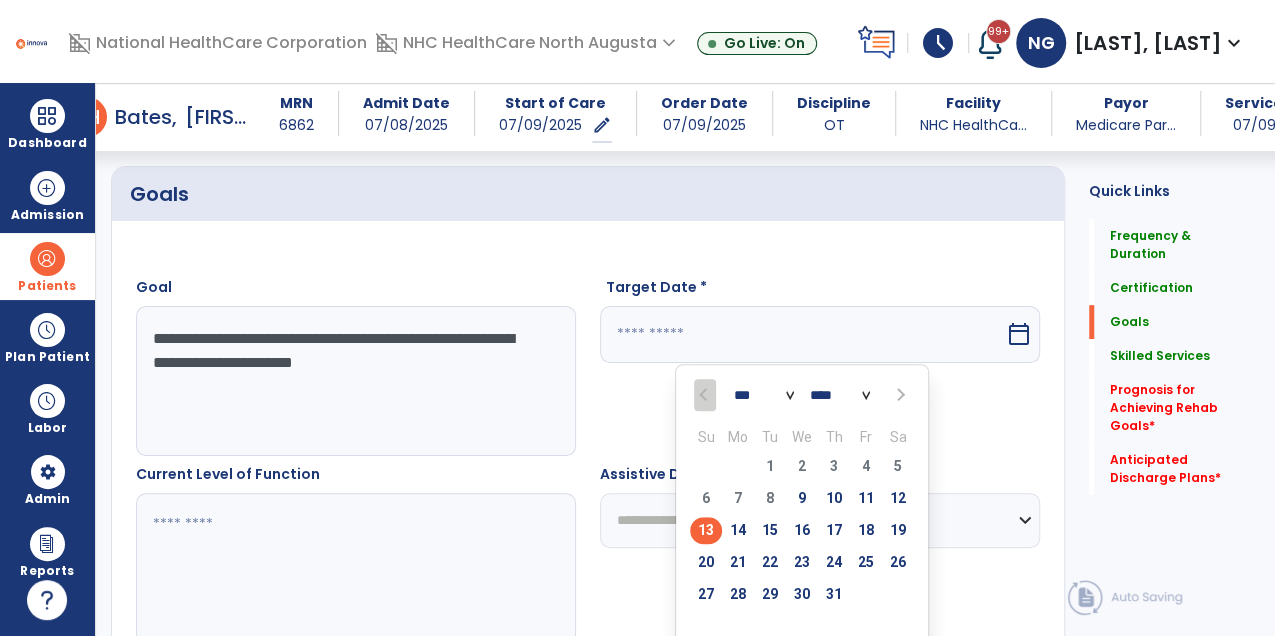 click at bounding box center [898, 394] 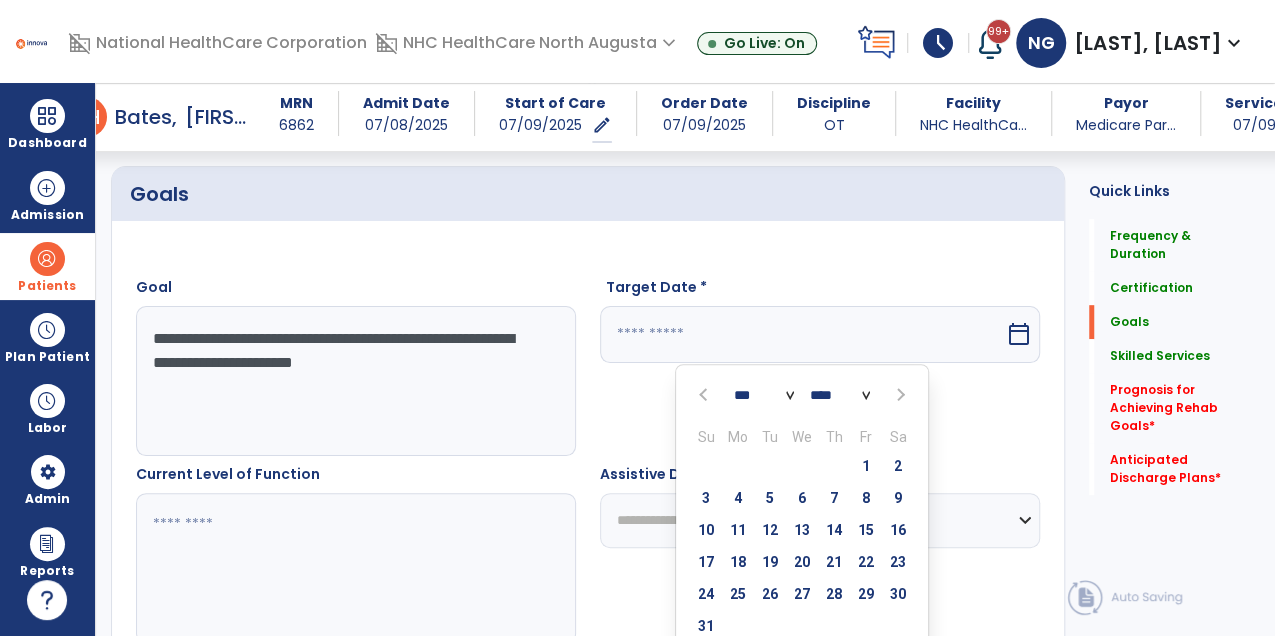 click at bounding box center (898, 394) 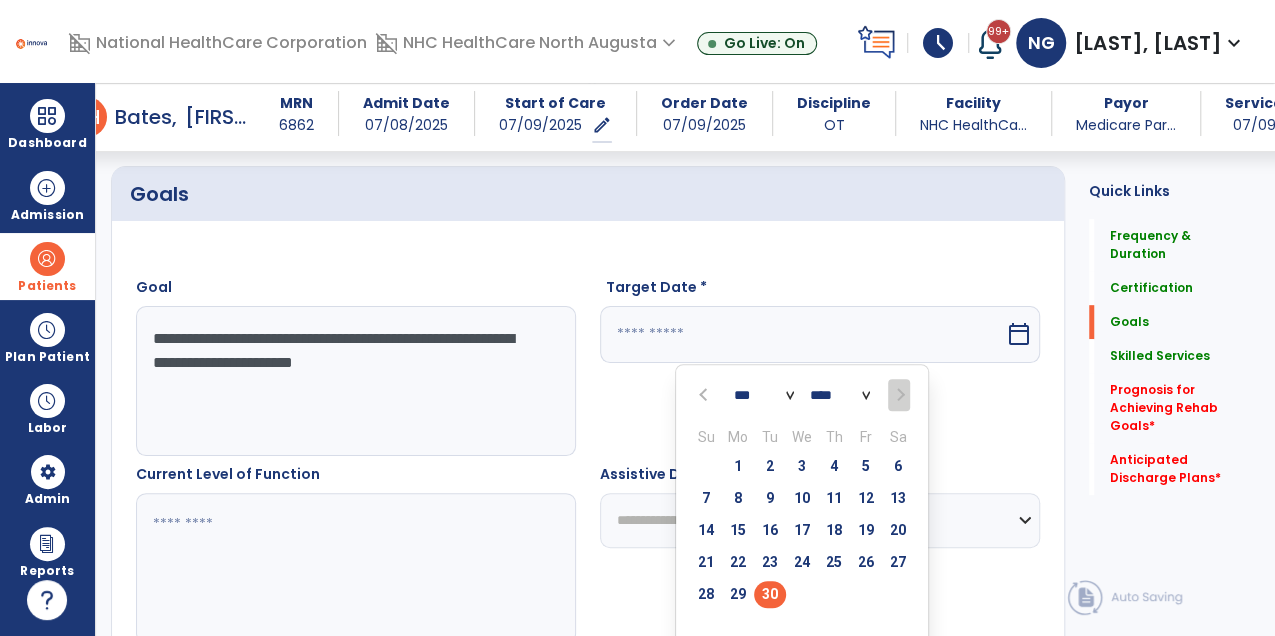 click on "30" at bounding box center [770, 594] 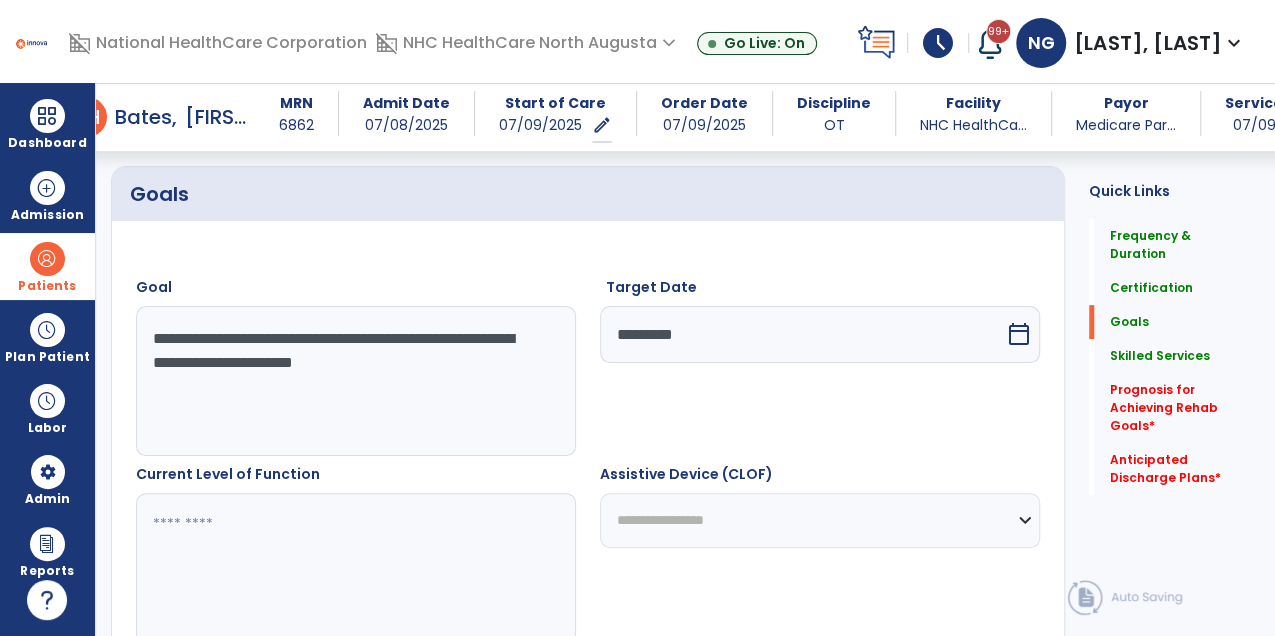 click at bounding box center (355, 568) 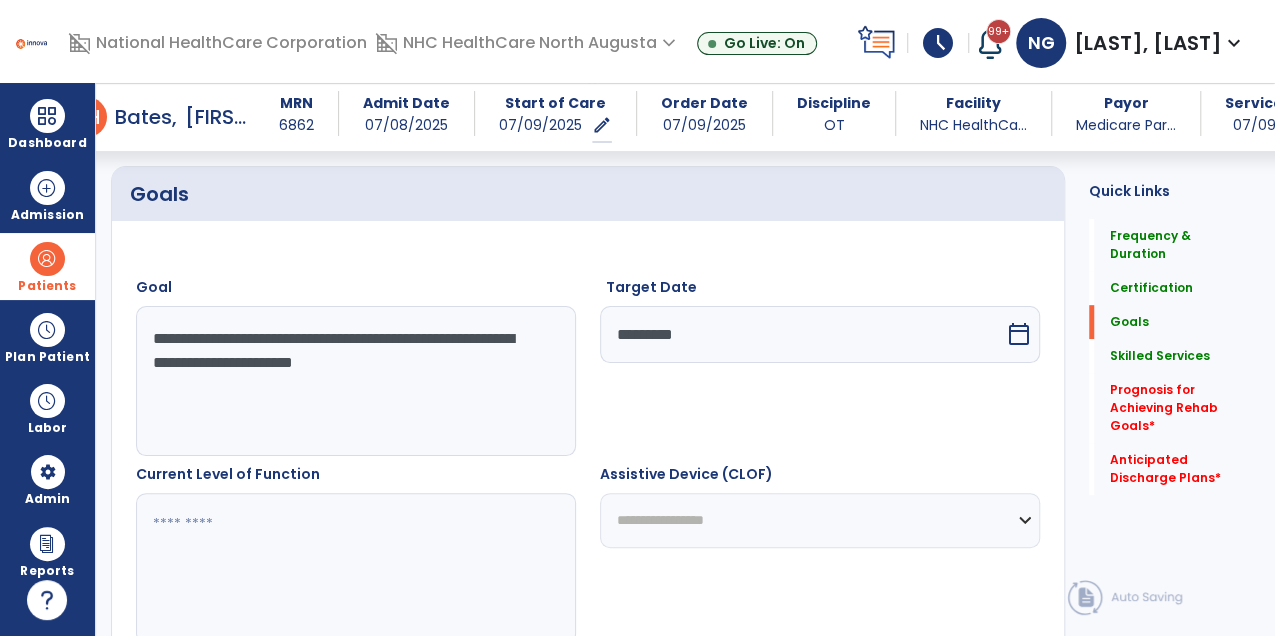 click at bounding box center (355, 568) 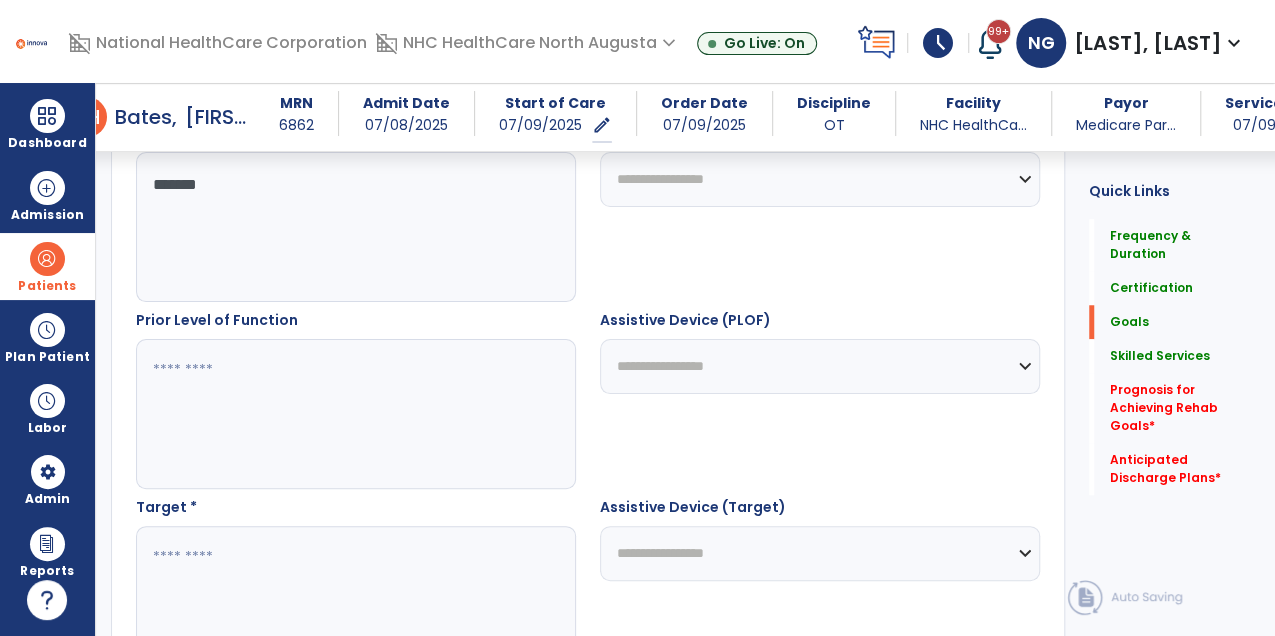scroll, scrollTop: 818, scrollLeft: 0, axis: vertical 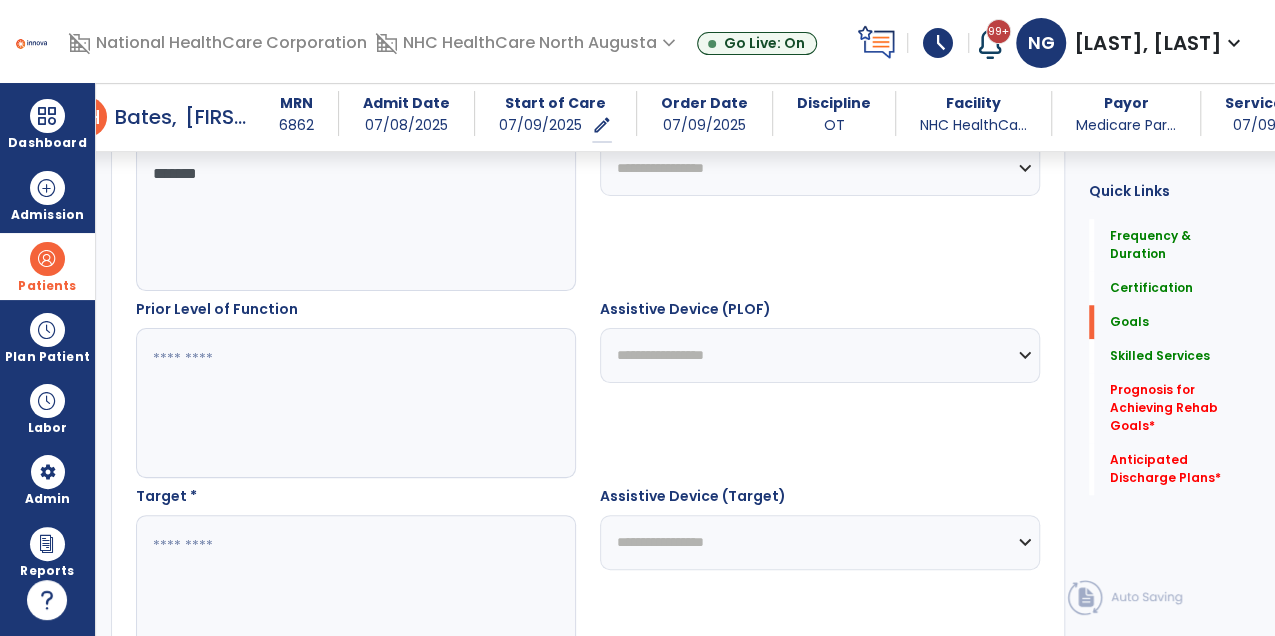 type on "*******" 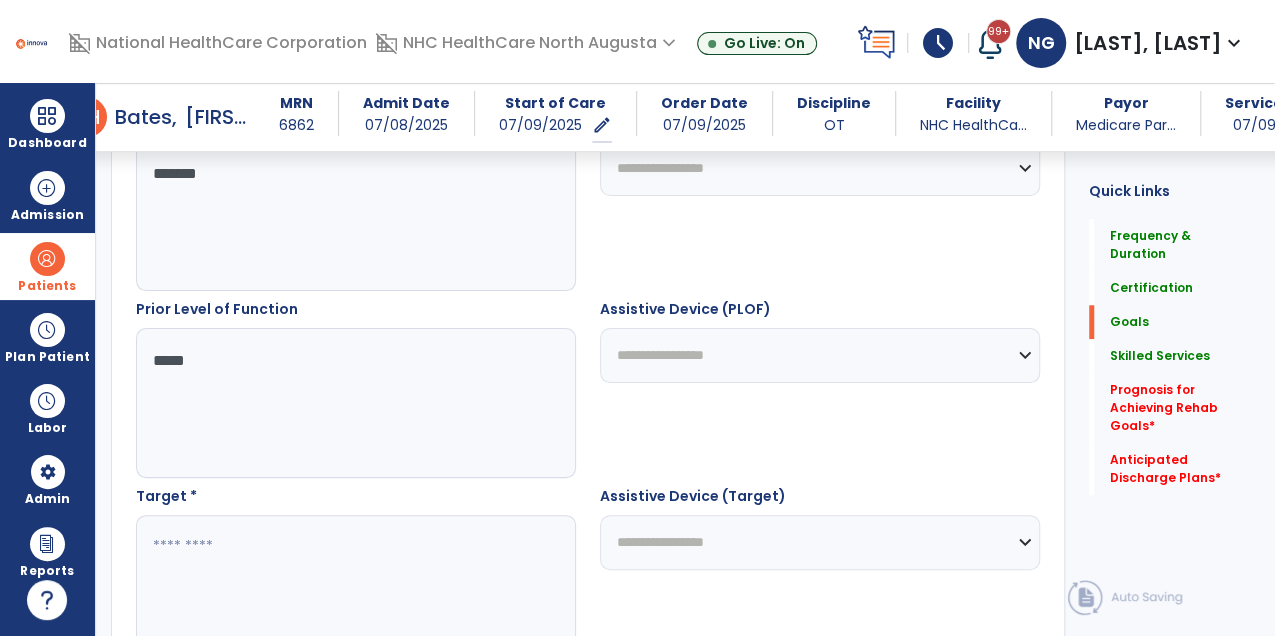 type on "*****" 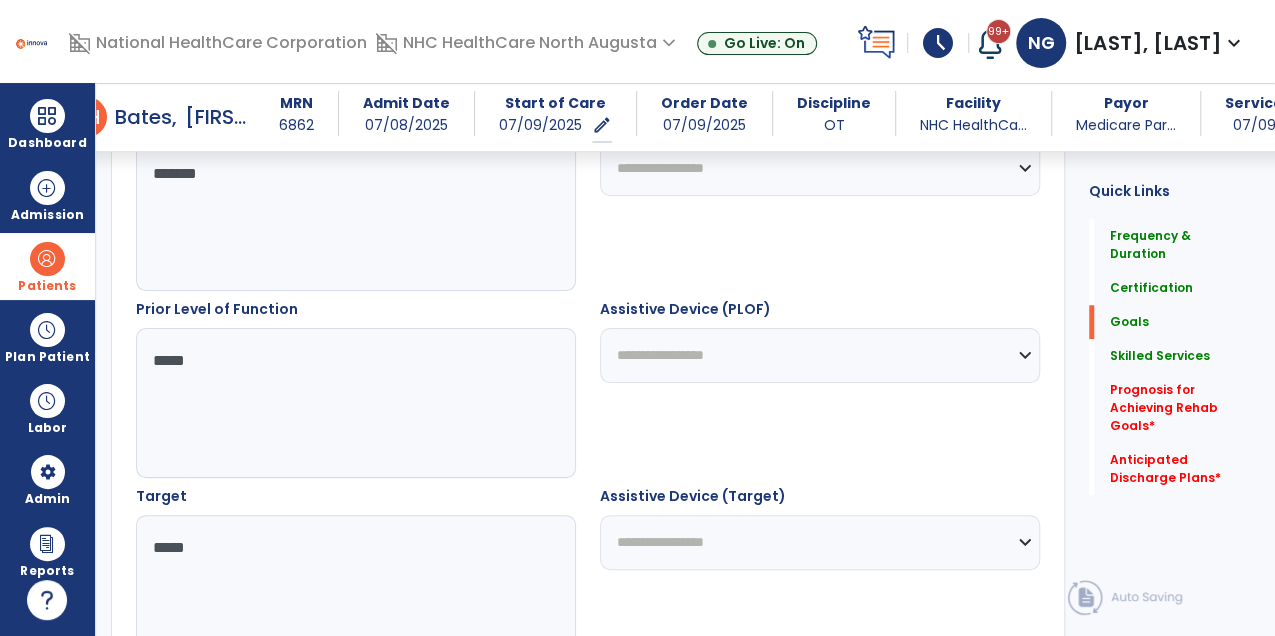 type on "*****" 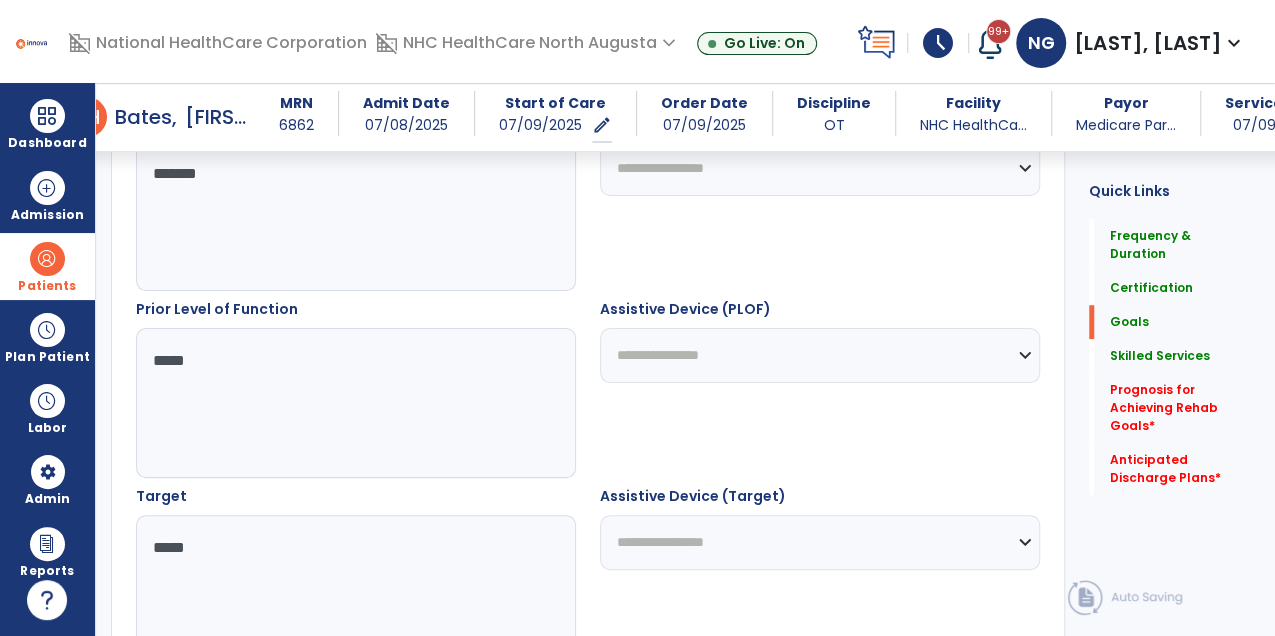 click on "**********" at bounding box center [820, 355] 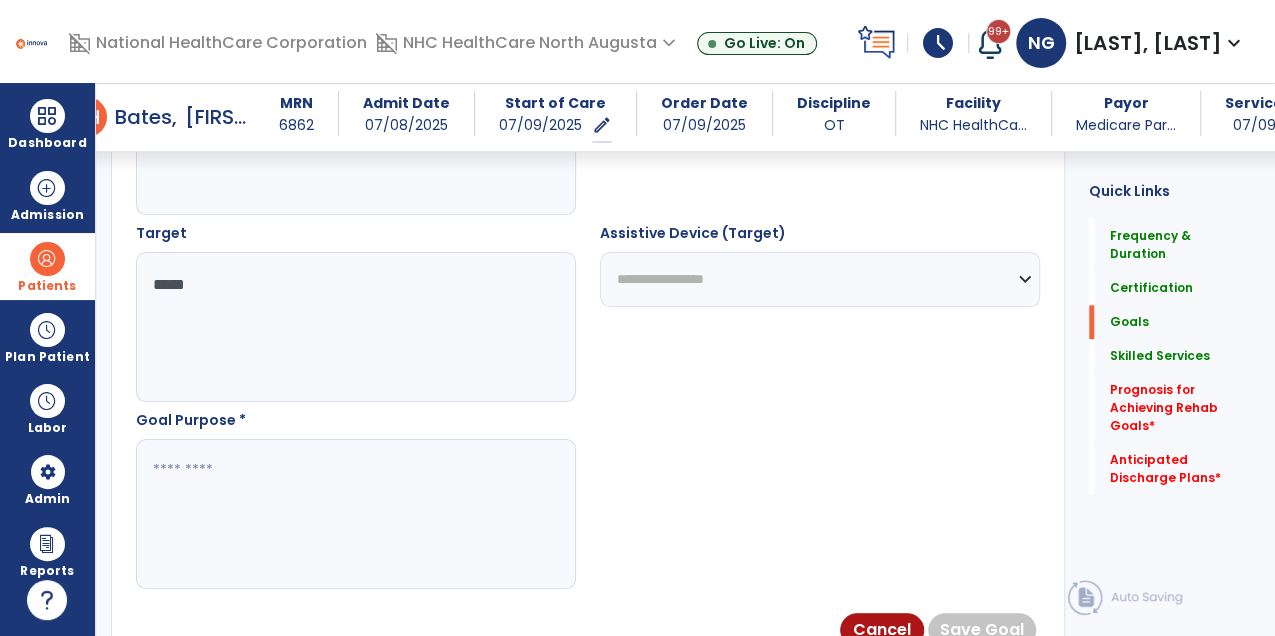 scroll, scrollTop: 1101, scrollLeft: 0, axis: vertical 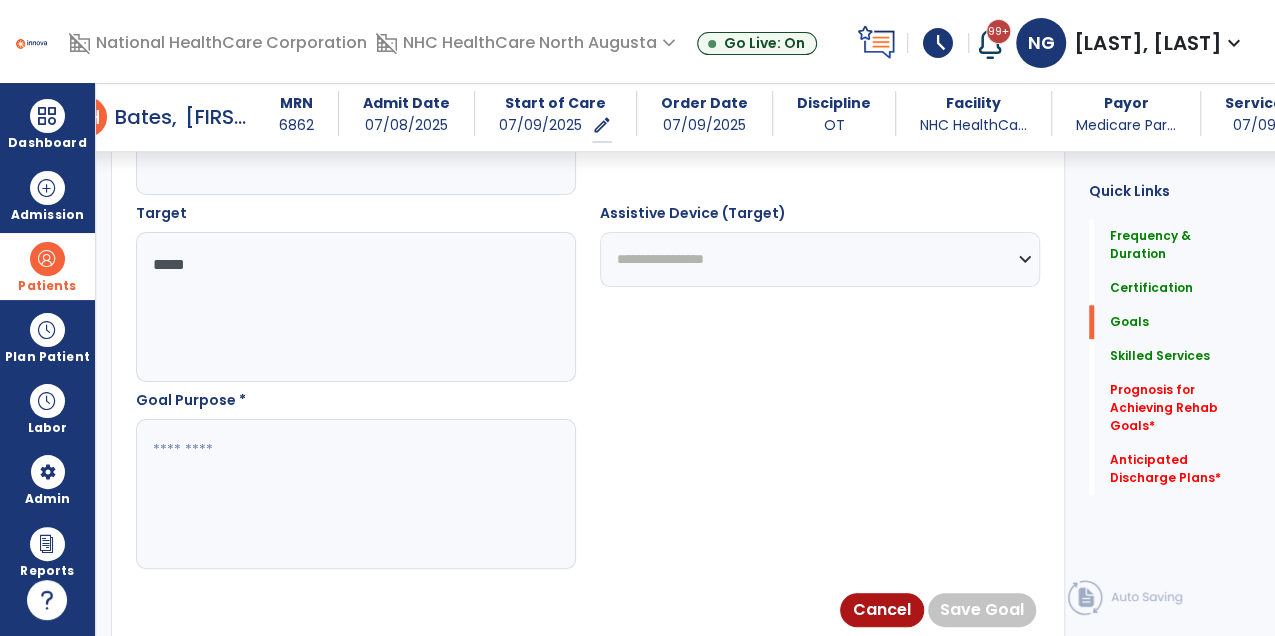 click at bounding box center (355, 494) 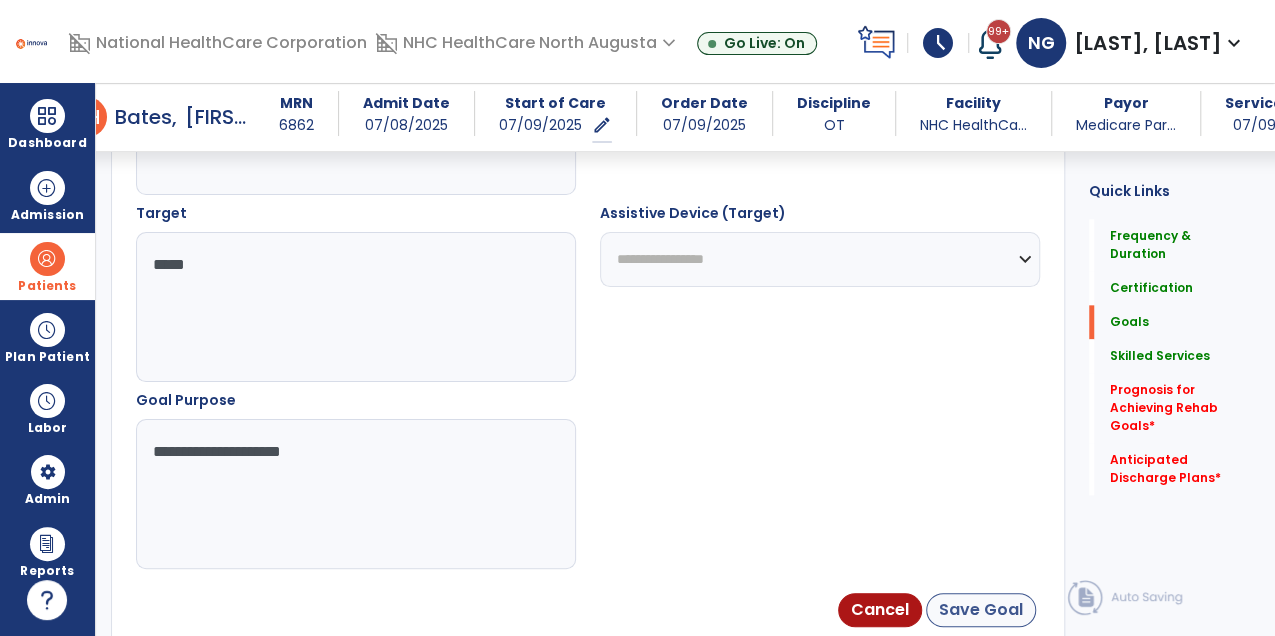 type on "**********" 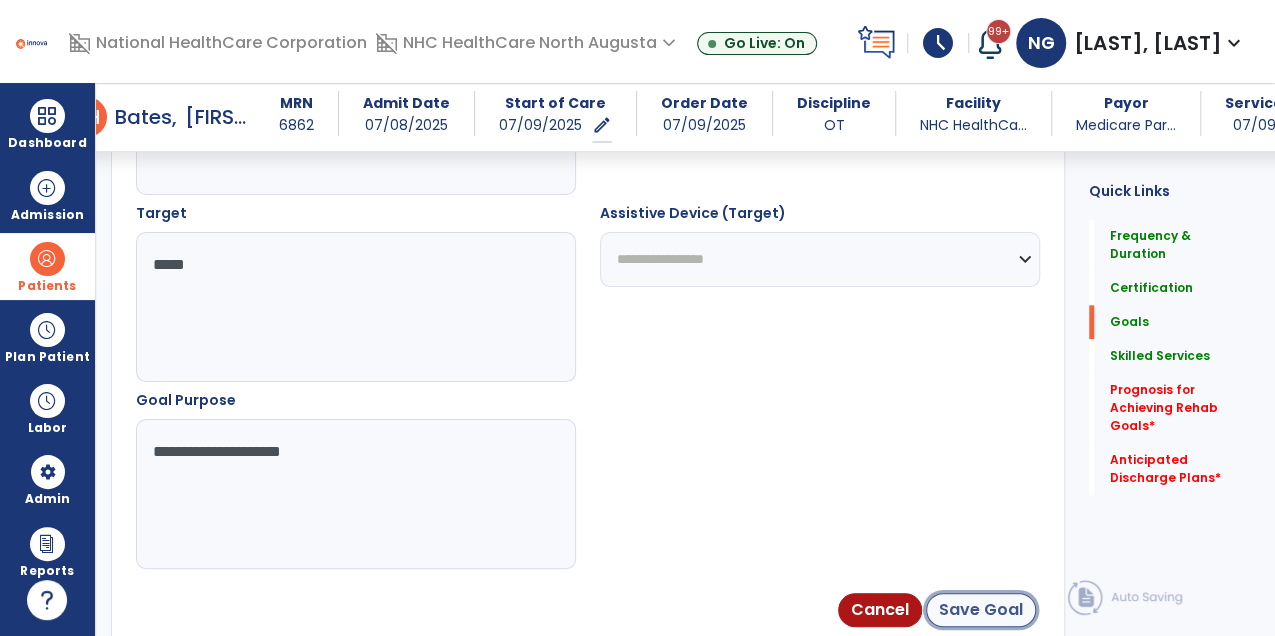 click on "Save Goal" at bounding box center (981, 610) 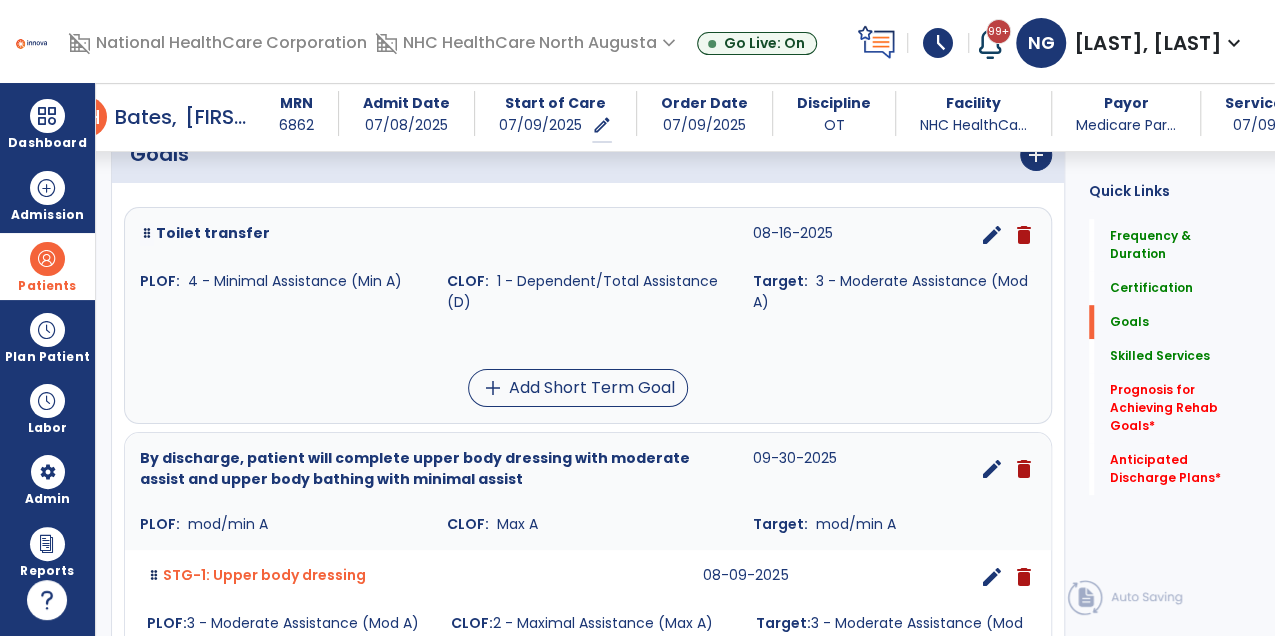 scroll, scrollTop: 506, scrollLeft: 0, axis: vertical 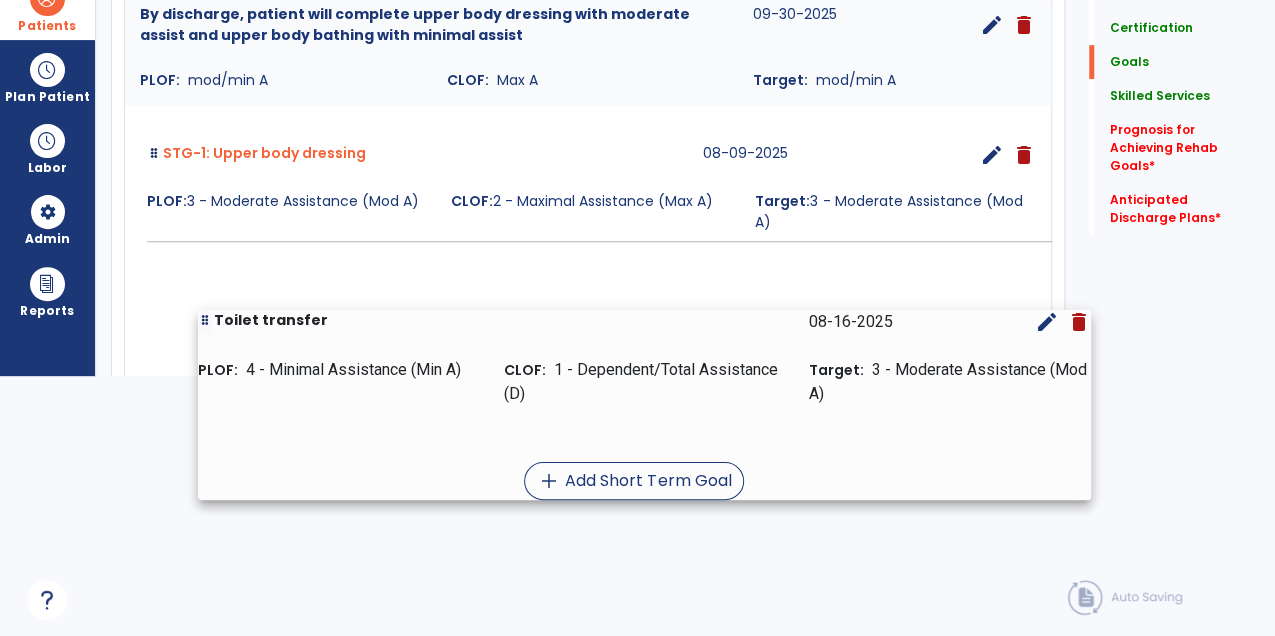 drag, startPoint x: 151, startPoint y: 222, endPoint x: 209, endPoint y: 325, distance: 118.20744 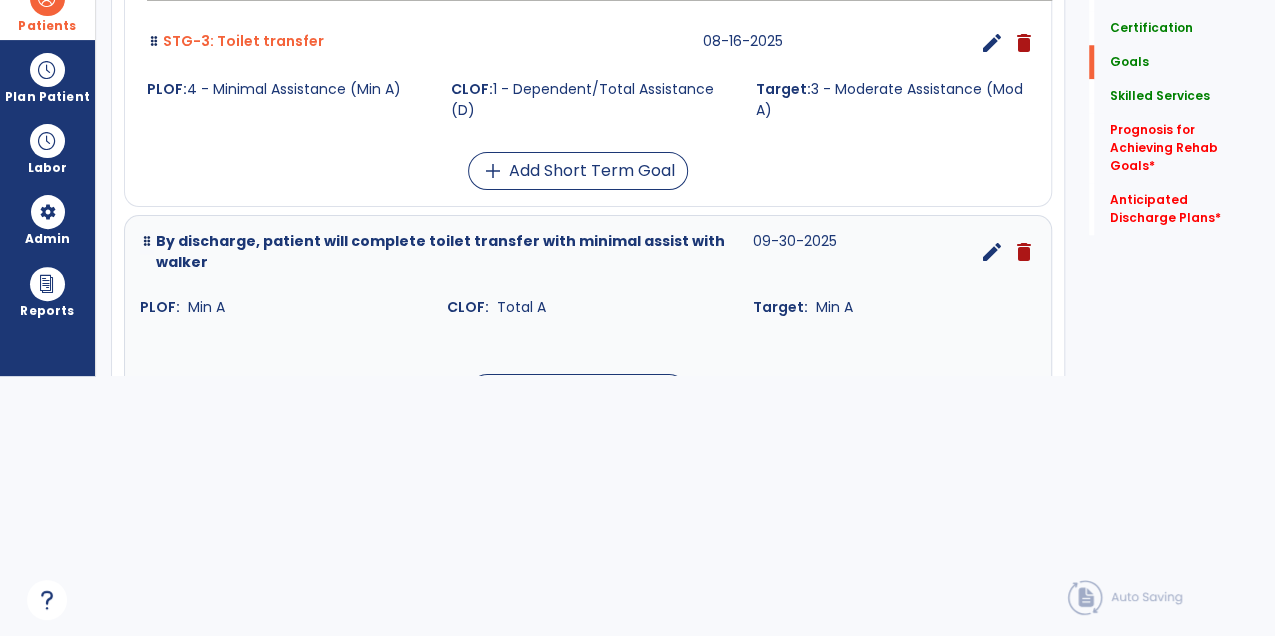 scroll, scrollTop: 814, scrollLeft: 0, axis: vertical 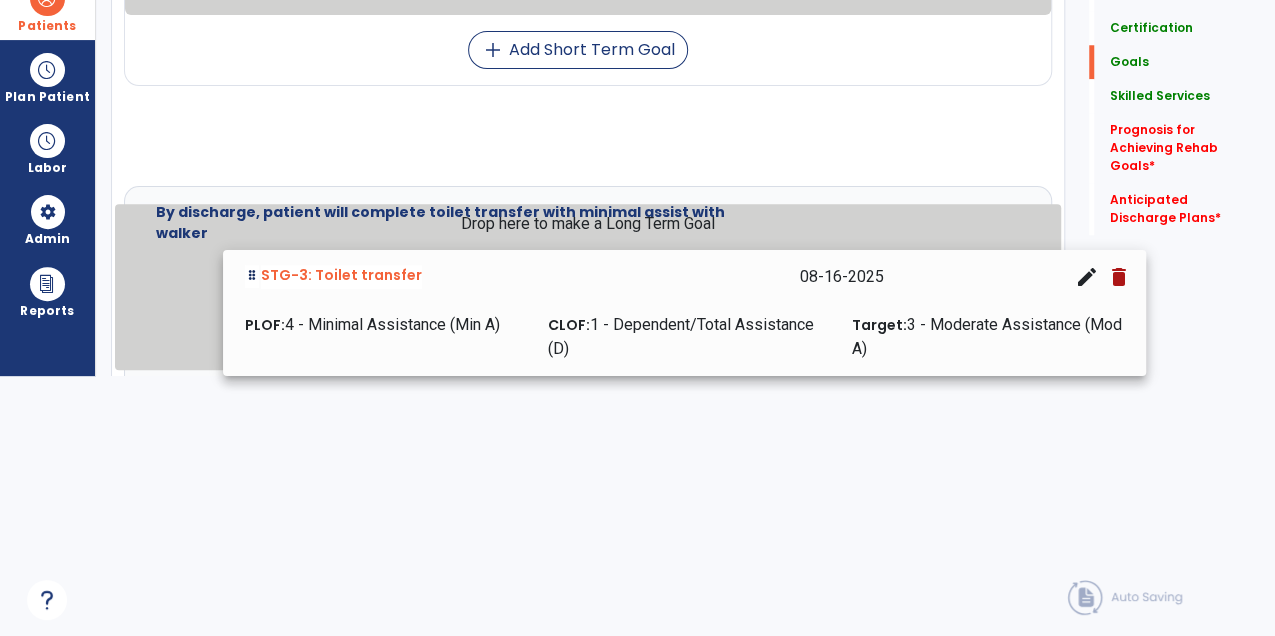 drag, startPoint x: 156, startPoint y: 26, endPoint x: 255, endPoint y: 277, distance: 269.81845 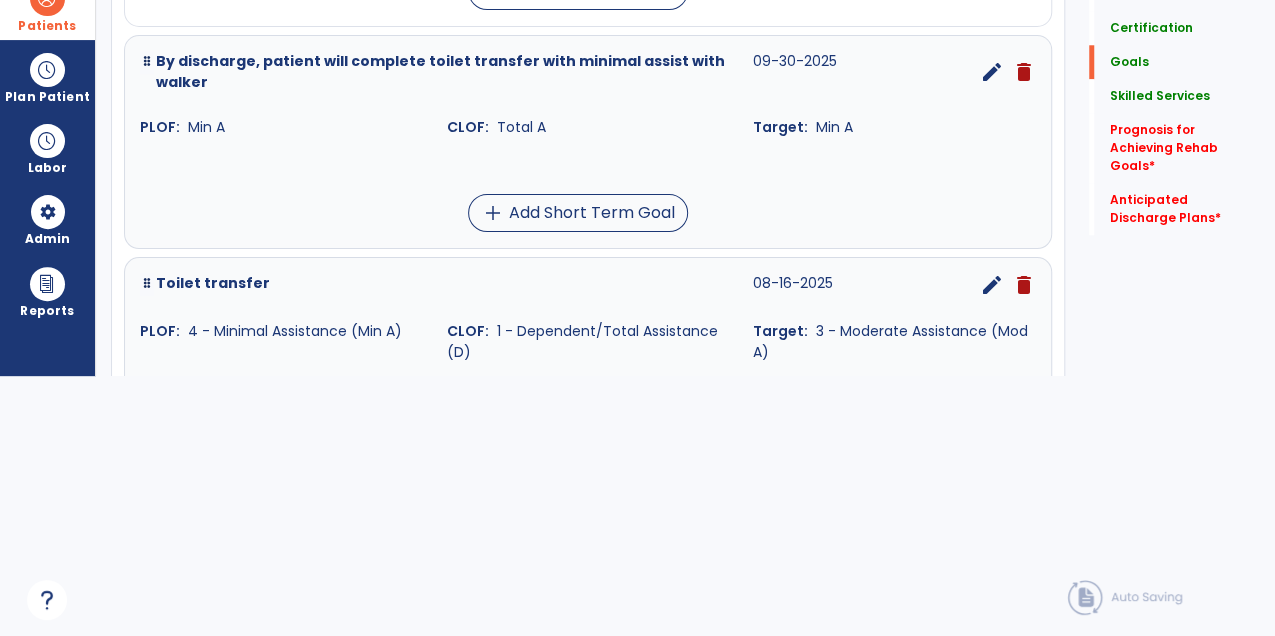 scroll, scrollTop: 865, scrollLeft: 0, axis: vertical 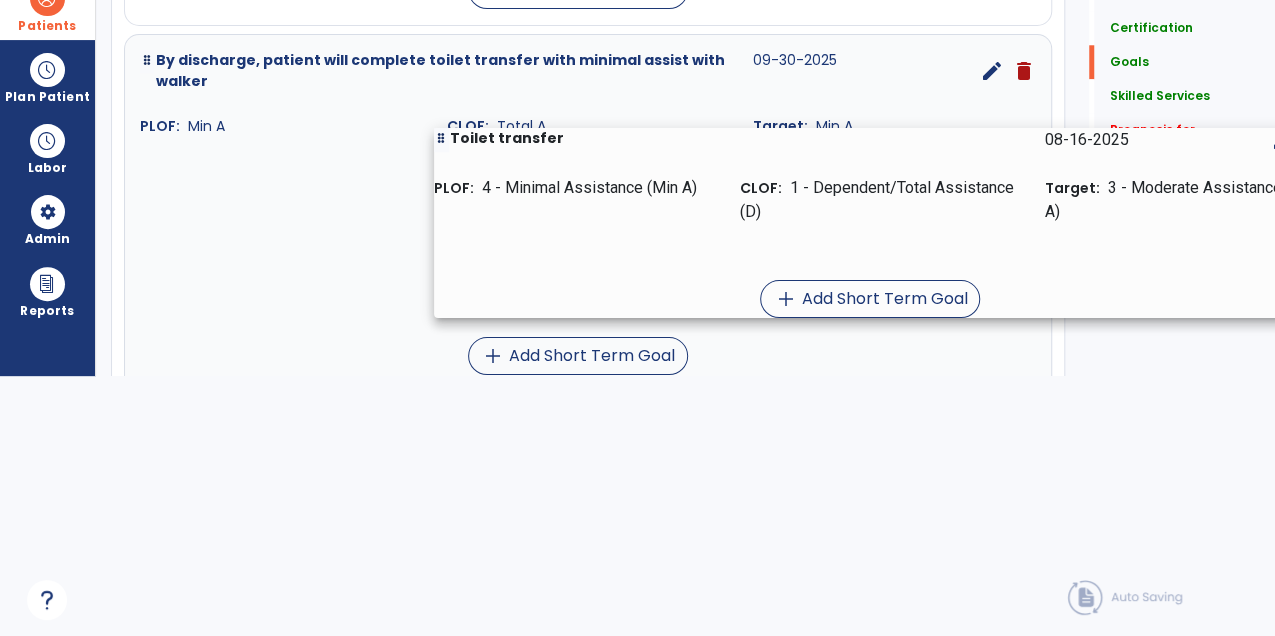 drag, startPoint x: 149, startPoint y: 264, endPoint x: 443, endPoint y: 138, distance: 319.86246 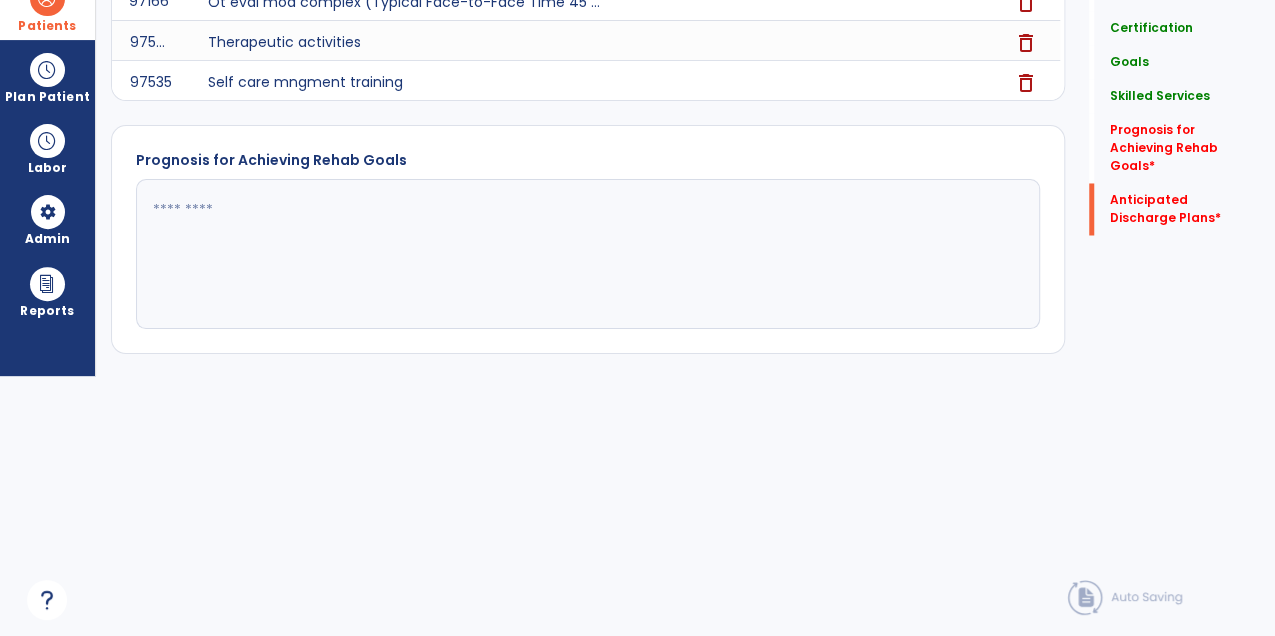 scroll, scrollTop: 1478, scrollLeft: 0, axis: vertical 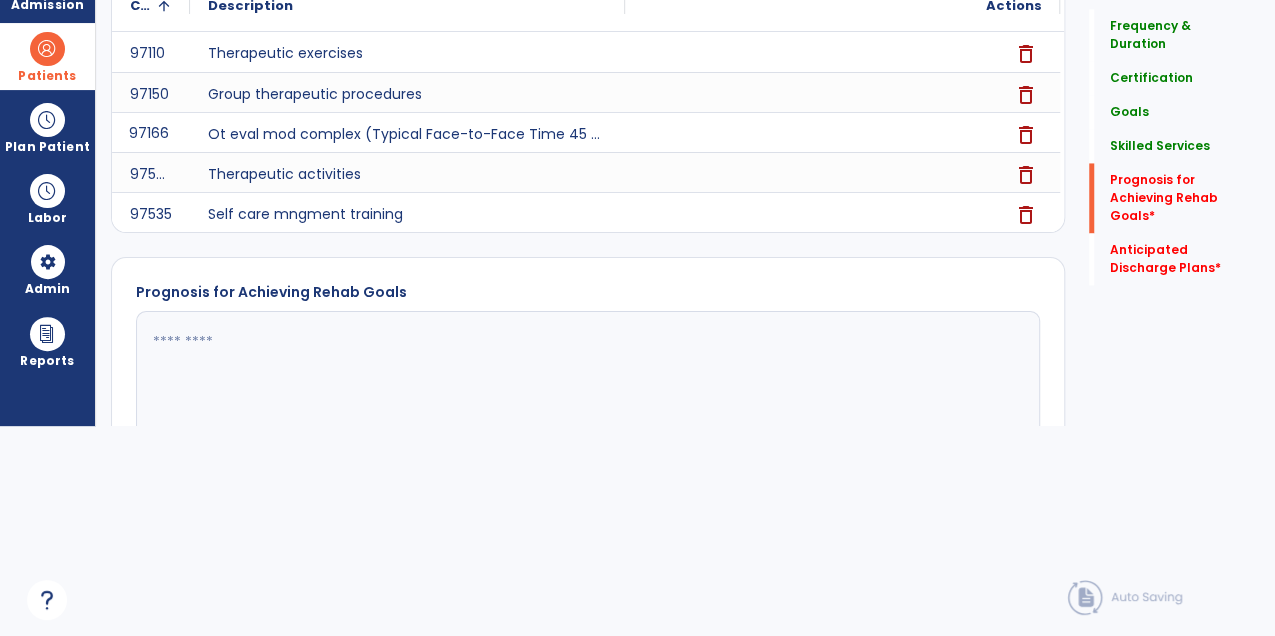 click 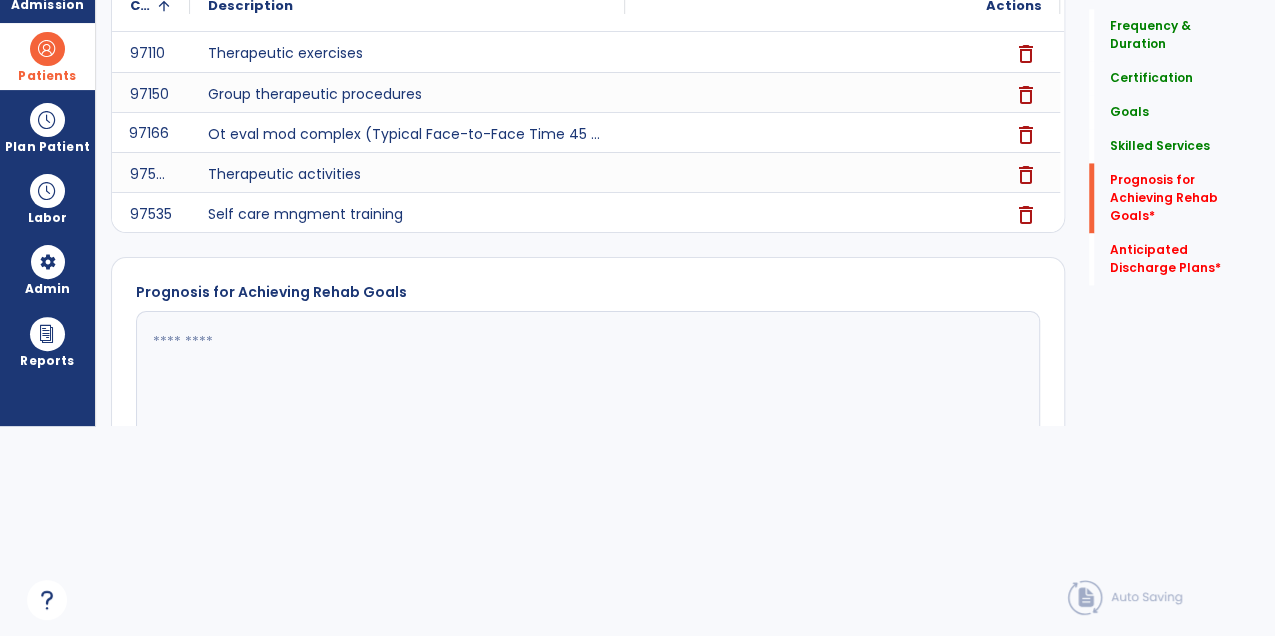 click 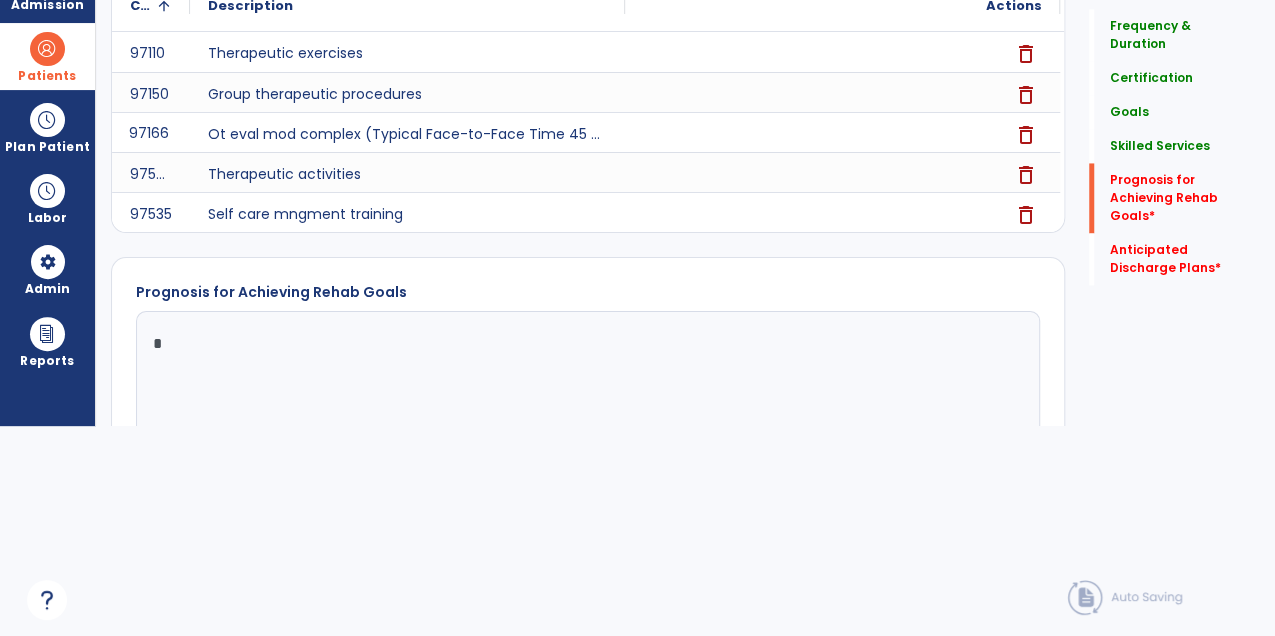 click 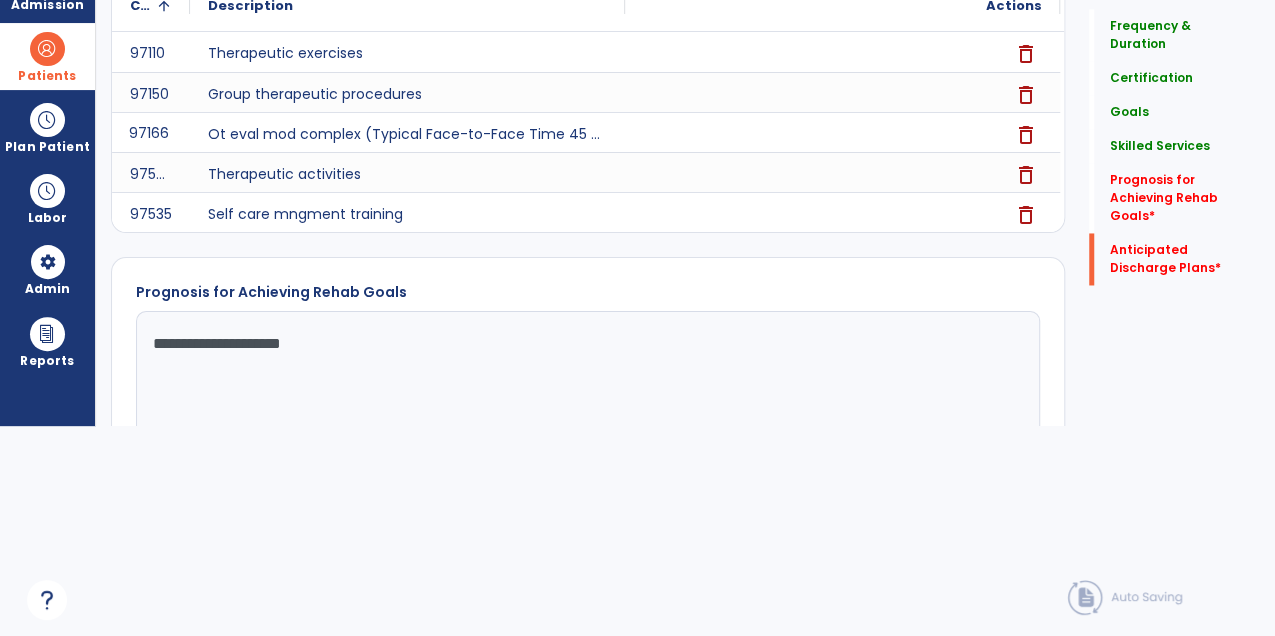 scroll, scrollTop: 1618, scrollLeft: 0, axis: vertical 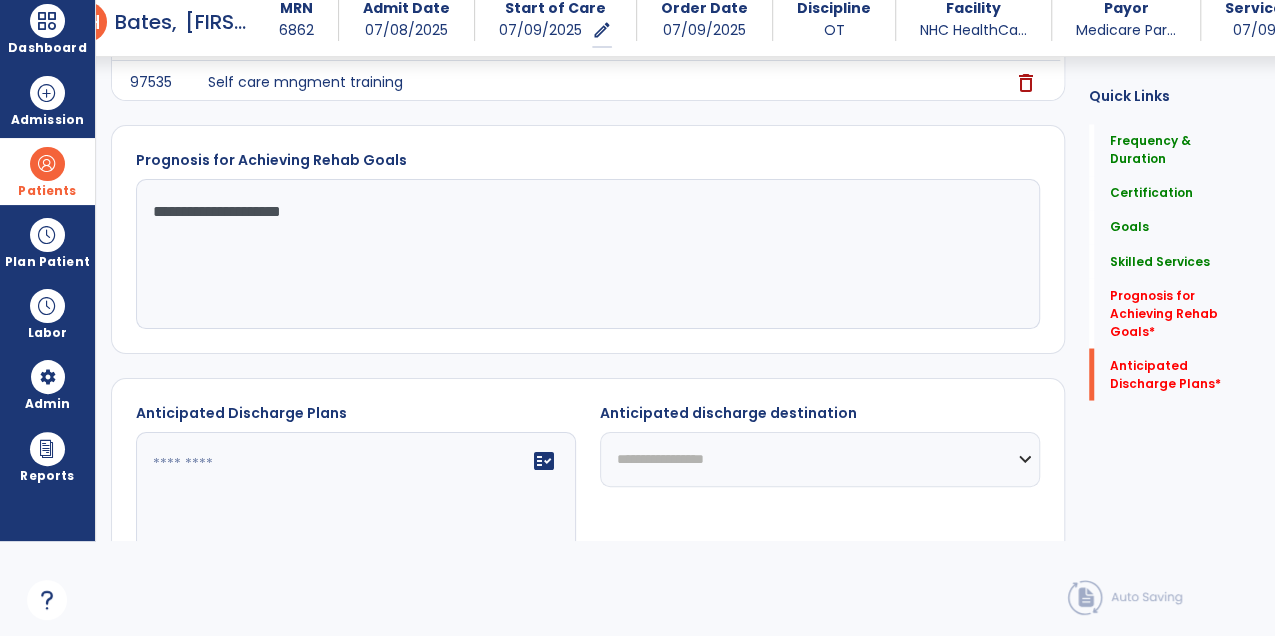 type on "**********" 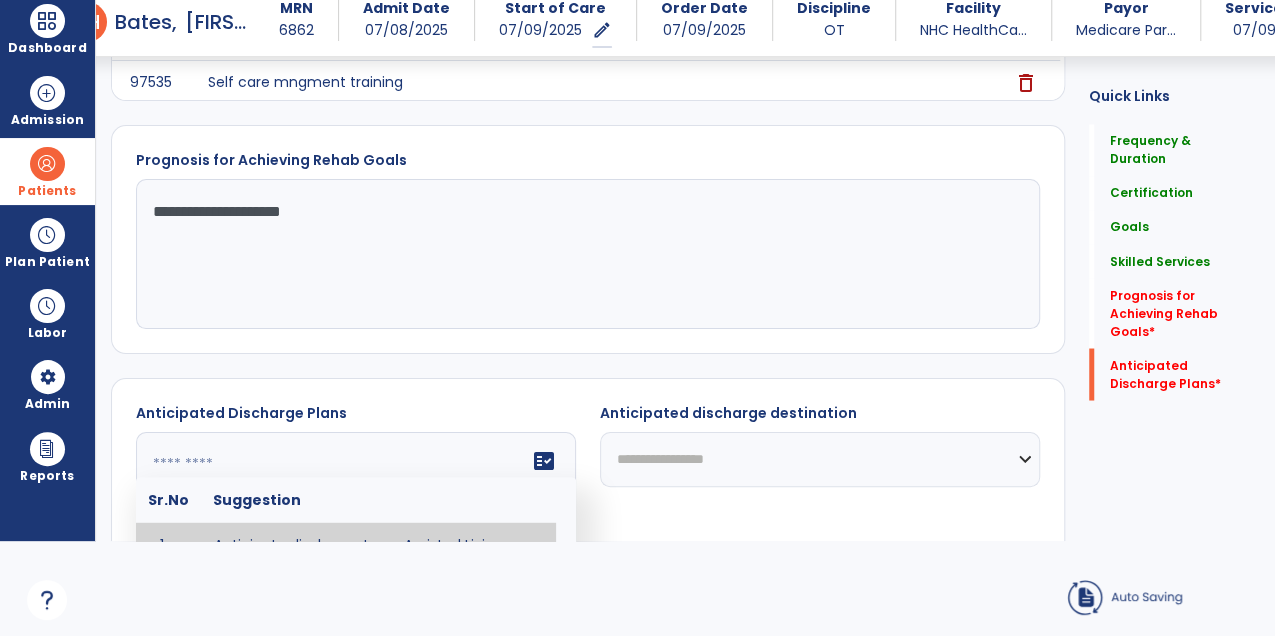 click 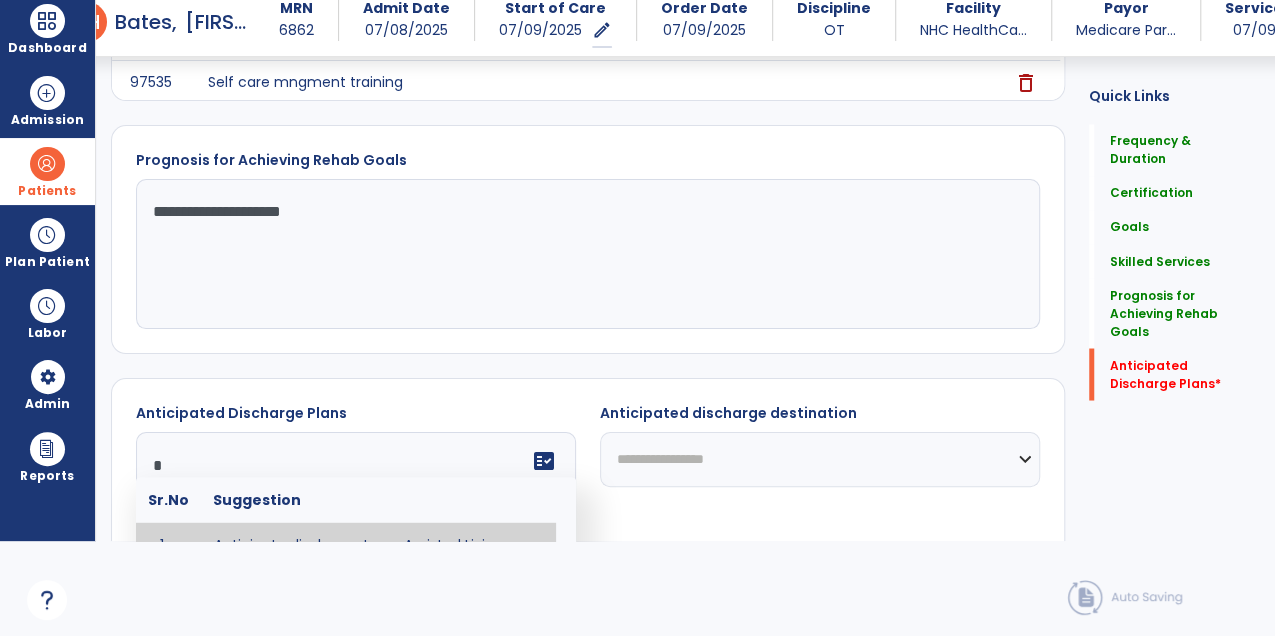 scroll, scrollTop: 1638, scrollLeft: 0, axis: vertical 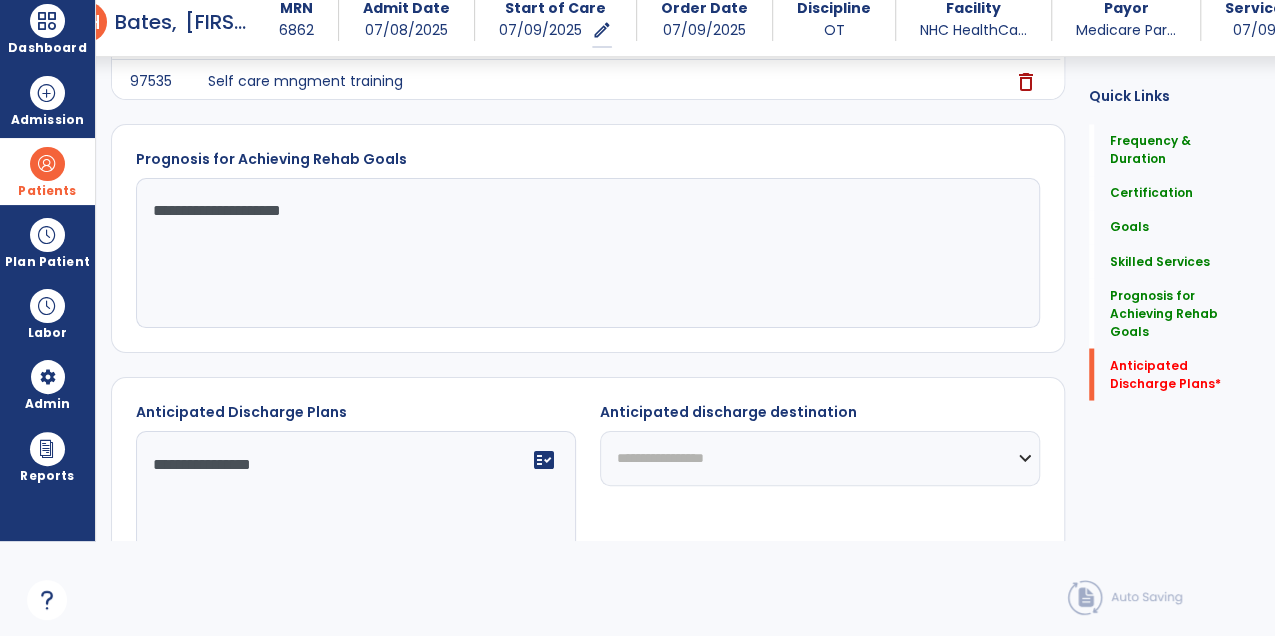 type on "**********" 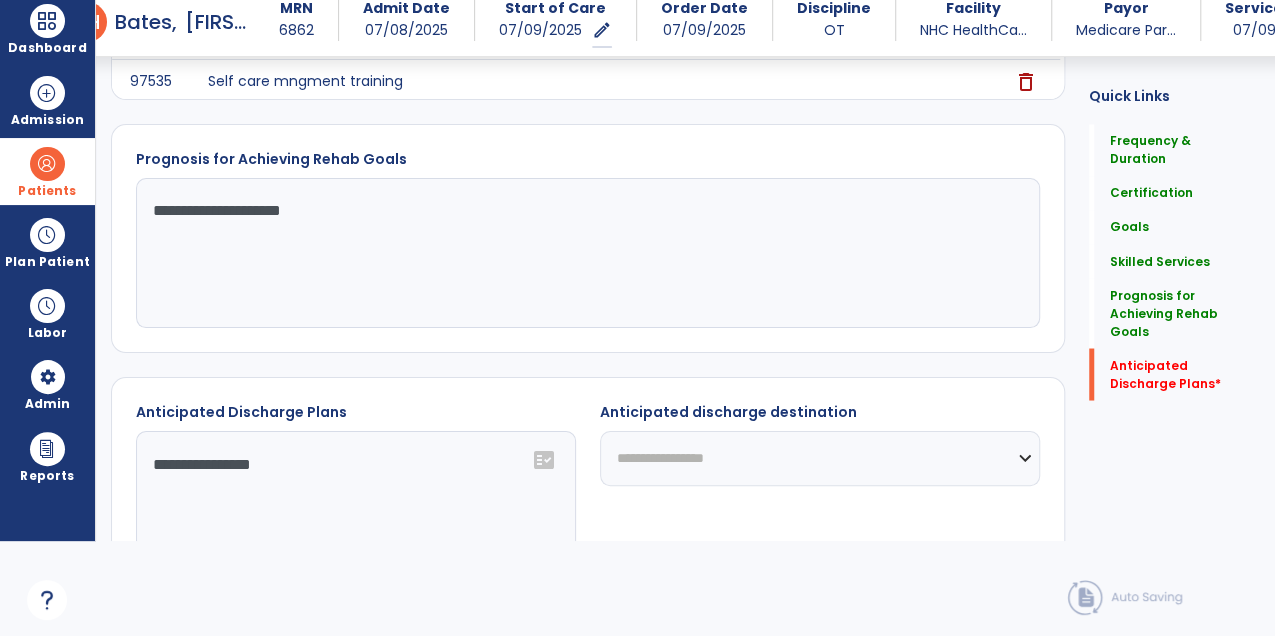click on "**********" 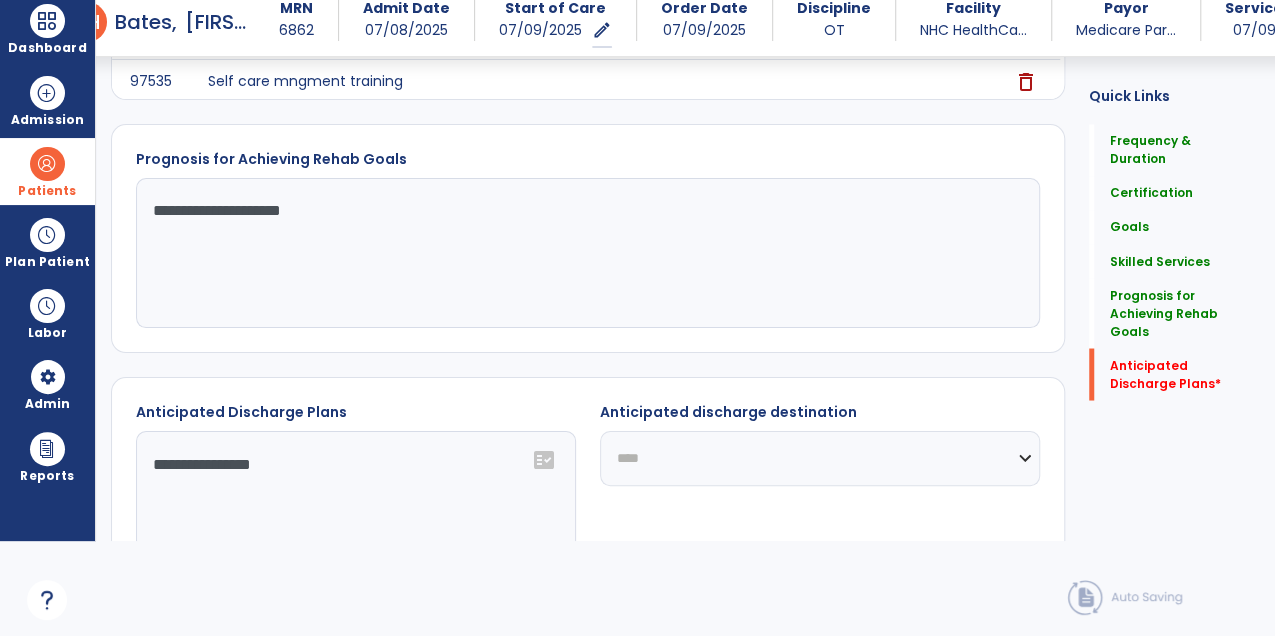 click on "**********" 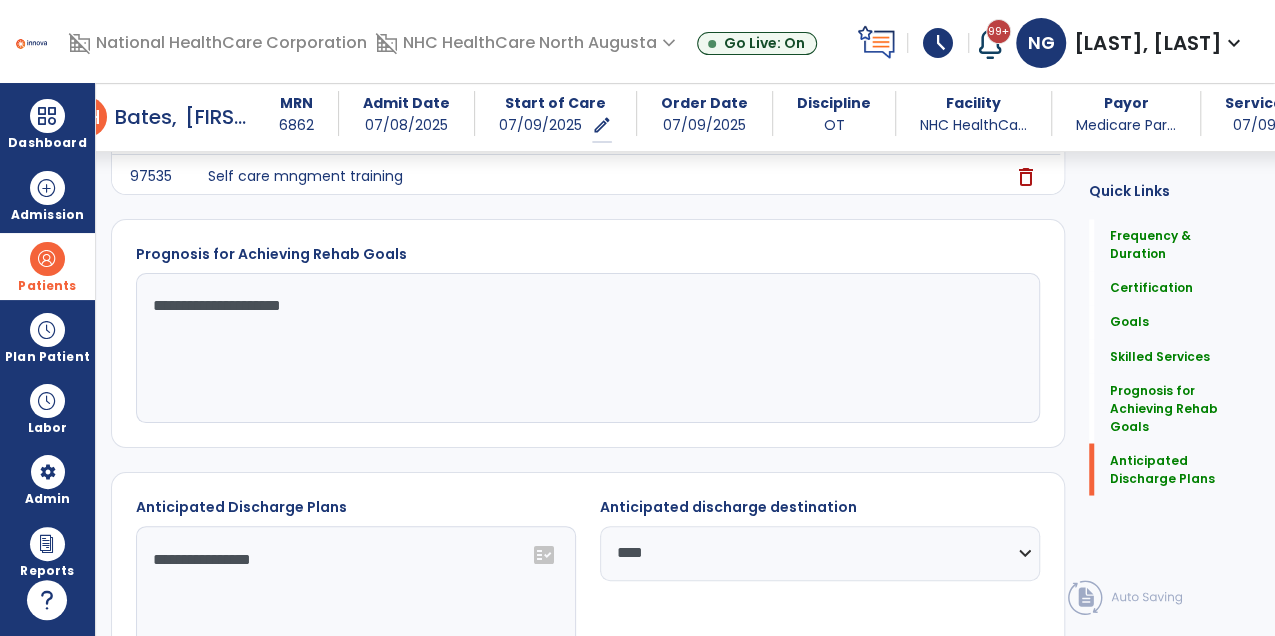 scroll, scrollTop: 0, scrollLeft: 0, axis: both 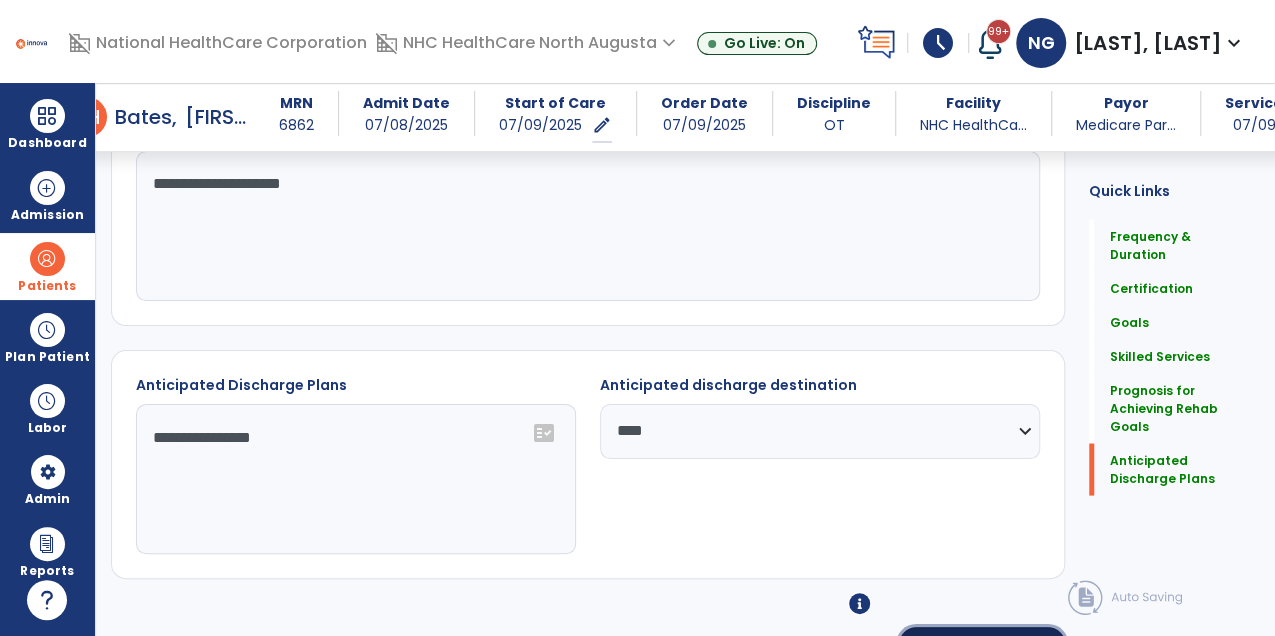 click on "Sign Doc" 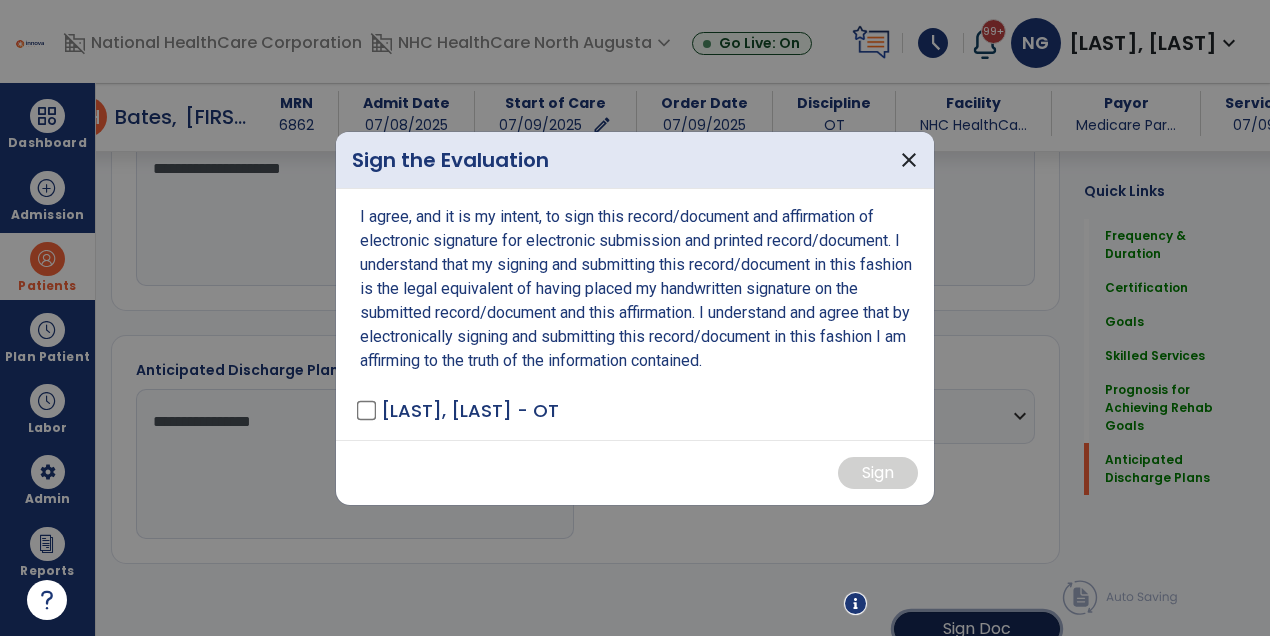 scroll, scrollTop: 1776, scrollLeft: 0, axis: vertical 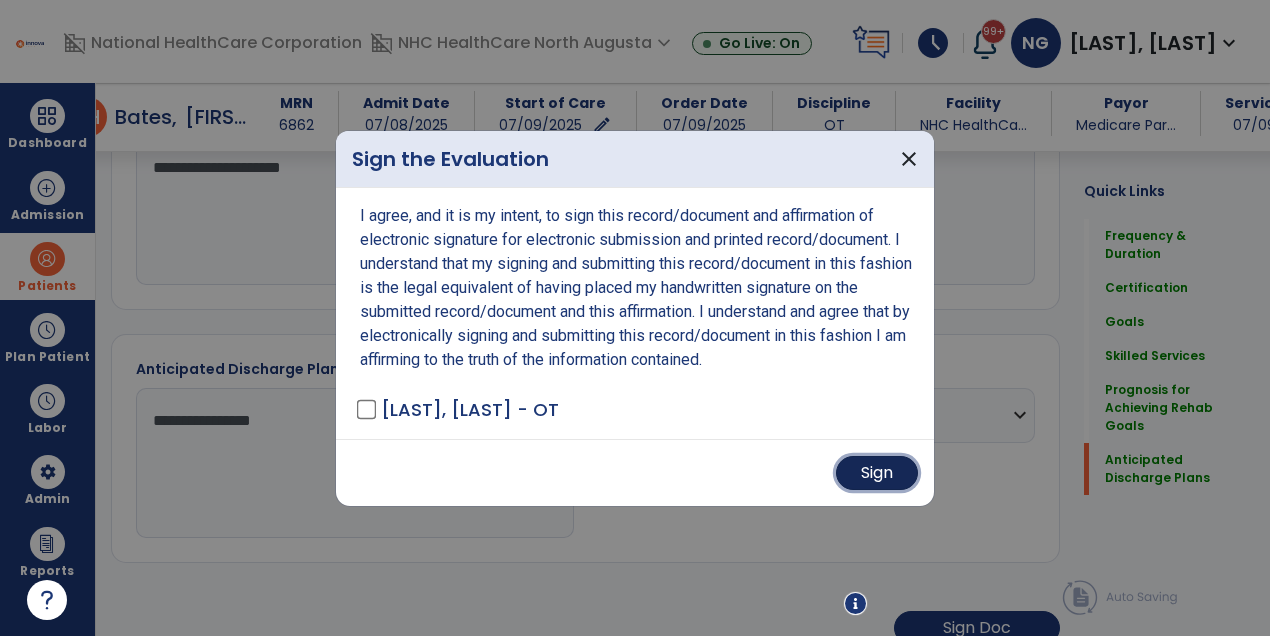 click on "Sign" at bounding box center [877, 473] 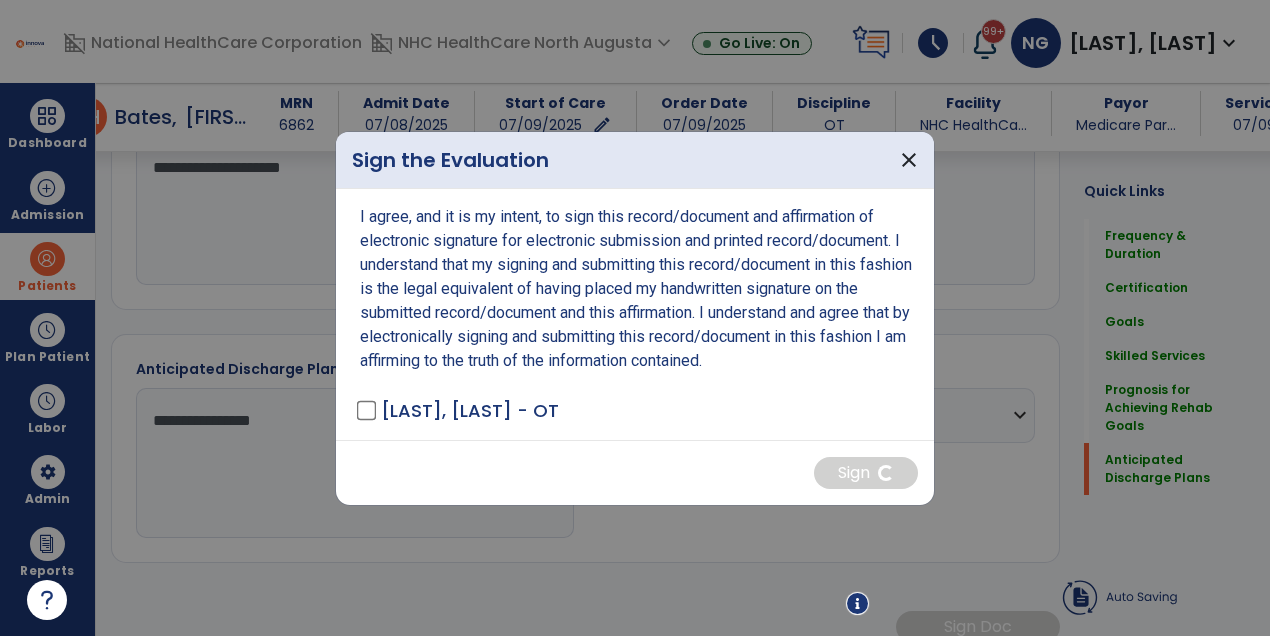 scroll, scrollTop: 1774, scrollLeft: 0, axis: vertical 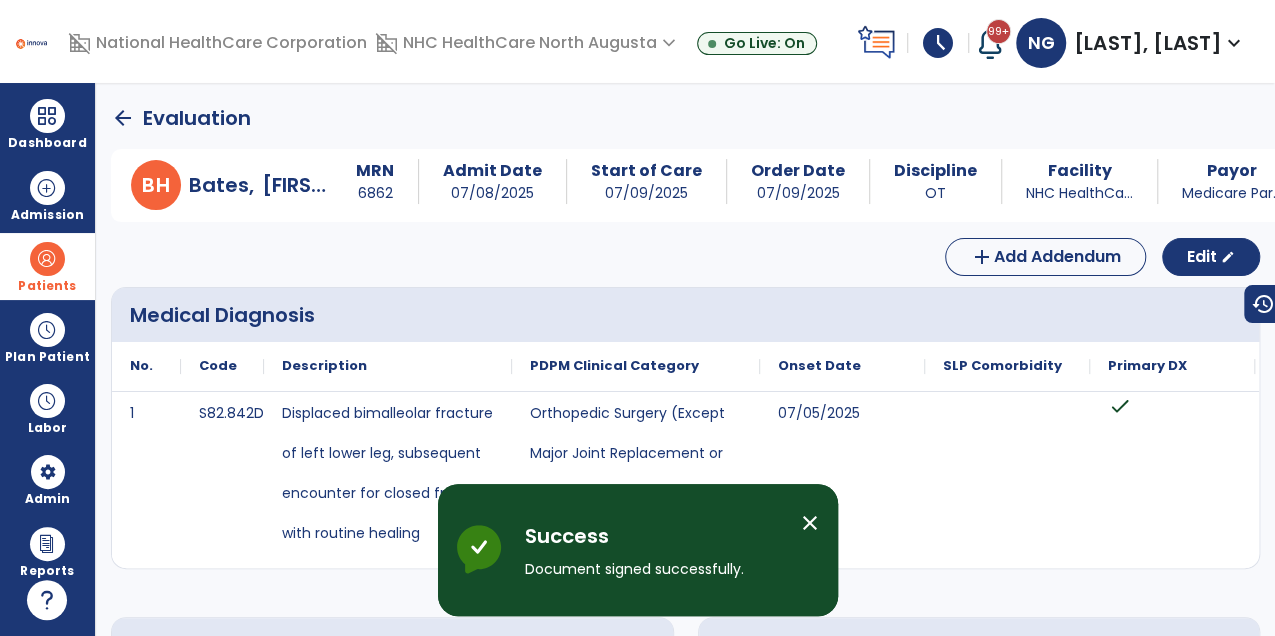 click on "arrow_back" 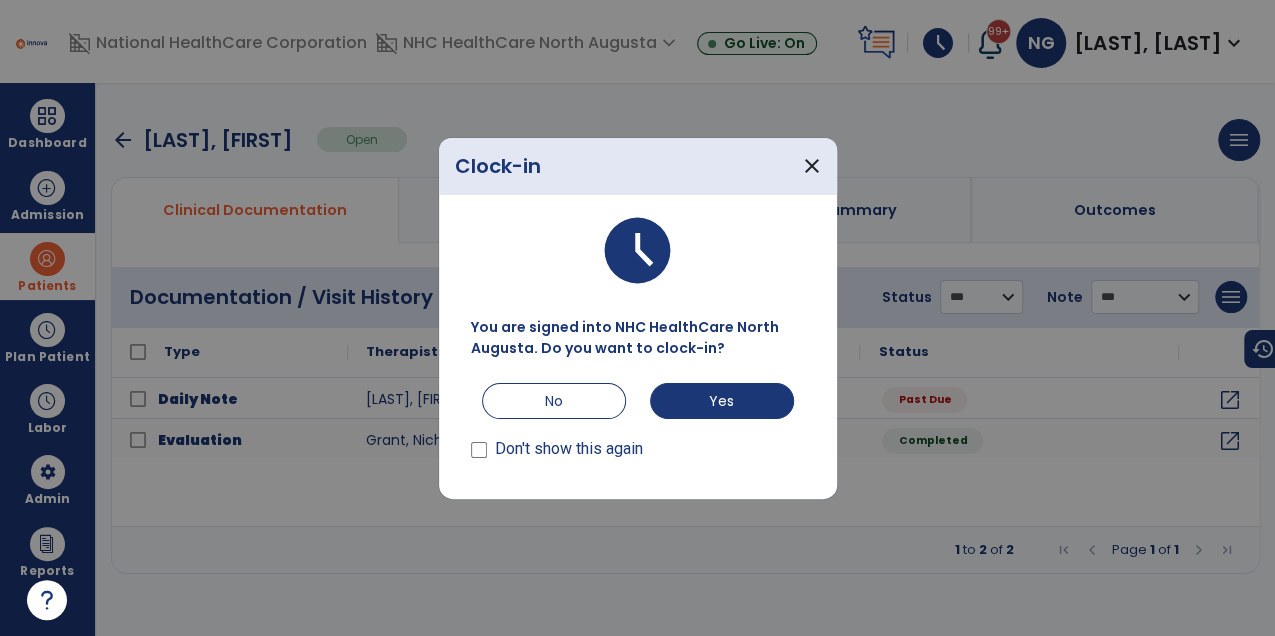 click on "Don't show this again" at bounding box center [569, 449] 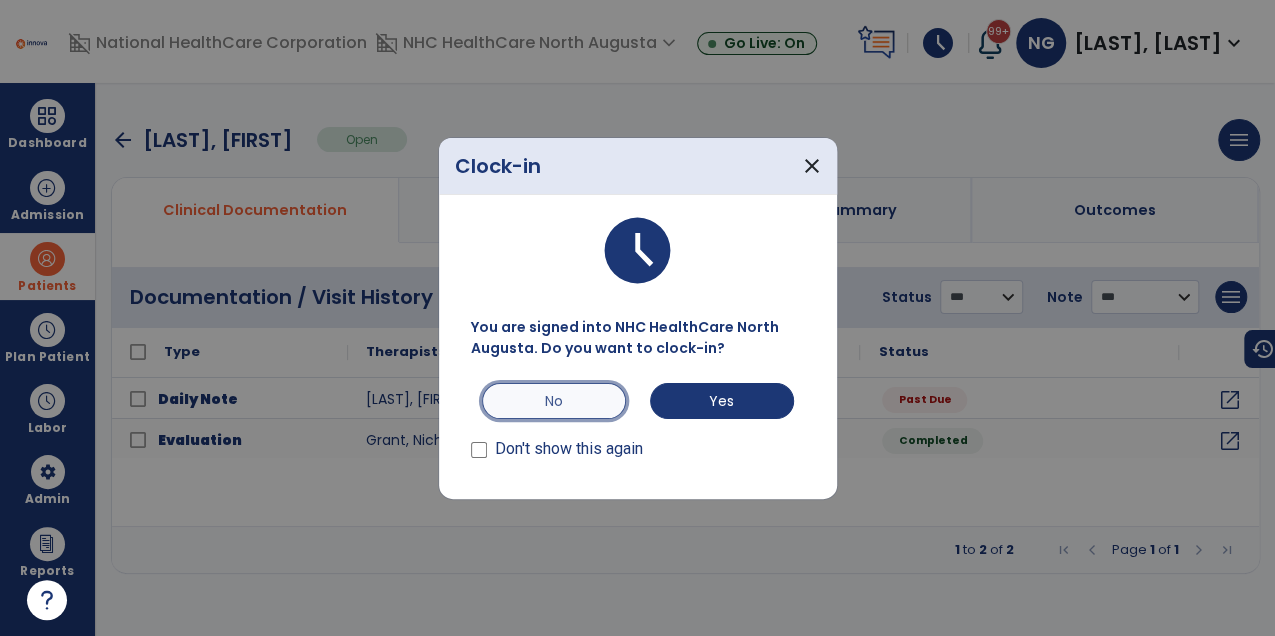 click on "No" at bounding box center (554, 401) 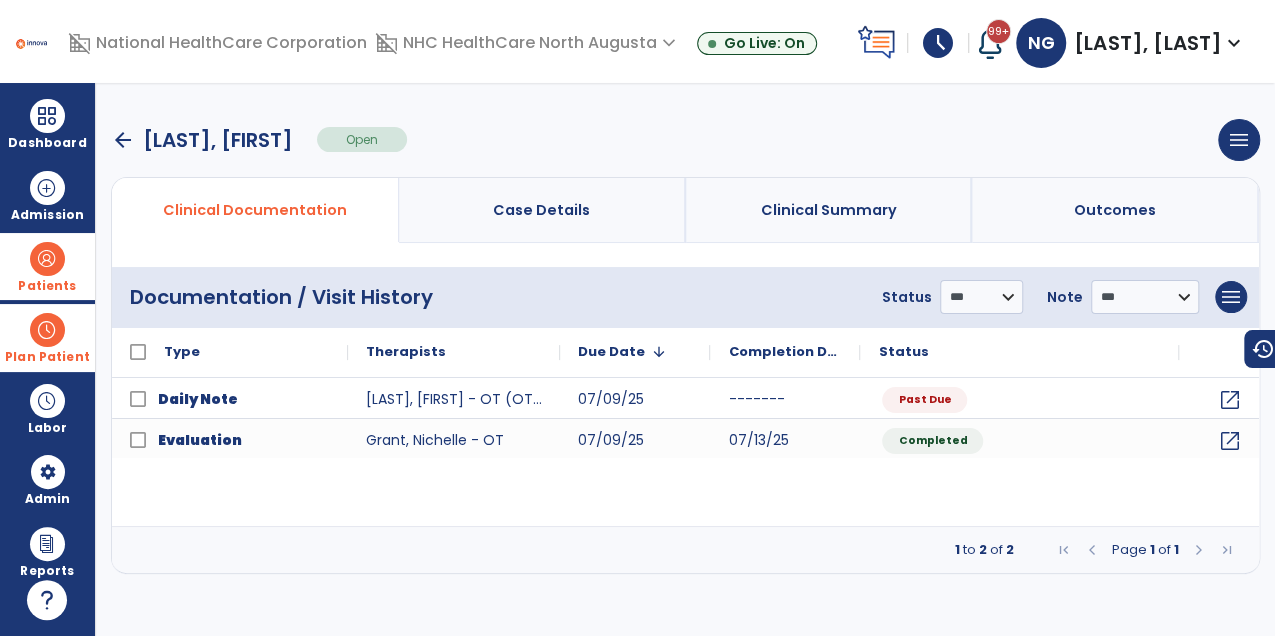 click on "Plan Patient" at bounding box center [47, 286] 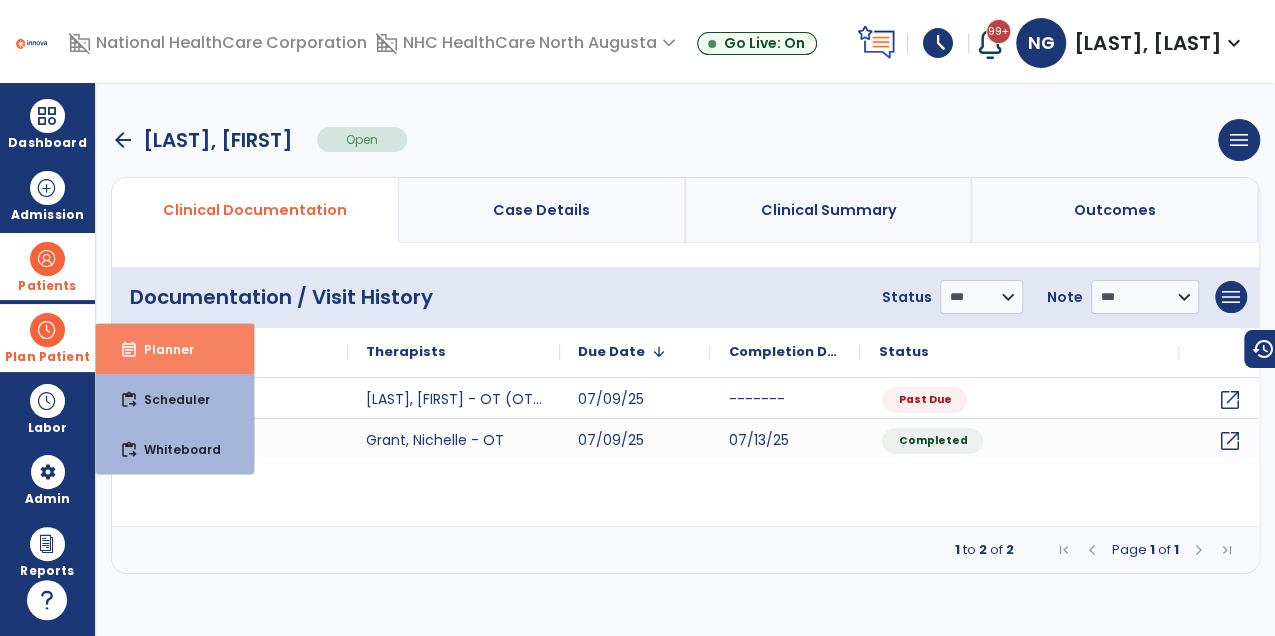 click on "event_note" at bounding box center [129, 350] 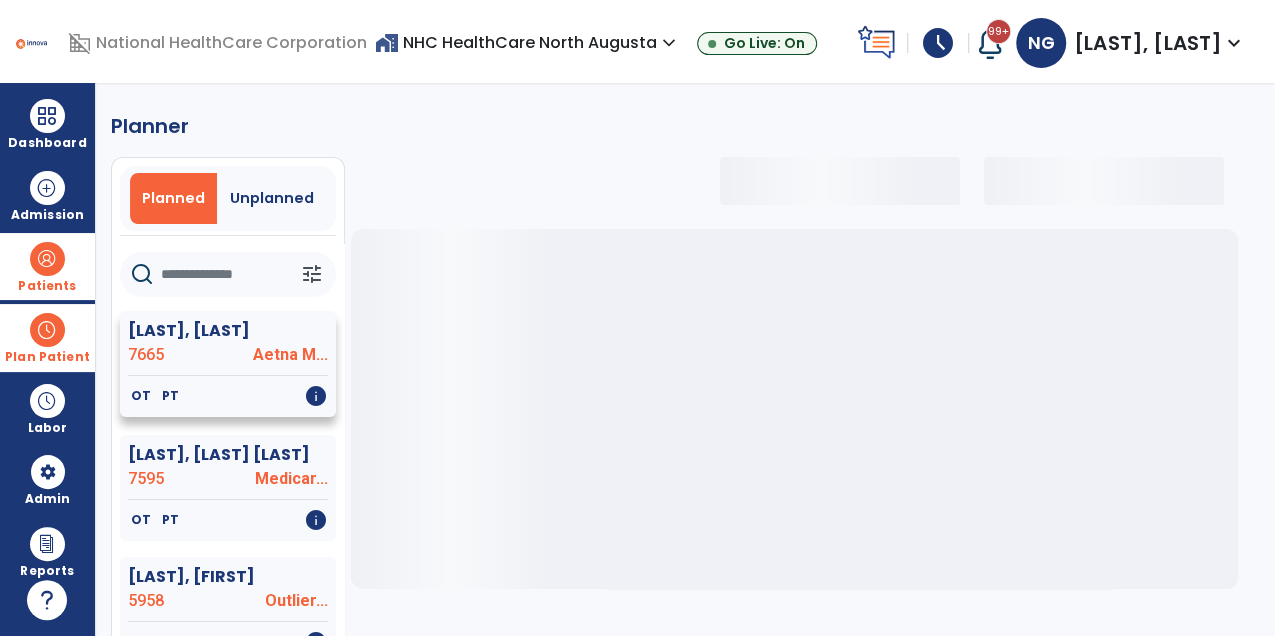 select on "***" 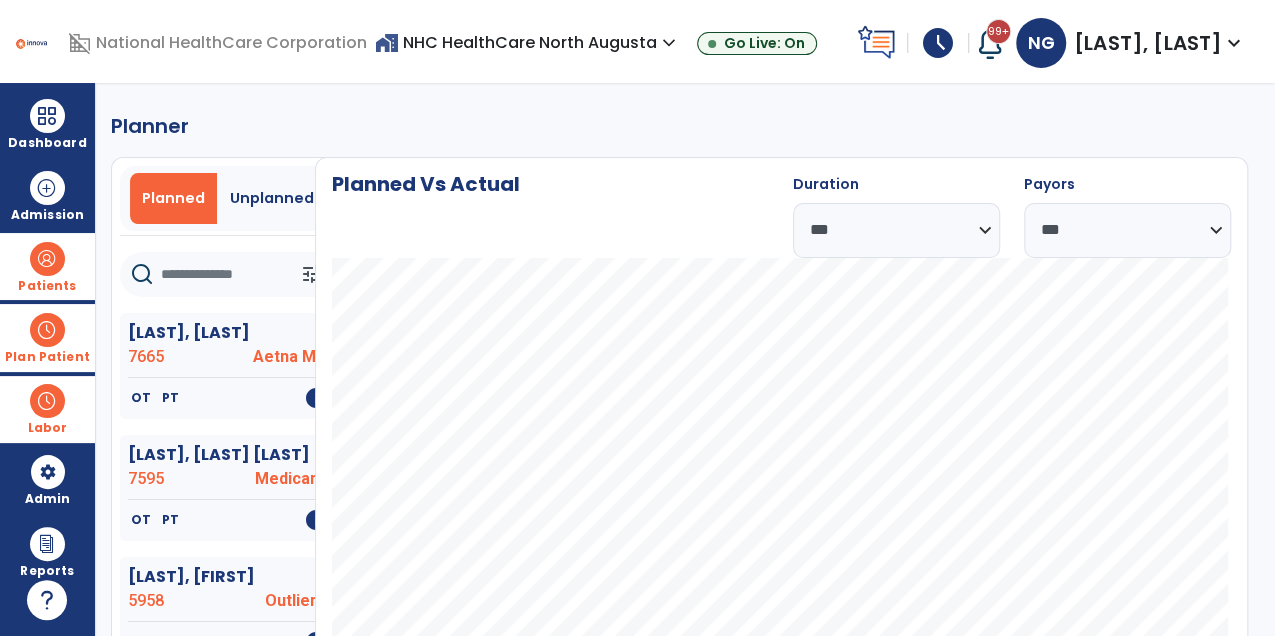 click on "Labor" at bounding box center [47, 409] 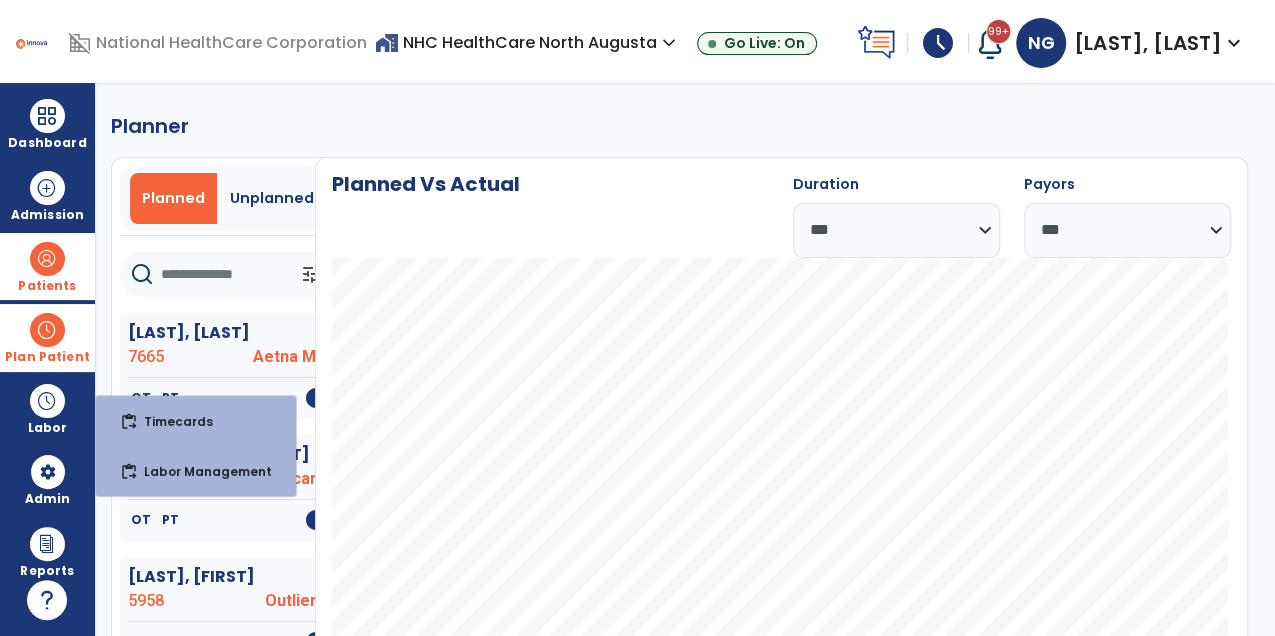 click at bounding box center [47, 259] 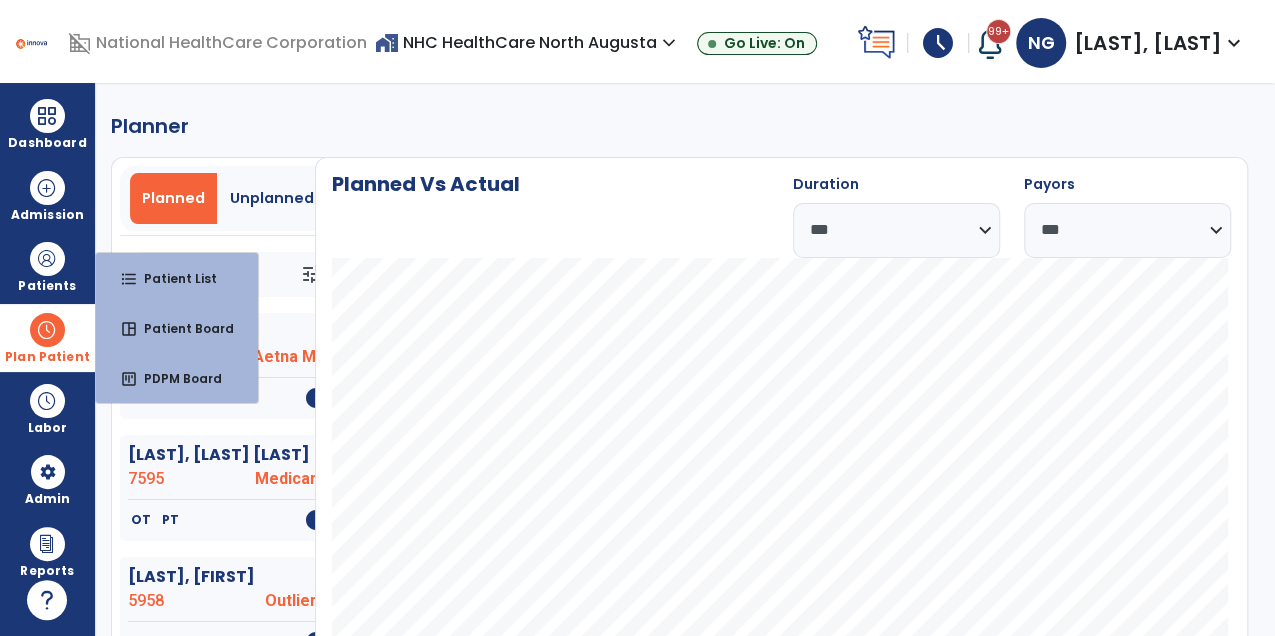 click on "Plan Patient" at bounding box center [47, 357] 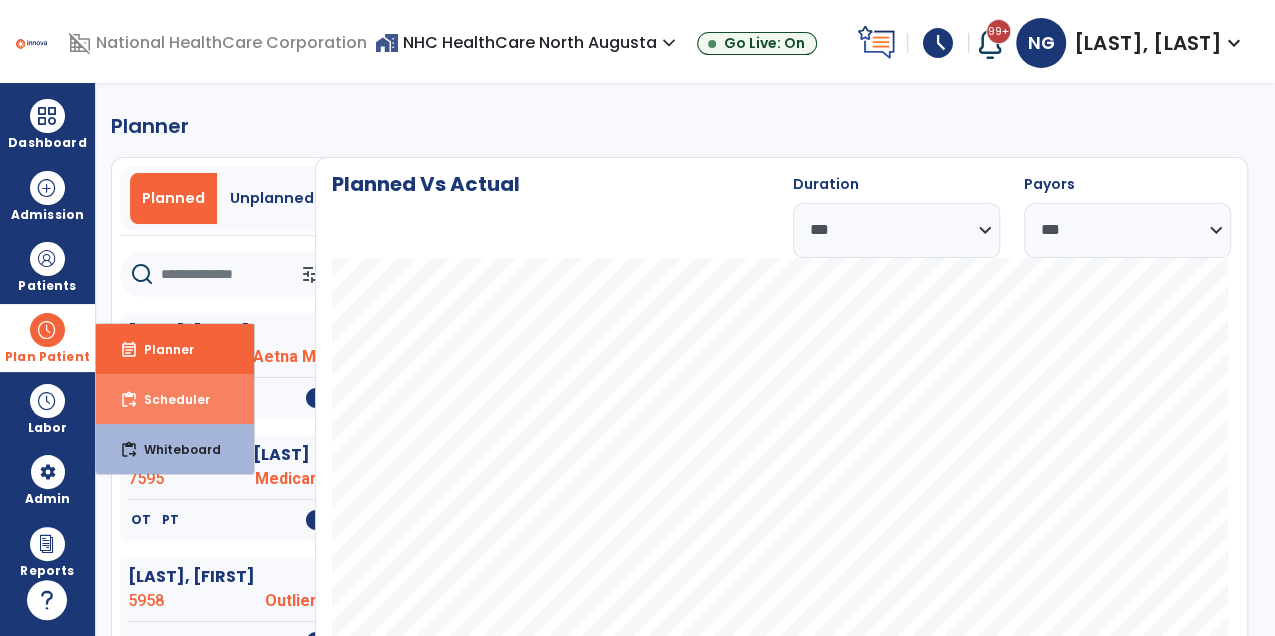 click on "content_paste_go  Scheduler" at bounding box center (175, 399) 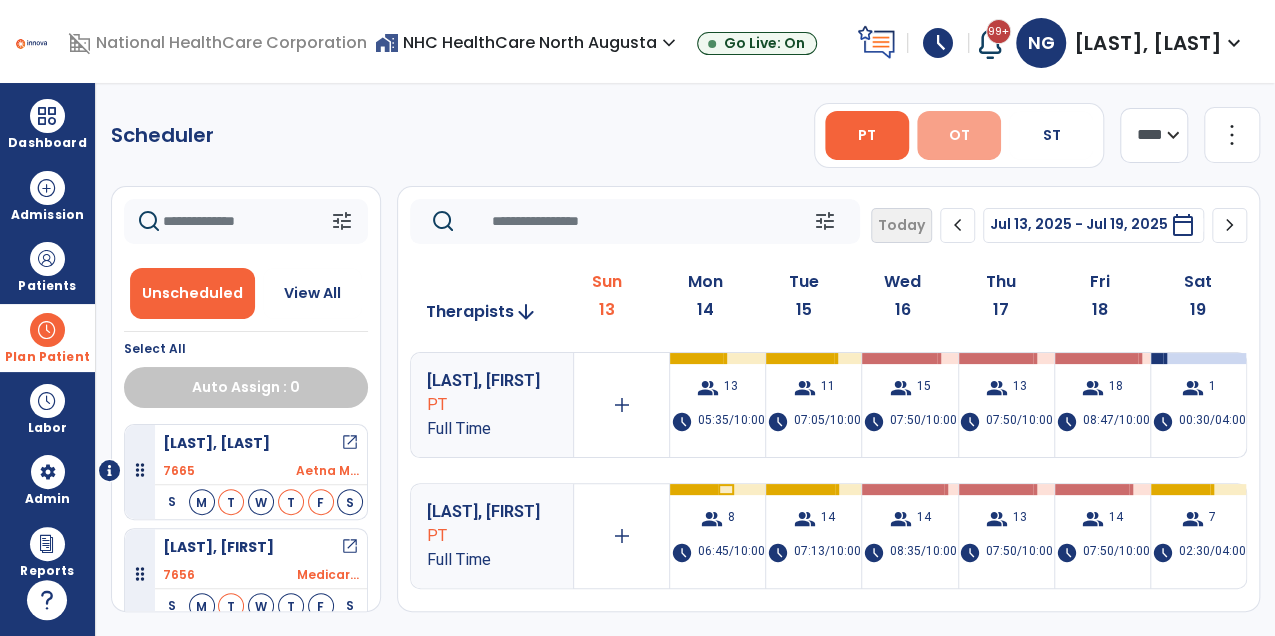 click on "OT" at bounding box center [958, 135] 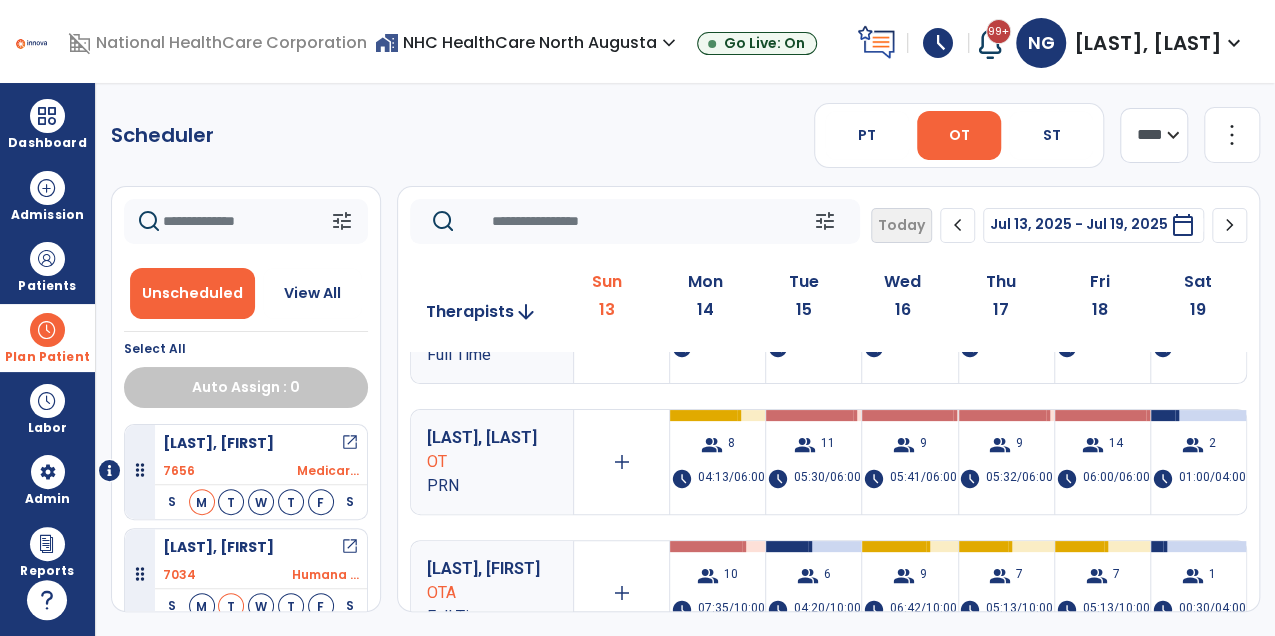 scroll, scrollTop: 74, scrollLeft: 0, axis: vertical 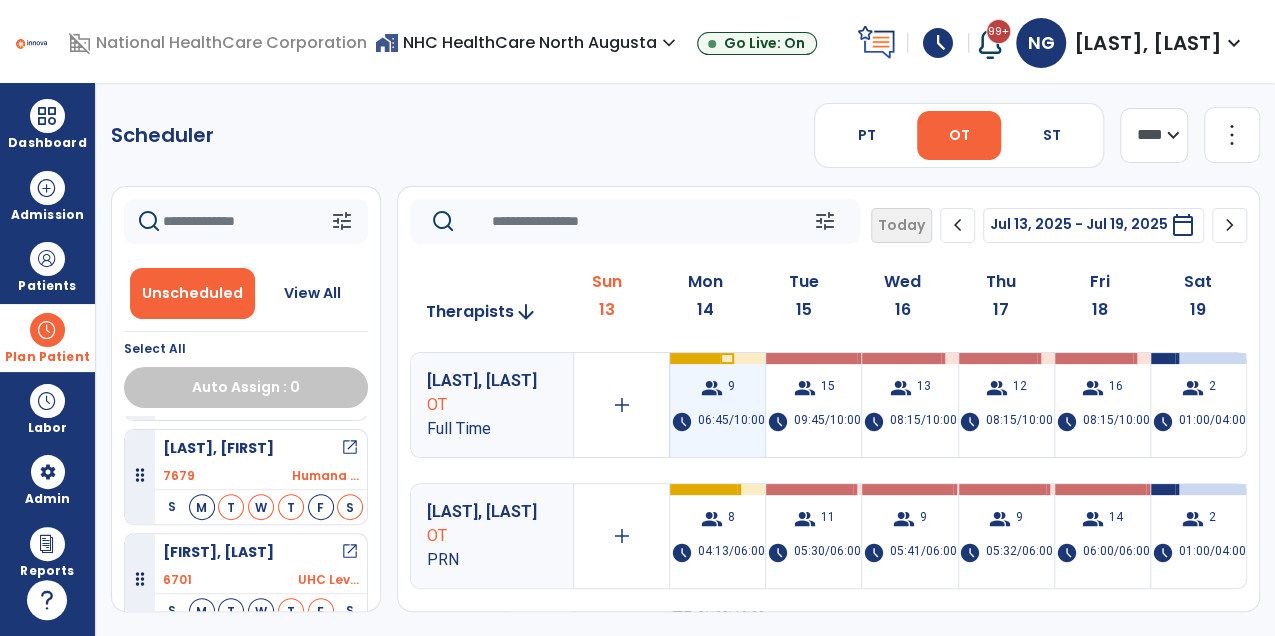 click on "group" at bounding box center [712, 388] 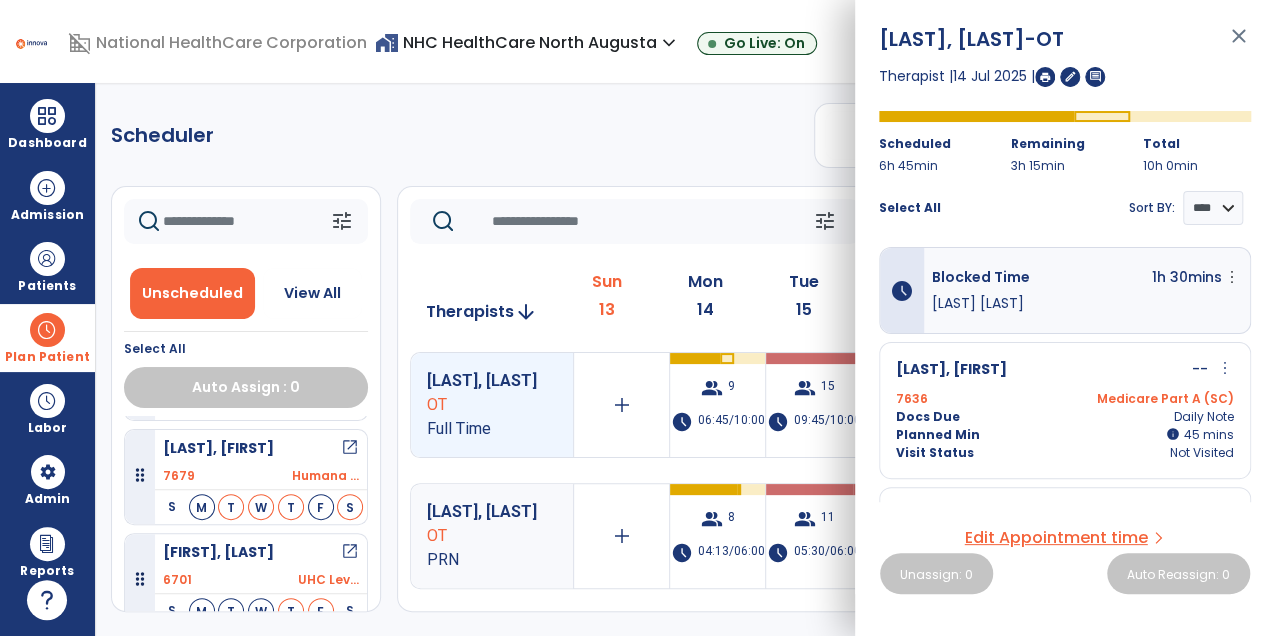 scroll, scrollTop: 0, scrollLeft: 0, axis: both 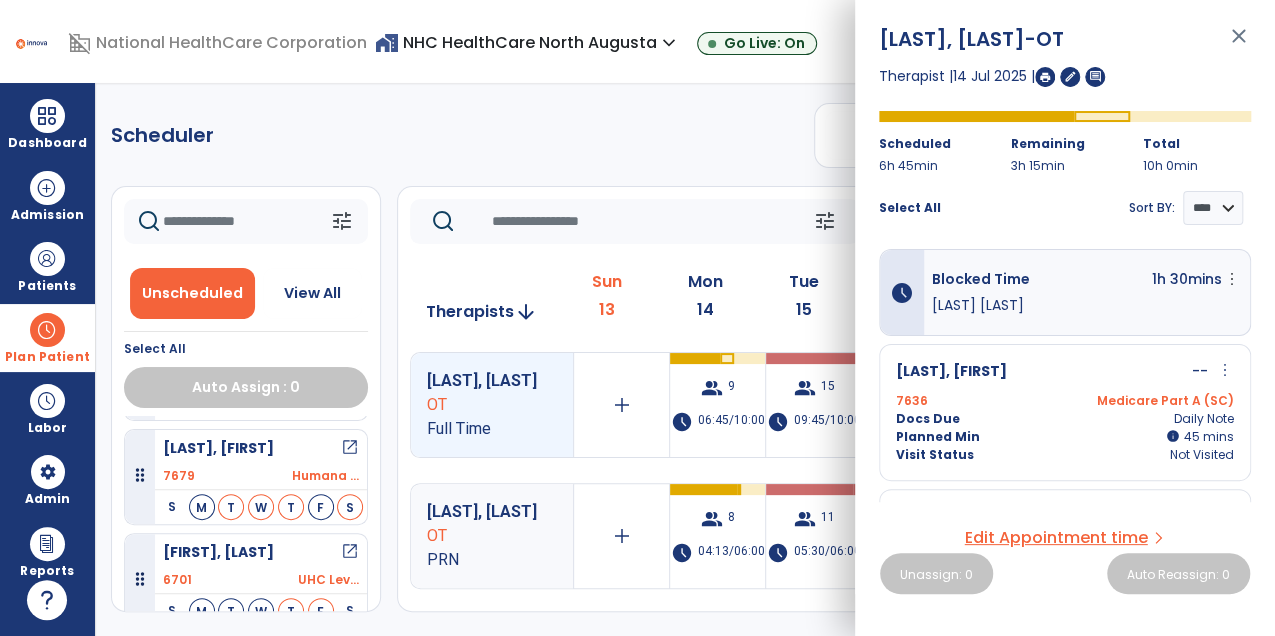 click on "close" at bounding box center (1239, 45) 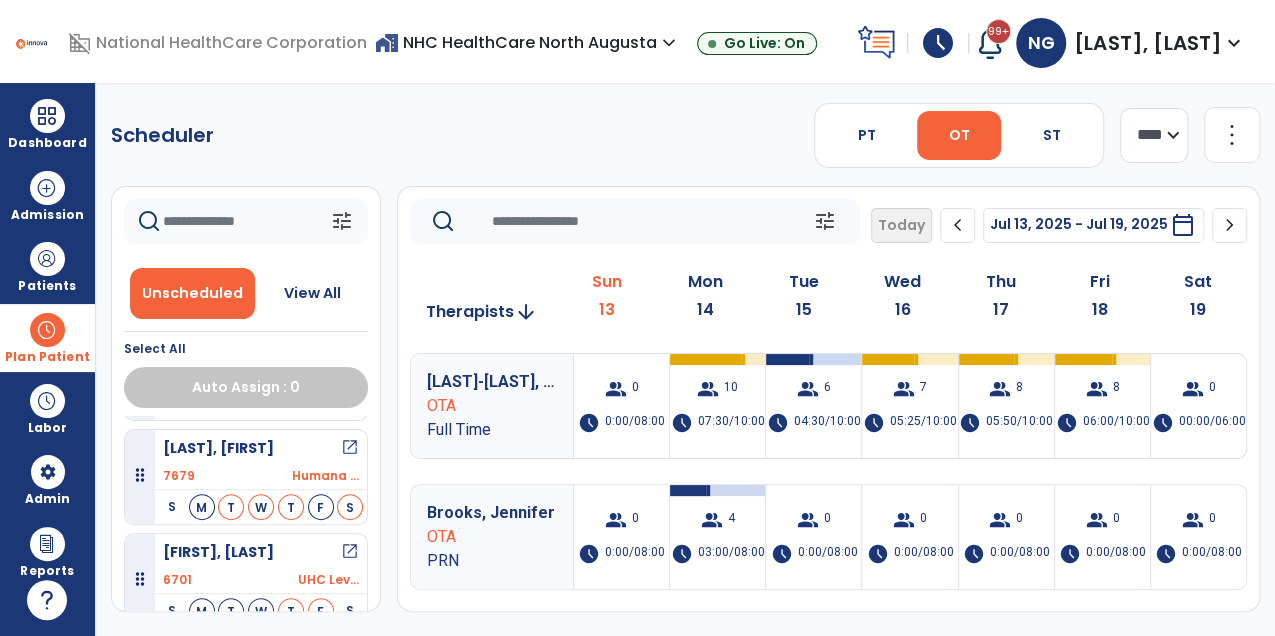 scroll, scrollTop: 391, scrollLeft: 0, axis: vertical 